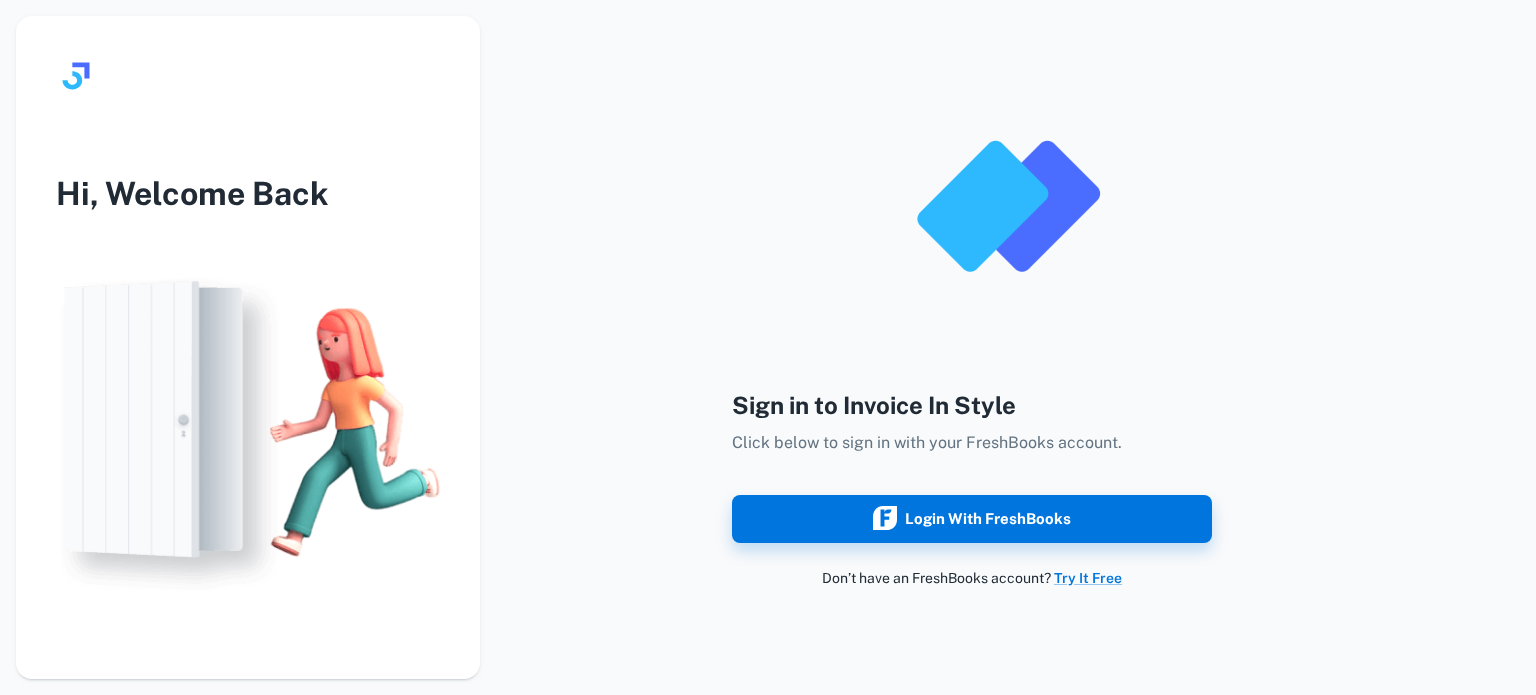 scroll, scrollTop: 0, scrollLeft: 0, axis: both 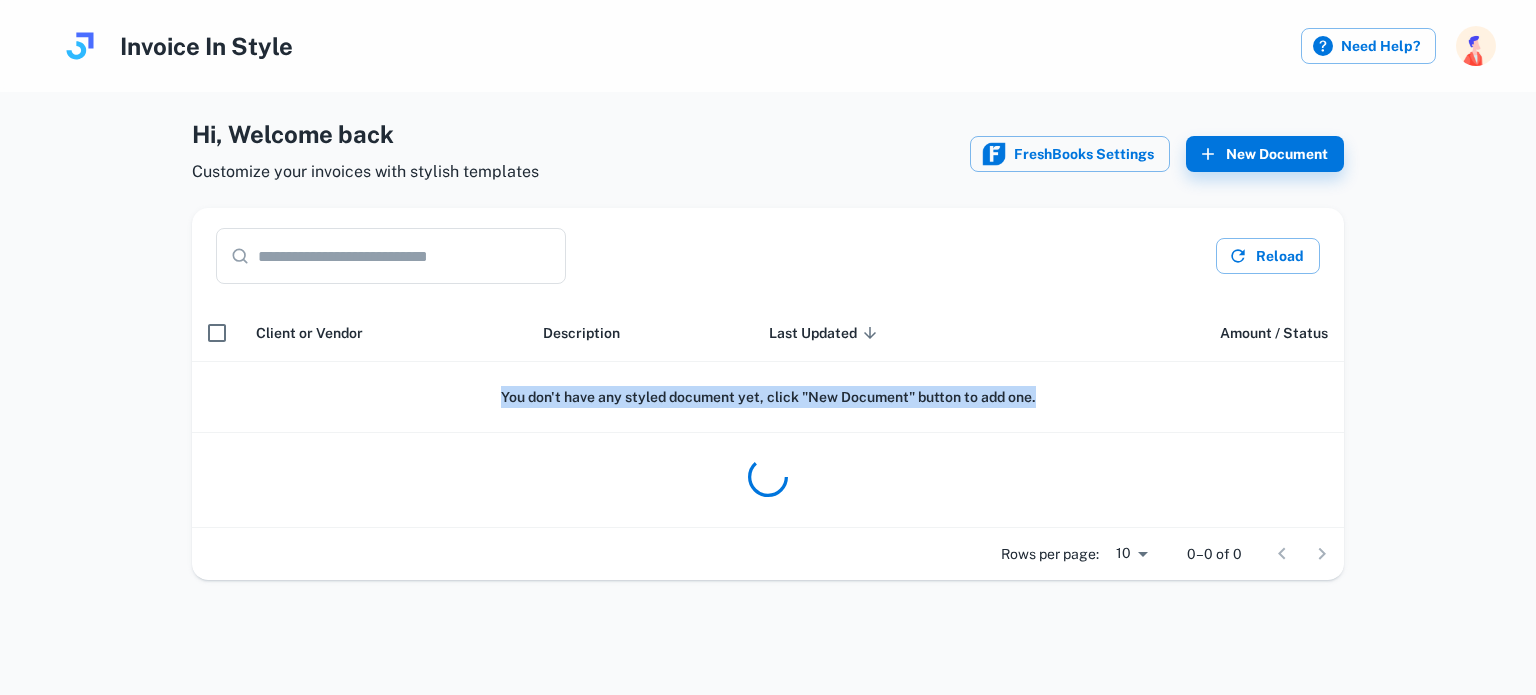 click on "Hi  , Welcome back Customize your invoices with stylish templates FreshBooks Settings New Document ​ ​ Reload Client or Vendor Description Last Updated sorted descending Amount / Status You don't have any styled document yet, click "New Document" button to add one. Rows per page: 10 ** 0–0 of 0" at bounding box center [768, 348] 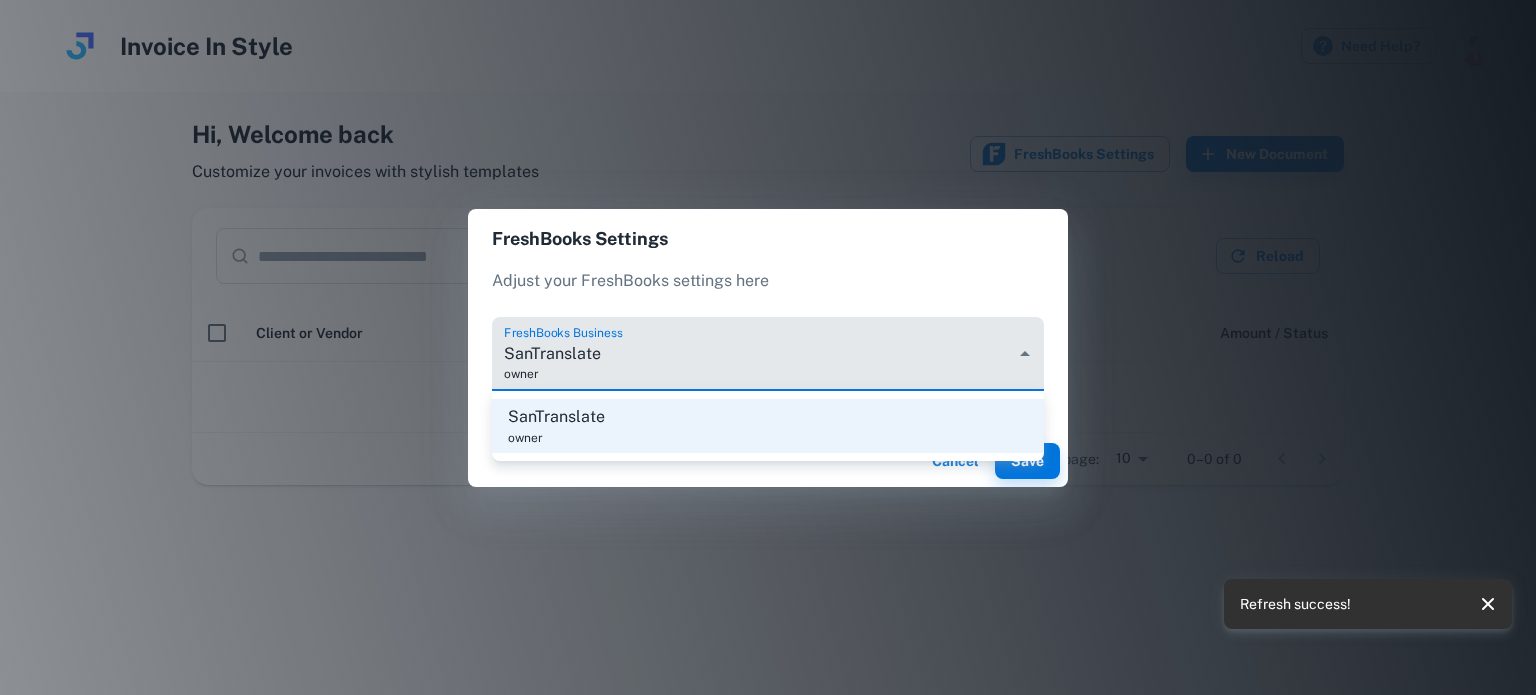 click on "Invoice In Style Need Help? Hi  , Welcome back Customize your invoices with stylish templates FreshBooks Settings New Document ​ ​ Reload Client or Vendor Description Last Updated sorted descending Amount / Status You don't have any styled document yet, click "New Document" button to add one. Rows per page: 10 ** 0–0 of 0 Refresh success! FreshBooks Settings Adjust your FreshBooks settings here FreshBooks Business SanTranslate owner ******* Cancel Save SanTranslate owner" at bounding box center (768, 347) 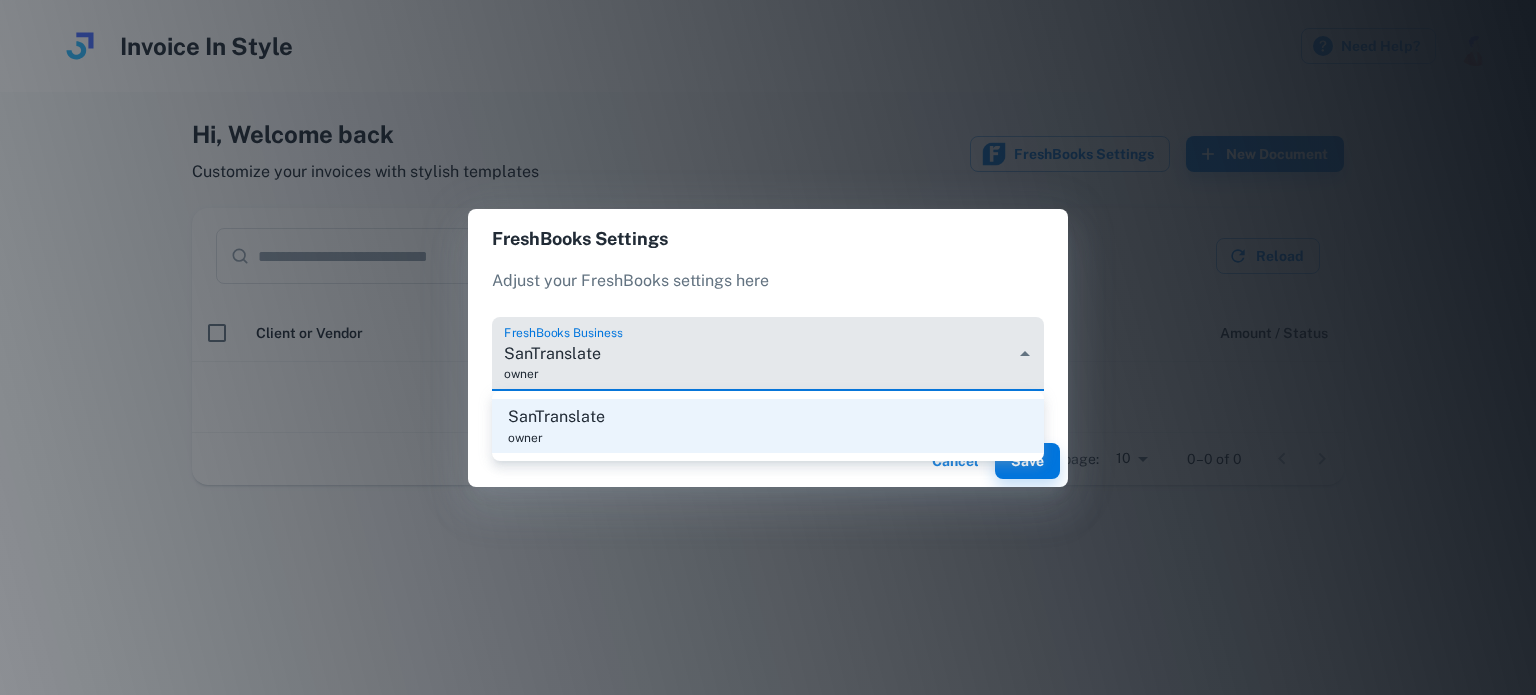 click at bounding box center (768, 347) 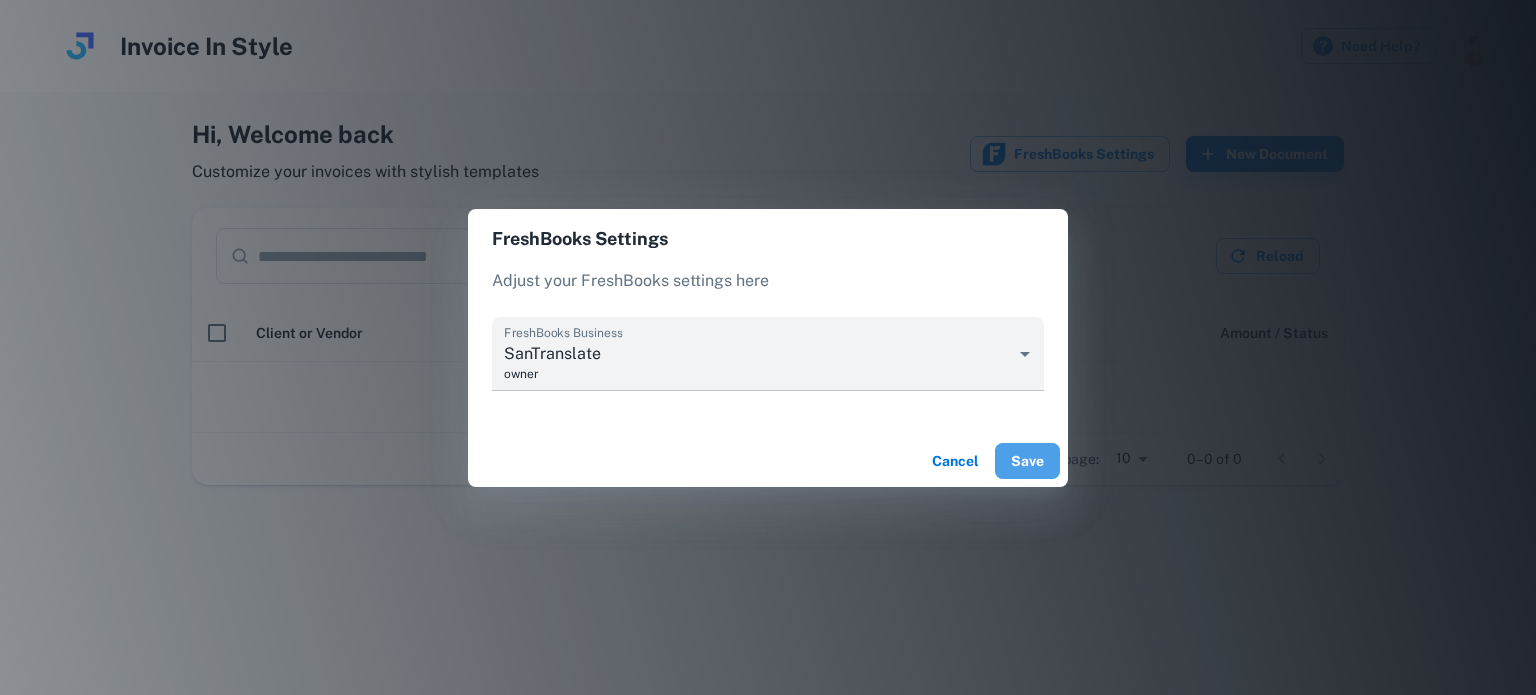 click on "Save" at bounding box center [1027, 461] 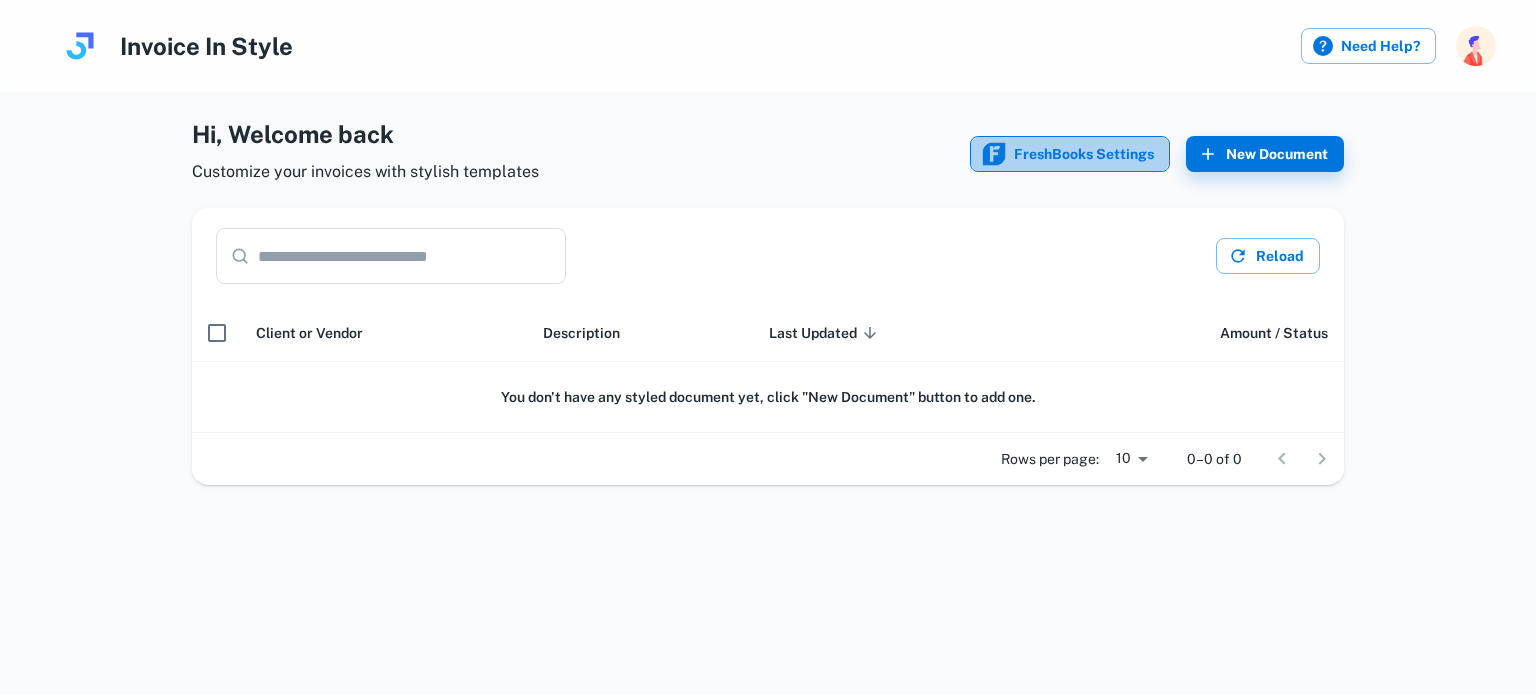 click on "FreshBooks Settings" at bounding box center (1070, 154) 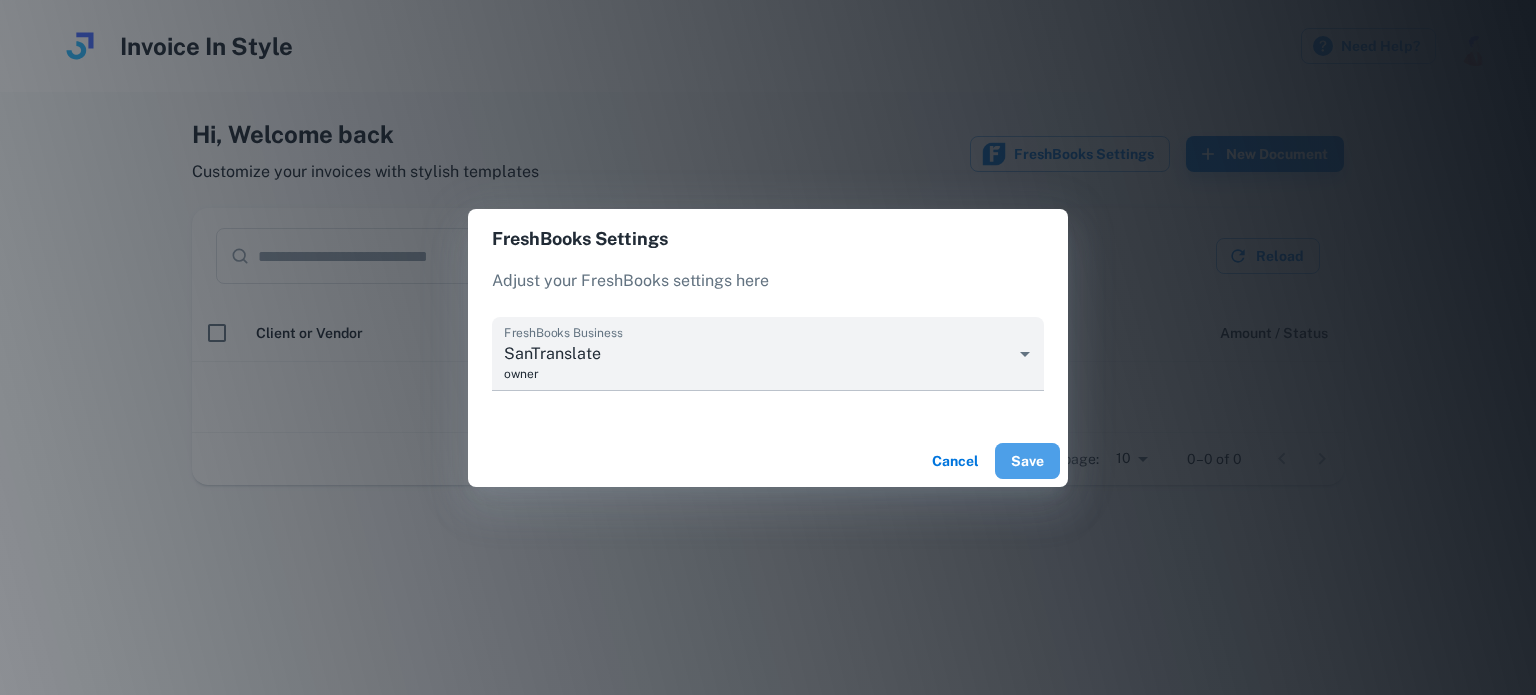 click on "Save" at bounding box center (1027, 461) 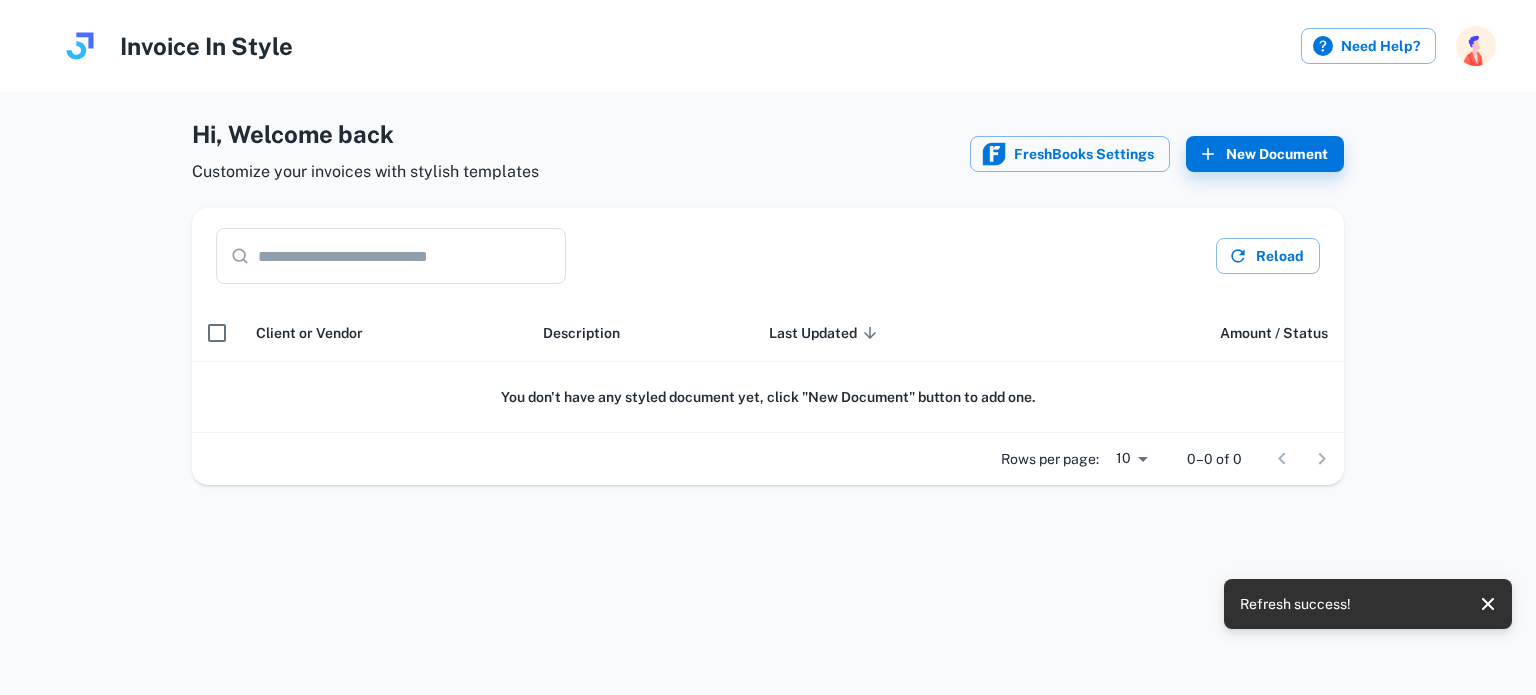 click 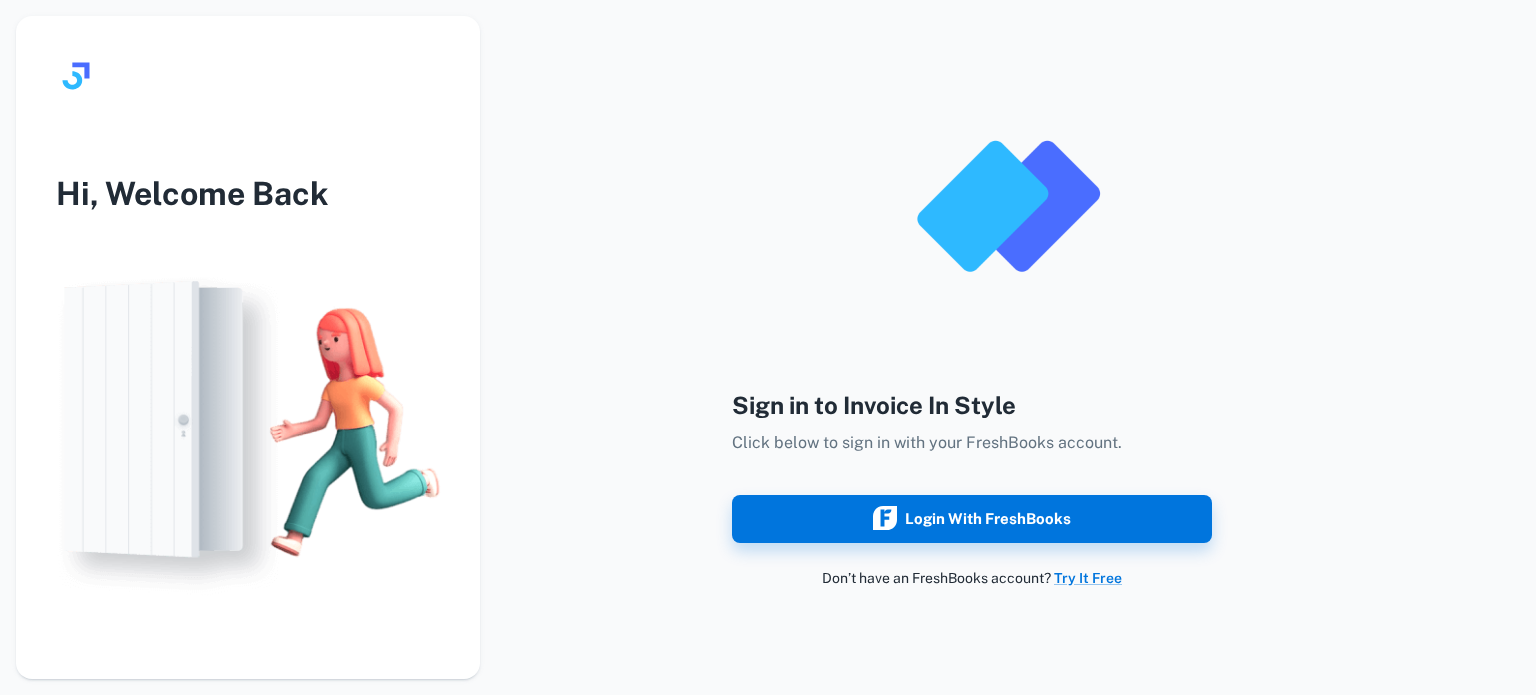 scroll, scrollTop: 0, scrollLeft: 0, axis: both 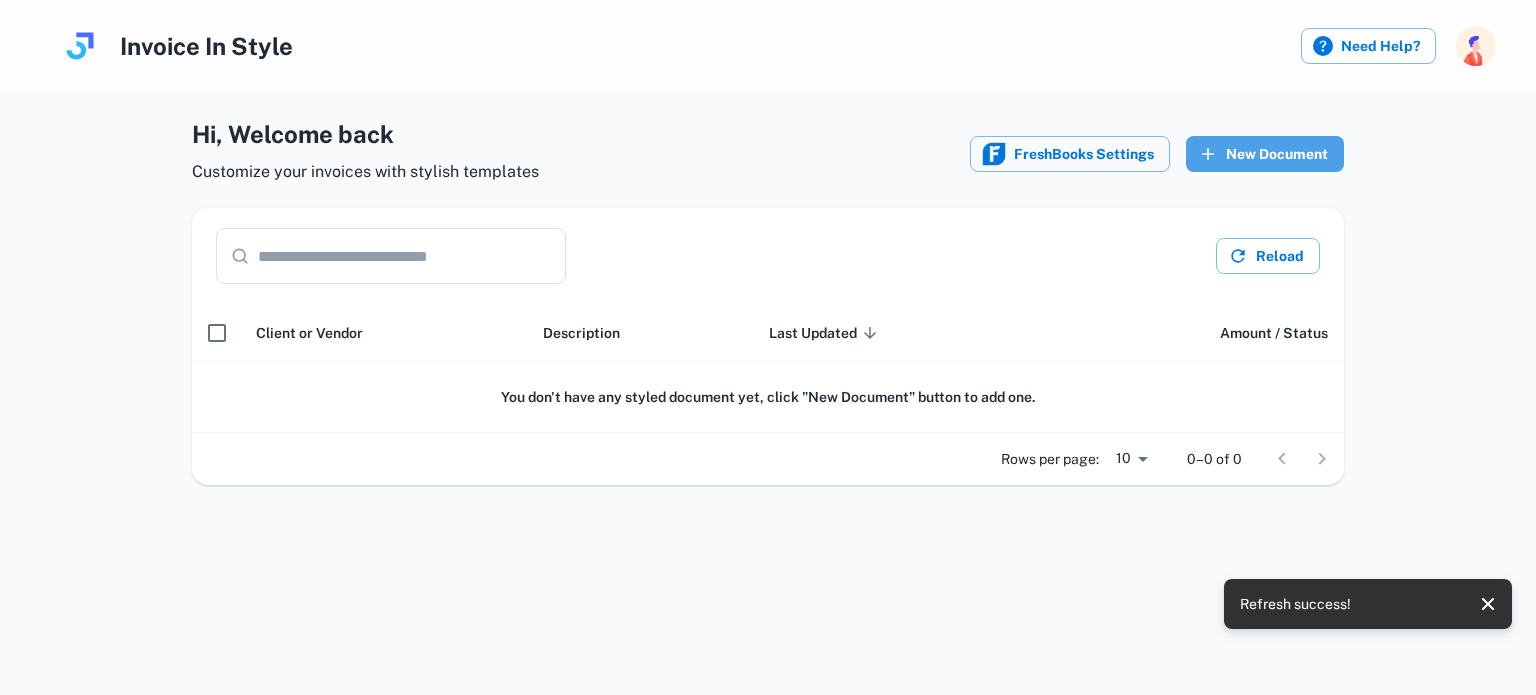 click on "New Document" at bounding box center [1265, 154] 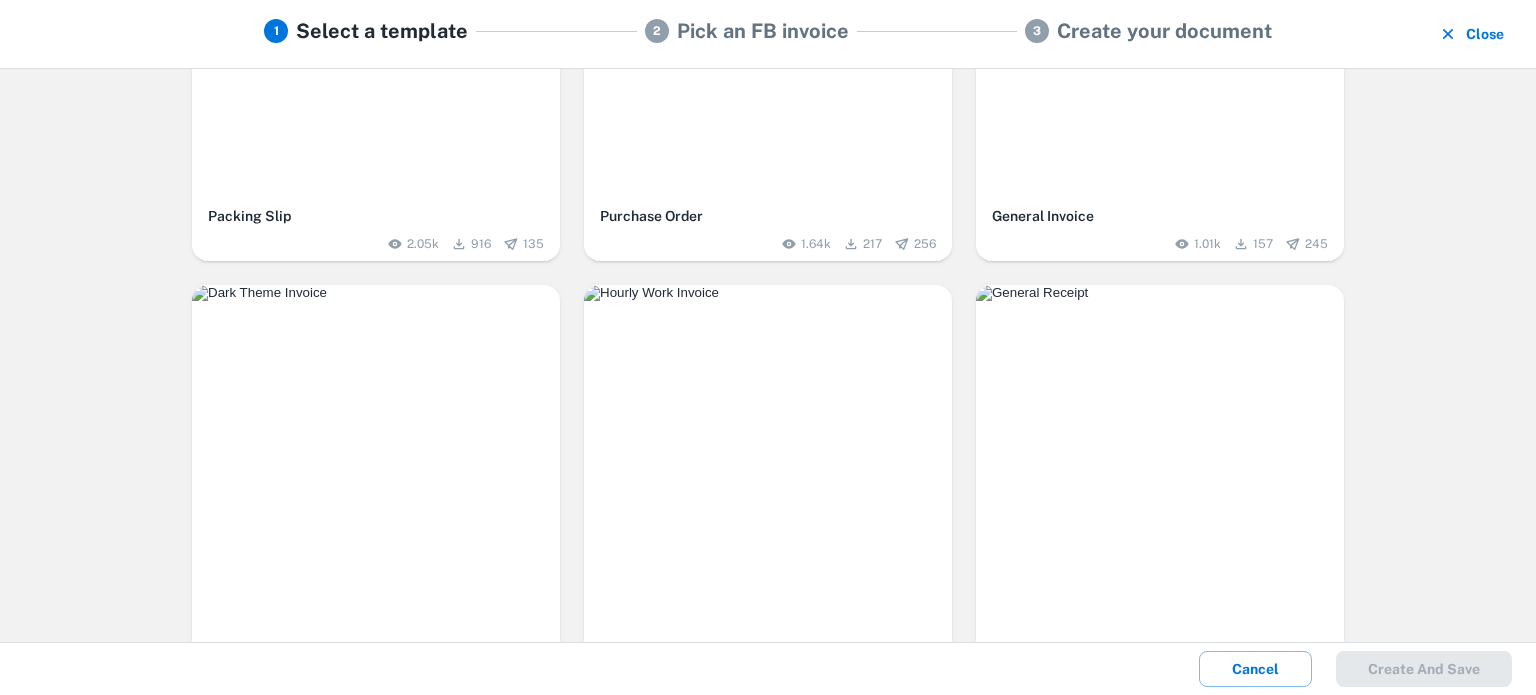scroll, scrollTop: 0, scrollLeft: 0, axis: both 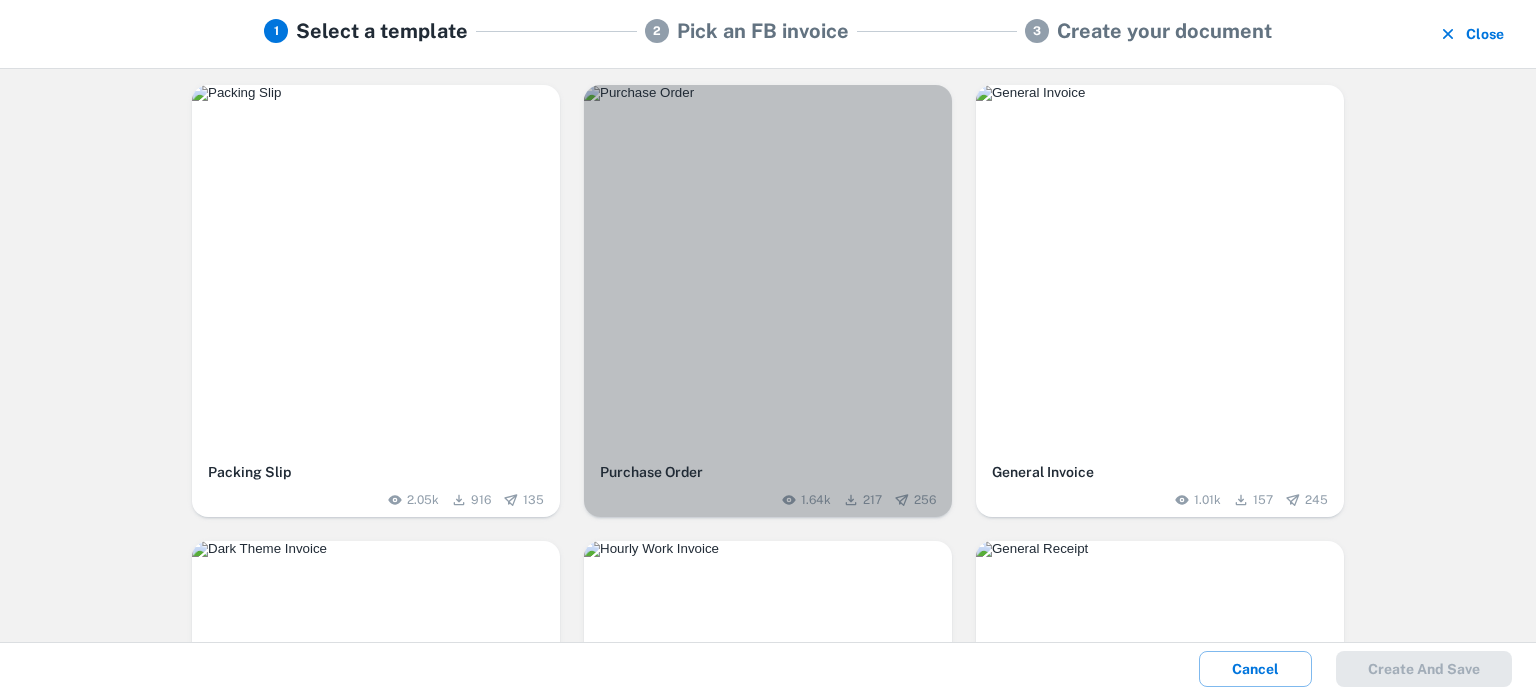 click at bounding box center (768, 93) 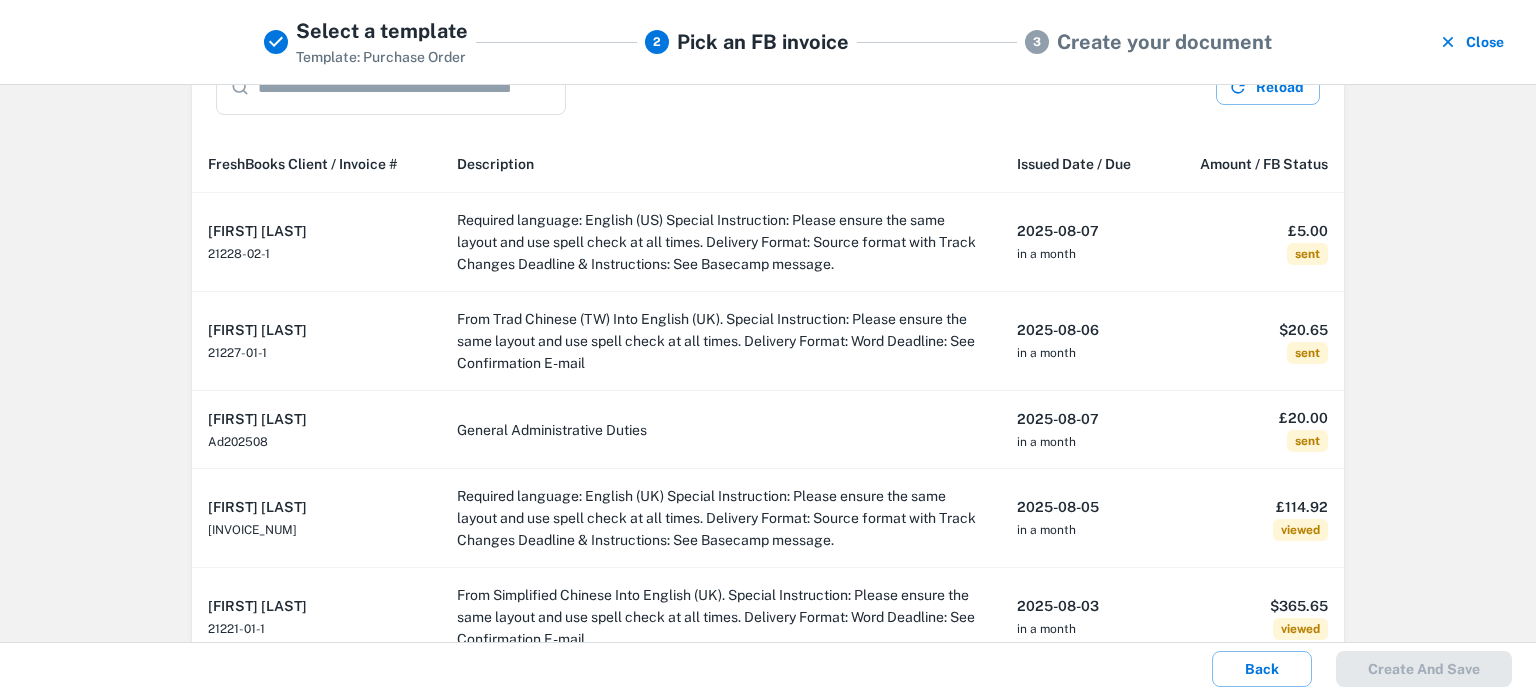 scroll, scrollTop: 0, scrollLeft: 0, axis: both 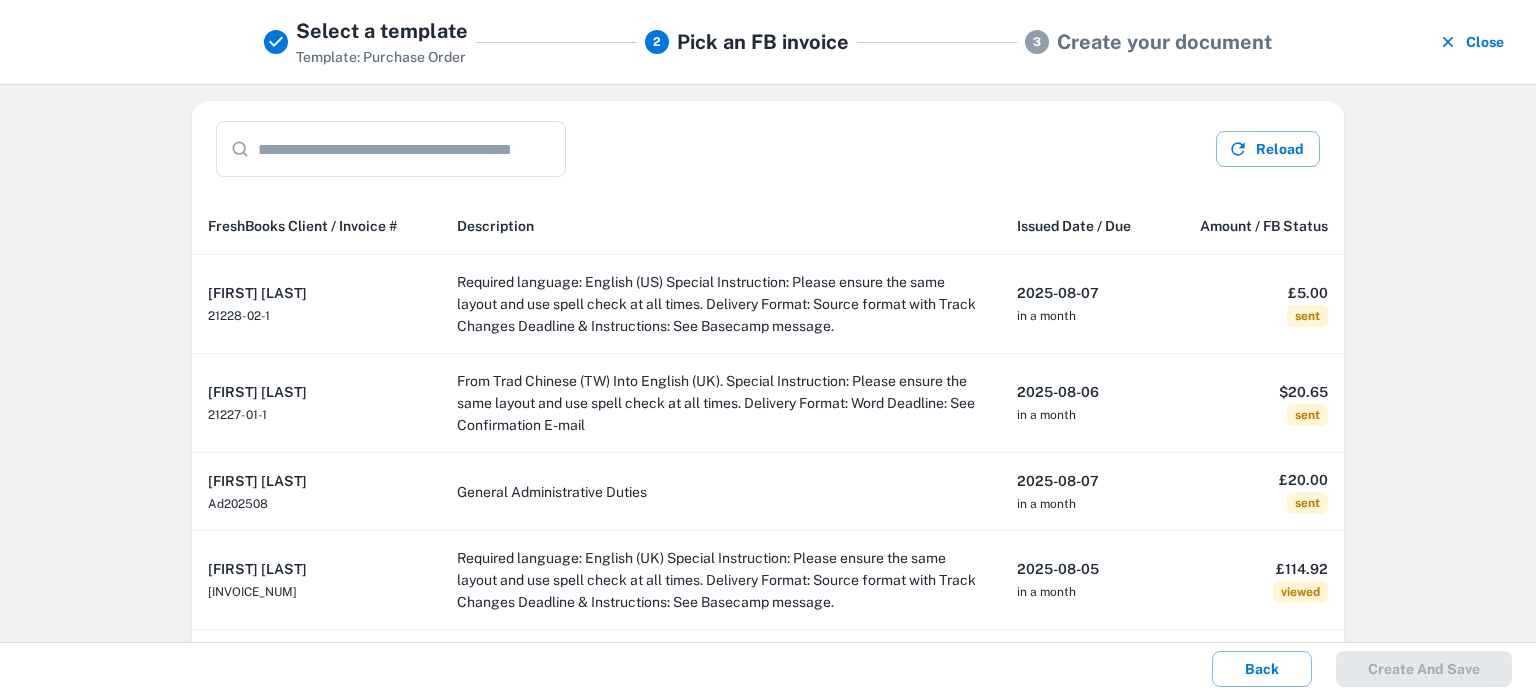 click on "Renee McClellan 21228-02-1" at bounding box center [316, 304] 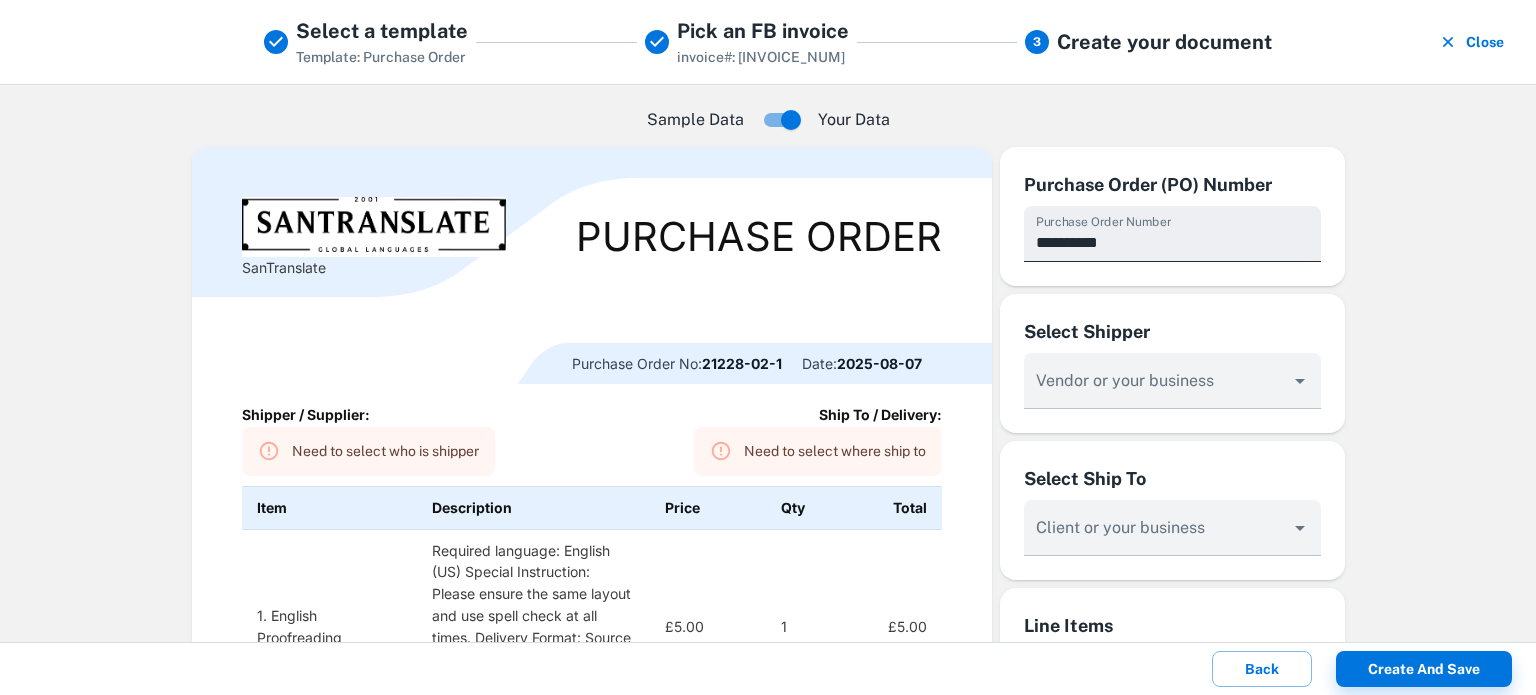 type on "**********" 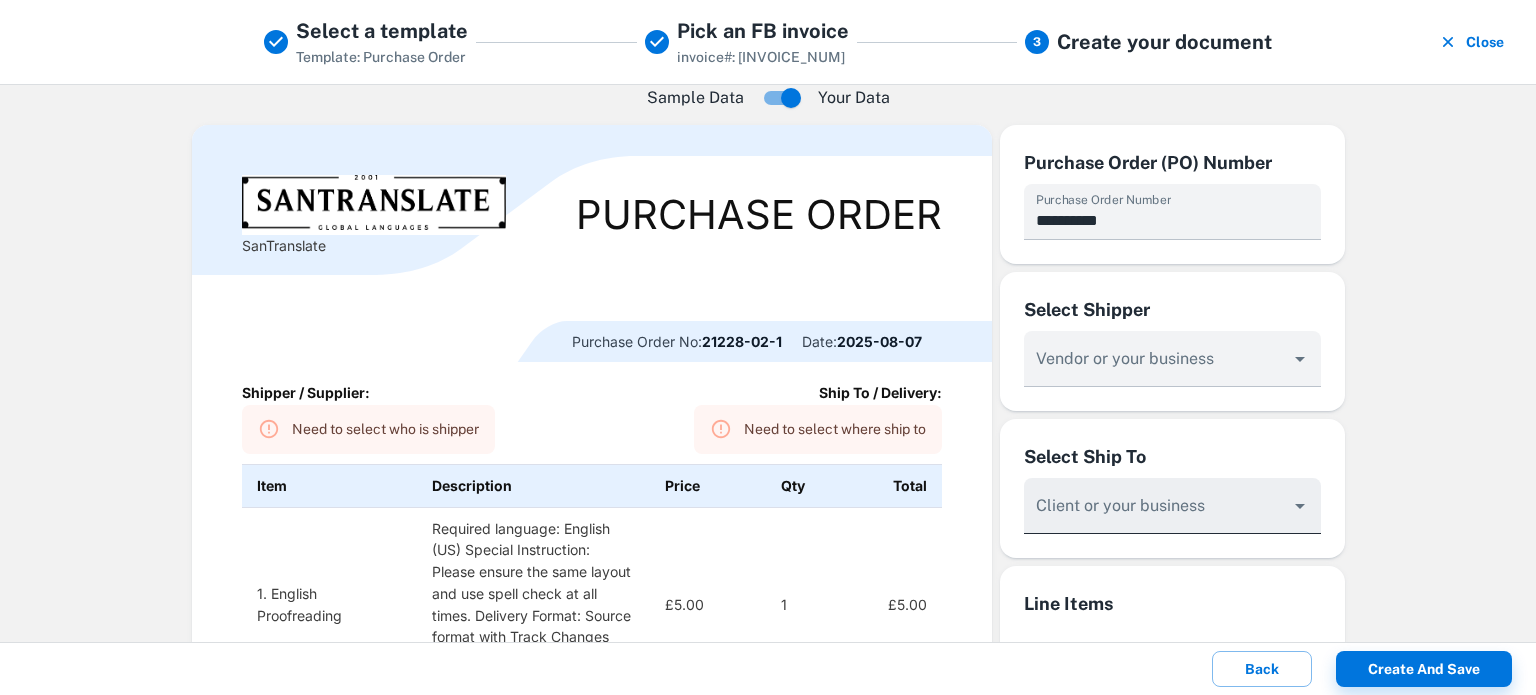 scroll, scrollTop: 0, scrollLeft: 0, axis: both 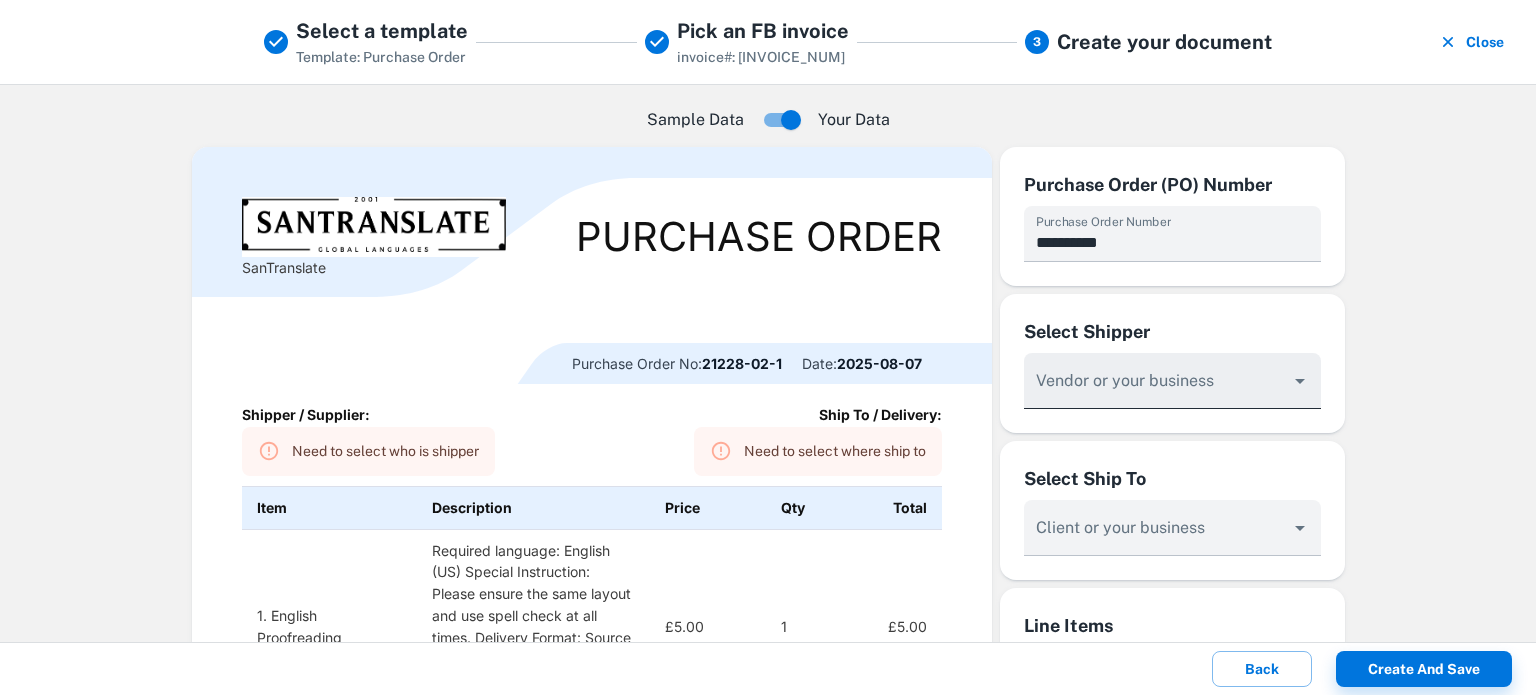 click on "Vendor or your business" at bounding box center [1157, 390] 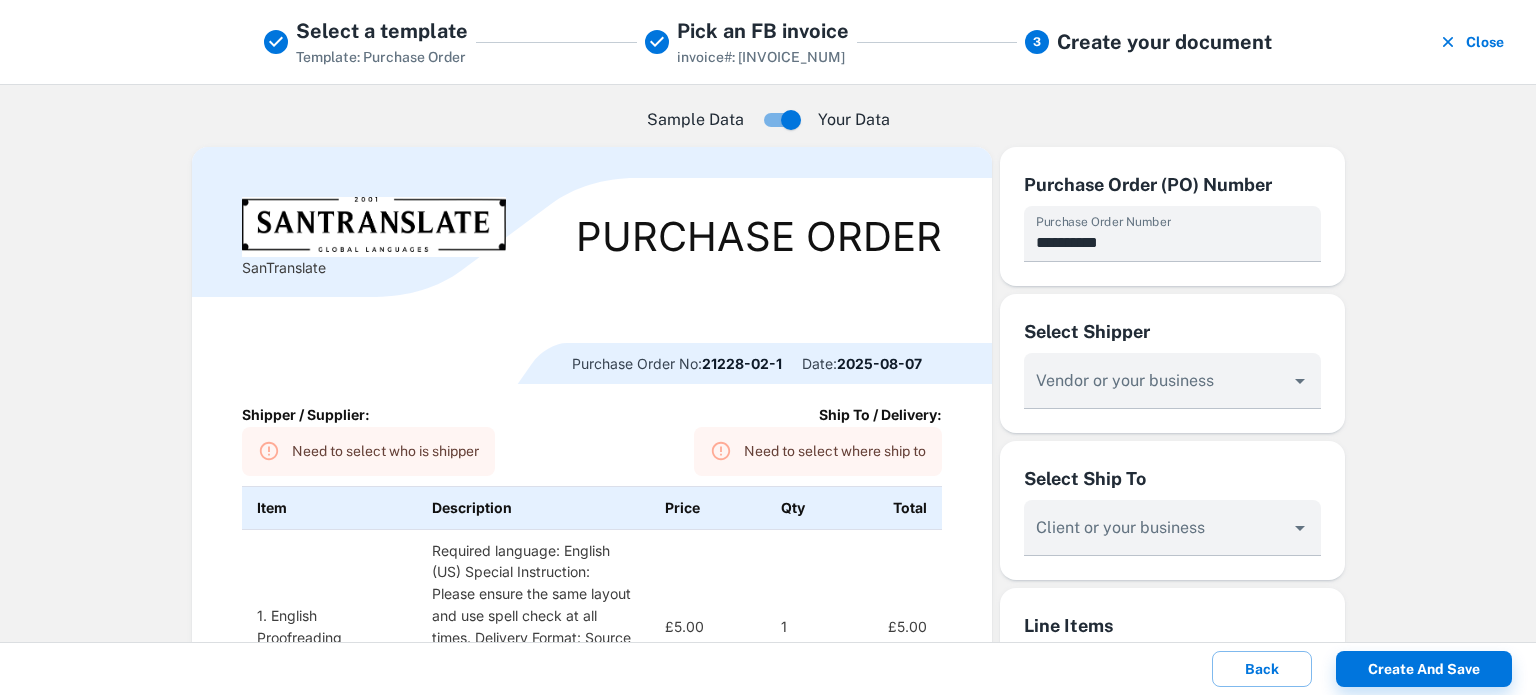 click on "Sample Data Your Data SanTranslate Purchase Order Purchase Order No:  21228-02-1 Date:  2025-08-07 Shipper / Supplier: Need to select who is shipper Ship To / Delivery: Need to select where ship to Item Description Price Qty Total 1. English Proofreading Required language: English (US)
Special Instruction: Please ensure the same layout and use spell check at all times.
Delivery Format: Source format with Track Changes
Deadline & Instructions: See Basecamp message. £5.00 1 £5.00 Notes:   Subtoal £5.00 Grand Total   £5.00 Terms & Conditions: Please complete the followings upon delivery of your work: 1. For any type of work, include any comments and/or highlight any concerns that you may have so that we can request our client for clarifications. 2. For translations, any transliteration of names (person/service/products) should be highlighted in Yellow.  TERMS OF PAYMENT: 45 days from date of delivery and upon completion of the entire project.   Purchase Order (PO) Number Purchase Order Number Discount" at bounding box center [768, 363] 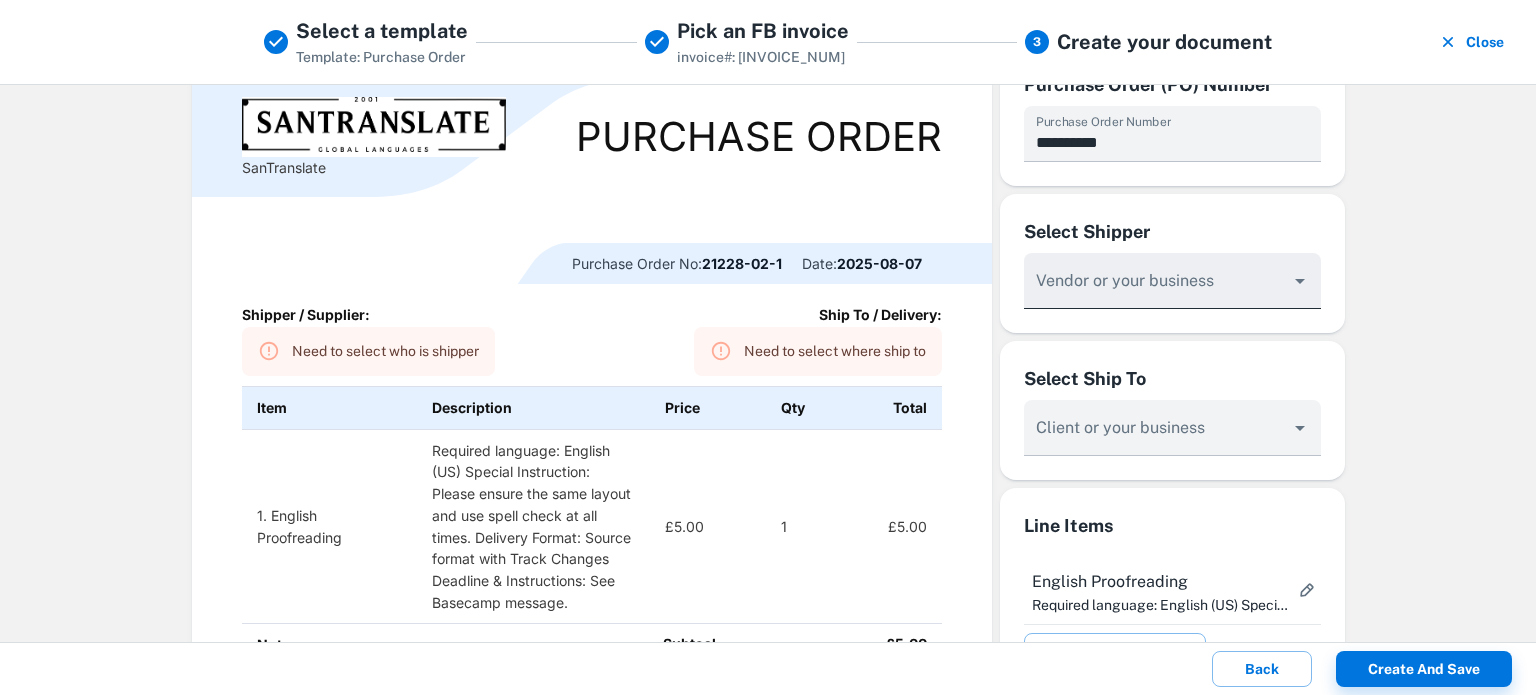 click on "Vendor or your business" at bounding box center (1157, 290) 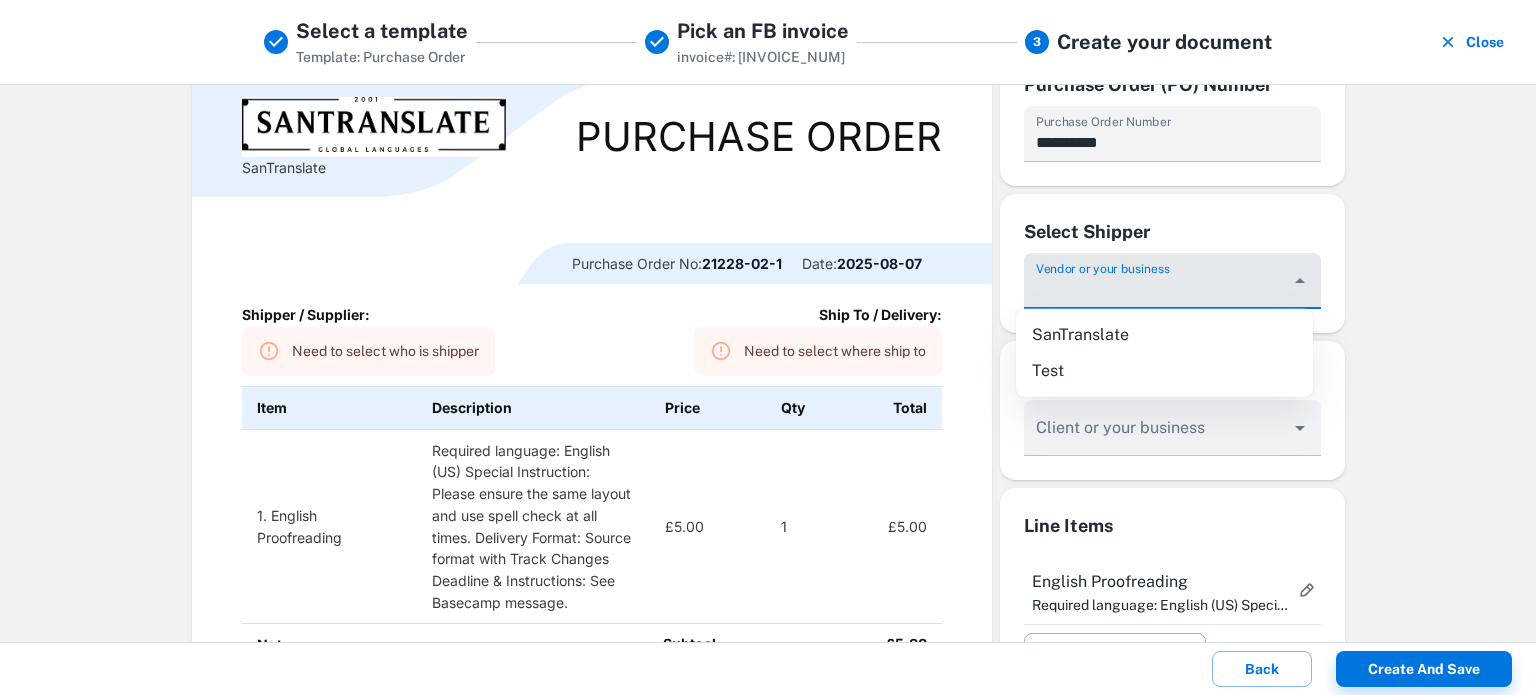 drag, startPoint x: 1061, startPoint y: 339, endPoint x: 1074, endPoint y: 331, distance: 15.264338 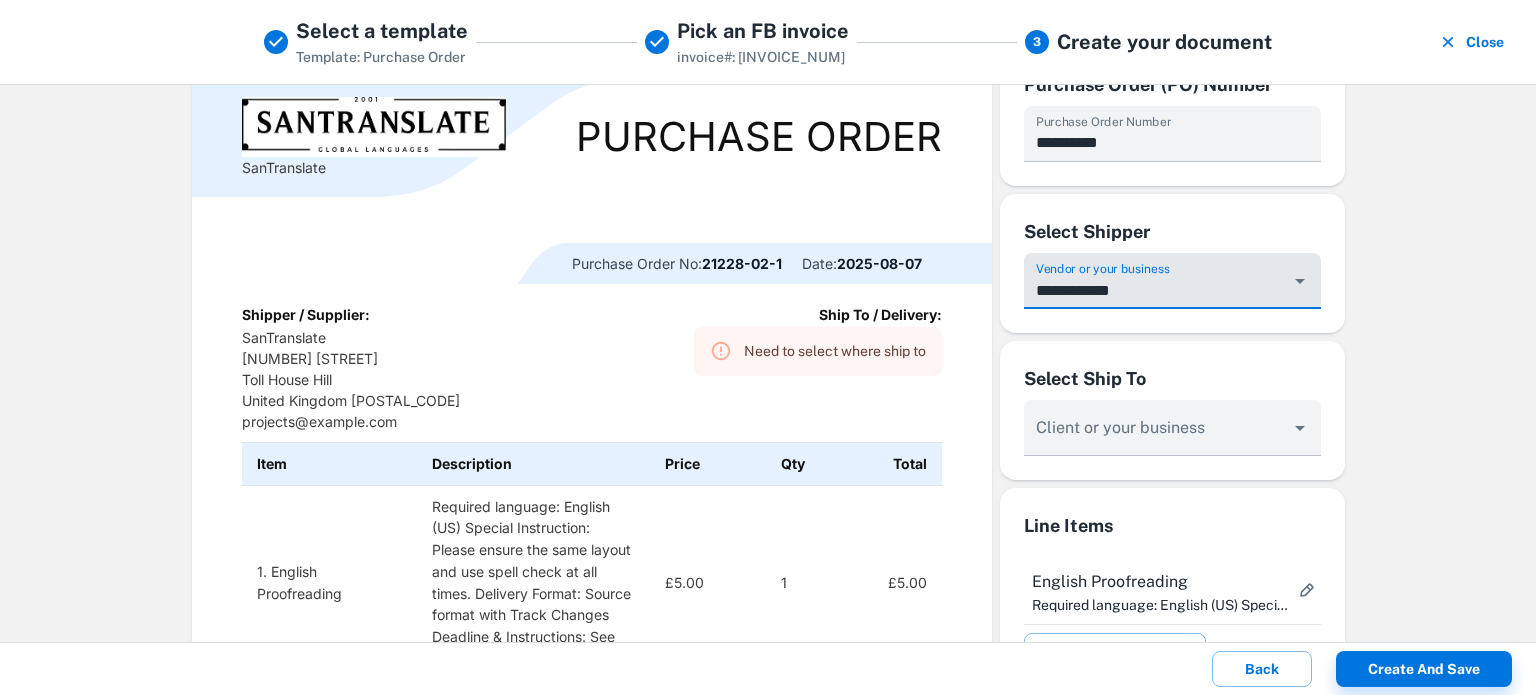 type on "**********" 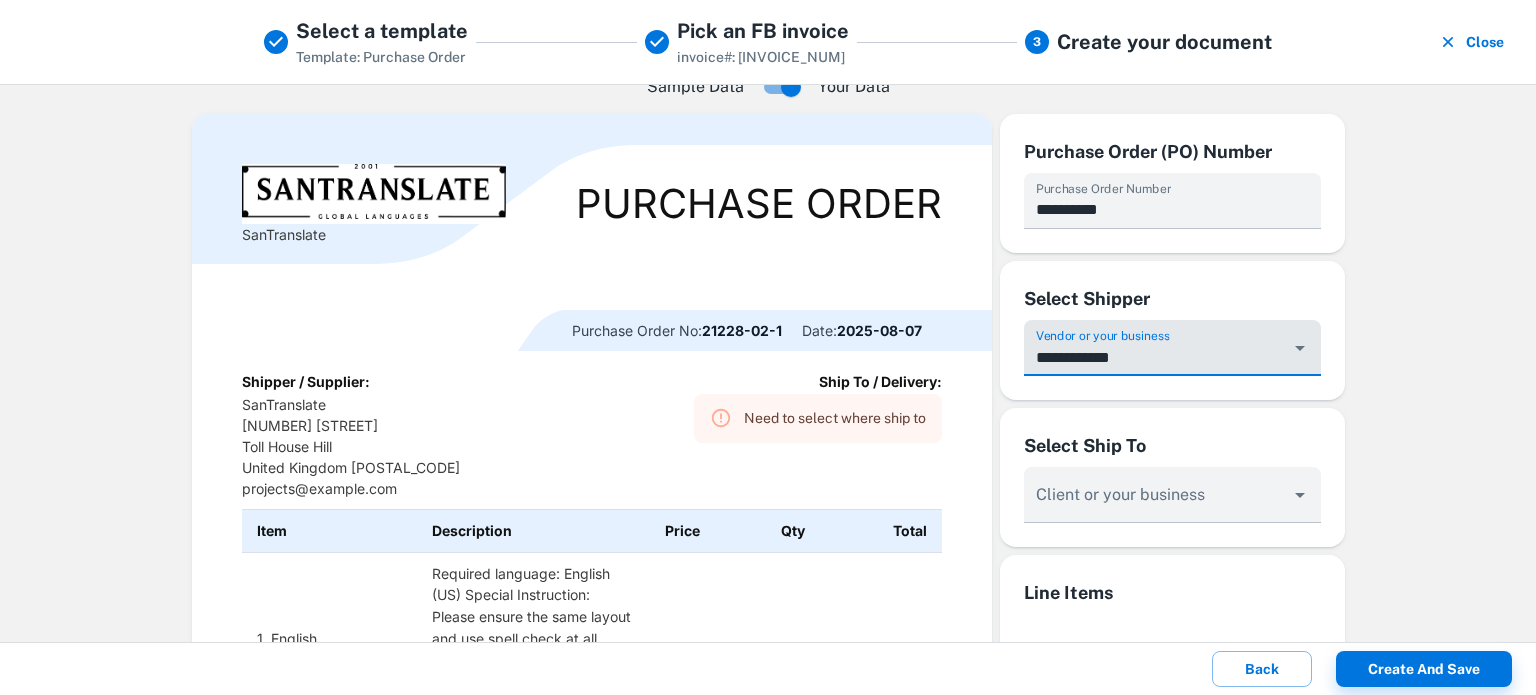 scroll, scrollTop: 0, scrollLeft: 0, axis: both 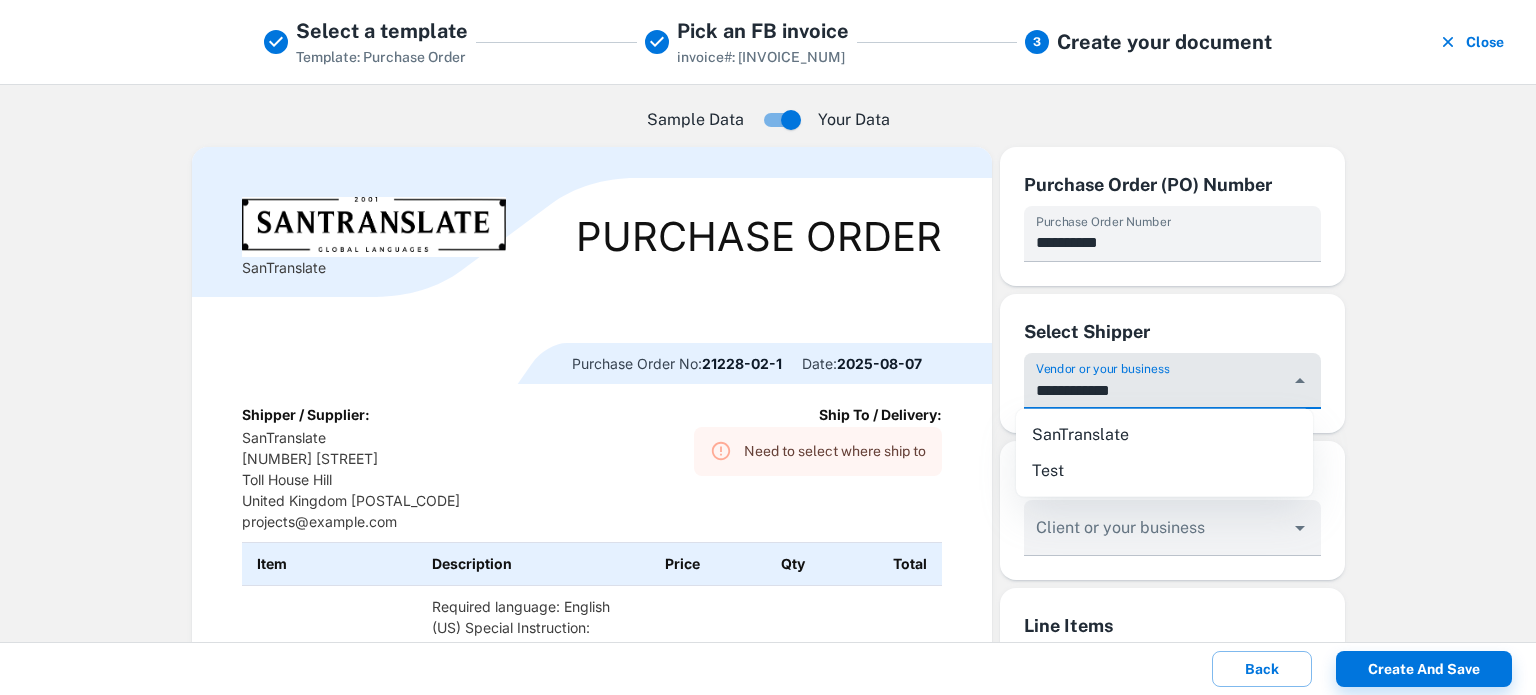 click on "**********" at bounding box center (1157, 390) 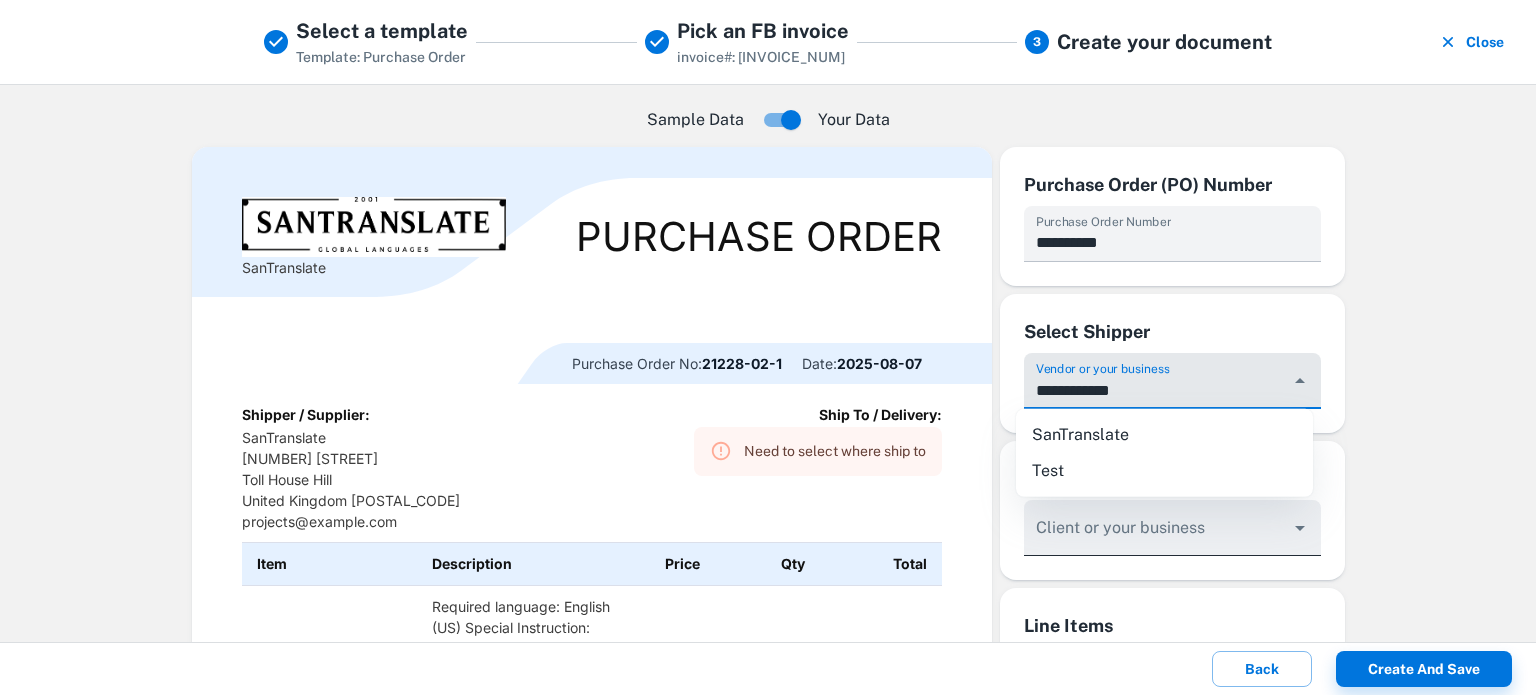 click on "Vendor or your business" at bounding box center [1157, 390] 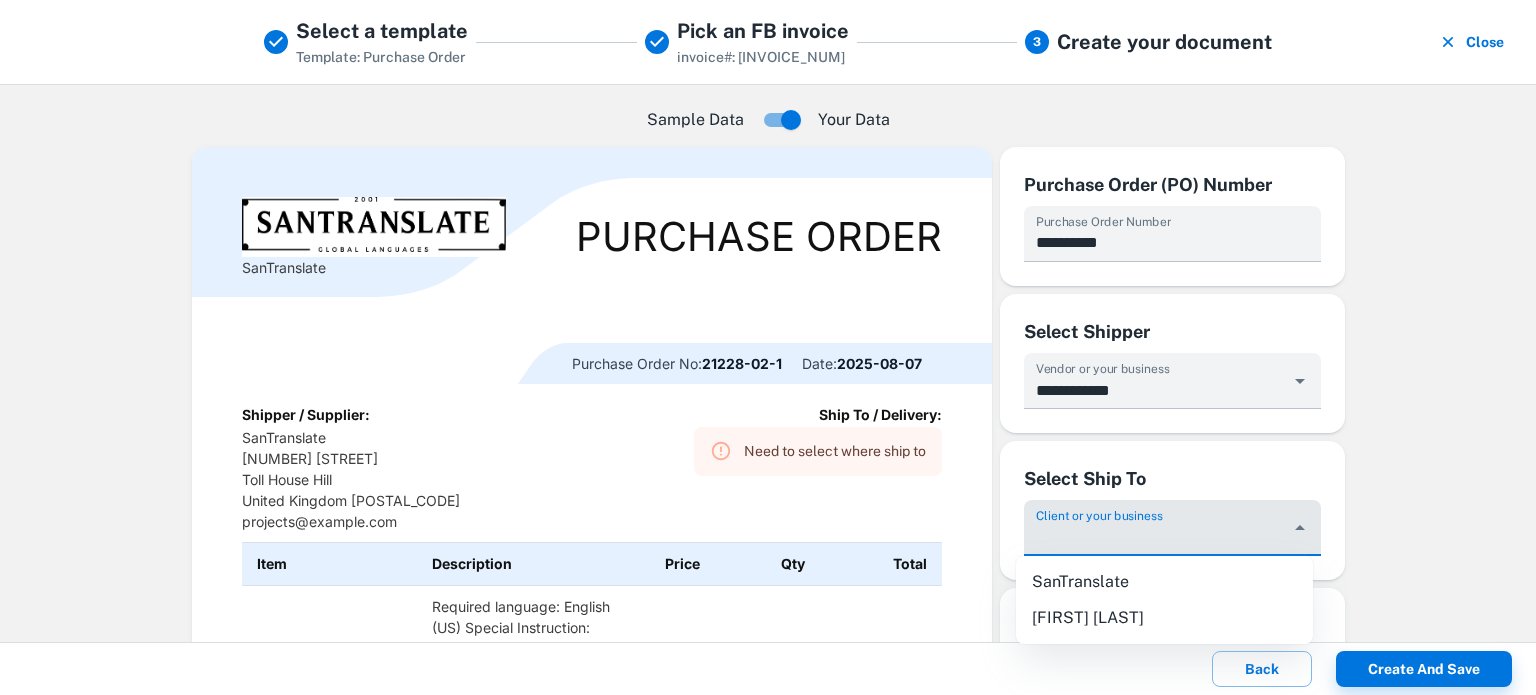 click on "[FIRST] [LAST]" at bounding box center (1164, 618) 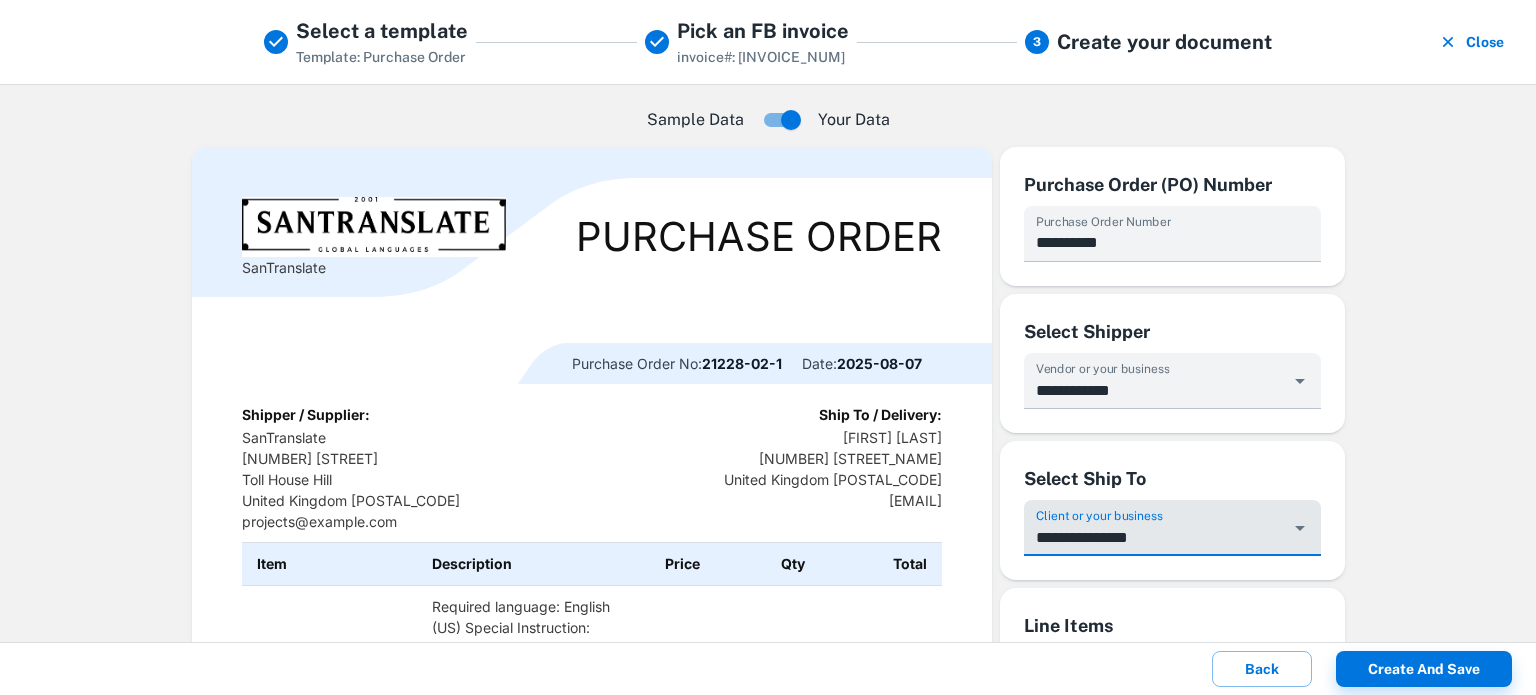 type on "**********" 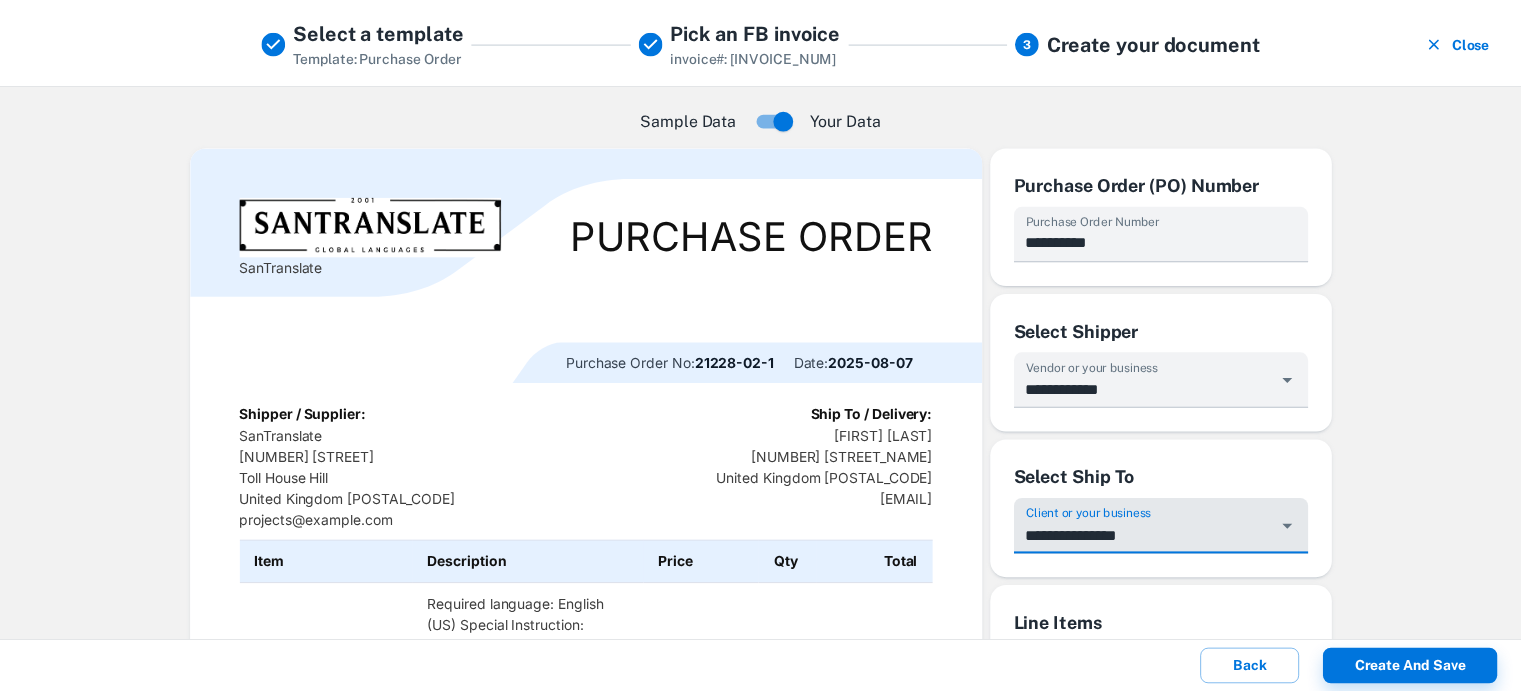 scroll, scrollTop: 100, scrollLeft: 0, axis: vertical 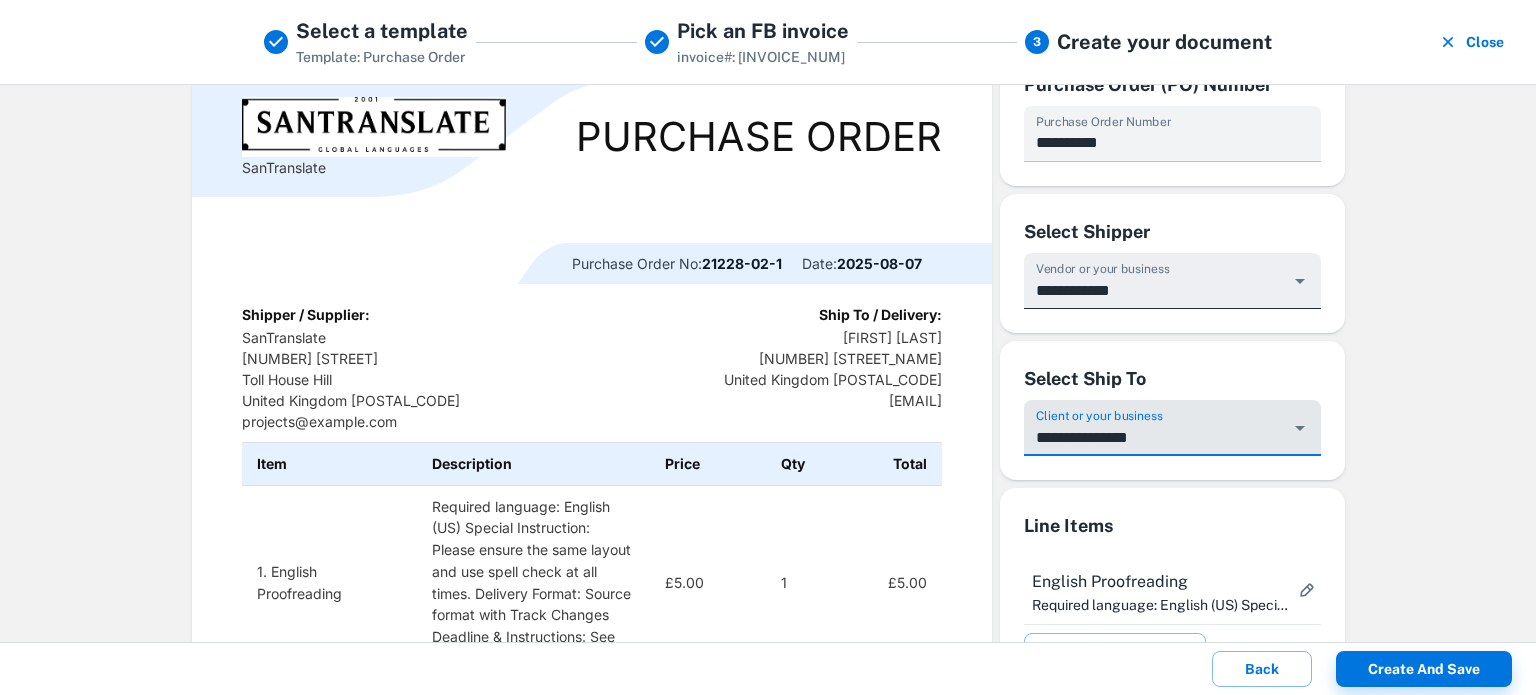 click on "**********" at bounding box center [1157, 290] 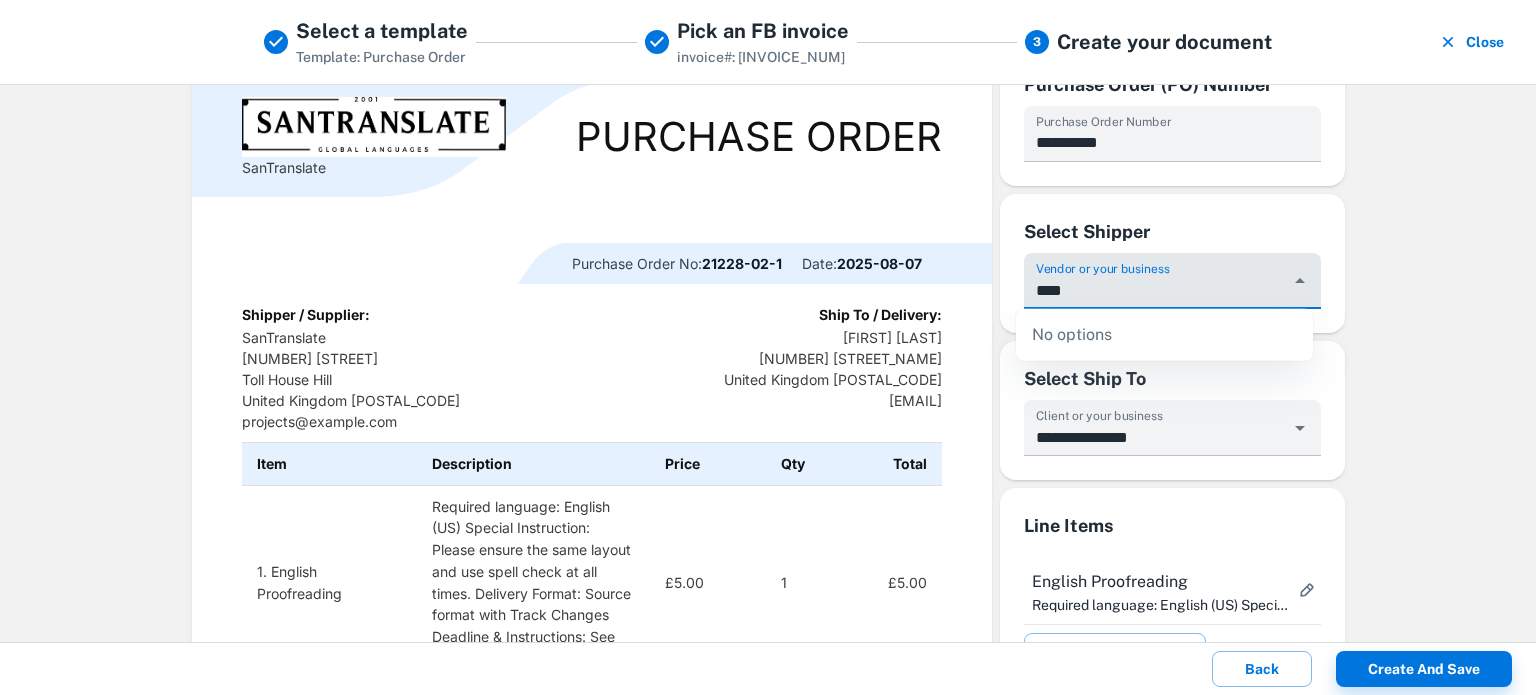 type on "*****" 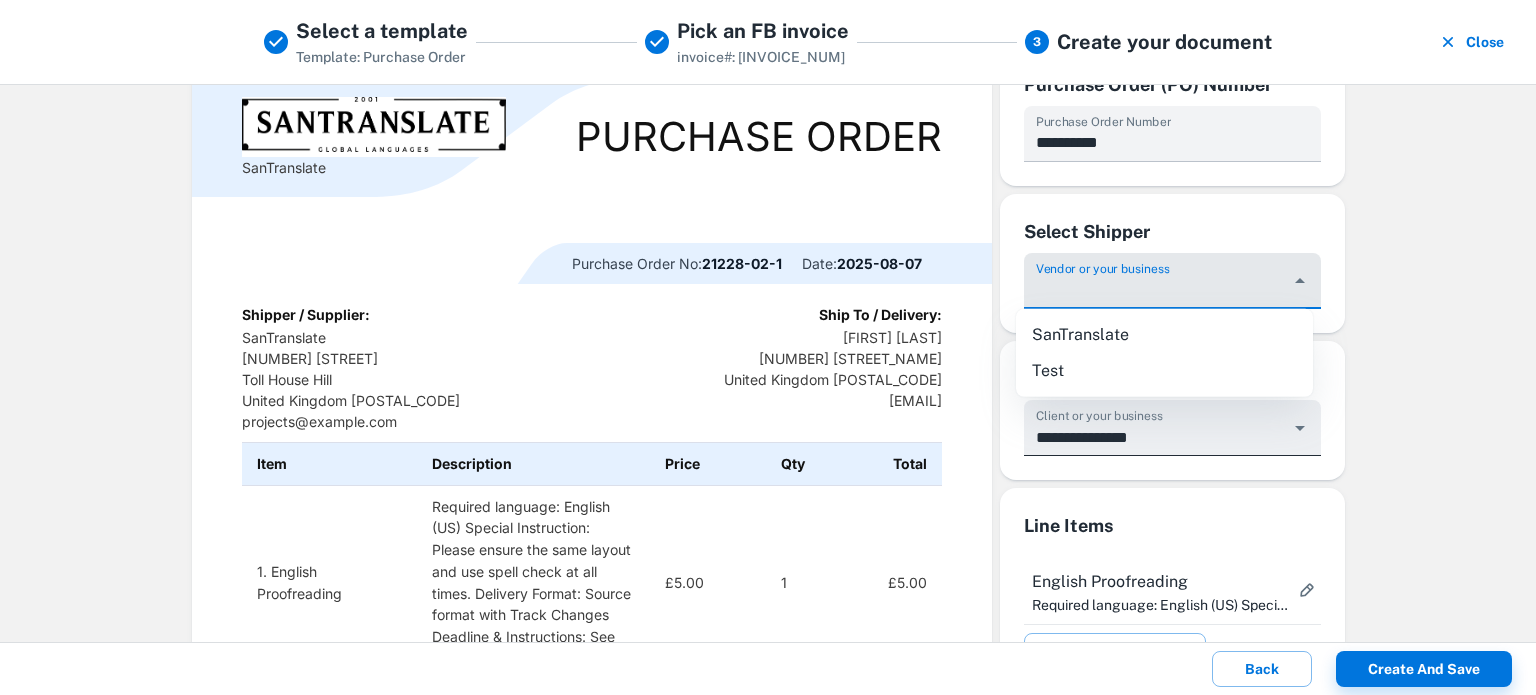 type on "**********" 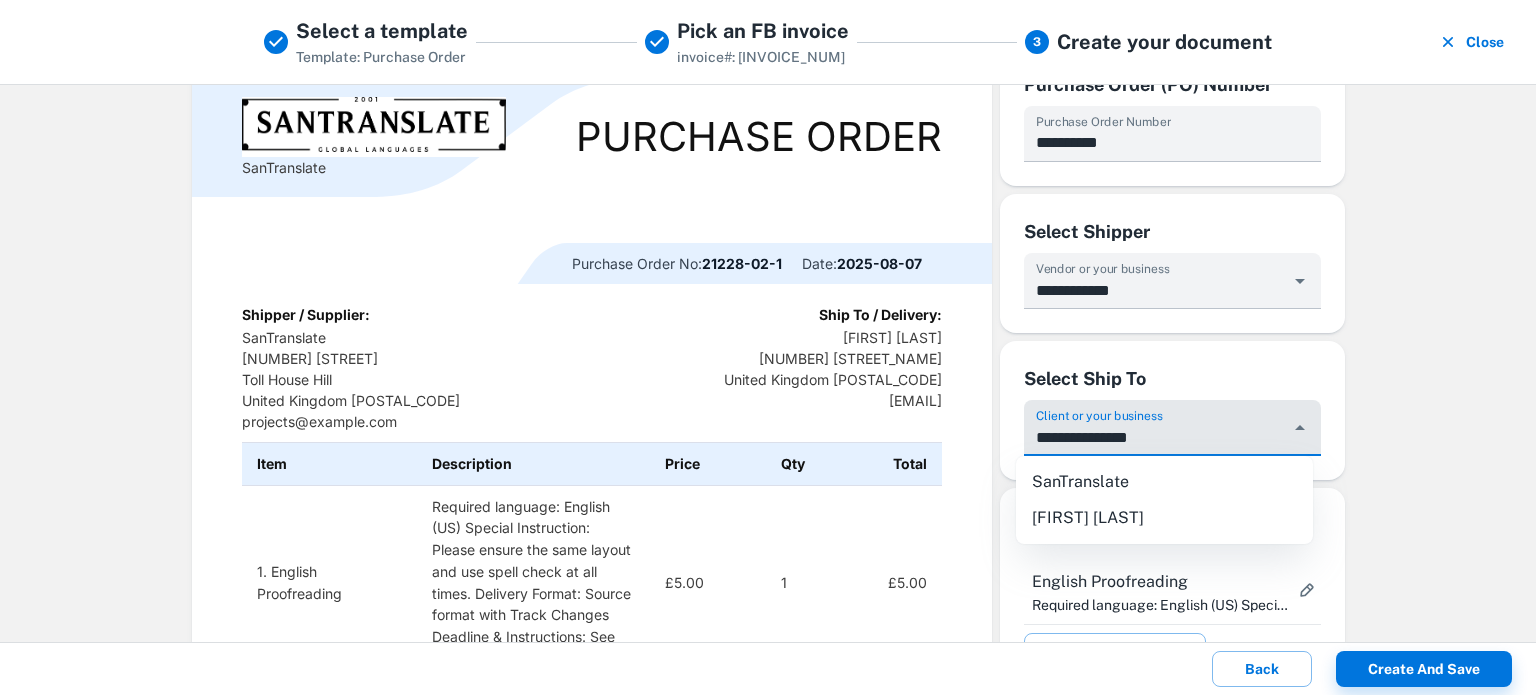 click on "**********" at bounding box center [1157, 437] 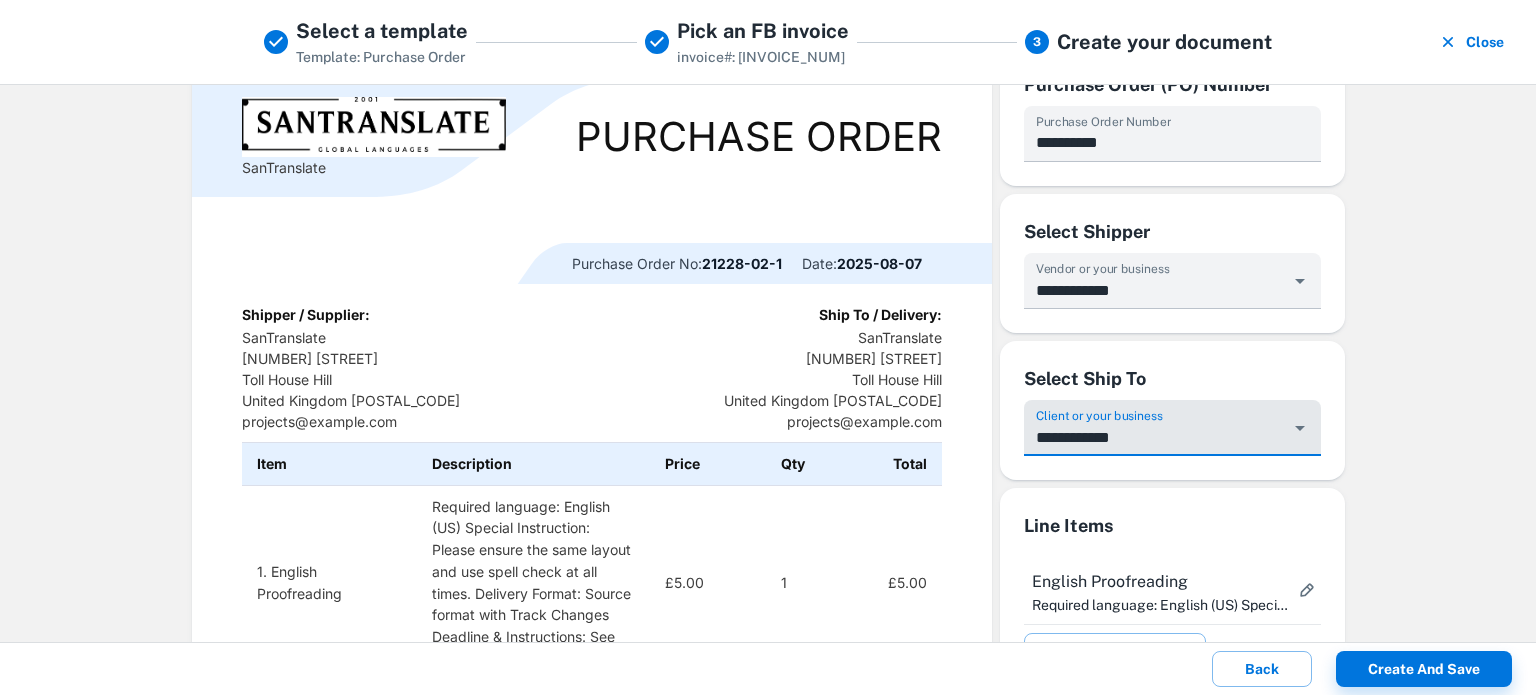 type on "**********" 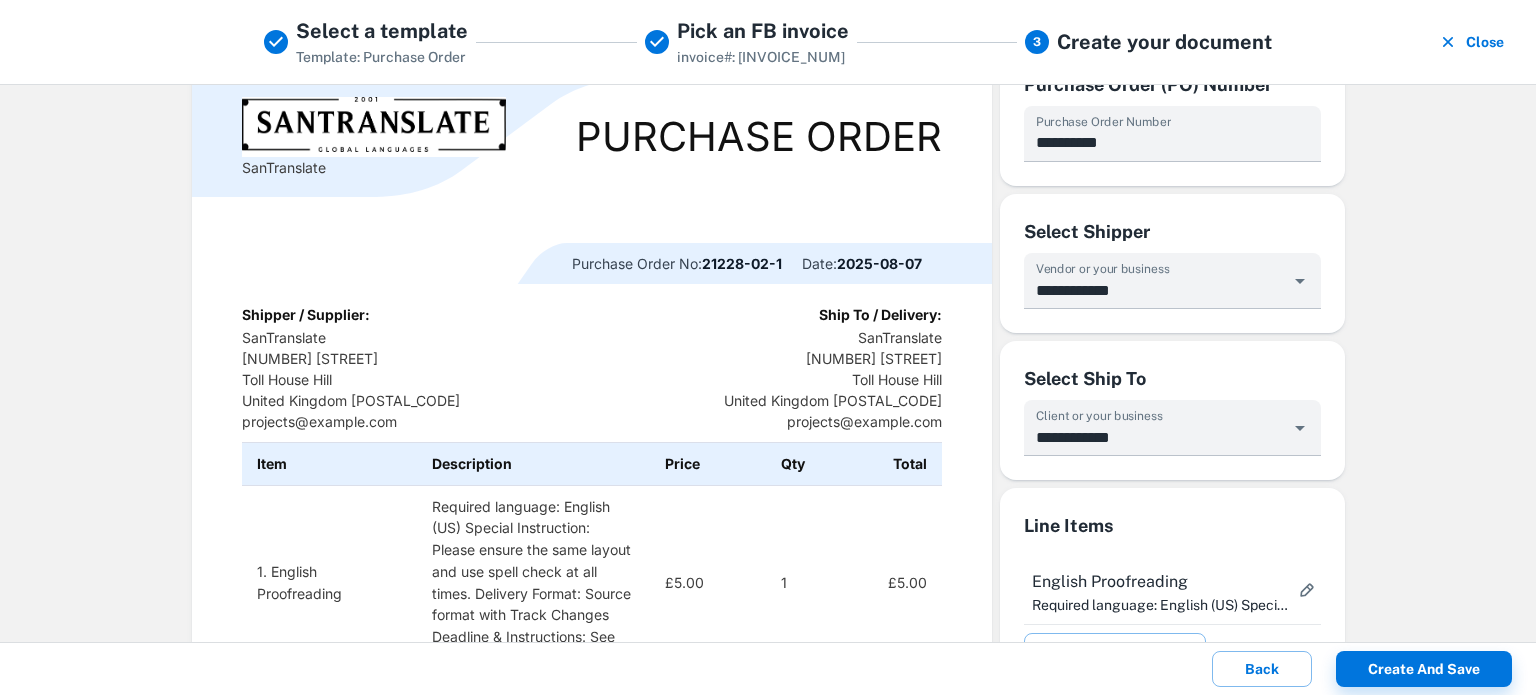 click on "Sample Data Your Data SanTranslate Purchase Order Purchase Order No:  21228-02-1 Date:  2025-08-07 Shipper / Supplier: SanTranslate   6th Floor City Gate East   Toll House Hill   United Kingdom   NG1 5FS   projects@santranslate.com Ship To / Delivery: SanTranslate   6th Floor City Gate East   Toll House Hill   United Kingdom   NG1 5FS   projects@santranslate.com Item Description Price Qty Total 1. English Proofreading Required language: English (US)
Special Instruction: Please ensure the same layout and use spell check at all times.
Delivery Format: Source format with Track Changes
Deadline & Instructions: See Basecamp message. £5.00 1 £5.00 Notes:   Subtoal £5.00 Grand Total   £5.00 Terms & Conditions: Please complete the followings upon delivery of your work: 1. For any type of work, include any comments and/or highlight any concerns that you may have so that we can request our client for clarifications.  TERMS OF PAYMENT: 45 days from date of delivery and upon completion of the entire project.   %" at bounding box center (768, 363) 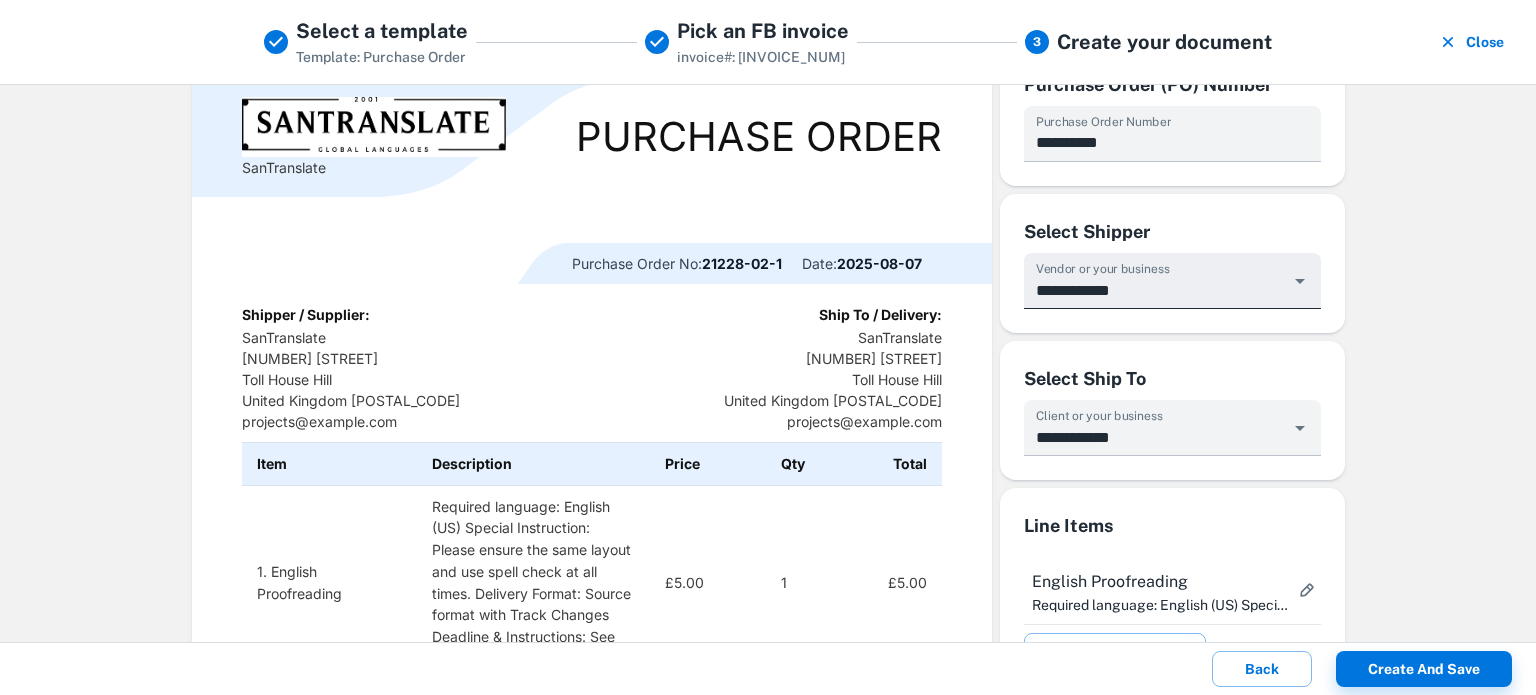 click on "**********" at bounding box center [1157, 290] 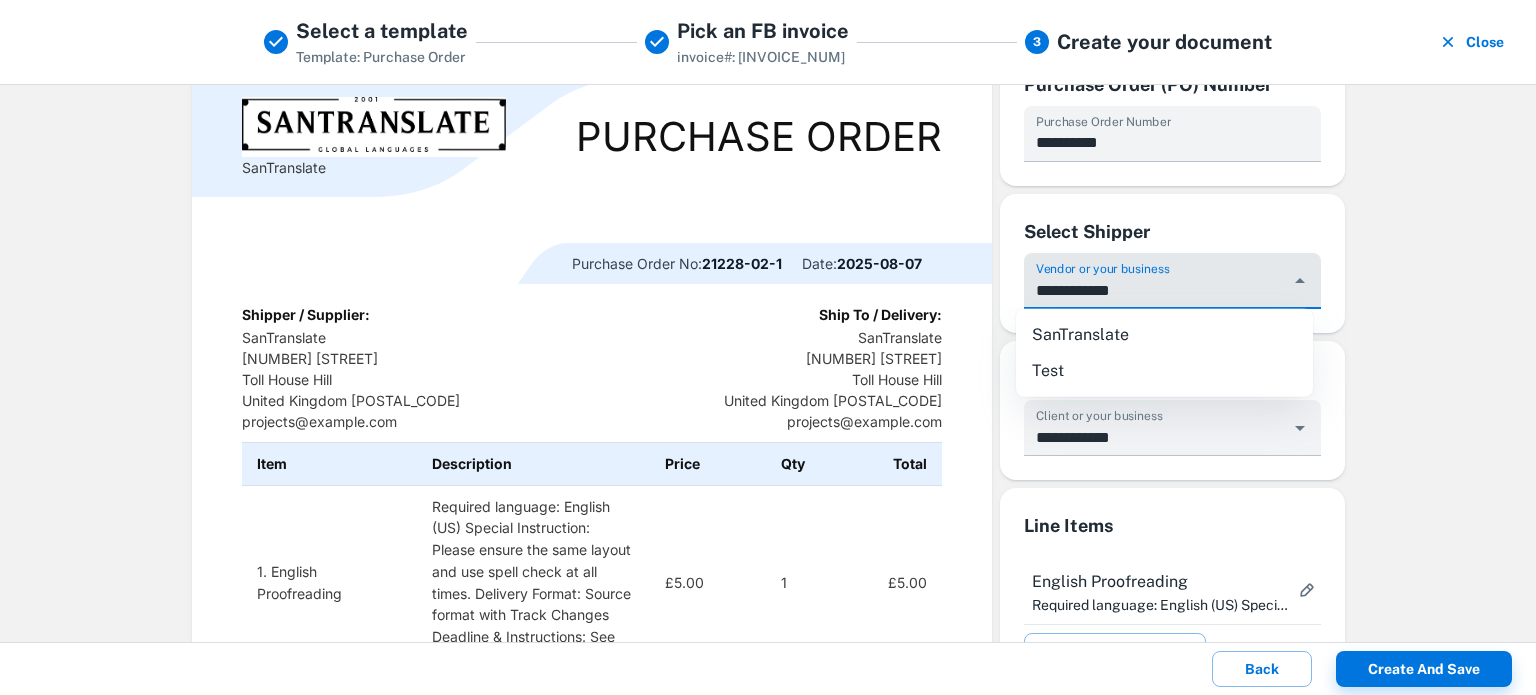 click on "**********" at bounding box center [1157, 290] 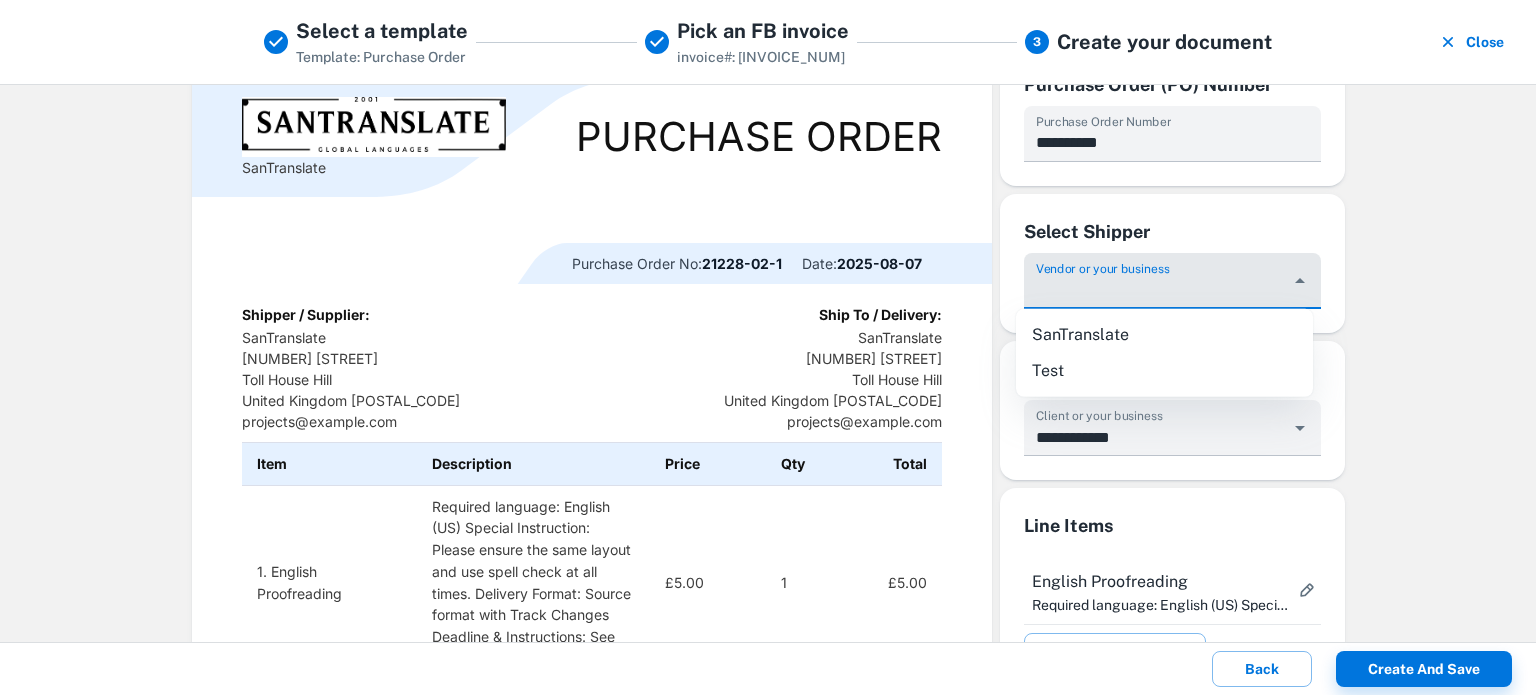 type on "**********" 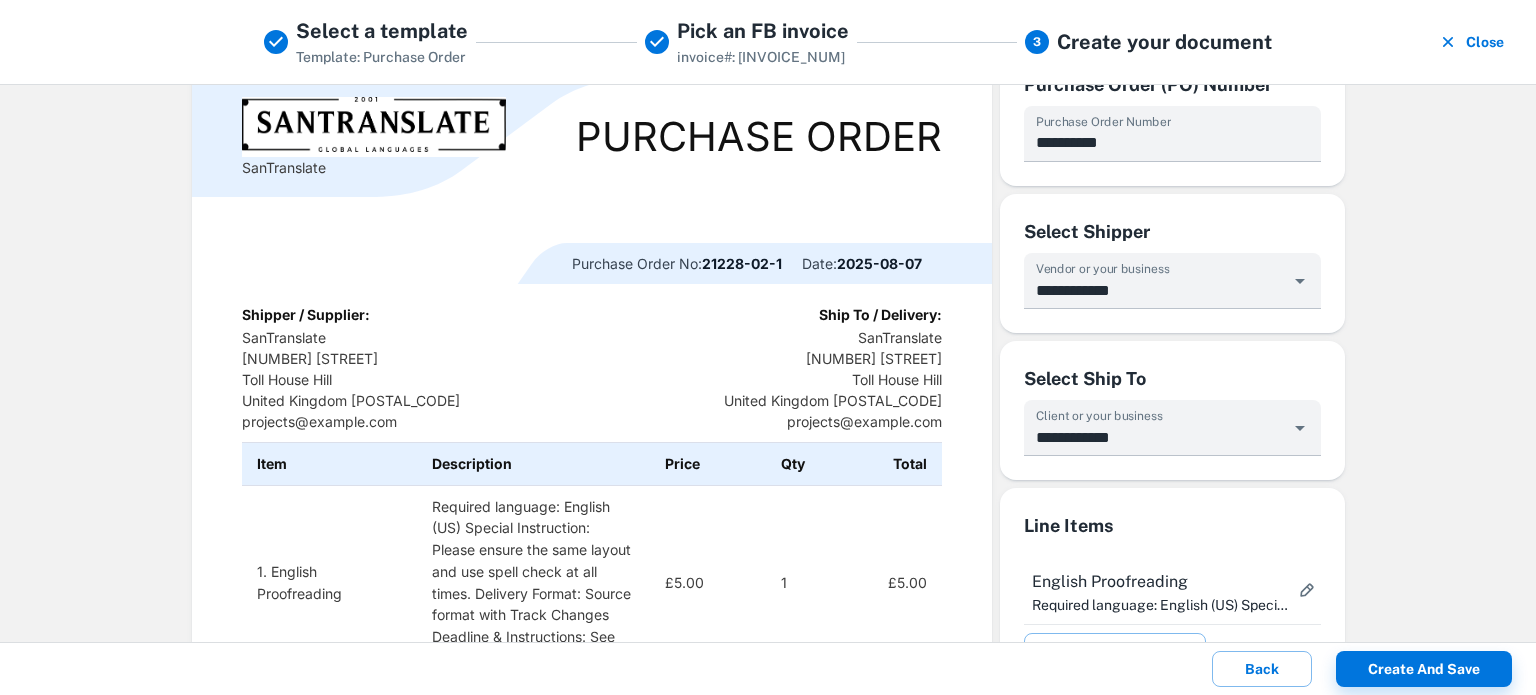 click on "Sample Data Your Data SanTranslate Purchase Order Purchase Order No:  21228-02-1 Date:  2025-08-07 Shipper / Supplier: SanTranslate   6th Floor City Gate East   Toll House Hill   United Kingdom   NG1 5FS   projects@santranslate.com Ship To / Delivery: SanTranslate   6th Floor City Gate East   Toll House Hill   United Kingdom   NG1 5FS   projects@santranslate.com Item Description Price Qty Total 1. English Proofreading Required language: English (US)
Special Instruction: Please ensure the same layout and use spell check at all times.
Delivery Format: Source format with Track Changes
Deadline & Instructions: See Basecamp message. £5.00 1 £5.00 Notes:   Subtoal £5.00 Grand Total   £5.00 Terms & Conditions: Please complete the followings upon delivery of your work: 1. For any type of work, include any comments and/or highlight any concerns that you may have so that we can request our client for clarifications.  TERMS OF PAYMENT: 45 days from date of delivery and upon completion of the entire project.   %" at bounding box center [768, 363] 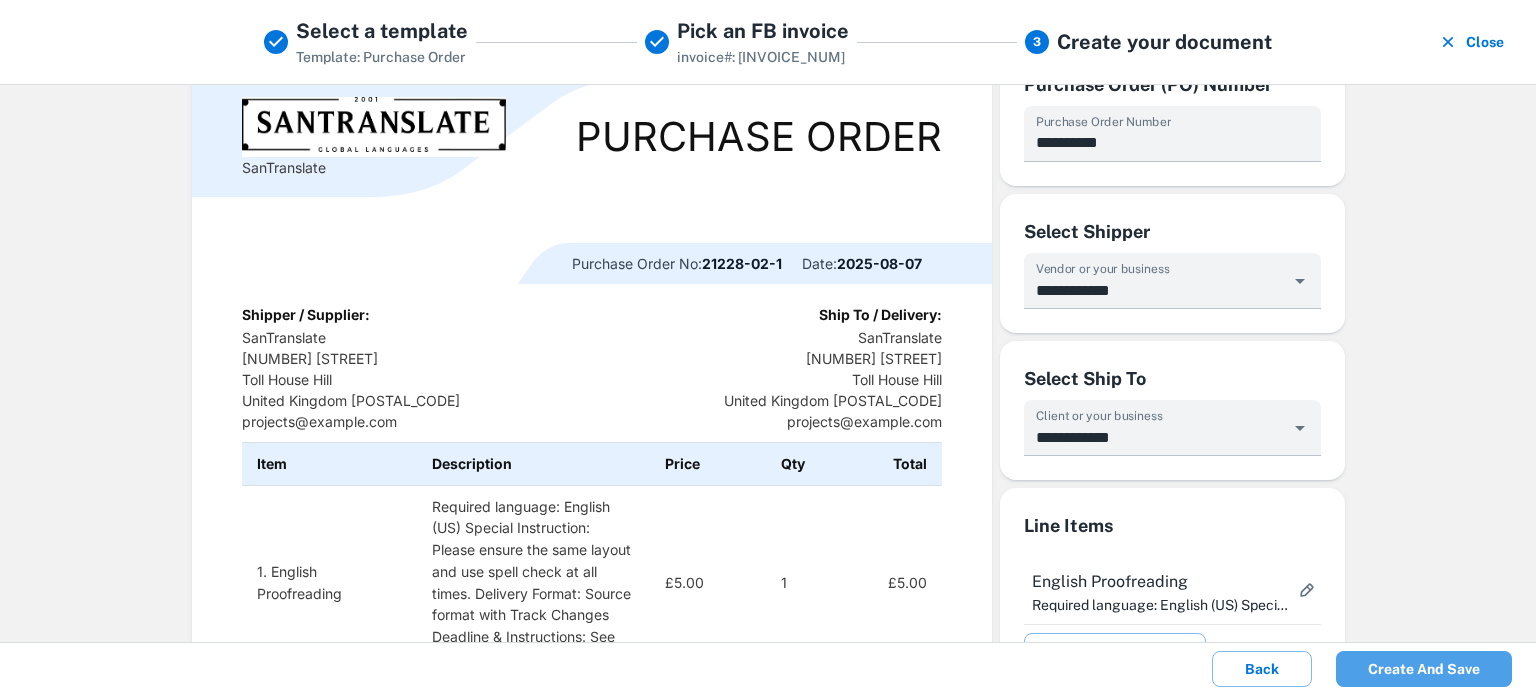 click on "Create and save" at bounding box center [1424, 669] 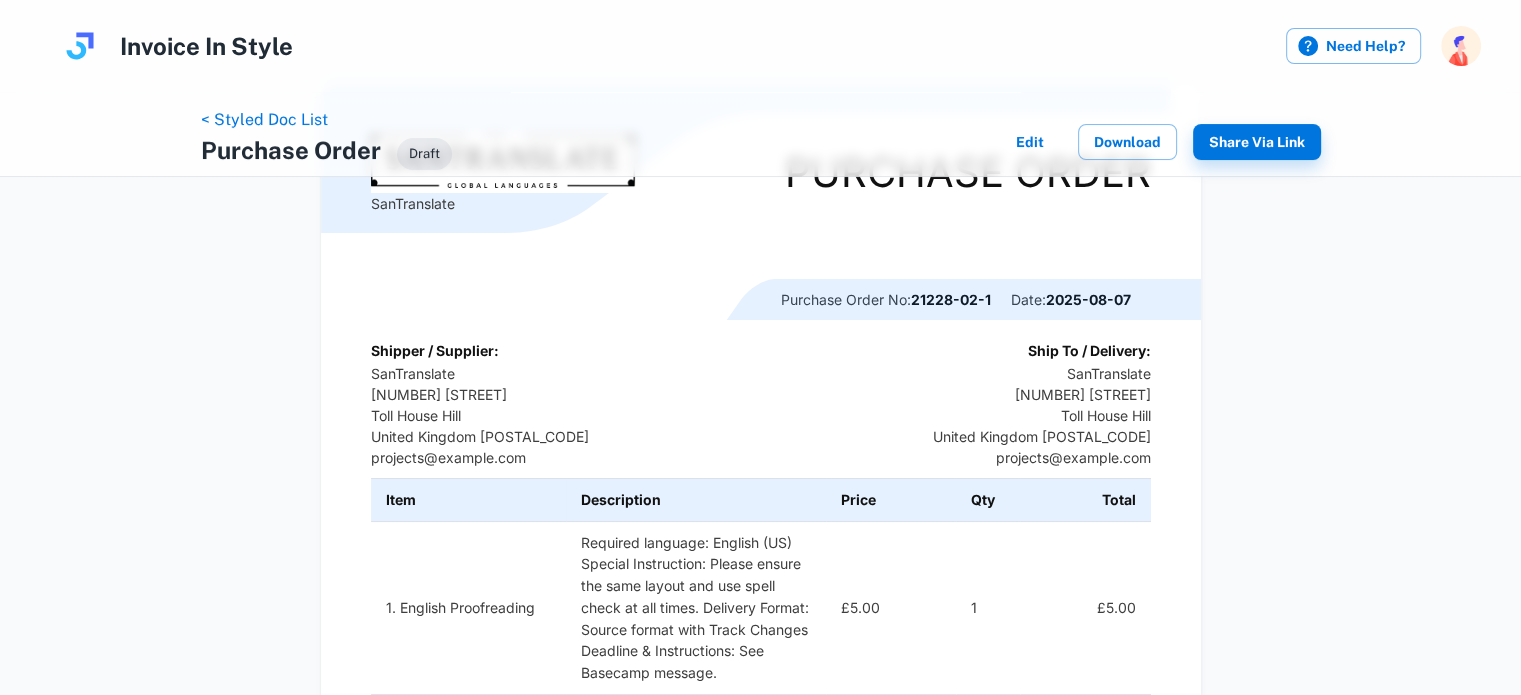 scroll, scrollTop: 100, scrollLeft: 0, axis: vertical 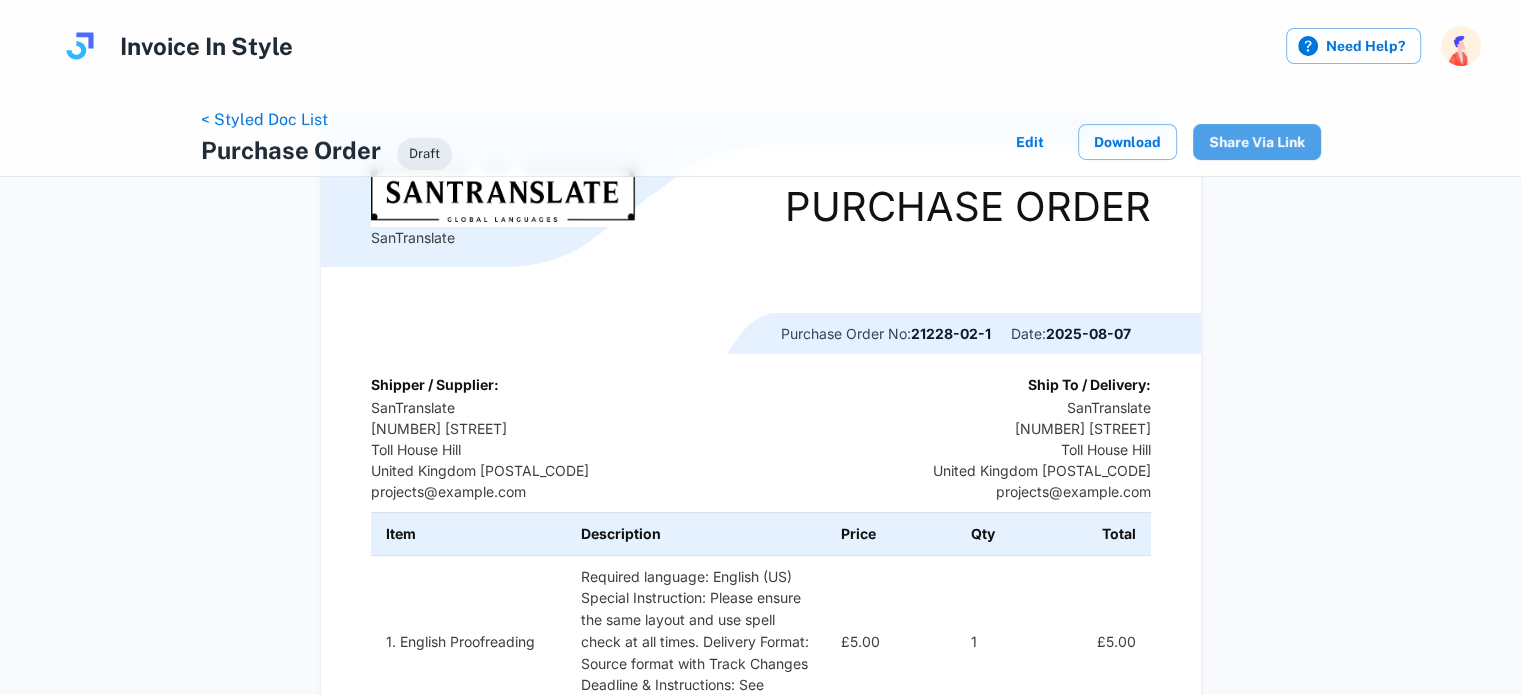 click on "Share via Link" at bounding box center [1257, 142] 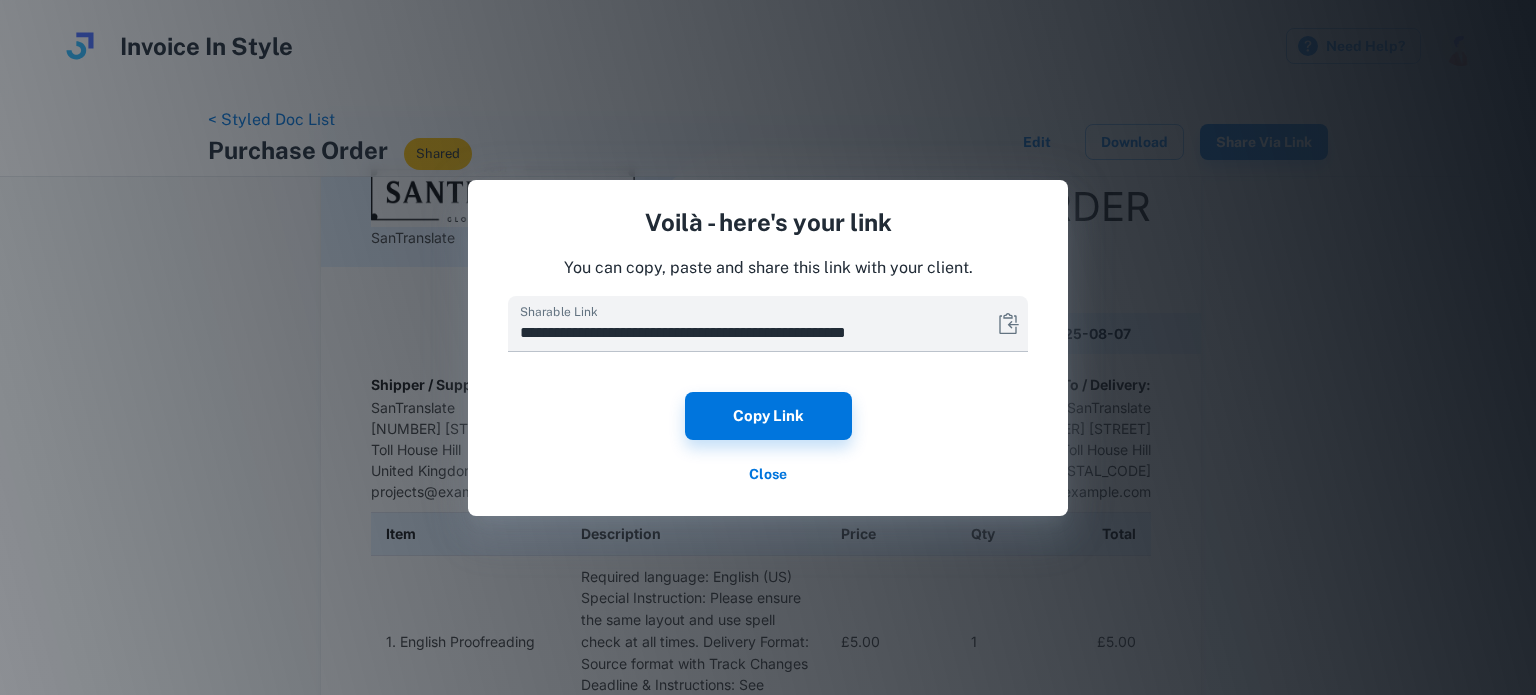 click on "Close" at bounding box center (768, 474) 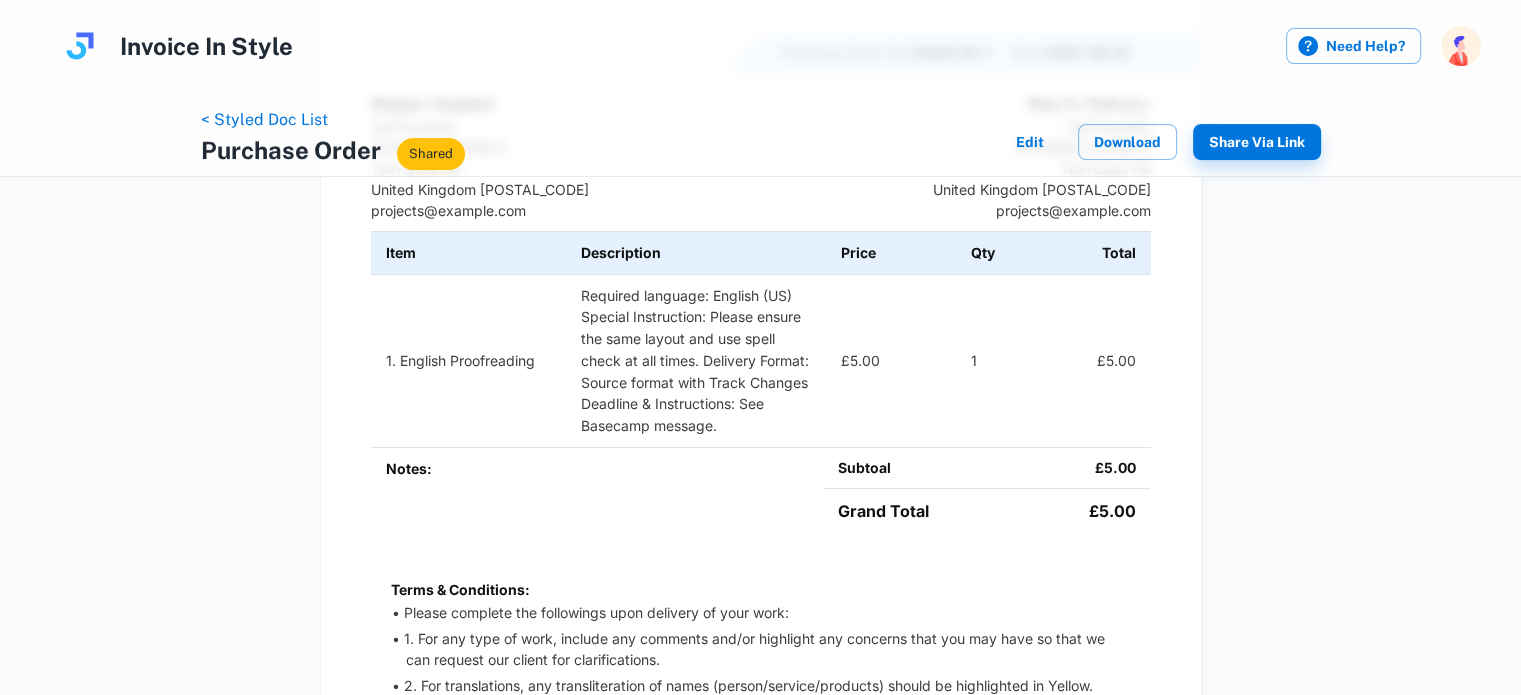 scroll, scrollTop: 167, scrollLeft: 0, axis: vertical 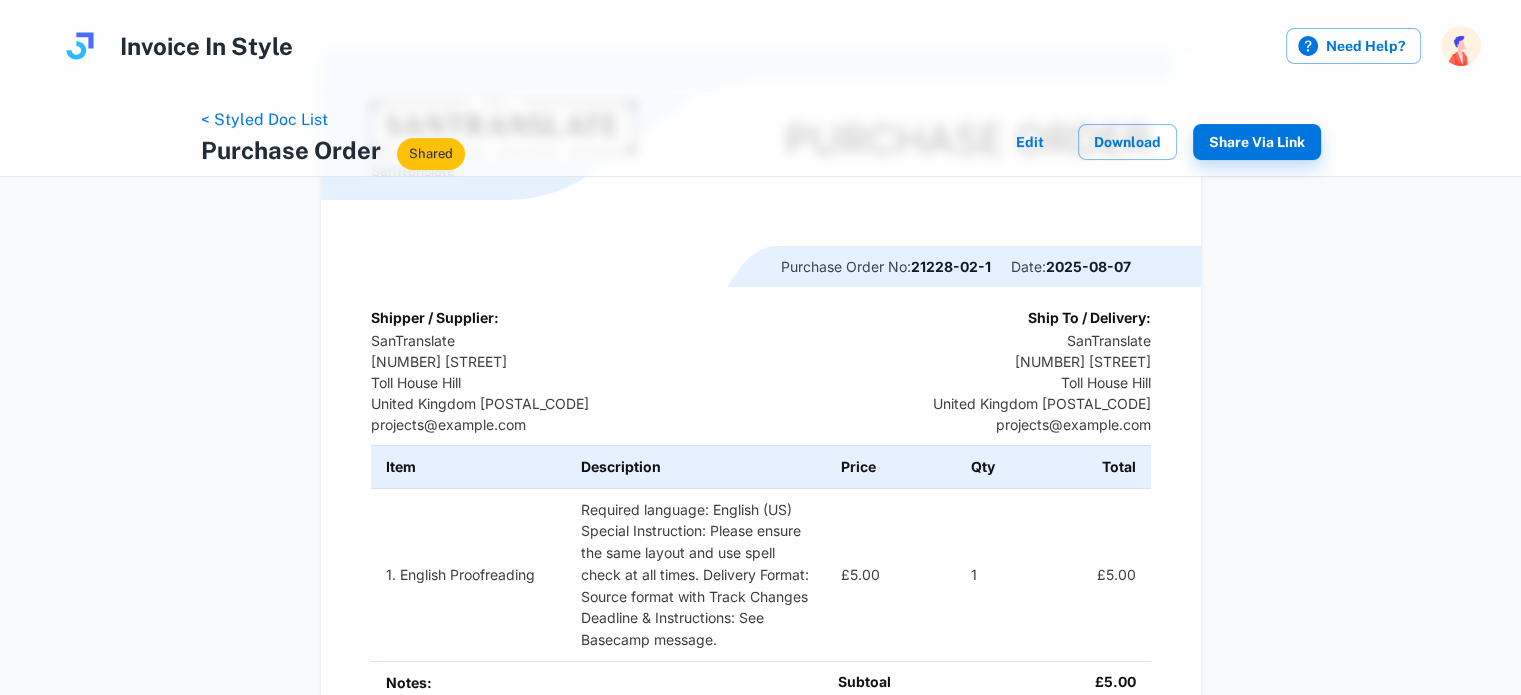 click on "Edit" at bounding box center [1030, 142] 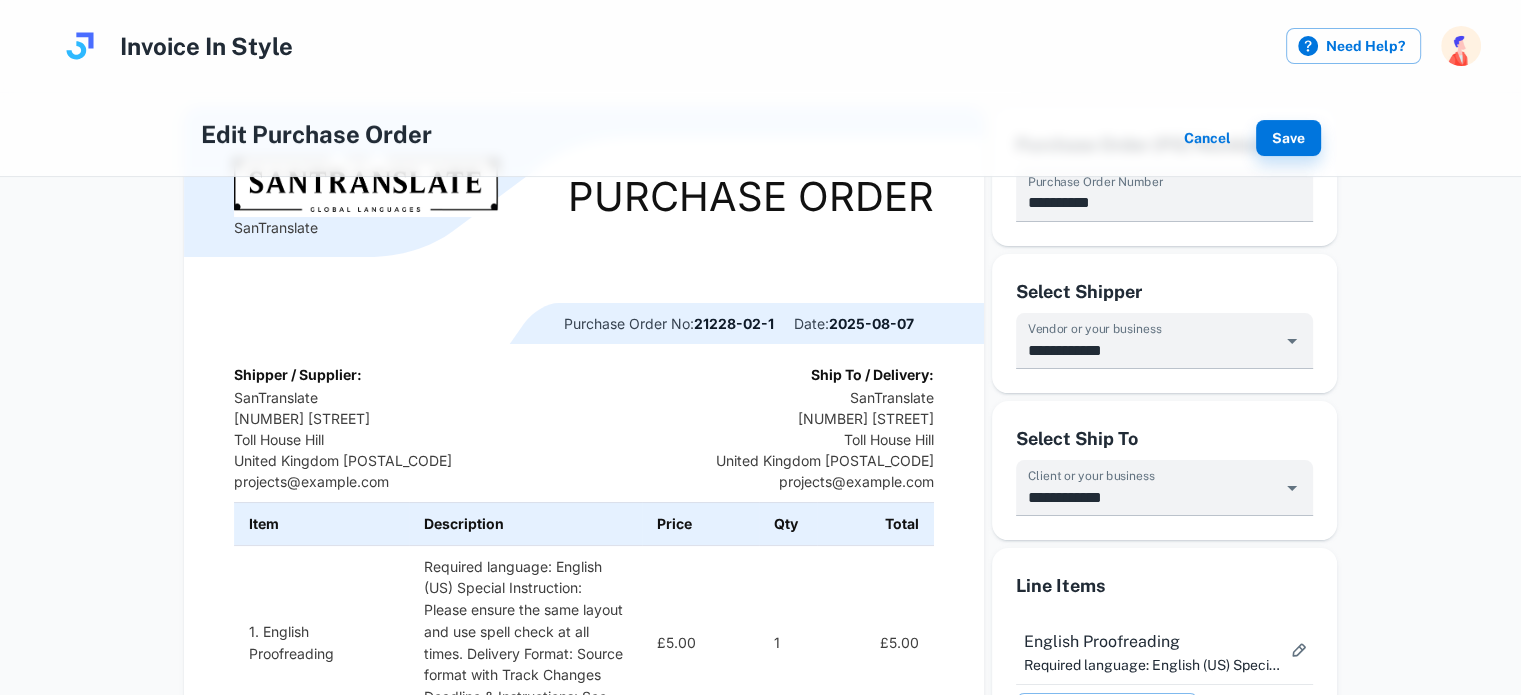 scroll, scrollTop: 10, scrollLeft: 0, axis: vertical 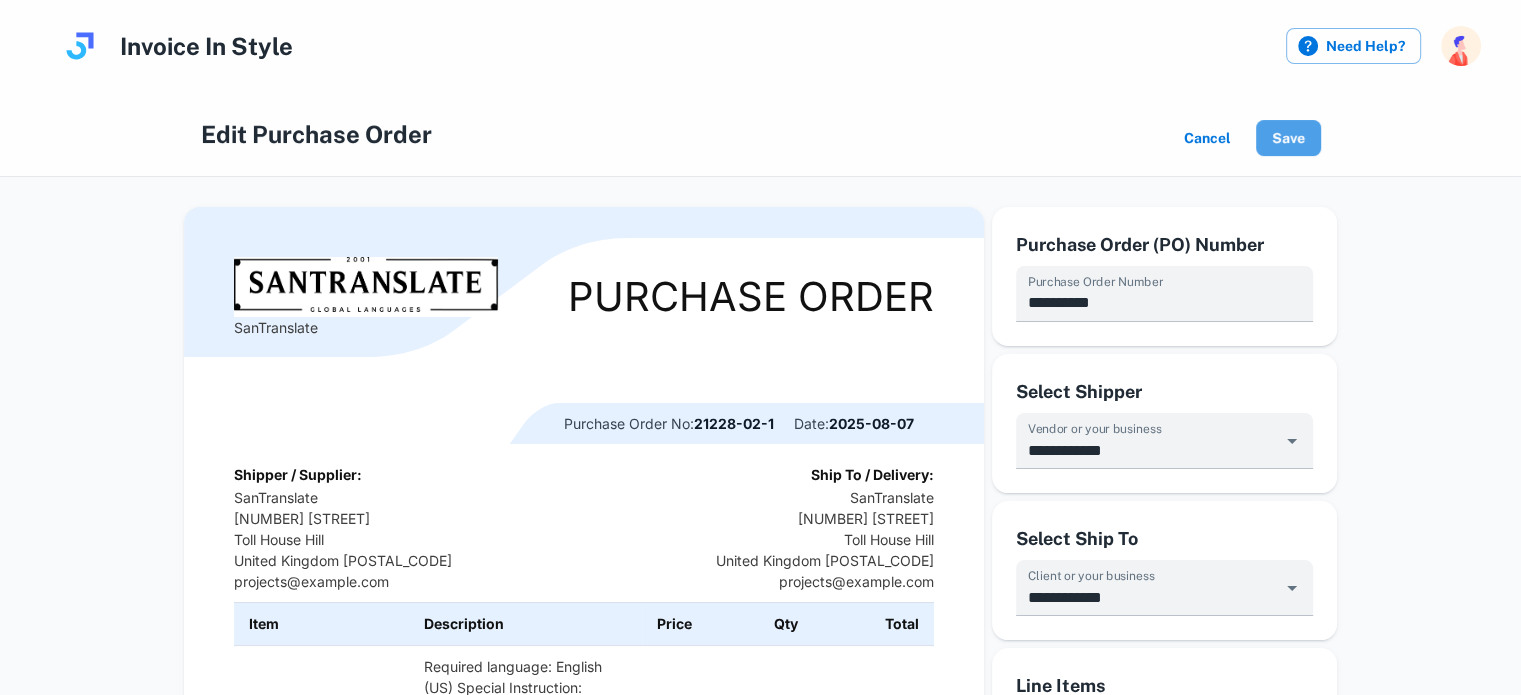 click on "Save" at bounding box center [1288, 138] 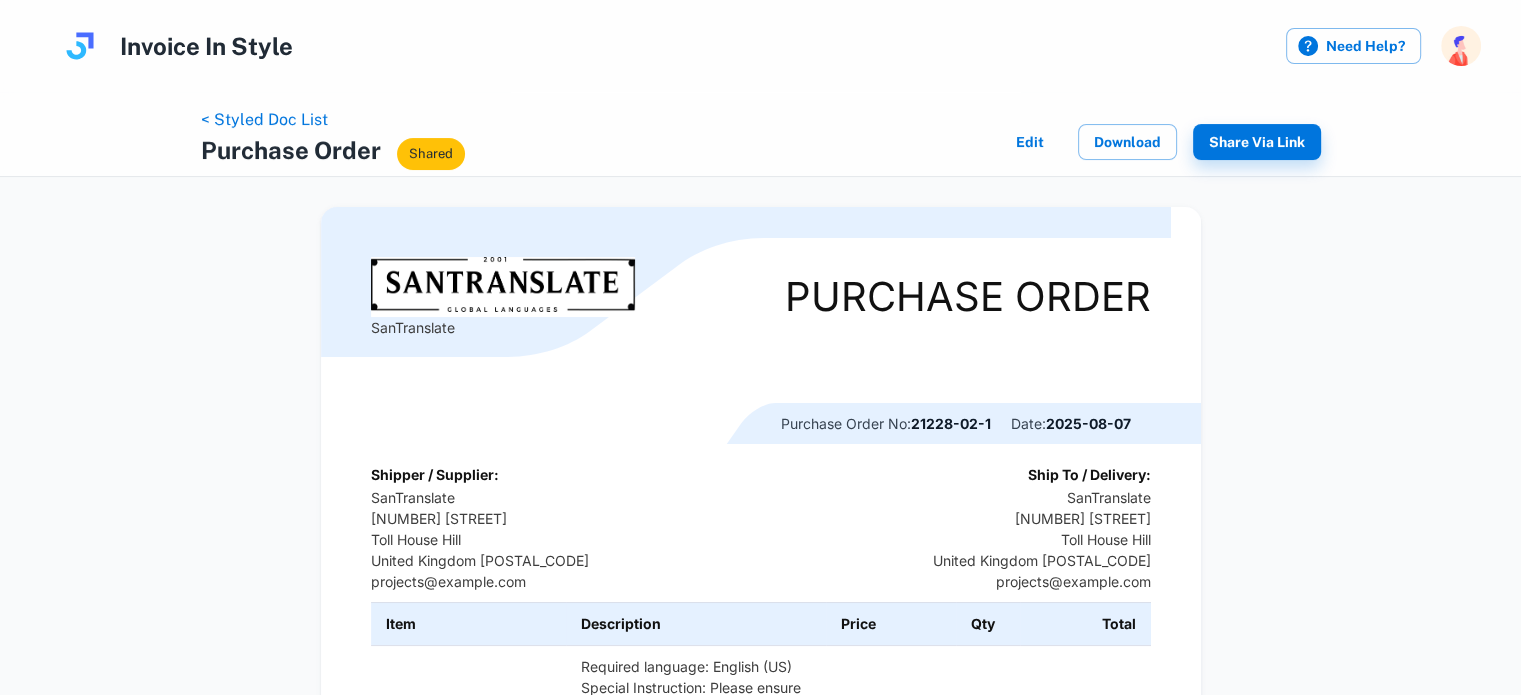 click on "< Styled Doc List Purchase Order Shared Edit Download Share via Link SanTranslate Purchase Order Purchase Order No:  21228-02-1 Date:  2025-08-07 Shipper / Supplier: SanTranslate   6th Floor City Gate East   Toll House Hill   United Kingdom   NG1 5FS   projects@santranslate.com Ship To / Delivery: SanTranslate   6th Floor City Gate East   Toll House Hill   United Kingdom   NG1 5FS   projects@santranslate.com Item Description Price Qty Total 1. English Proofreading Required language: English (US)
Special Instruction: Please ensure the same layout and use spell check at all times.
Delivery Format: Source format with Track Changes
Deadline & Instructions: See Basecamp message. £5.00 1 £5.00 Notes:   Subtoal £5.00 Grand Total   £5.00 Terms & Conditions: Please complete the followings upon delivery of your work: 1. For any type of work, include any comments and/or highlight any concerns that you may have so that we can request our client for clarifications." at bounding box center [760, 671] 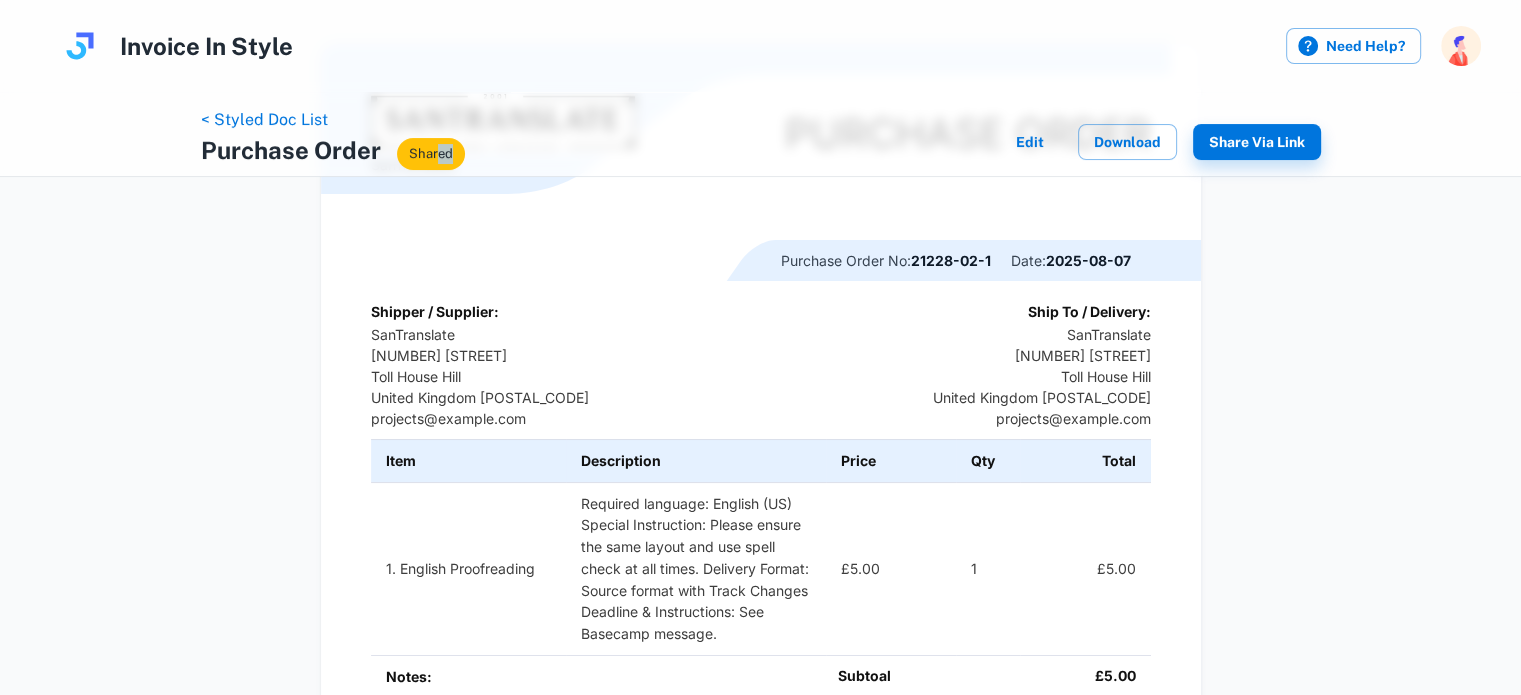 scroll, scrollTop: 167, scrollLeft: 0, axis: vertical 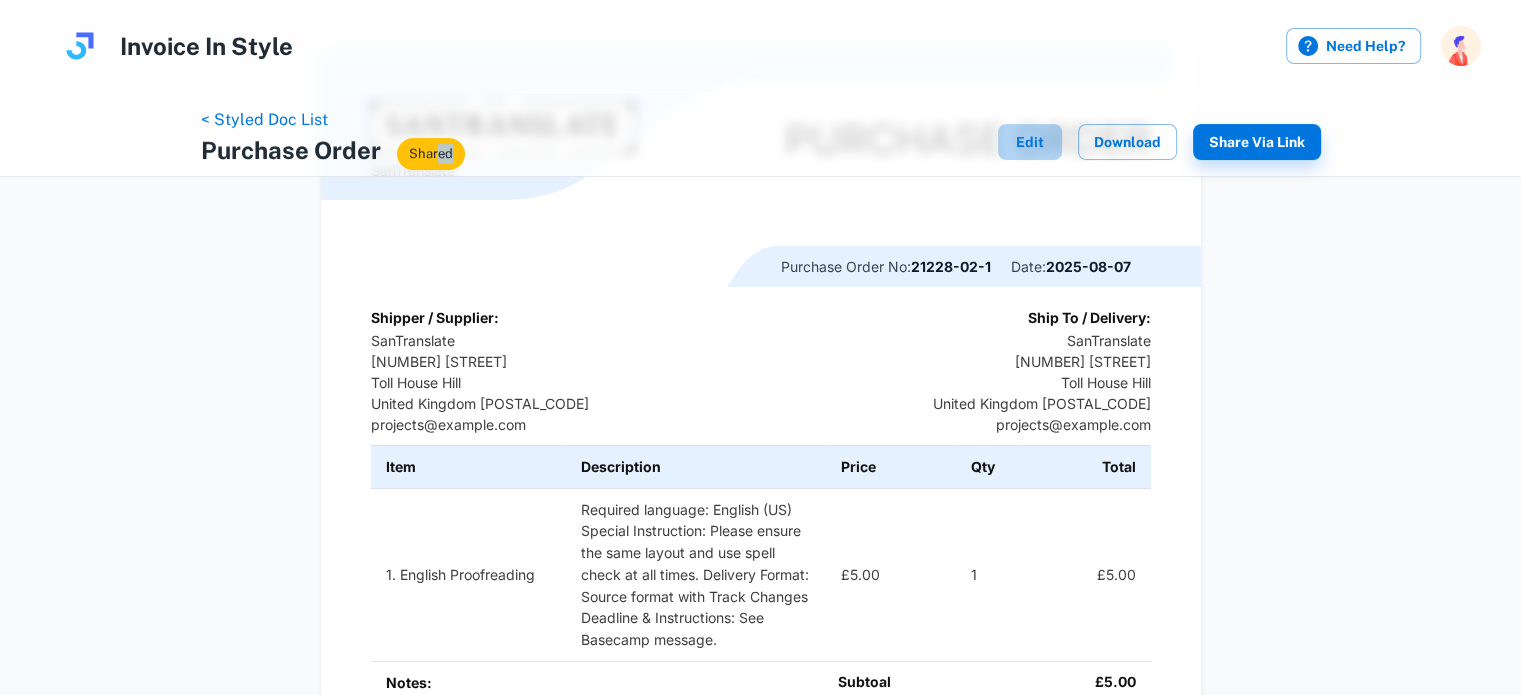 click on "Edit" at bounding box center (1030, 142) 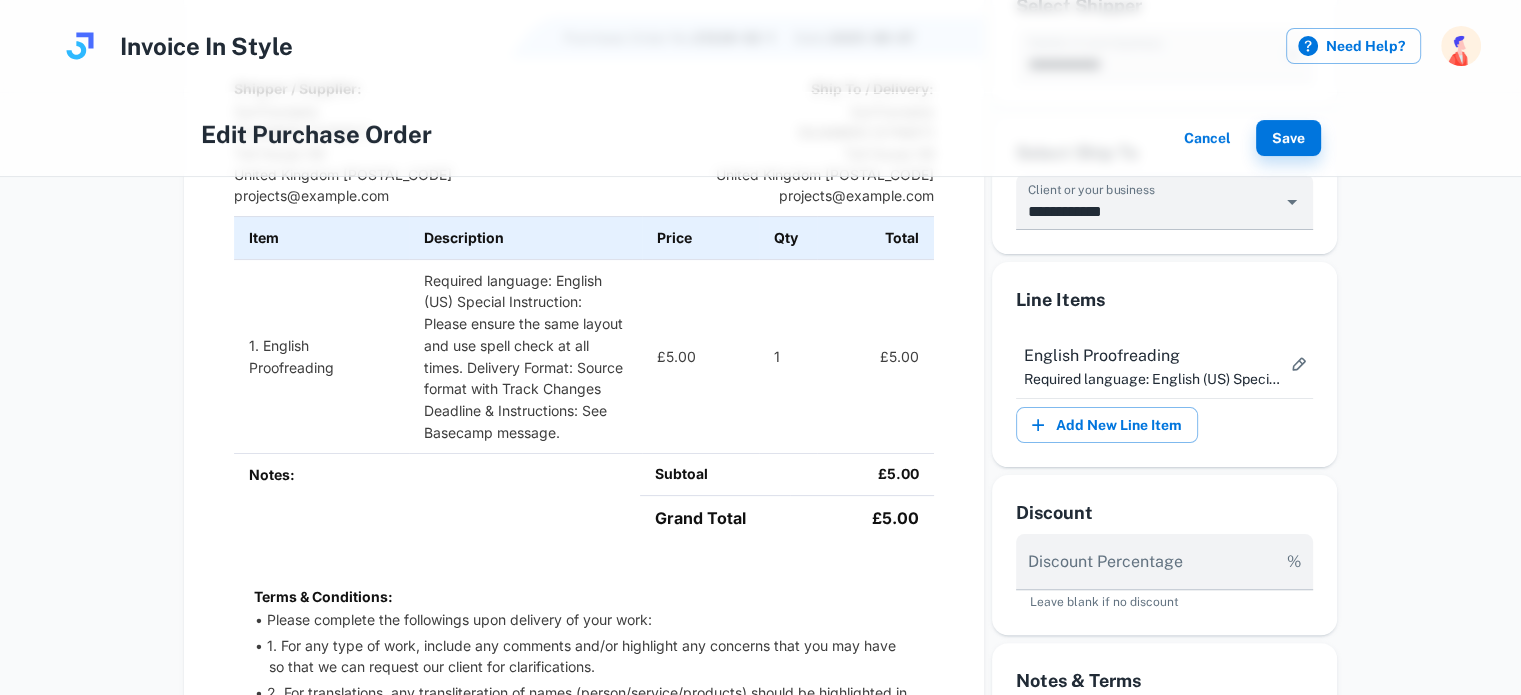 scroll, scrollTop: 10, scrollLeft: 0, axis: vertical 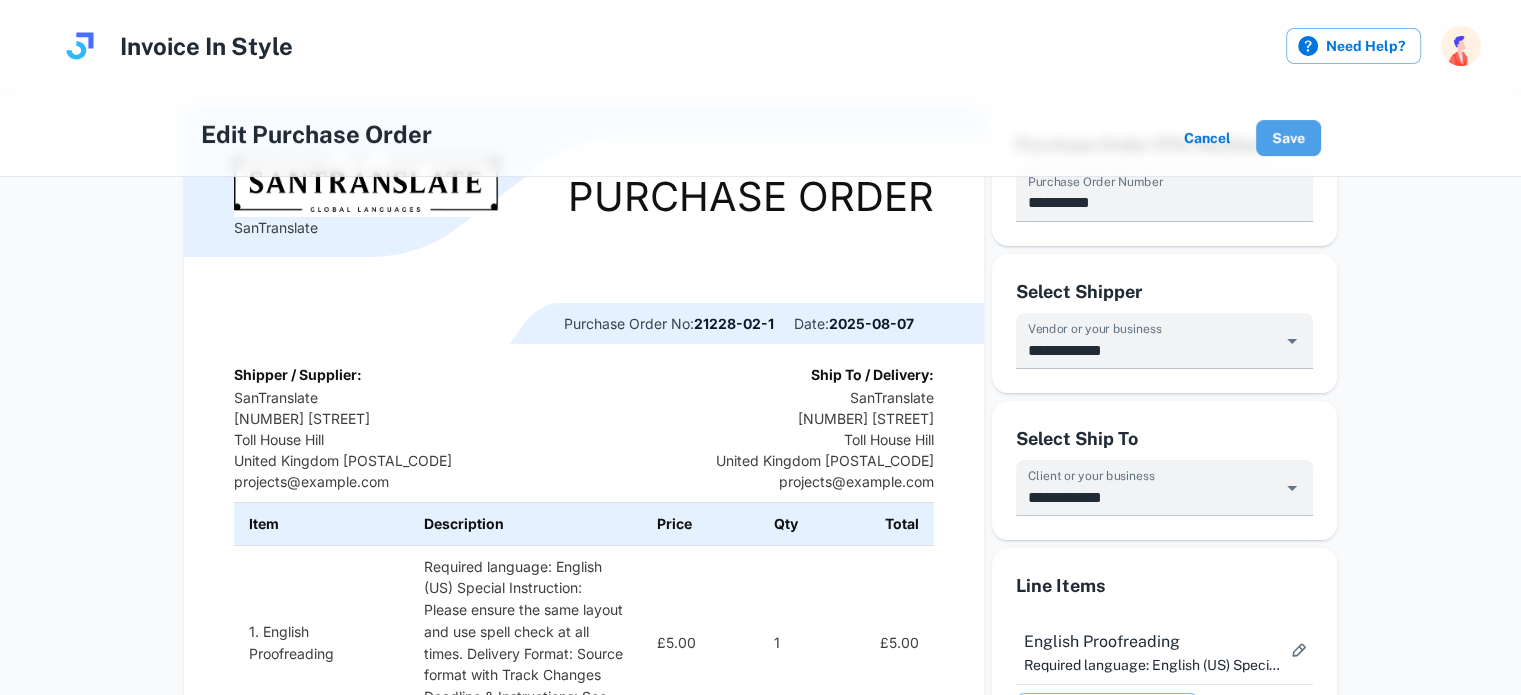 click on "Save" at bounding box center [1288, 138] 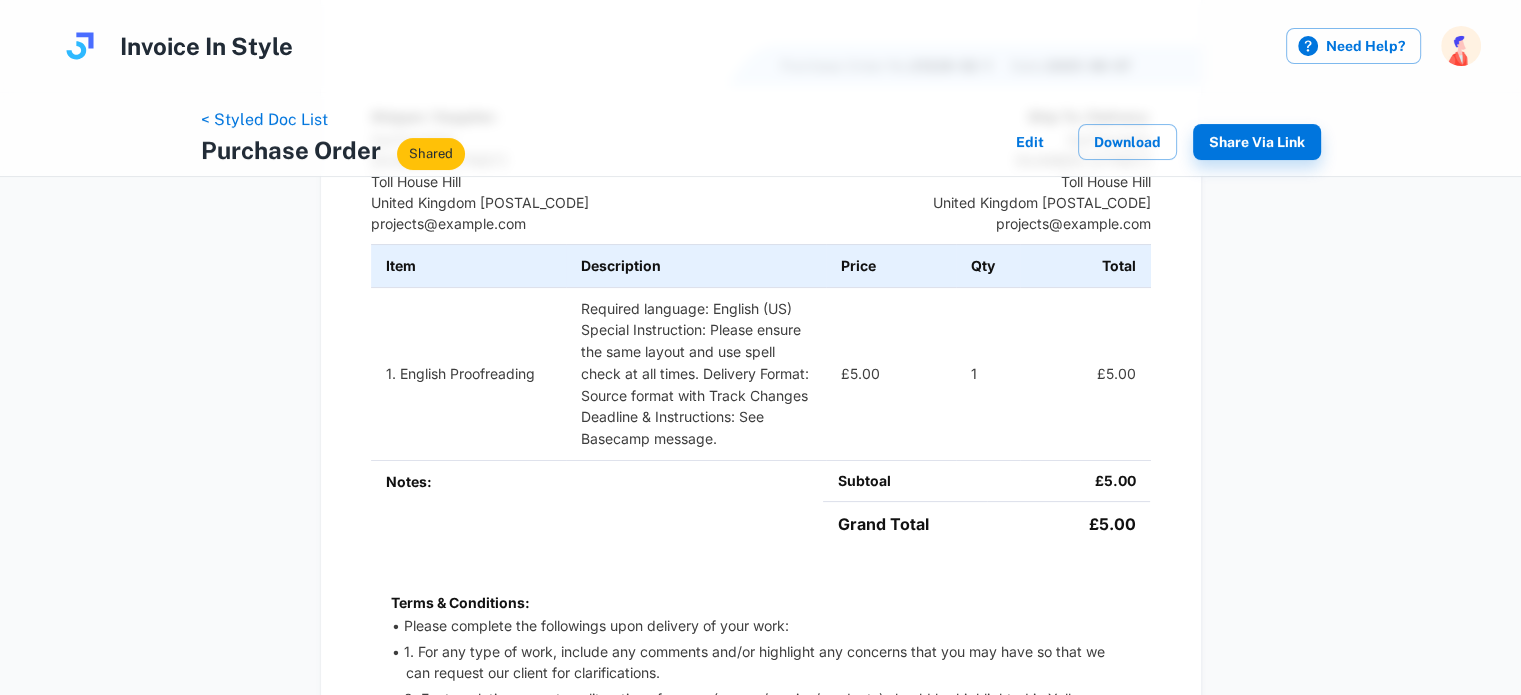 scroll, scrollTop: 167, scrollLeft: 0, axis: vertical 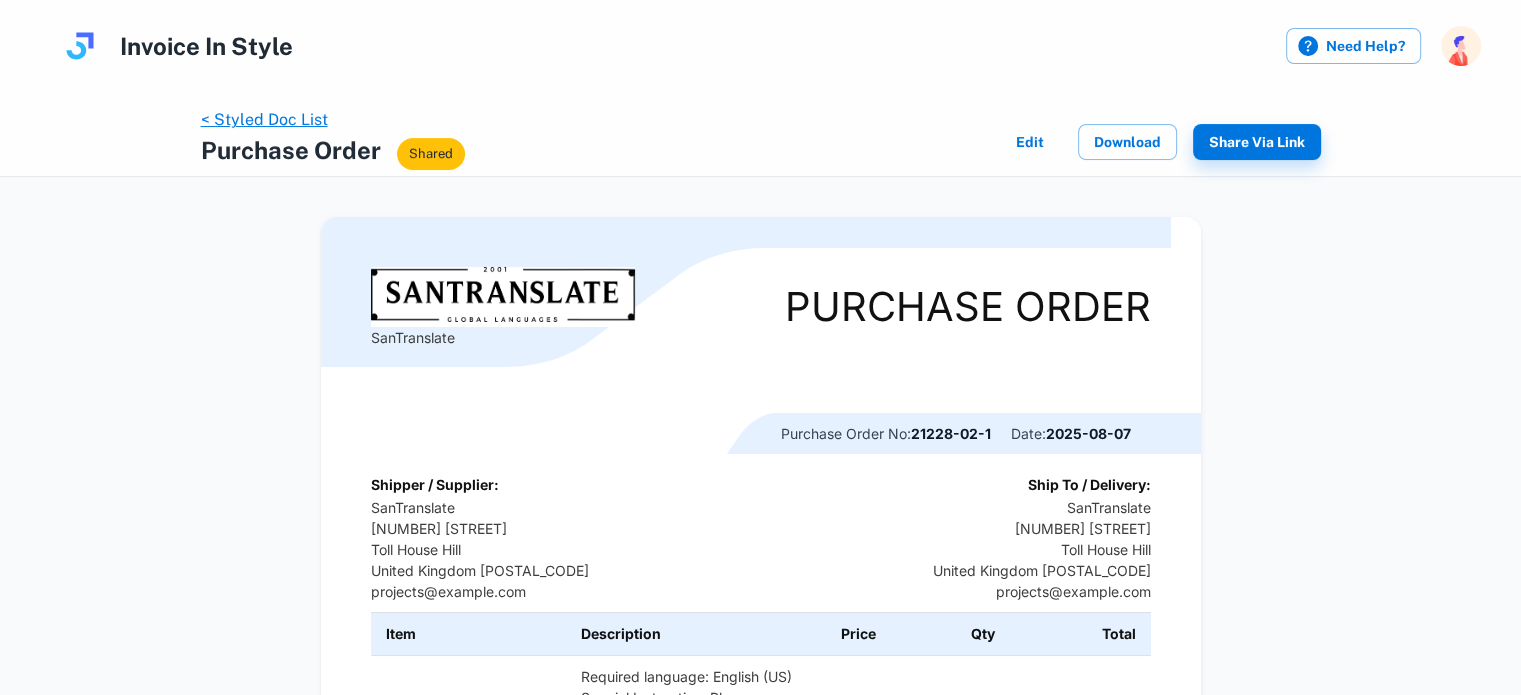 click on "< Styled Doc List" at bounding box center [264, 119] 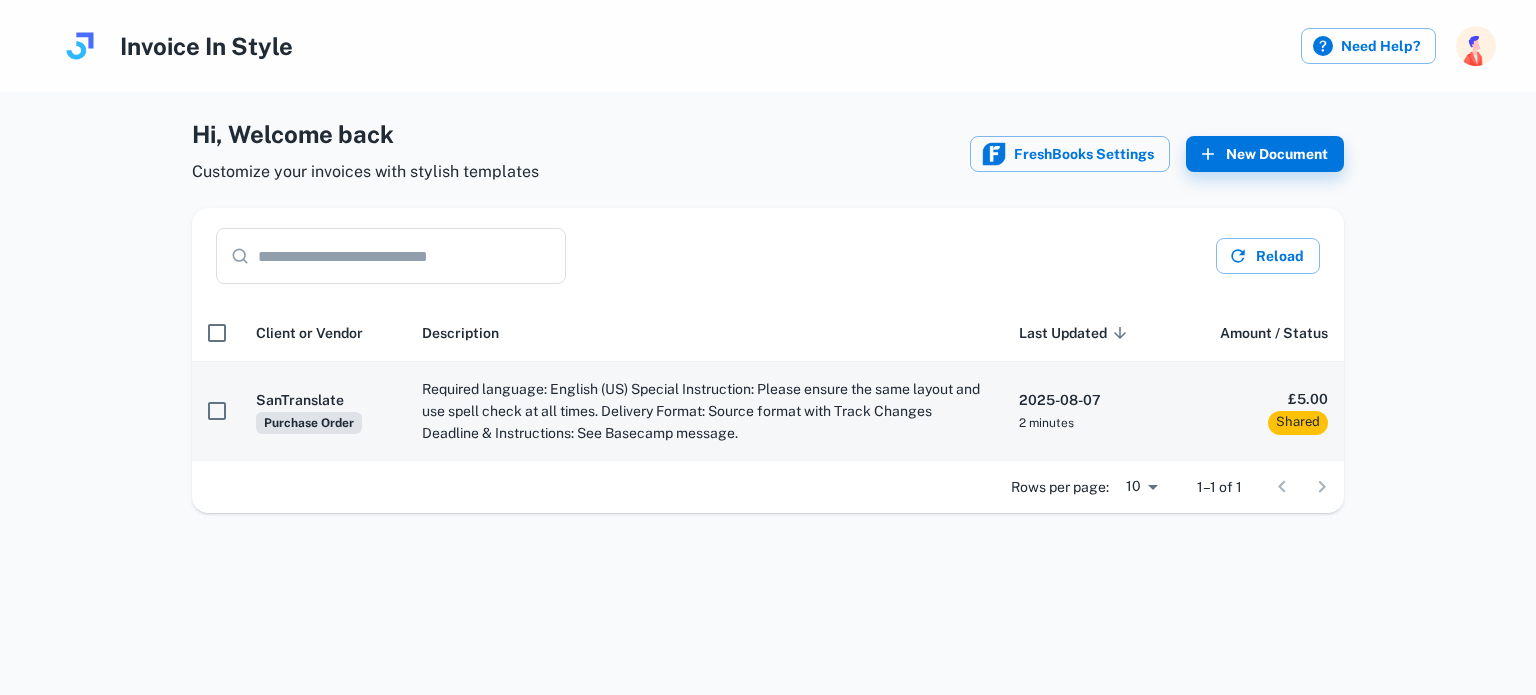 click on "SanTranslate" at bounding box center (323, 400) 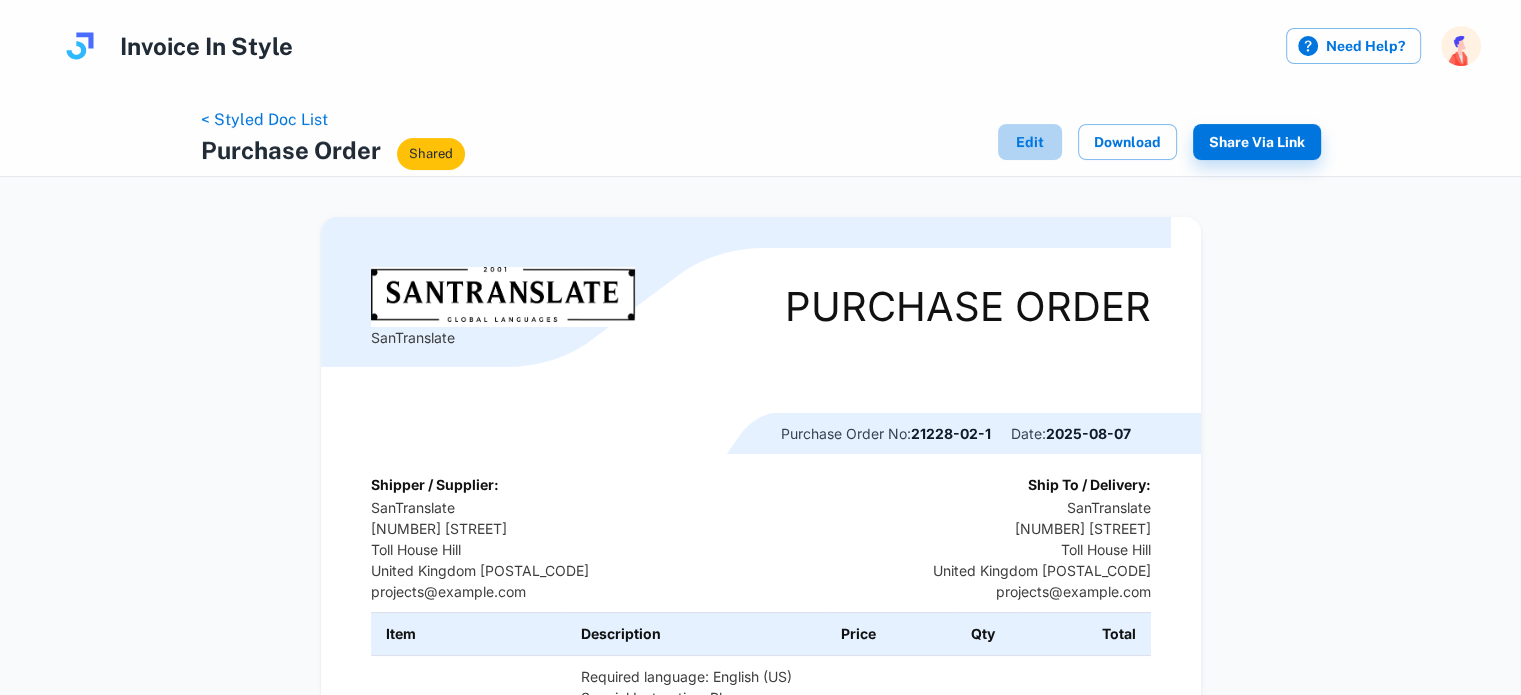 click on "Edit" at bounding box center [1030, 142] 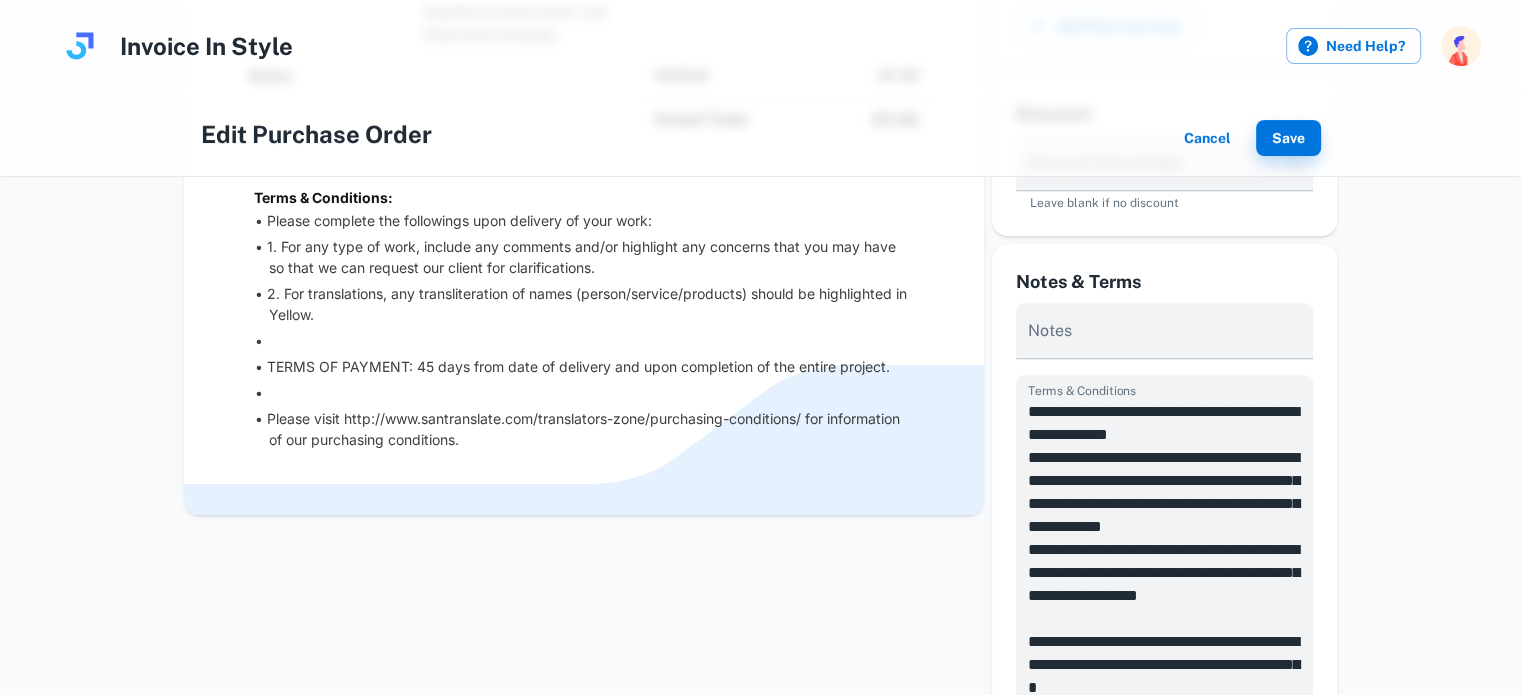 scroll, scrollTop: 800, scrollLeft: 0, axis: vertical 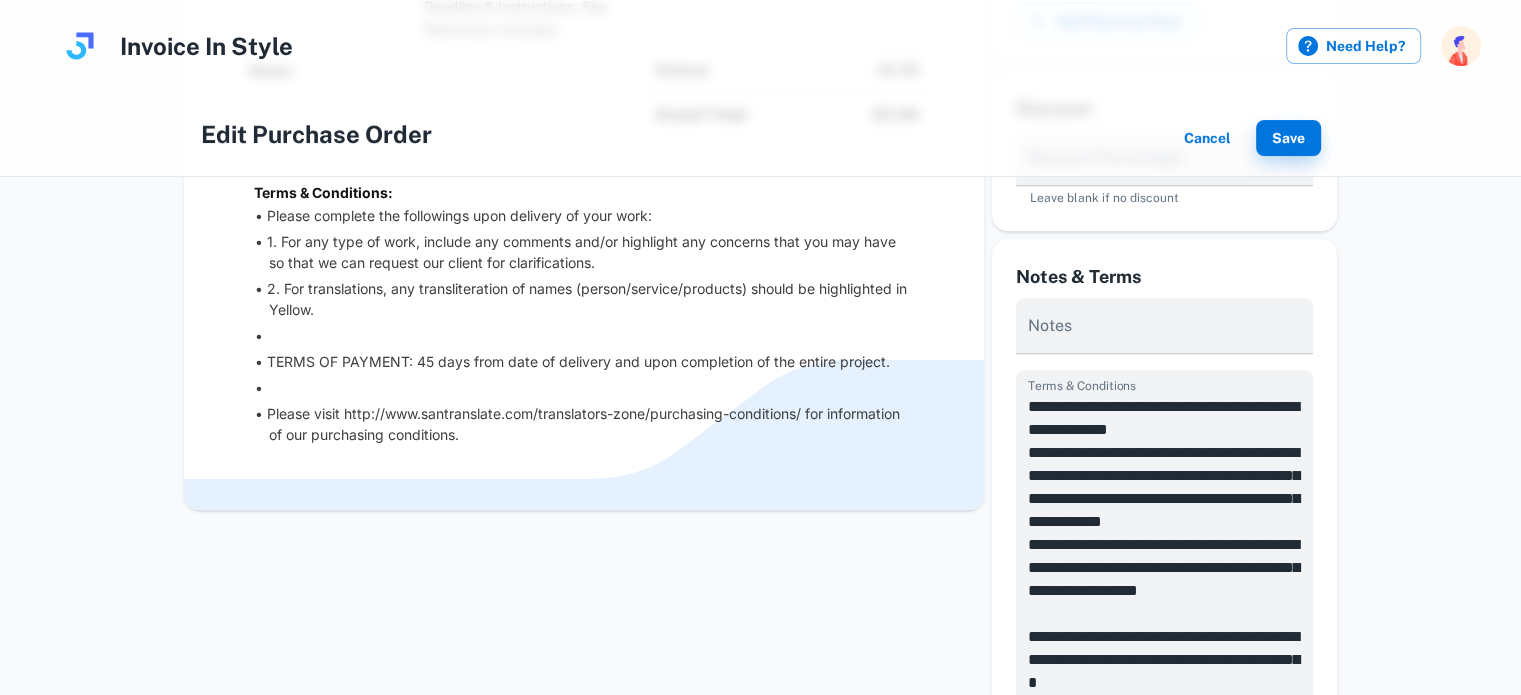 click at bounding box center [591, 335] 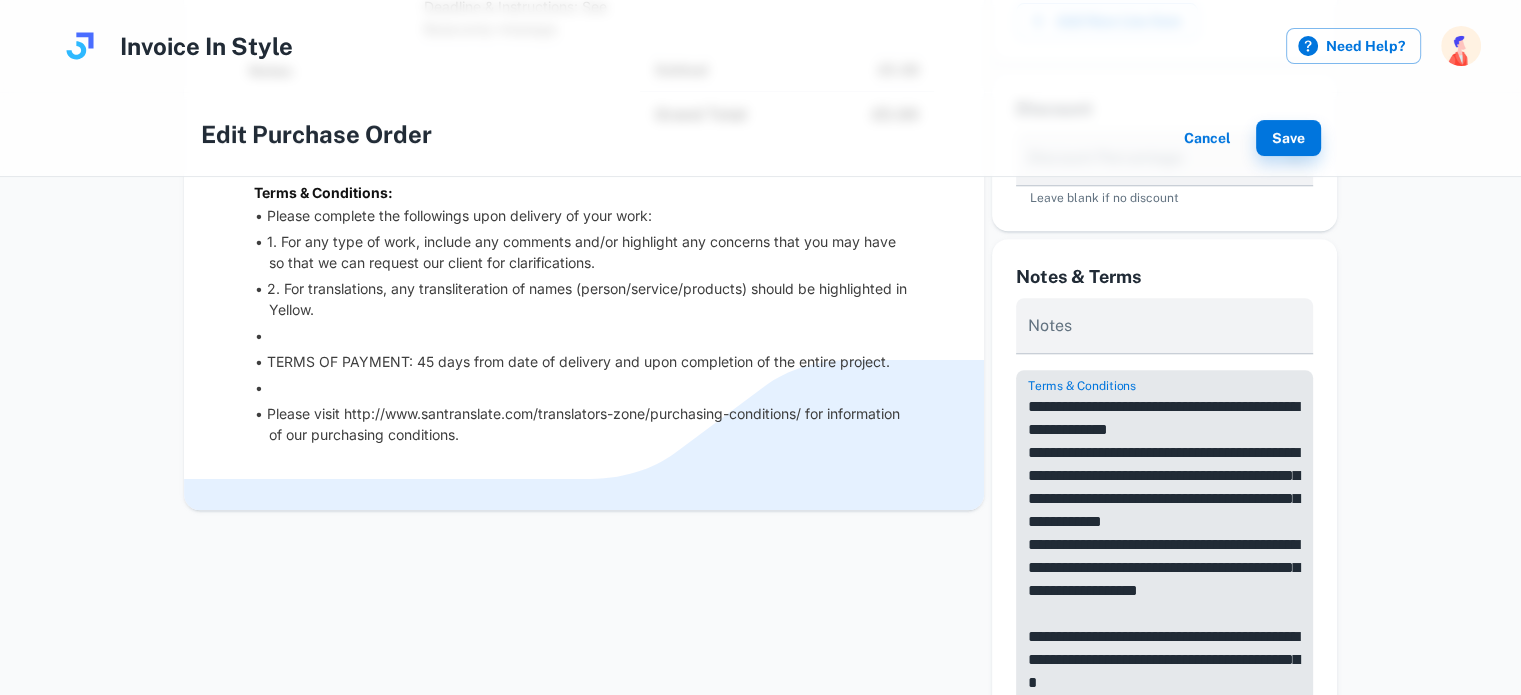 drag, startPoint x: 1068, startPoint y: 516, endPoint x: 1149, endPoint y: 548, distance: 87.0919 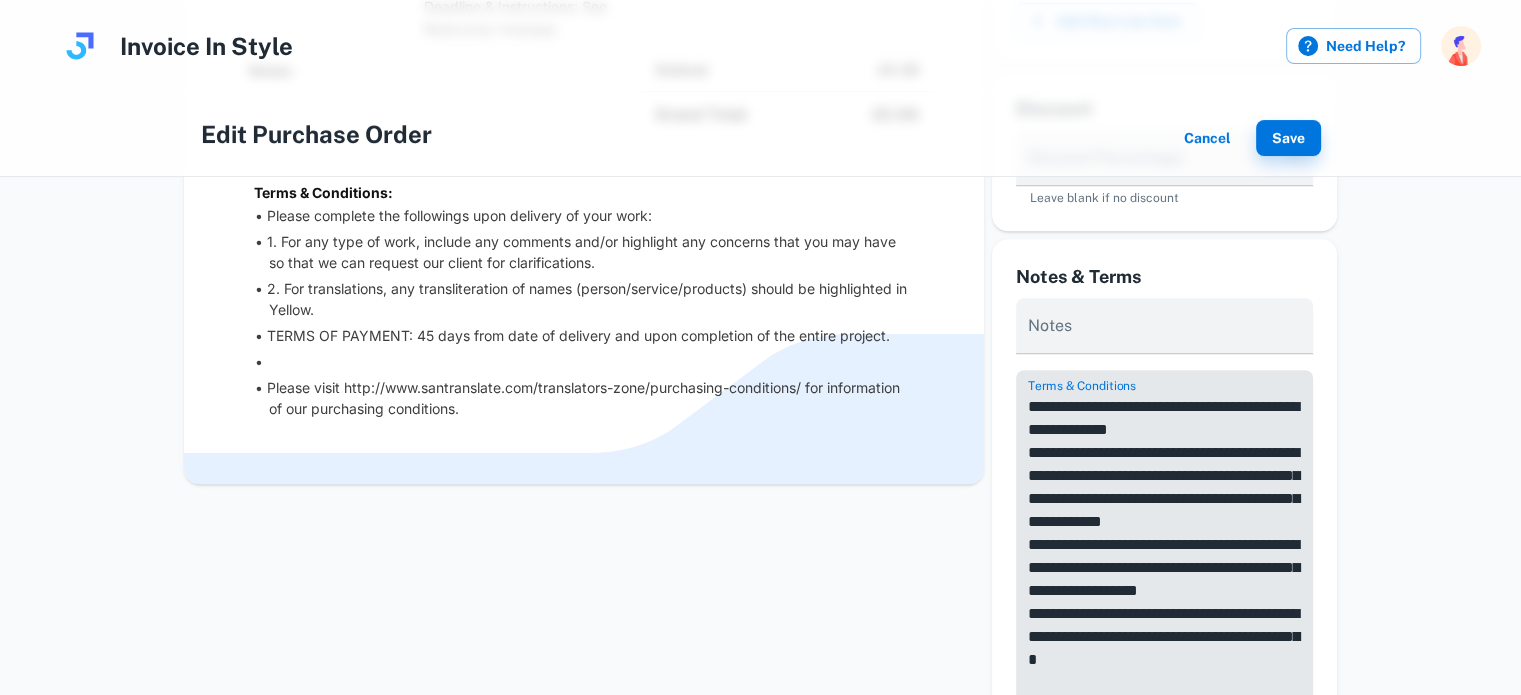 scroll, scrollTop: 900, scrollLeft: 0, axis: vertical 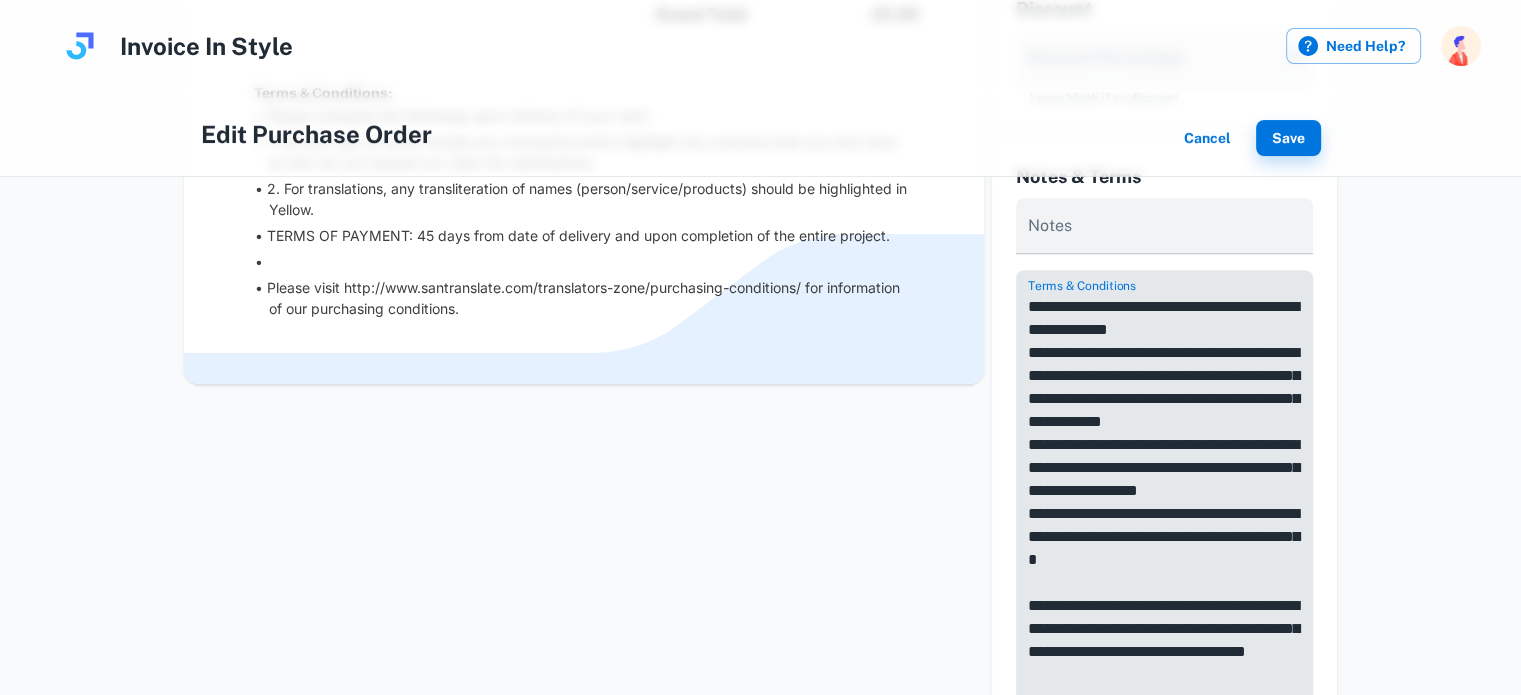 click on "**********" at bounding box center (1164, 525) 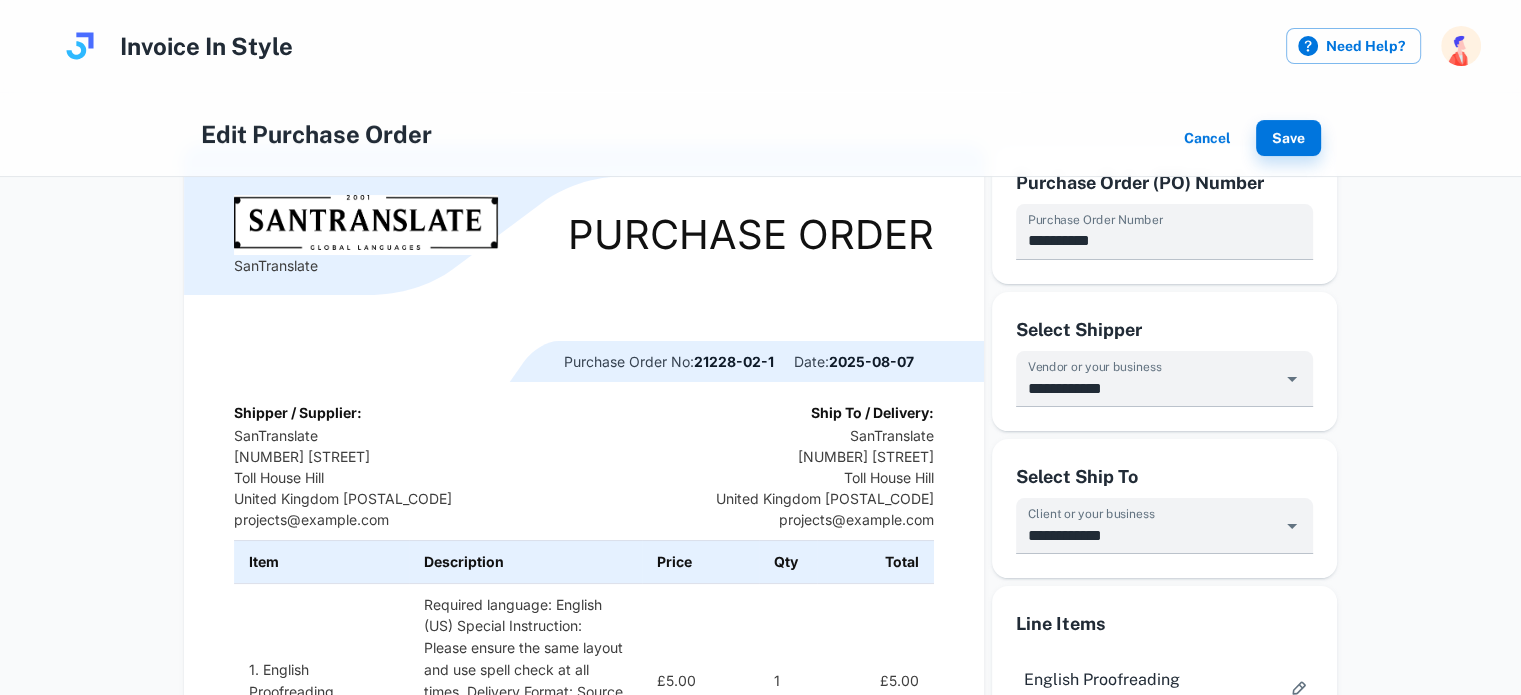 scroll, scrollTop: 64, scrollLeft: 0, axis: vertical 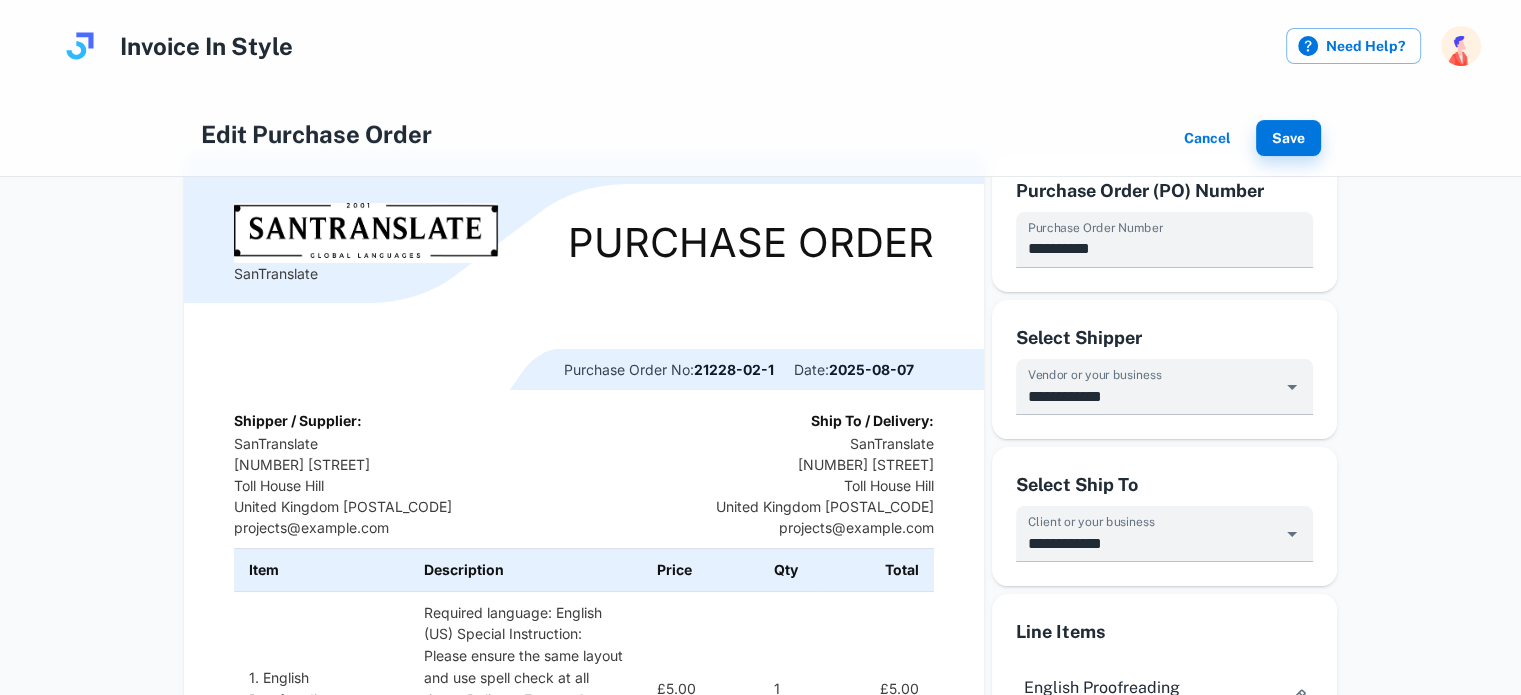 type on "**********" 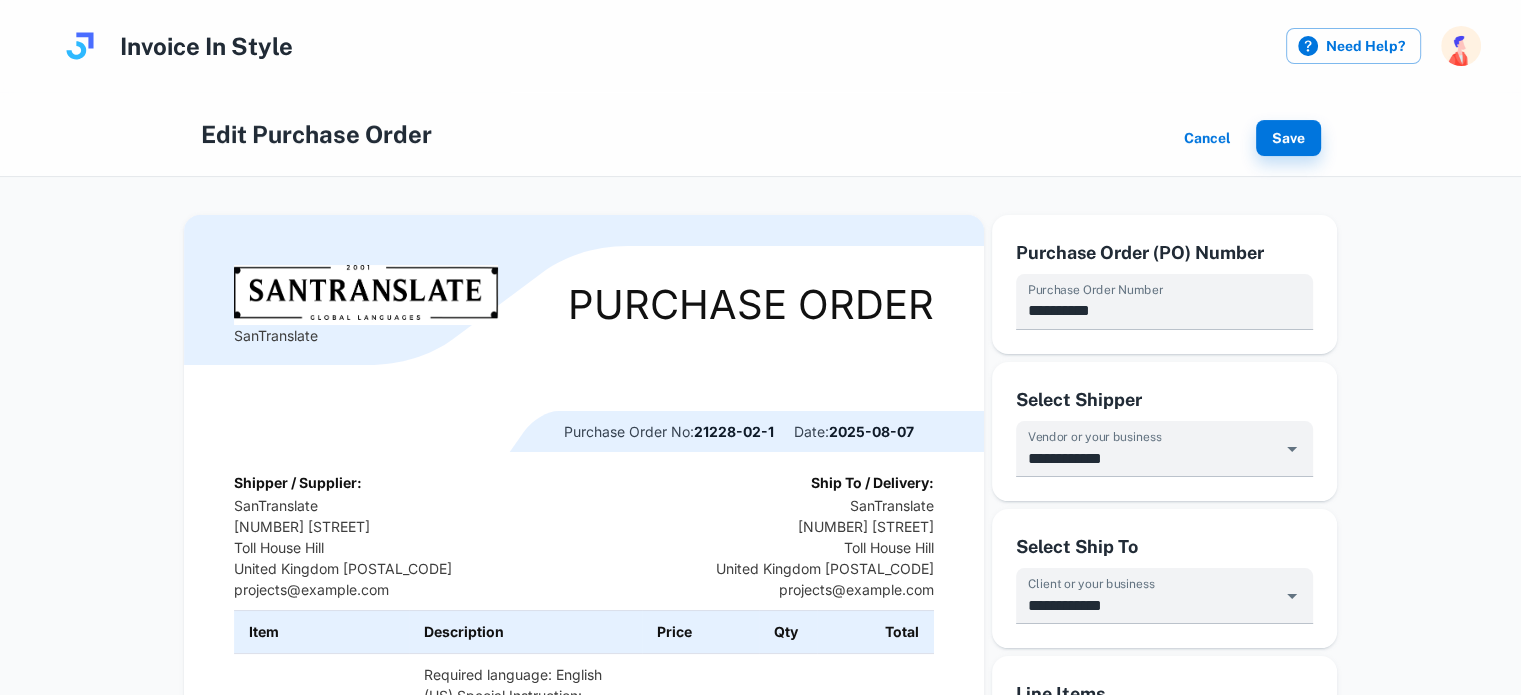 scroll, scrollTop: 0, scrollLeft: 0, axis: both 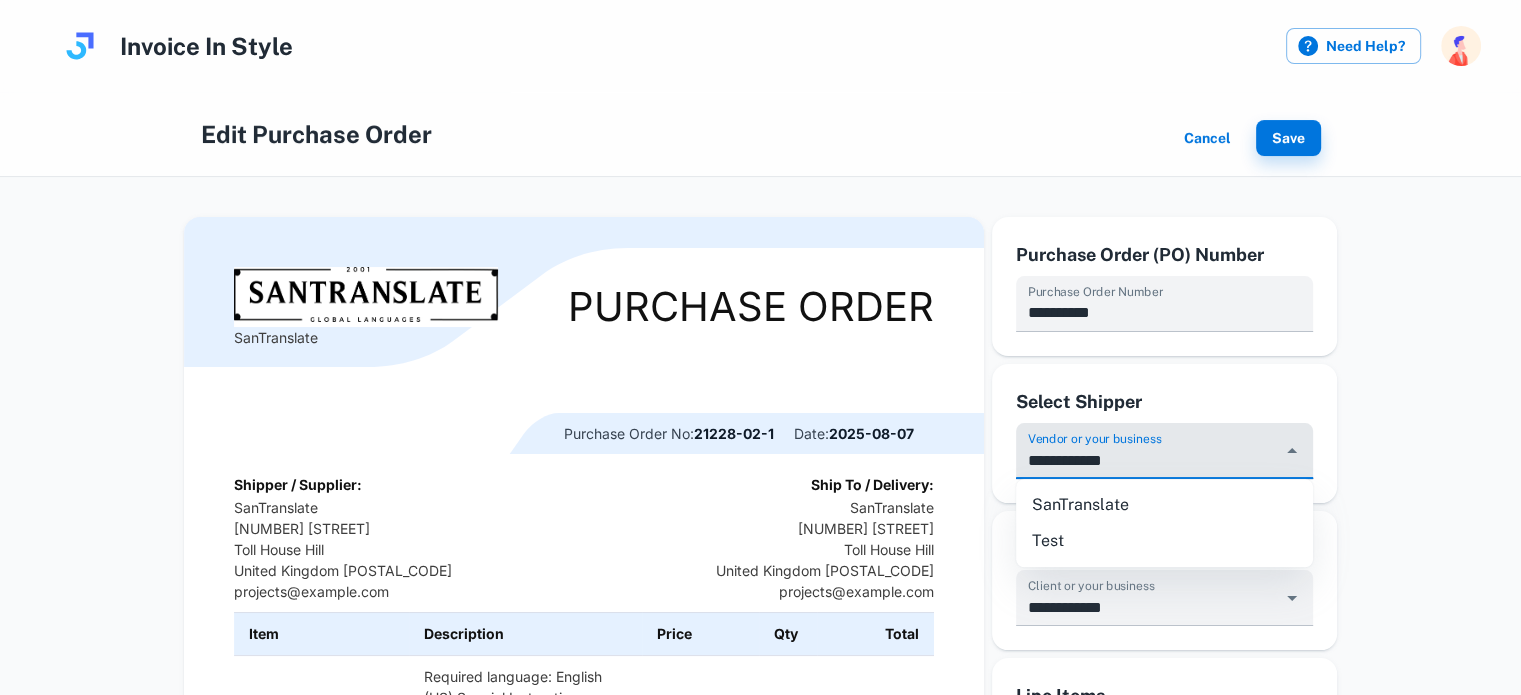click on "**********" at bounding box center [1149, 460] 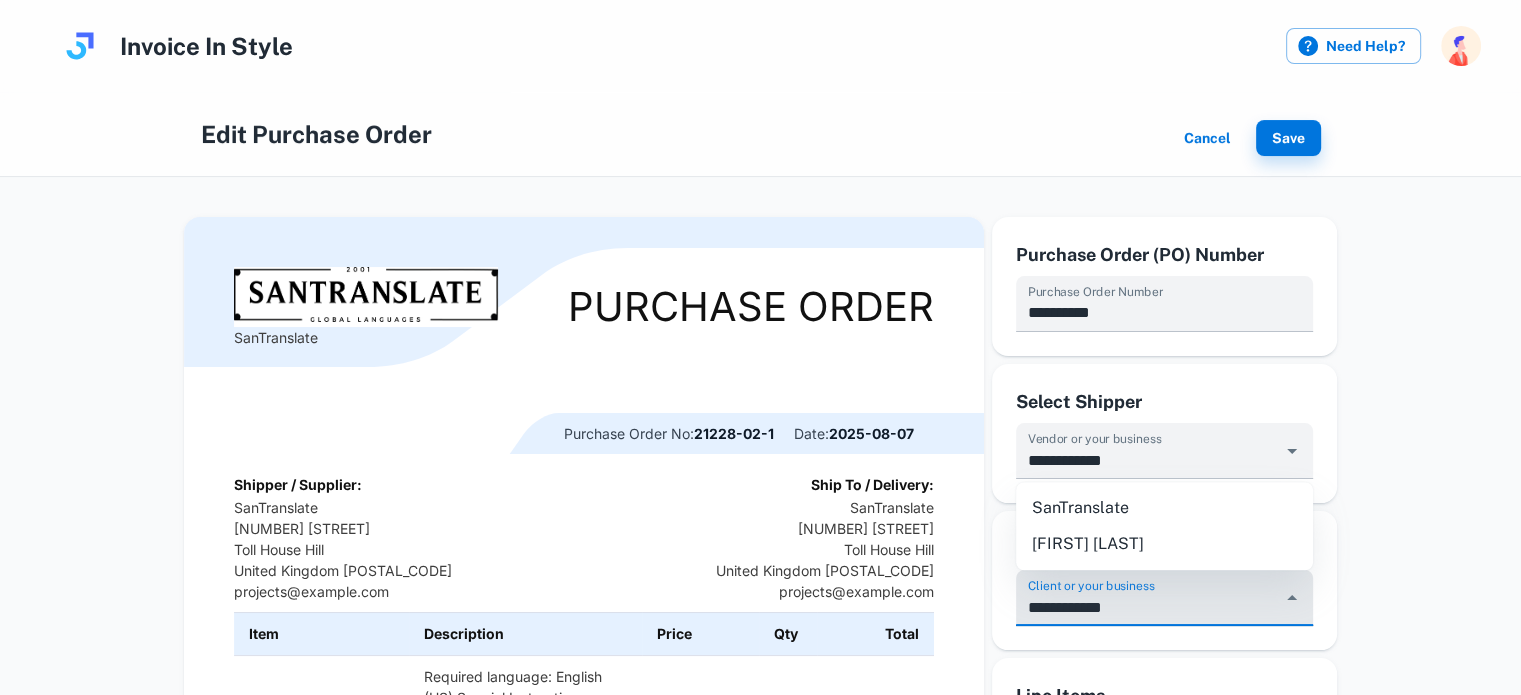 click on "**********" at bounding box center [1149, 607] 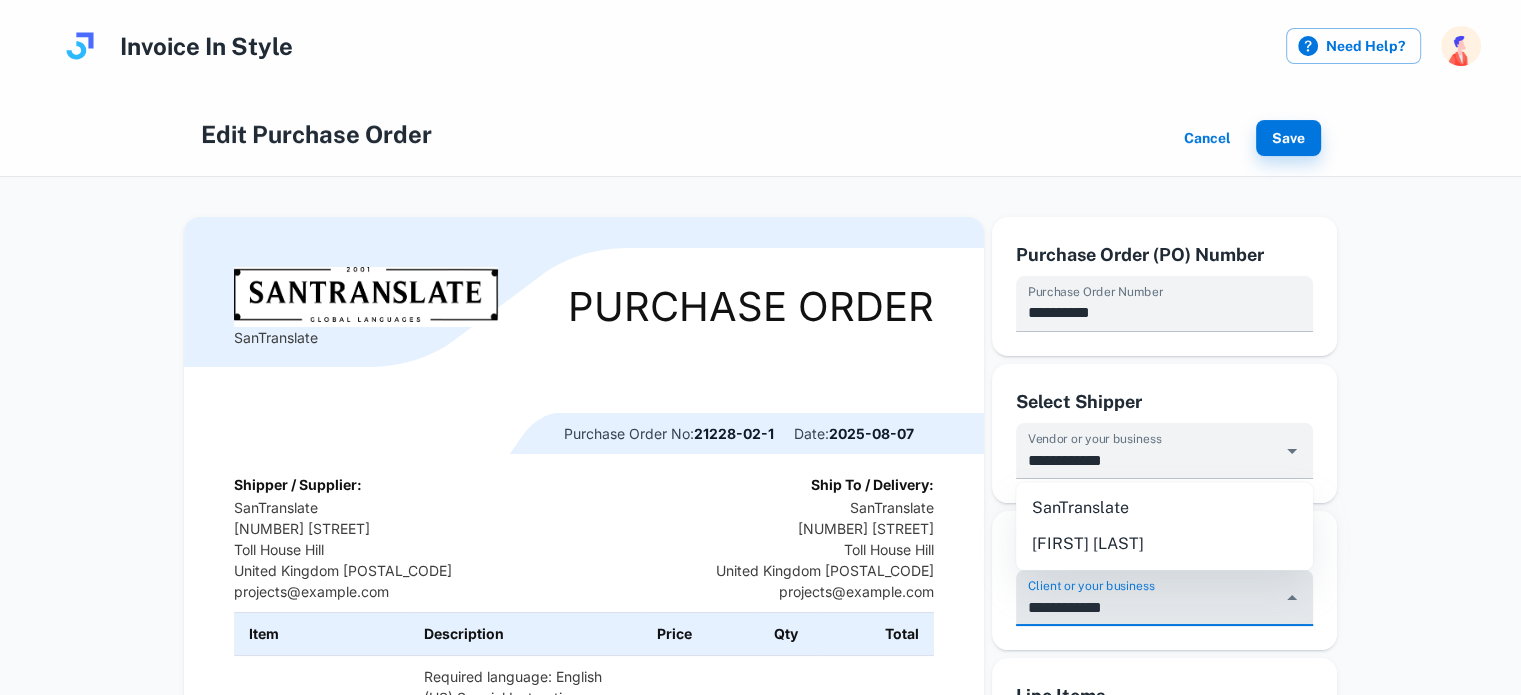 click on "**********" at bounding box center [760, 898] 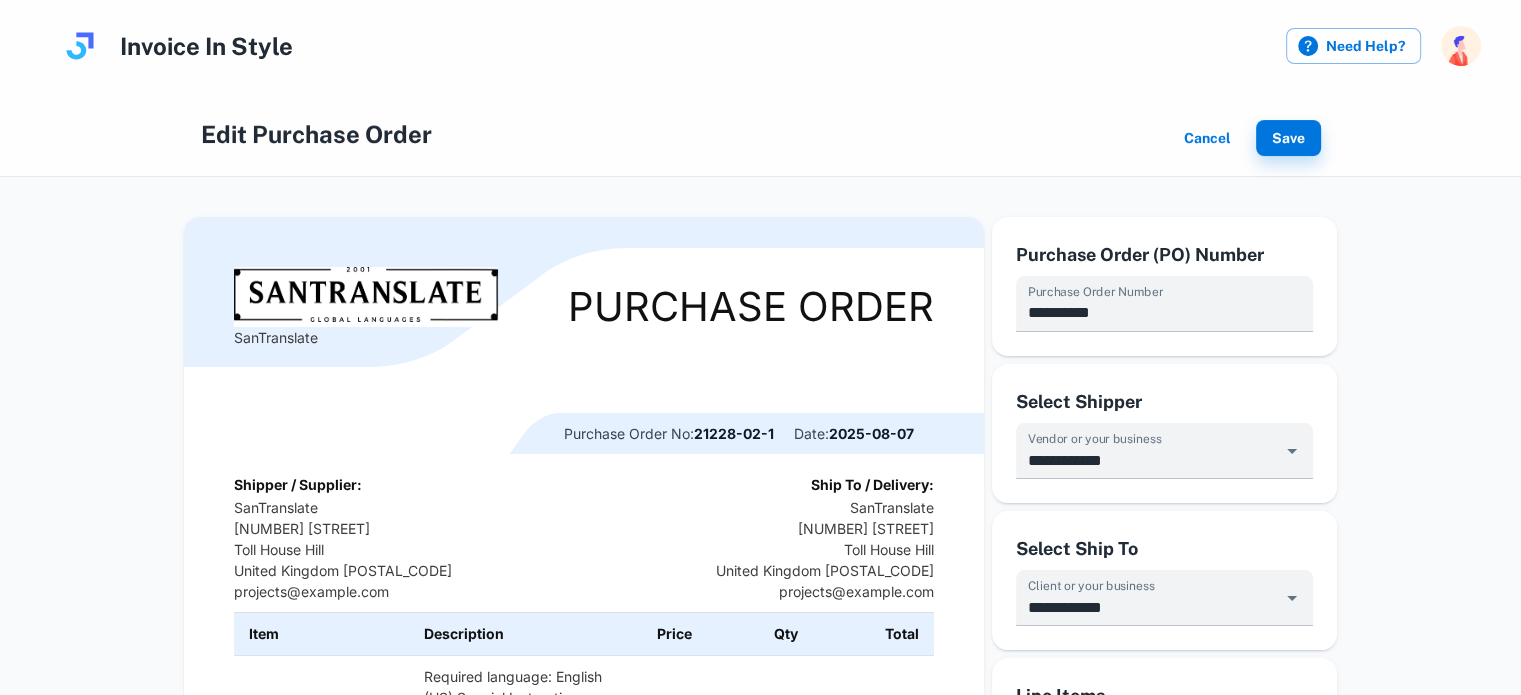 scroll, scrollTop: 100, scrollLeft: 0, axis: vertical 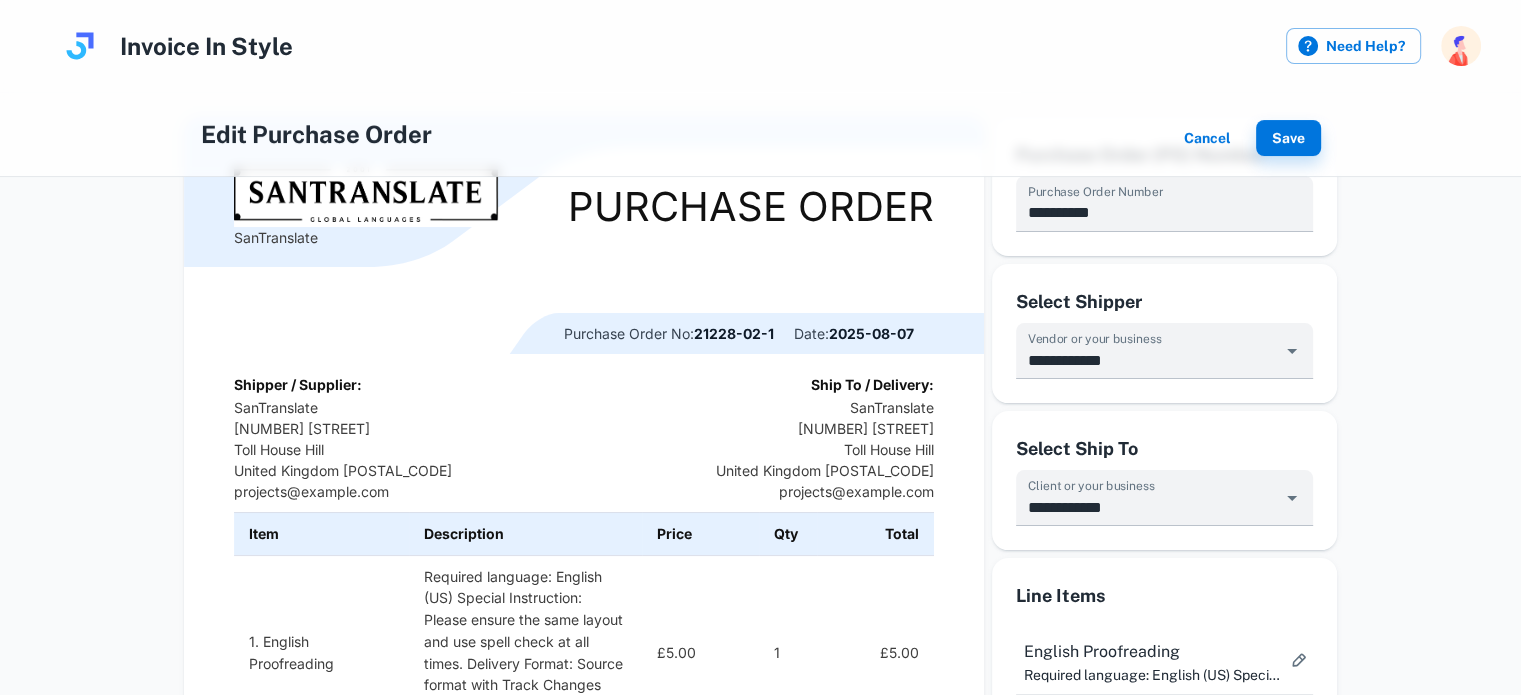 click on "Ship To / Delivery:" at bounding box center [872, 384] 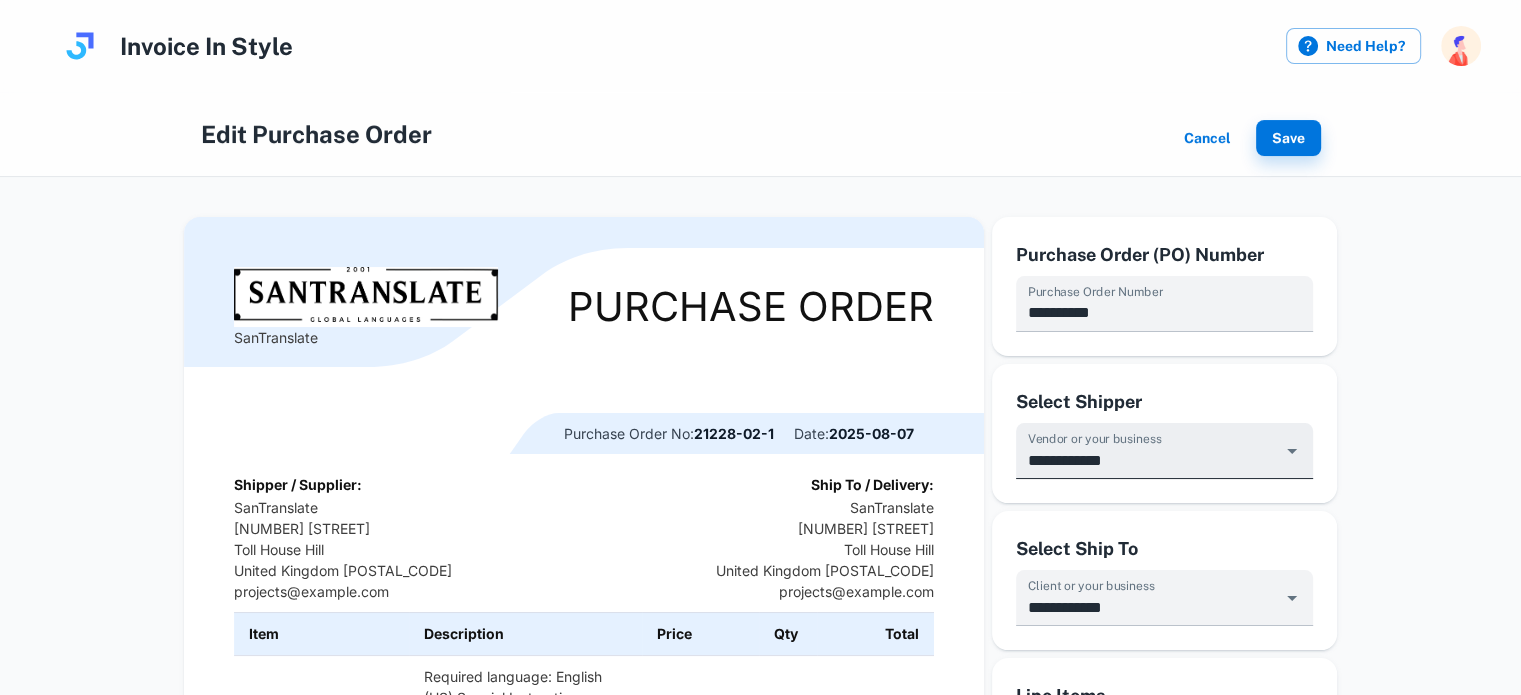 scroll, scrollTop: 100, scrollLeft: 0, axis: vertical 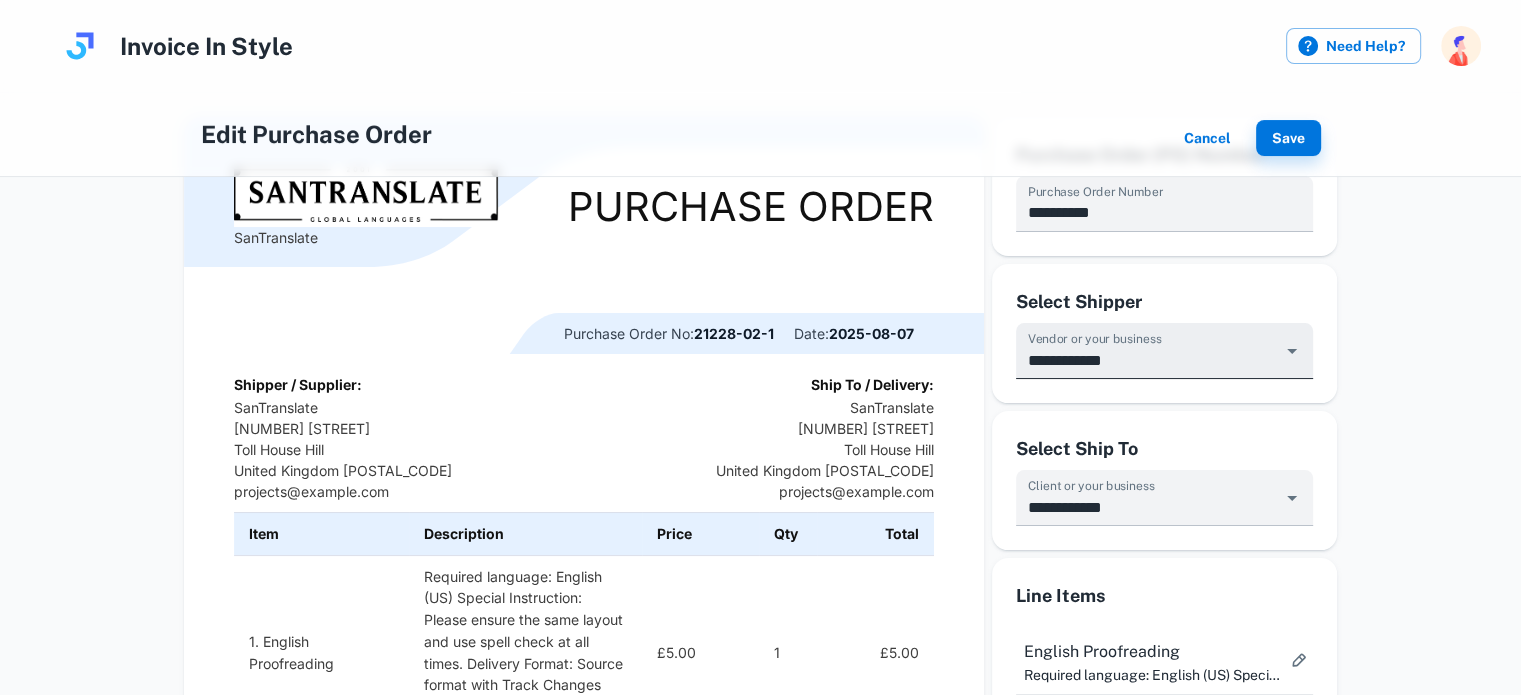 click on "**********" at bounding box center [1149, 360] 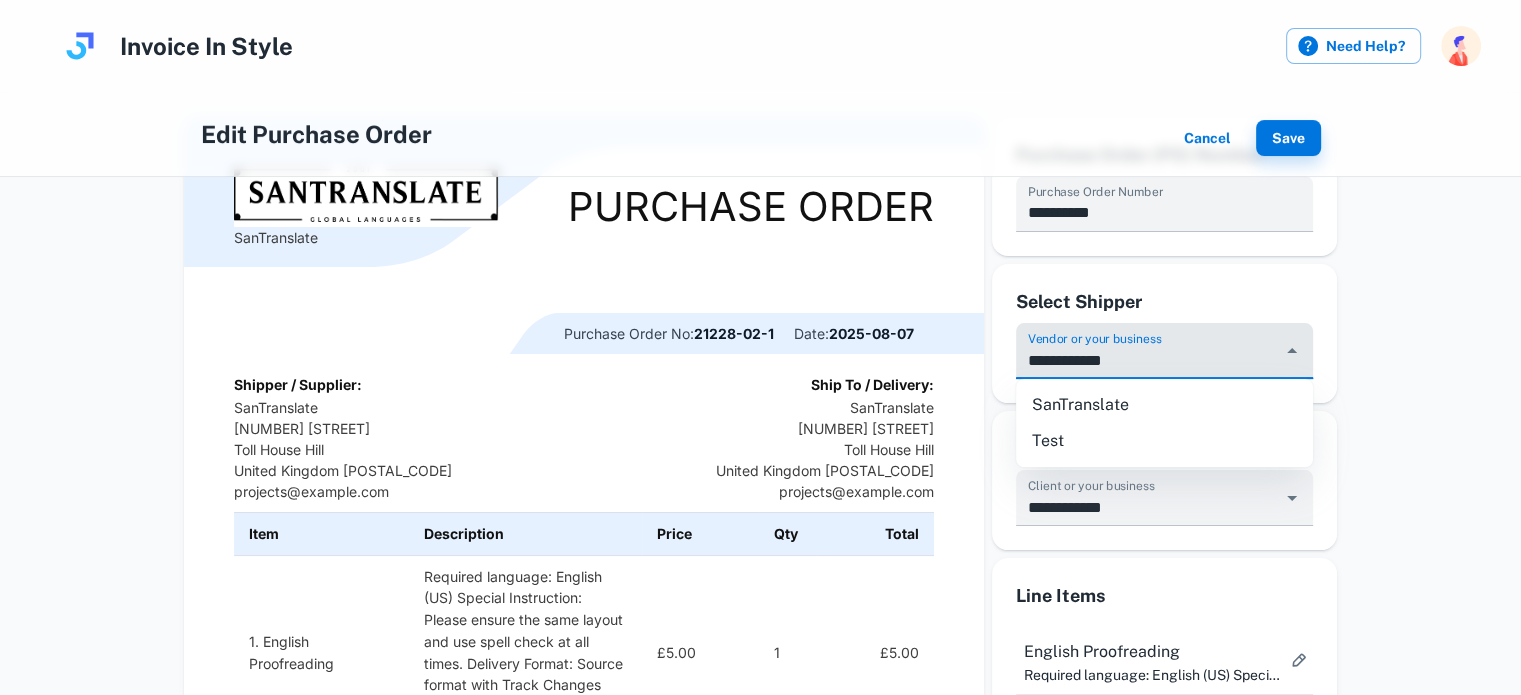 click on "**********" at bounding box center (1149, 360) 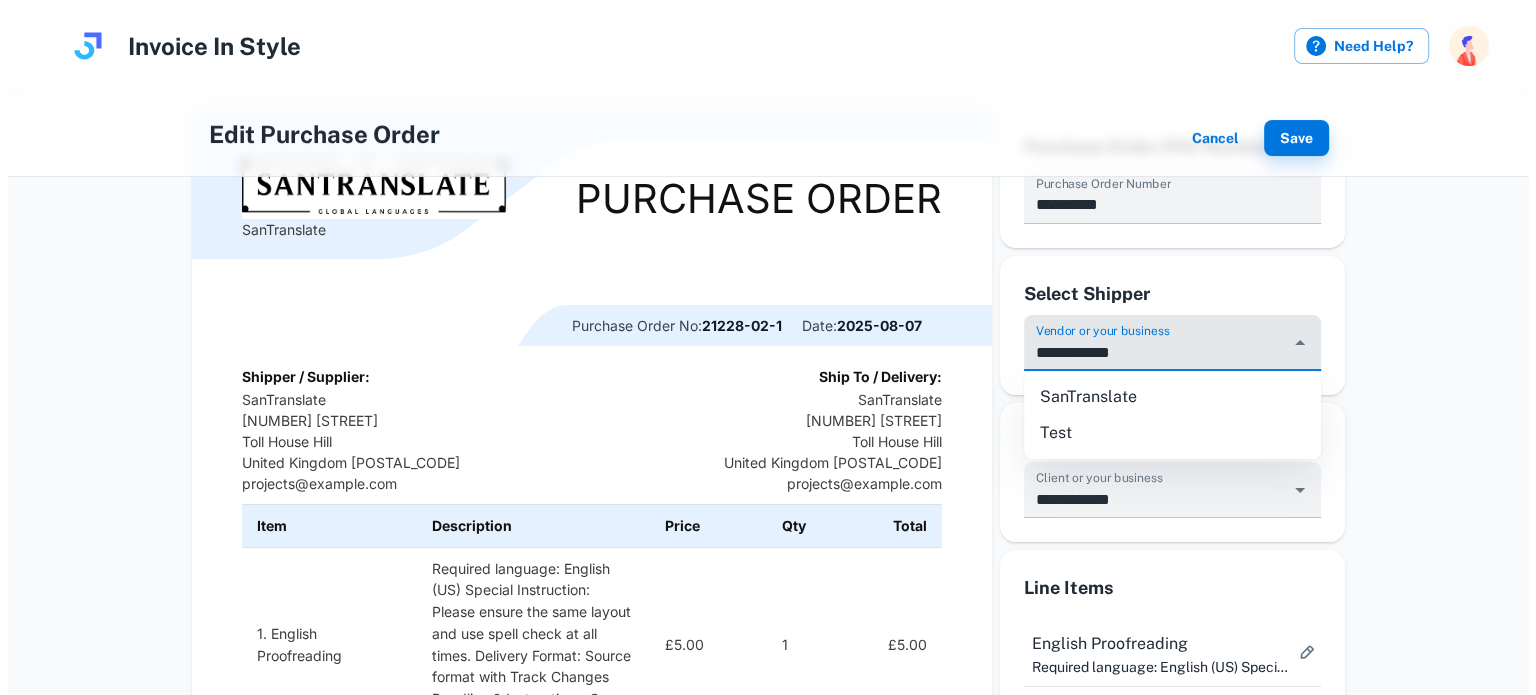 scroll, scrollTop: 0, scrollLeft: 0, axis: both 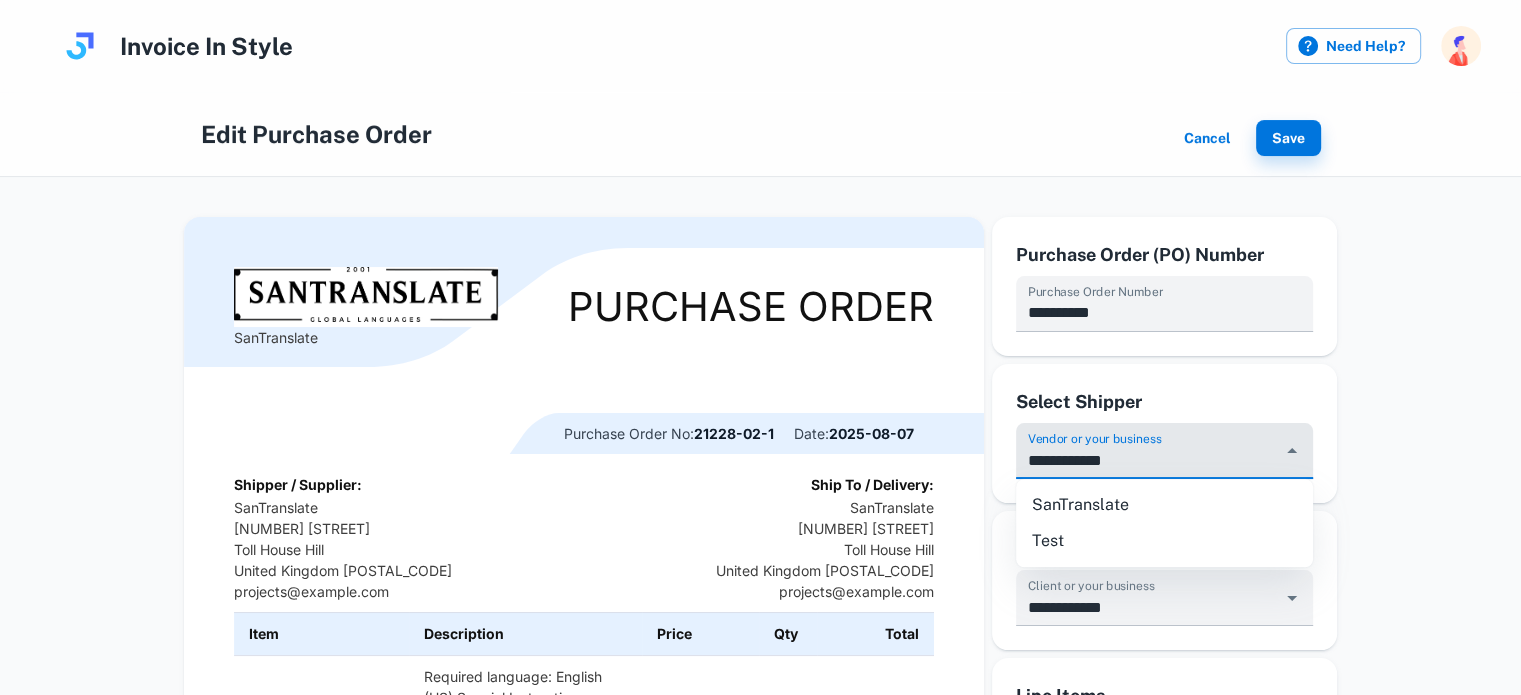 click on "Cancel" at bounding box center [1208, 138] 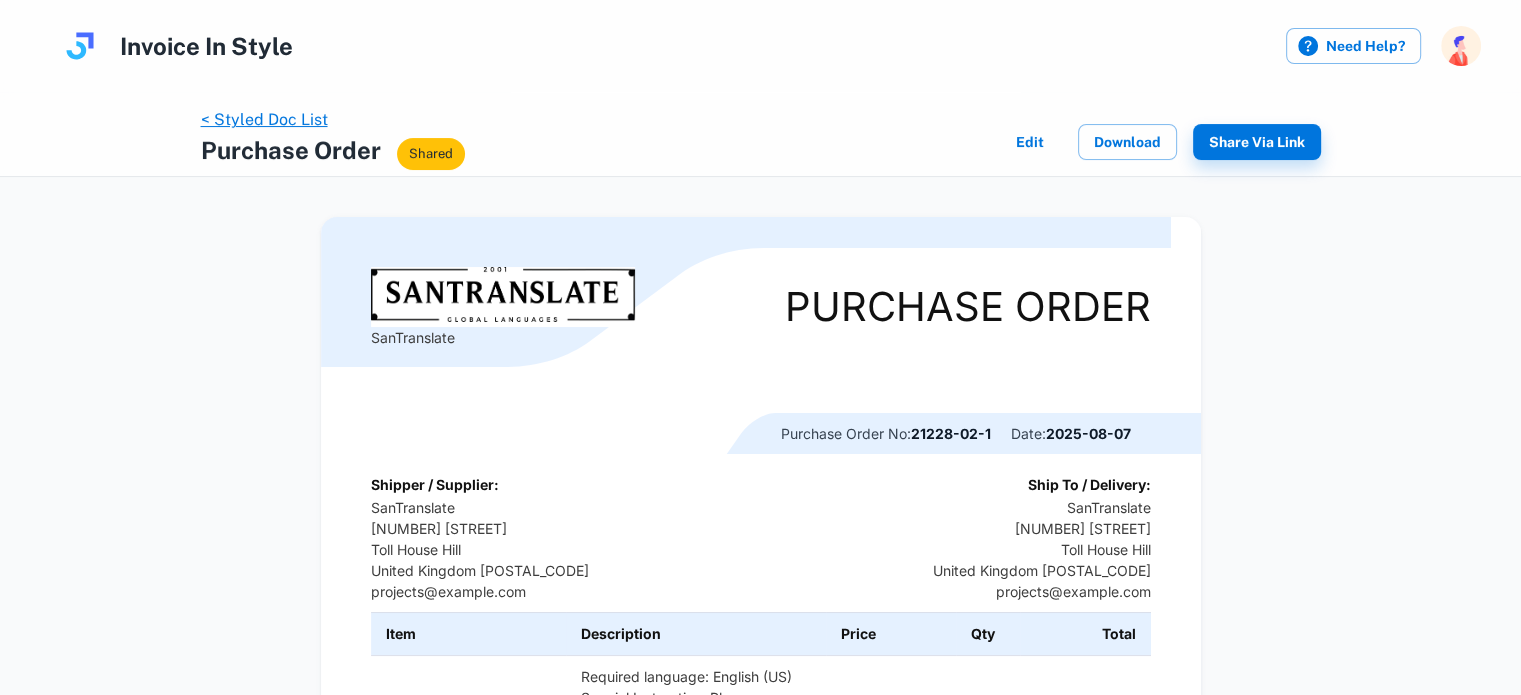click on "< Styled Doc List" at bounding box center (264, 119) 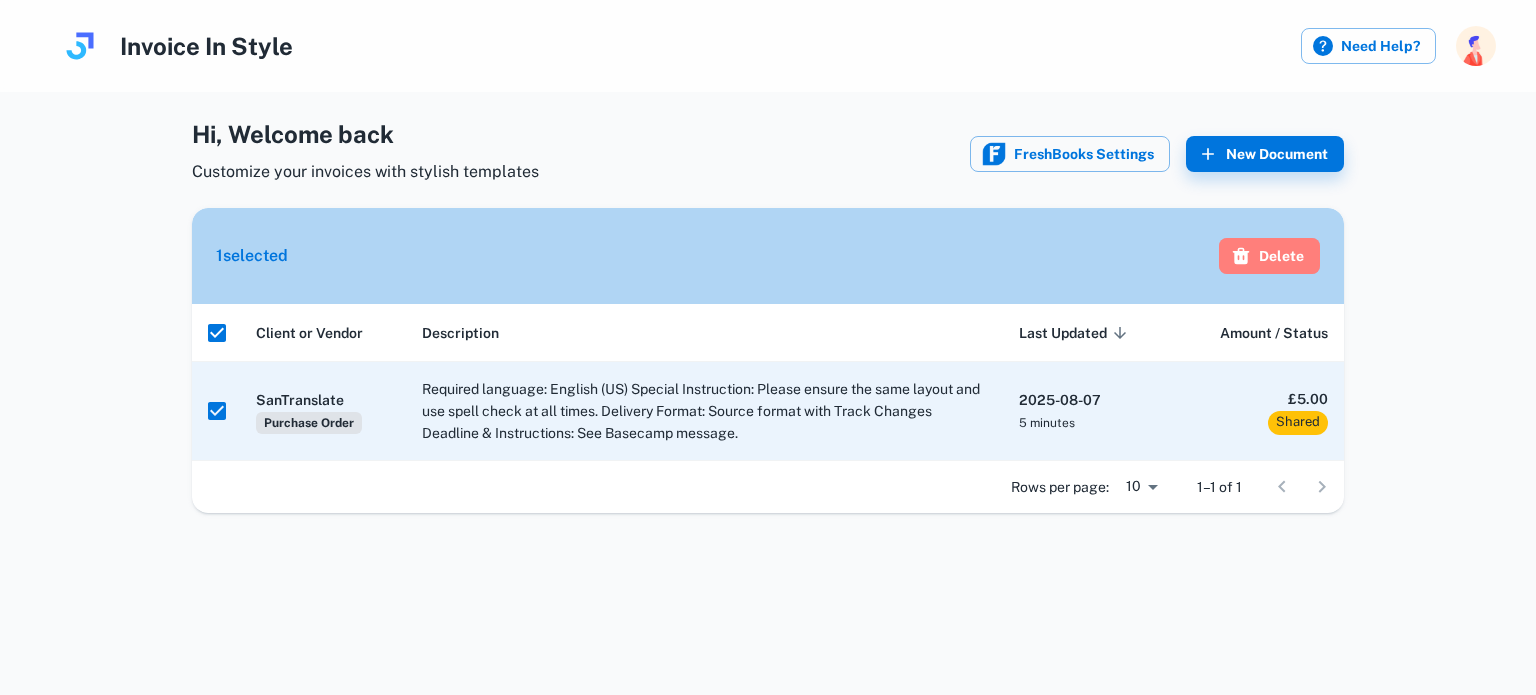 click on "Delete" at bounding box center [1269, 256] 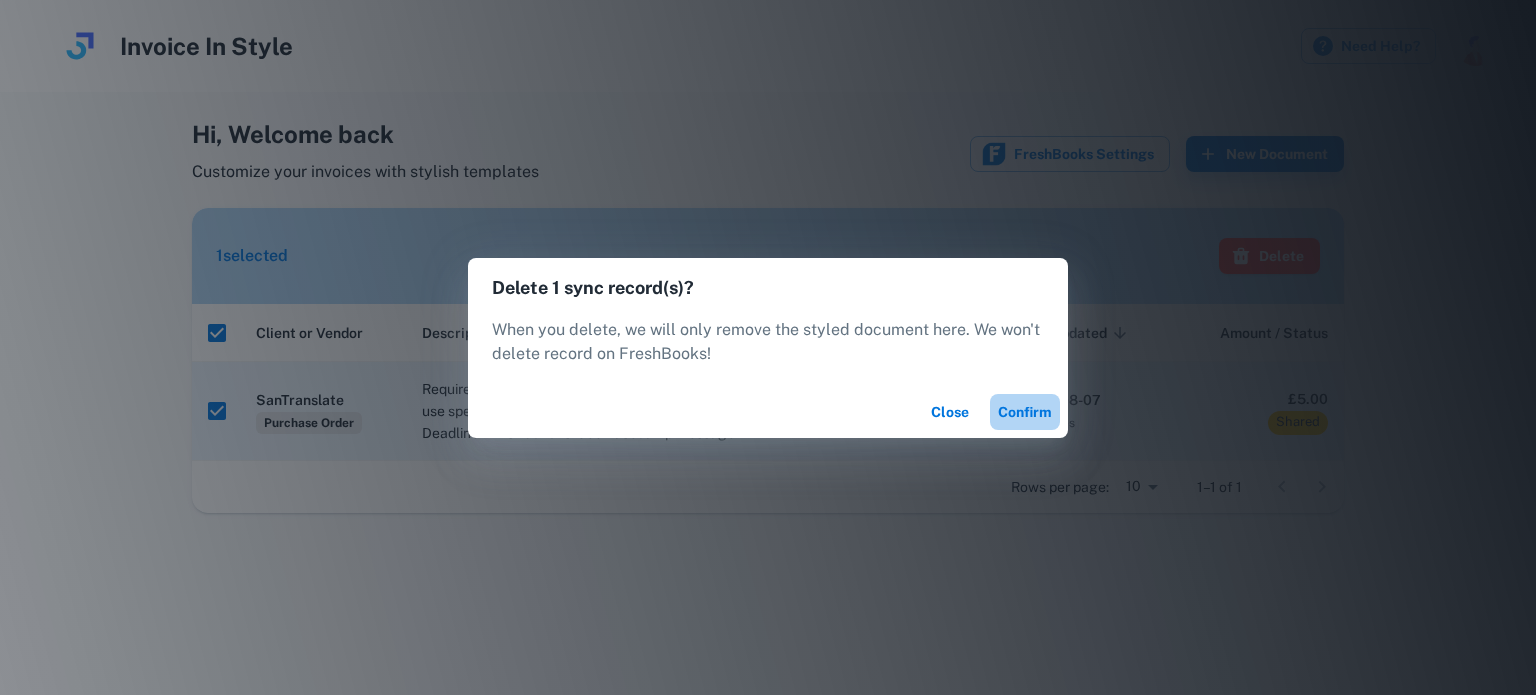 click on "Confirm" at bounding box center [1025, 412] 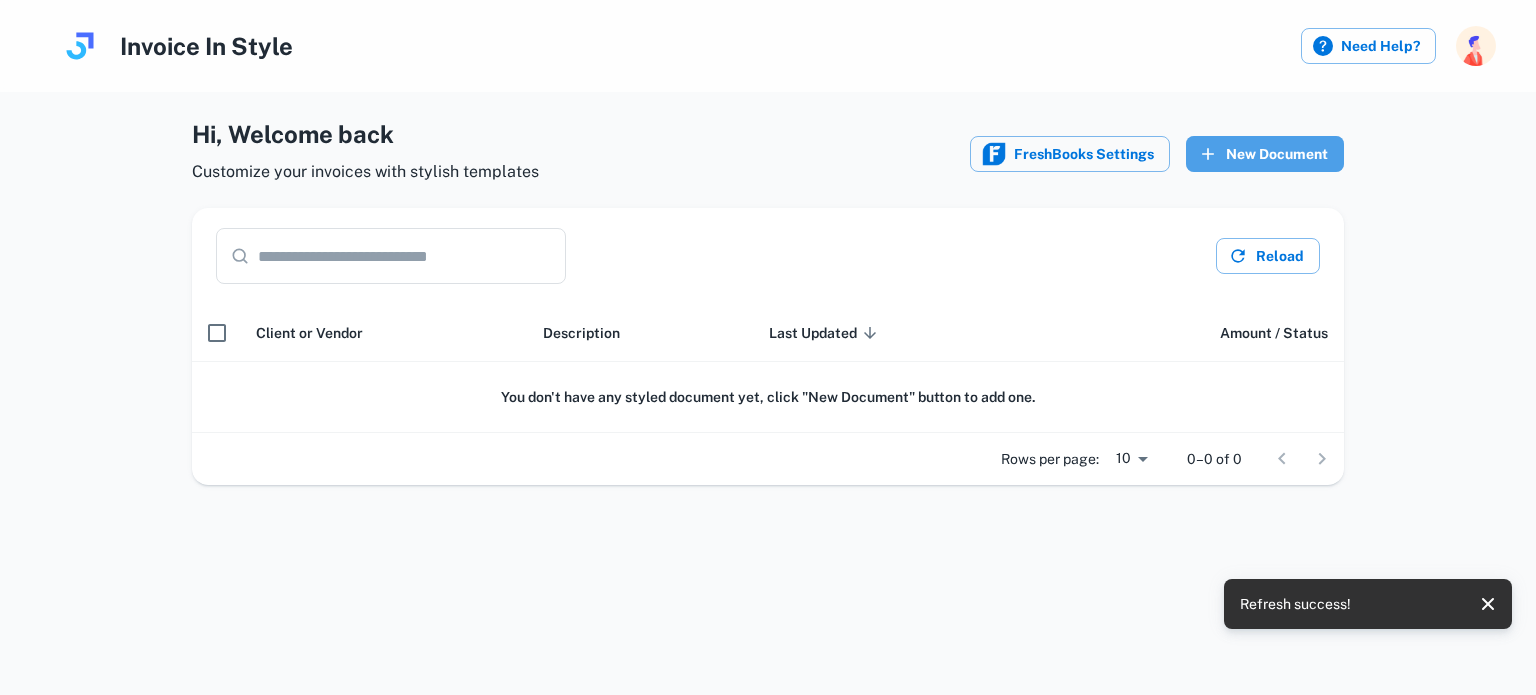 click on "New Document" at bounding box center [1265, 154] 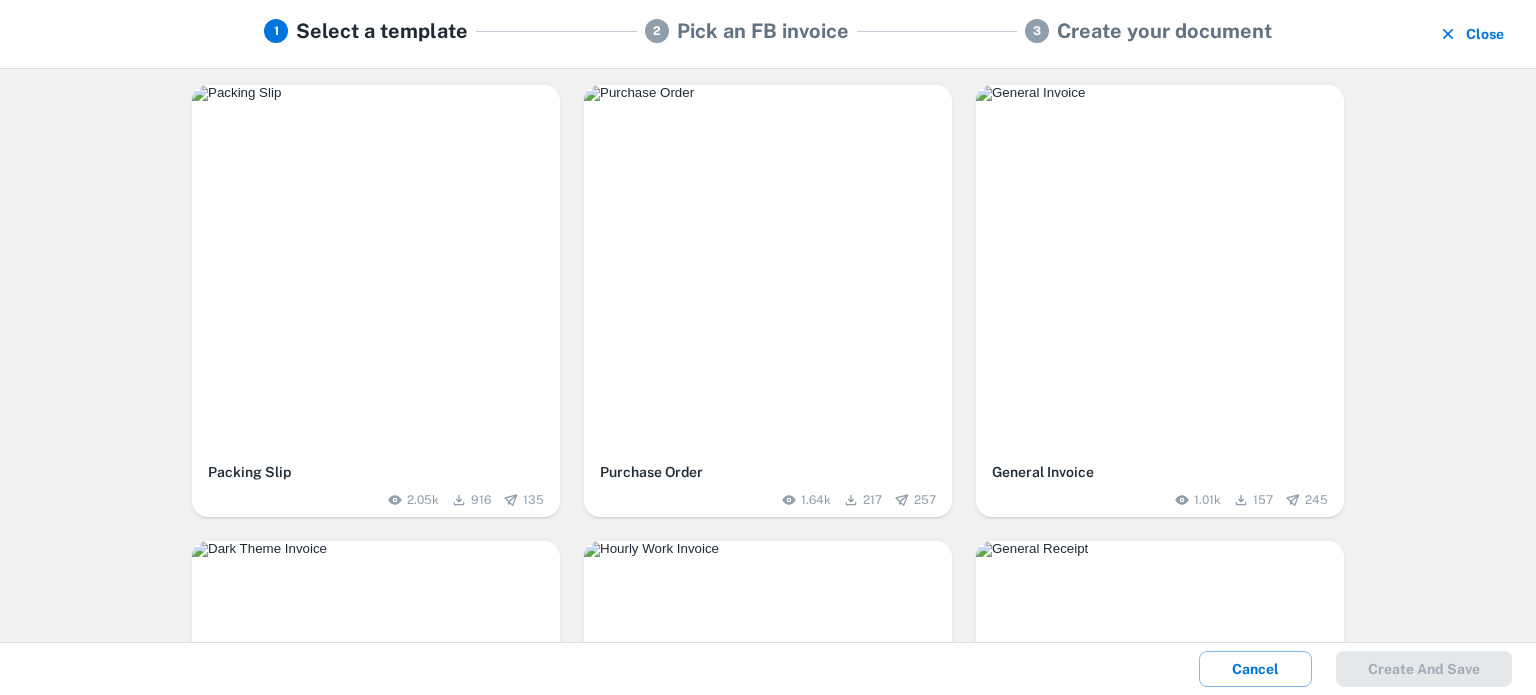 click on "Packing Slip 2.05k 916 135 Purchase Order 1.64k 217 257 General Invoice 1.01k 157 245 Dark Theme Invoice  830 68 198 Hourly Work Invoice 592 105 130 General Receipt 549 76 126 Cash Receipt 491 129 169" at bounding box center [768, 355] 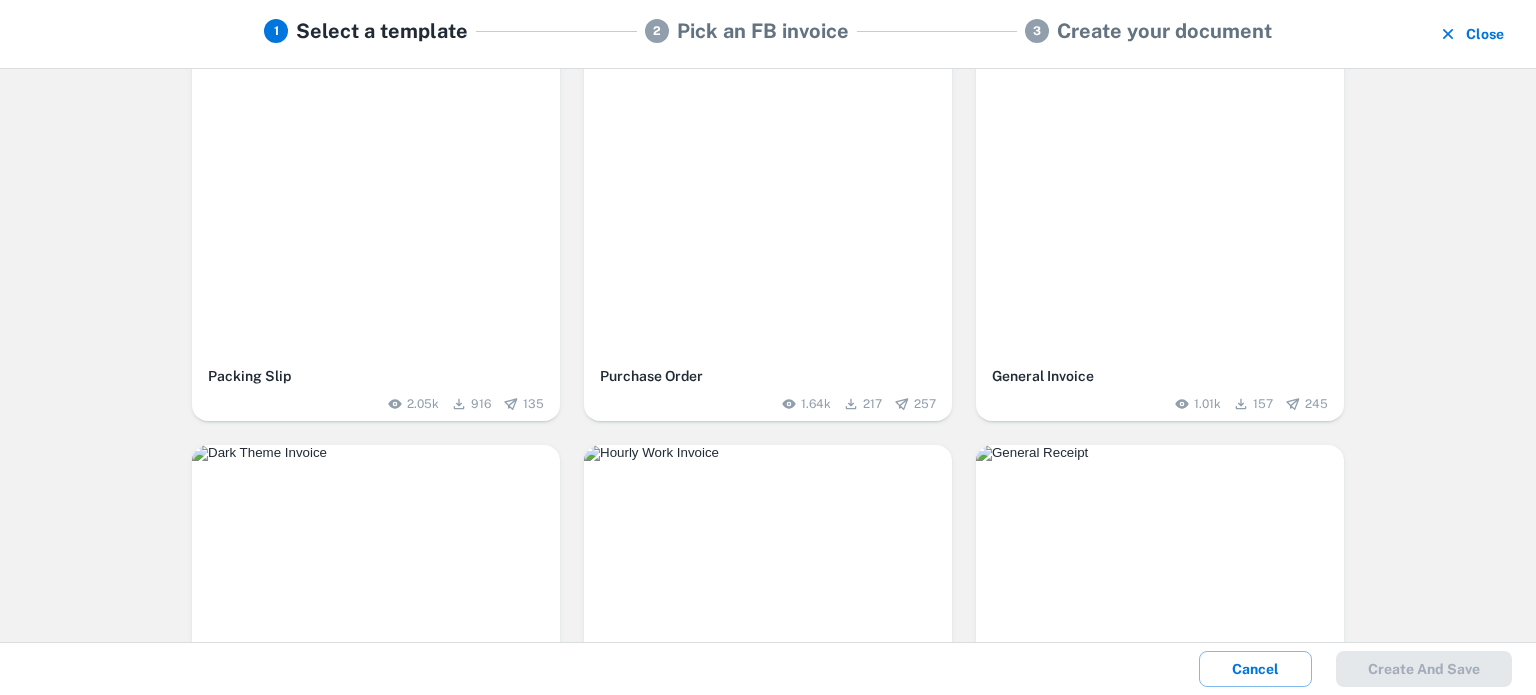scroll, scrollTop: 300, scrollLeft: 0, axis: vertical 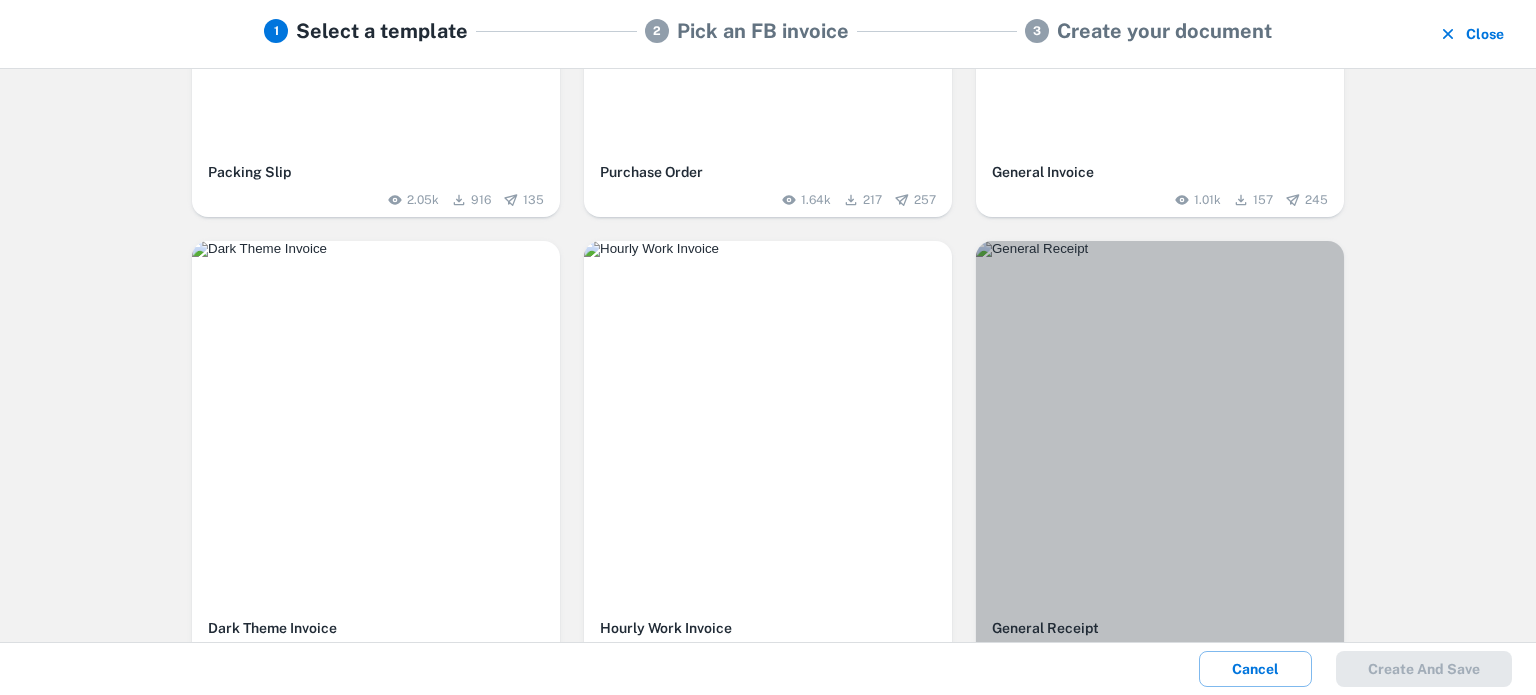 click at bounding box center (1160, 249) 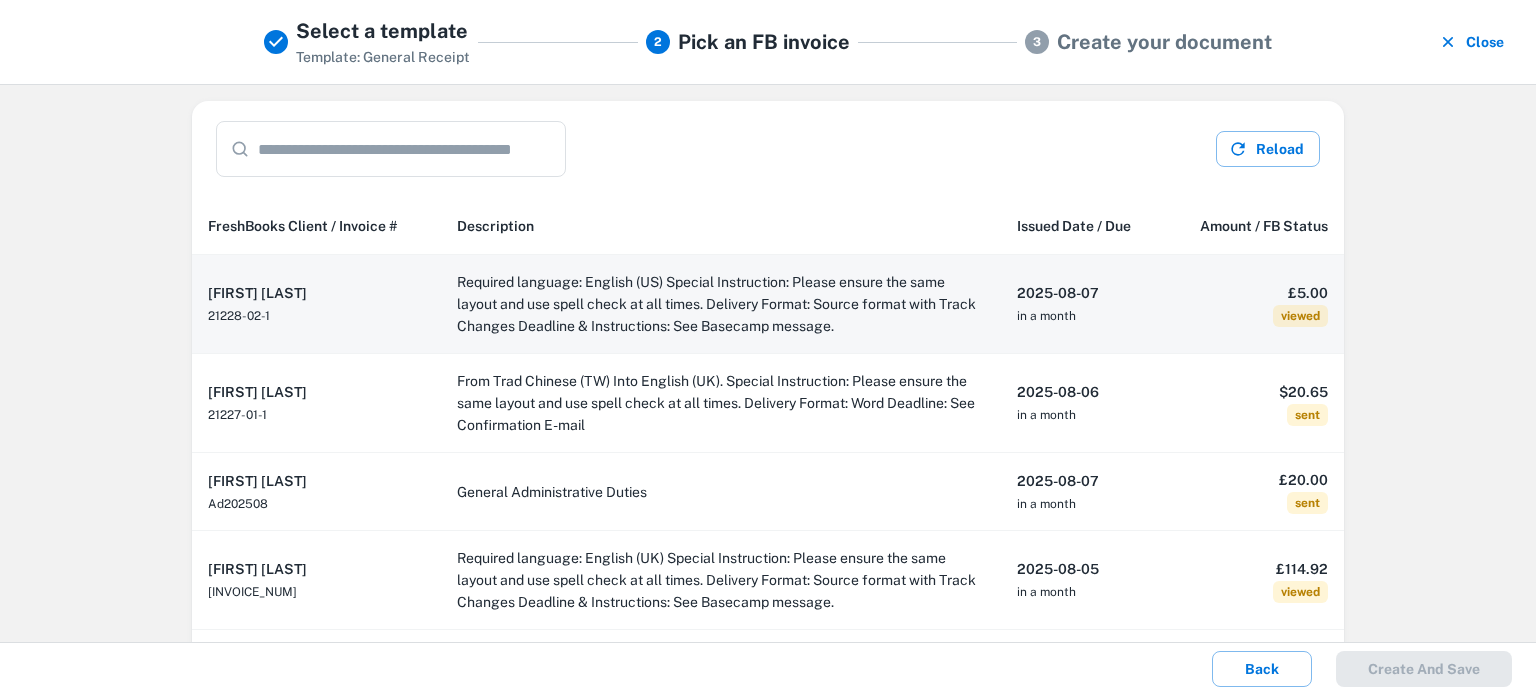 click on "Required language: English (US)
Special Instruction: Please ensure the same layout and use spell check at all times.
Delivery Format: Source format with Track Changes
Deadline & Instructions: See Basecamp message." at bounding box center (721, 304) 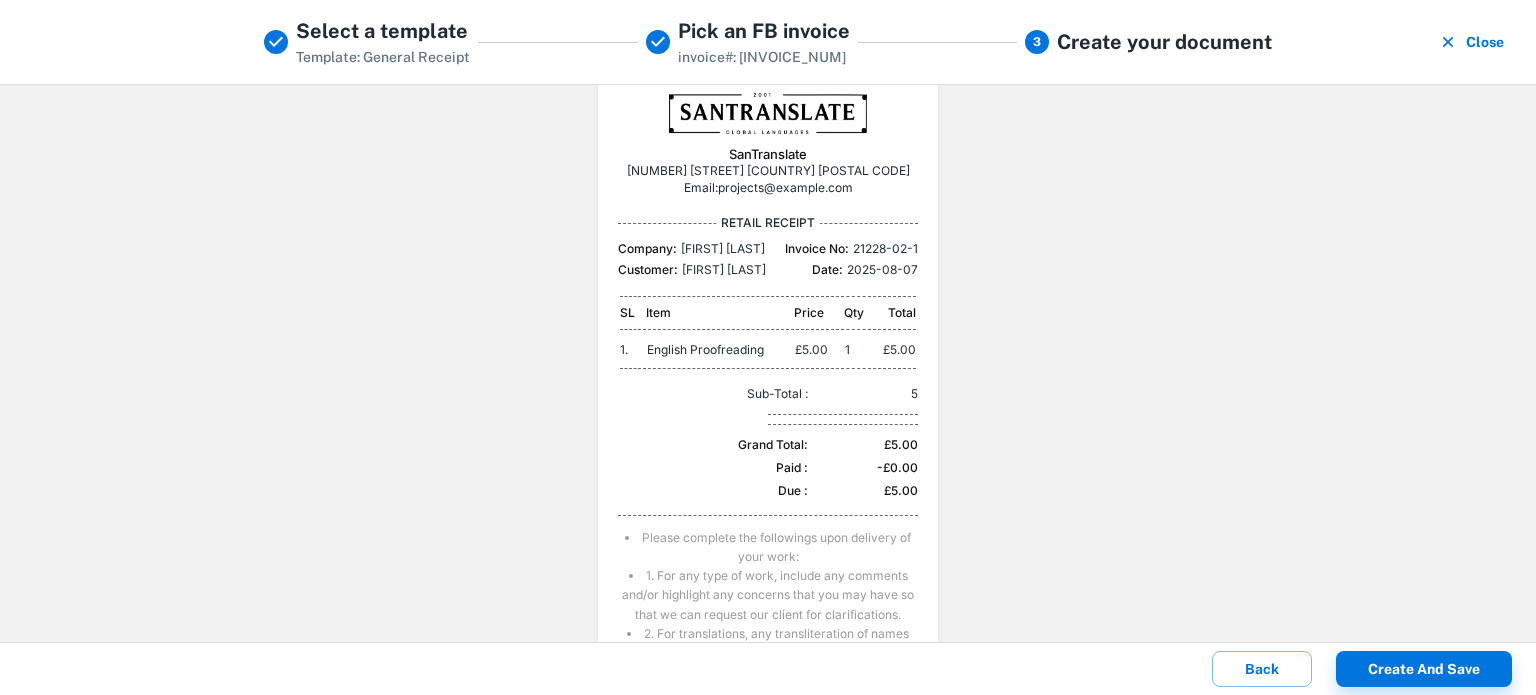 scroll, scrollTop: 0, scrollLeft: 0, axis: both 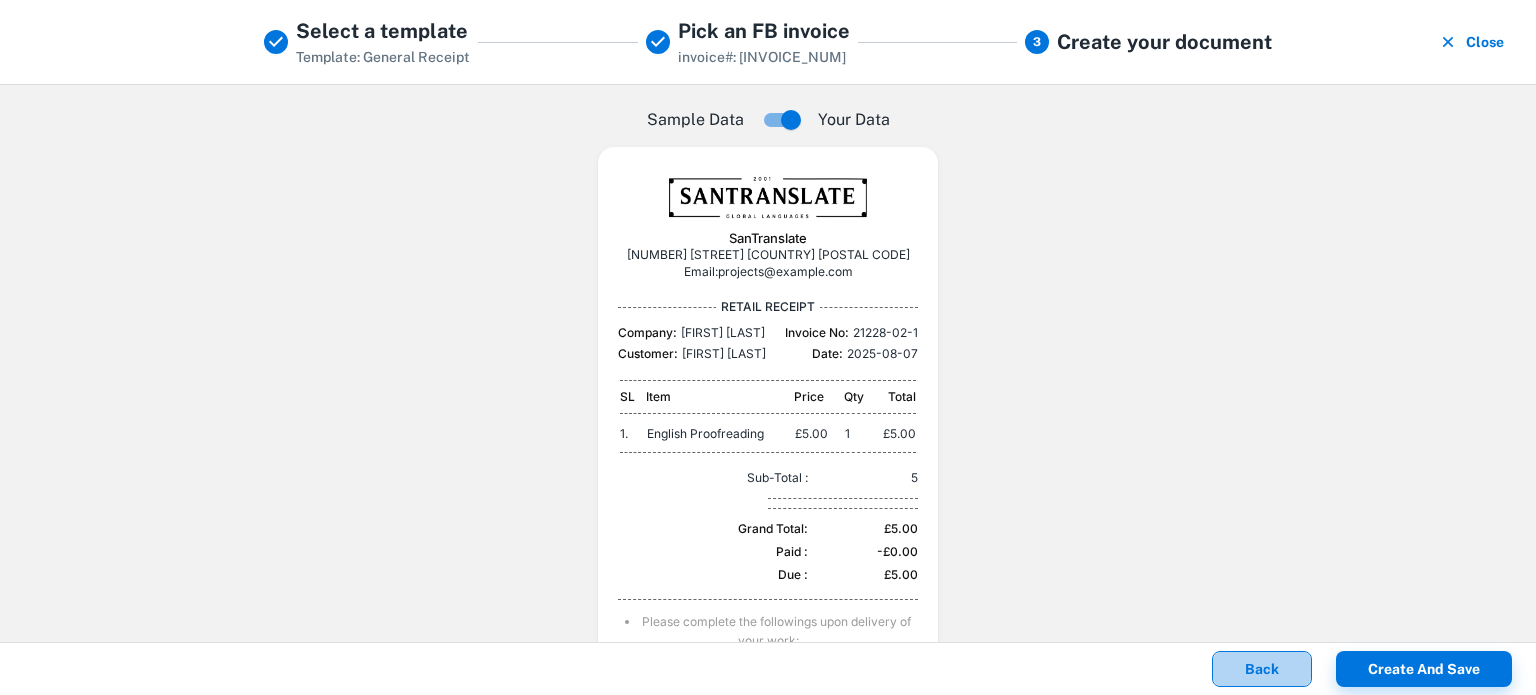 drag, startPoint x: 1267, startPoint y: 671, endPoint x: 1264, endPoint y: 653, distance: 18.248287 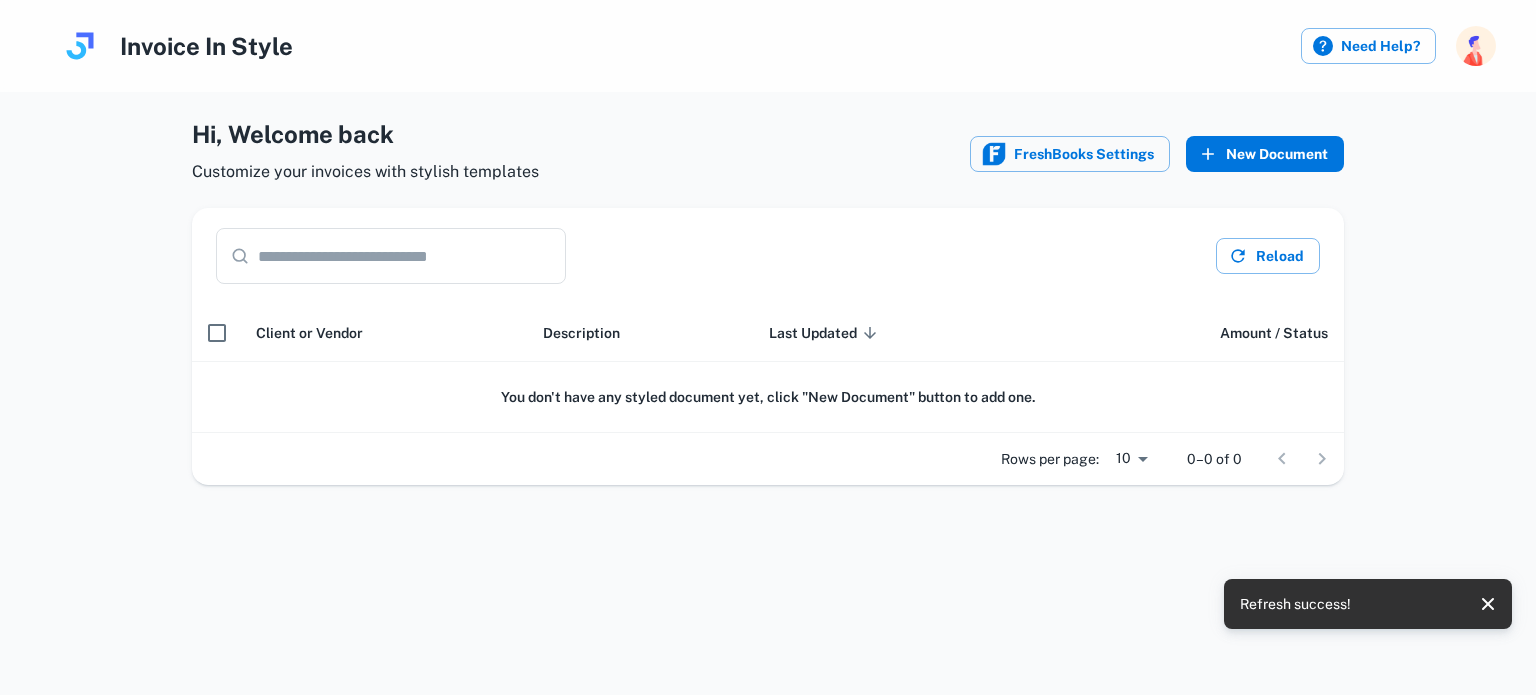 click on "New Document" at bounding box center (1265, 154) 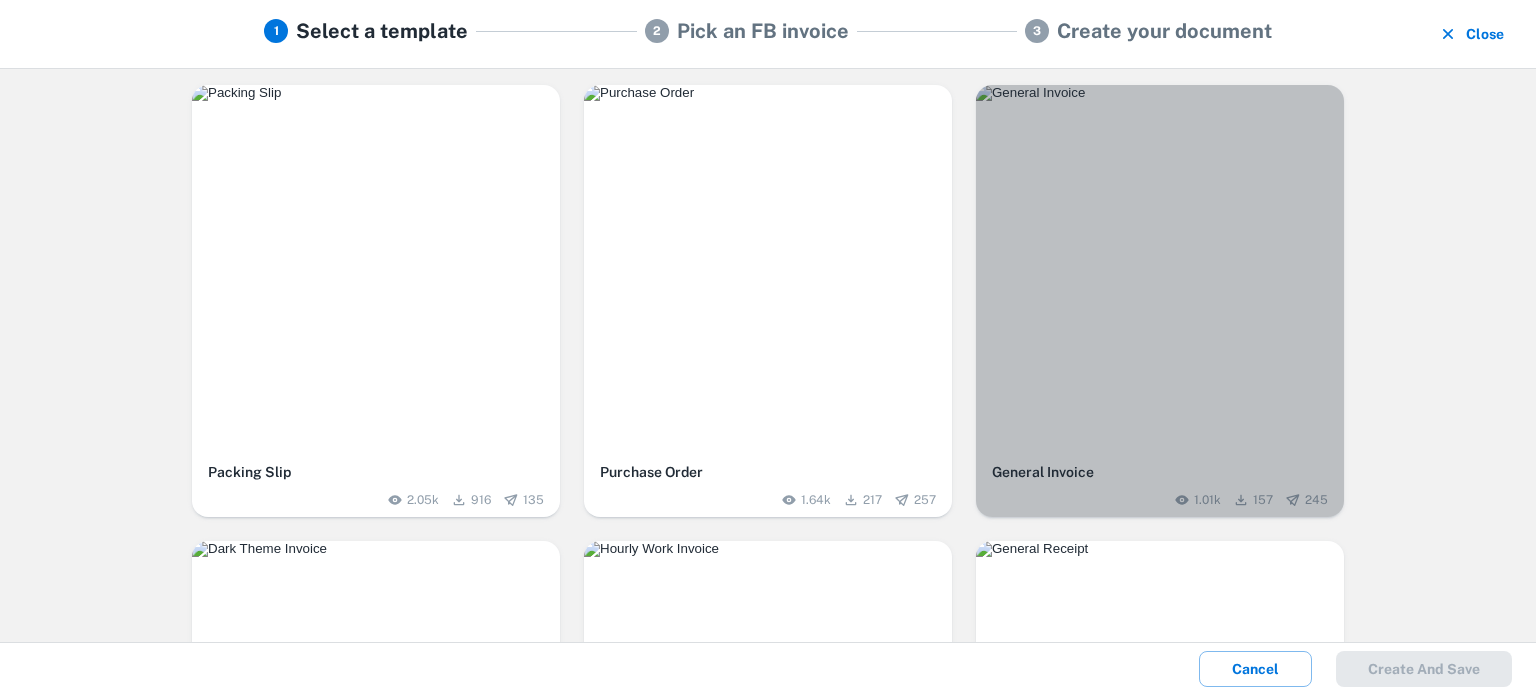 click at bounding box center (1160, 93) 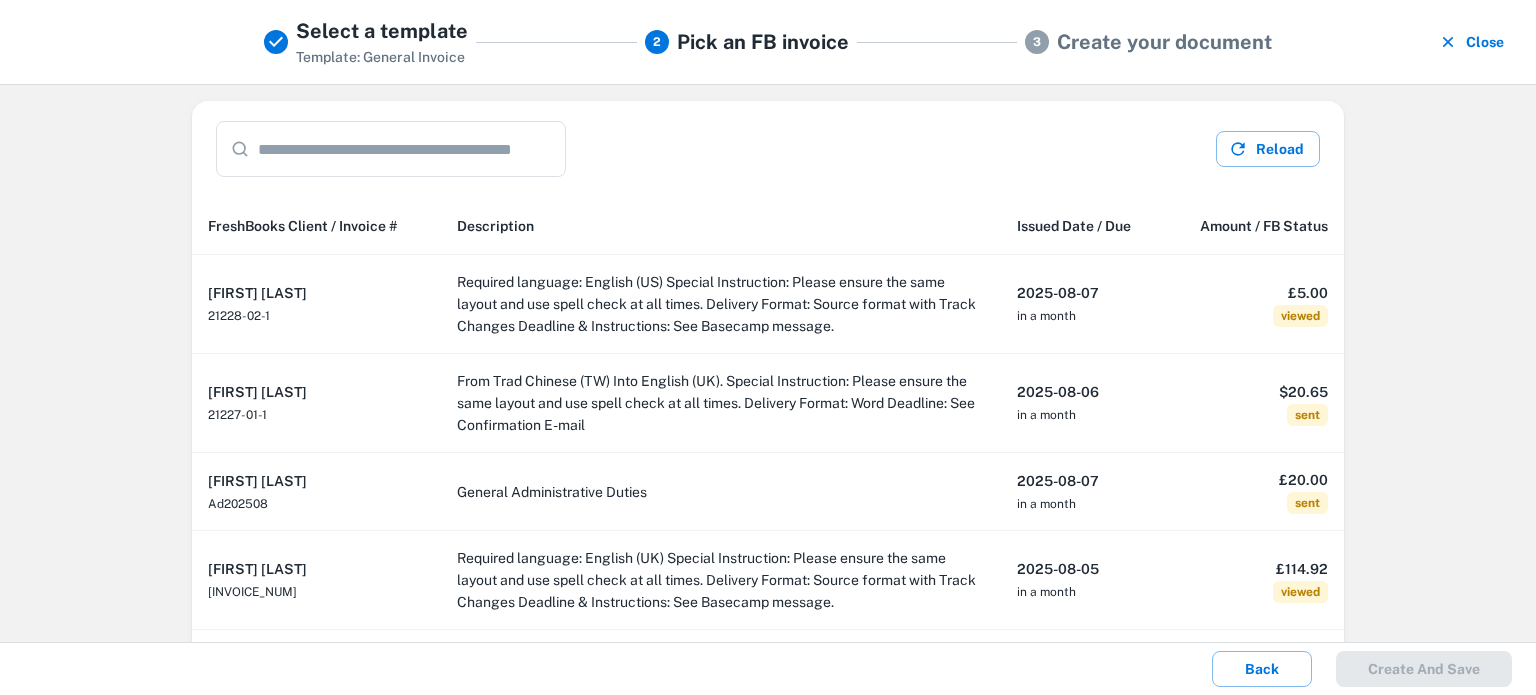 click on "Required language: English (US)
Special Instruction: Please ensure the same layout and use spell check at all times.
Delivery Format: Source format with Track Changes
Deadline & Instructions: See Basecamp message." at bounding box center [721, 304] 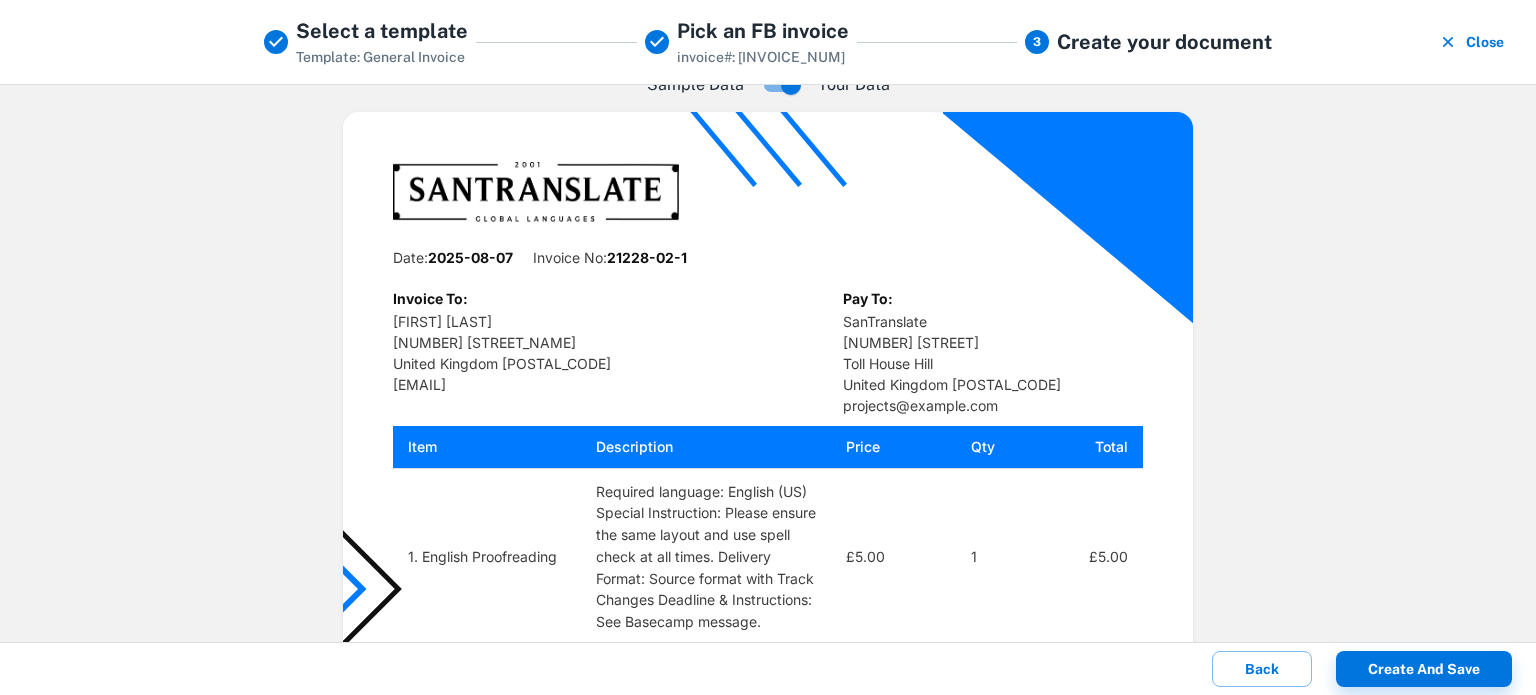 scroll, scrollTop: 0, scrollLeft: 0, axis: both 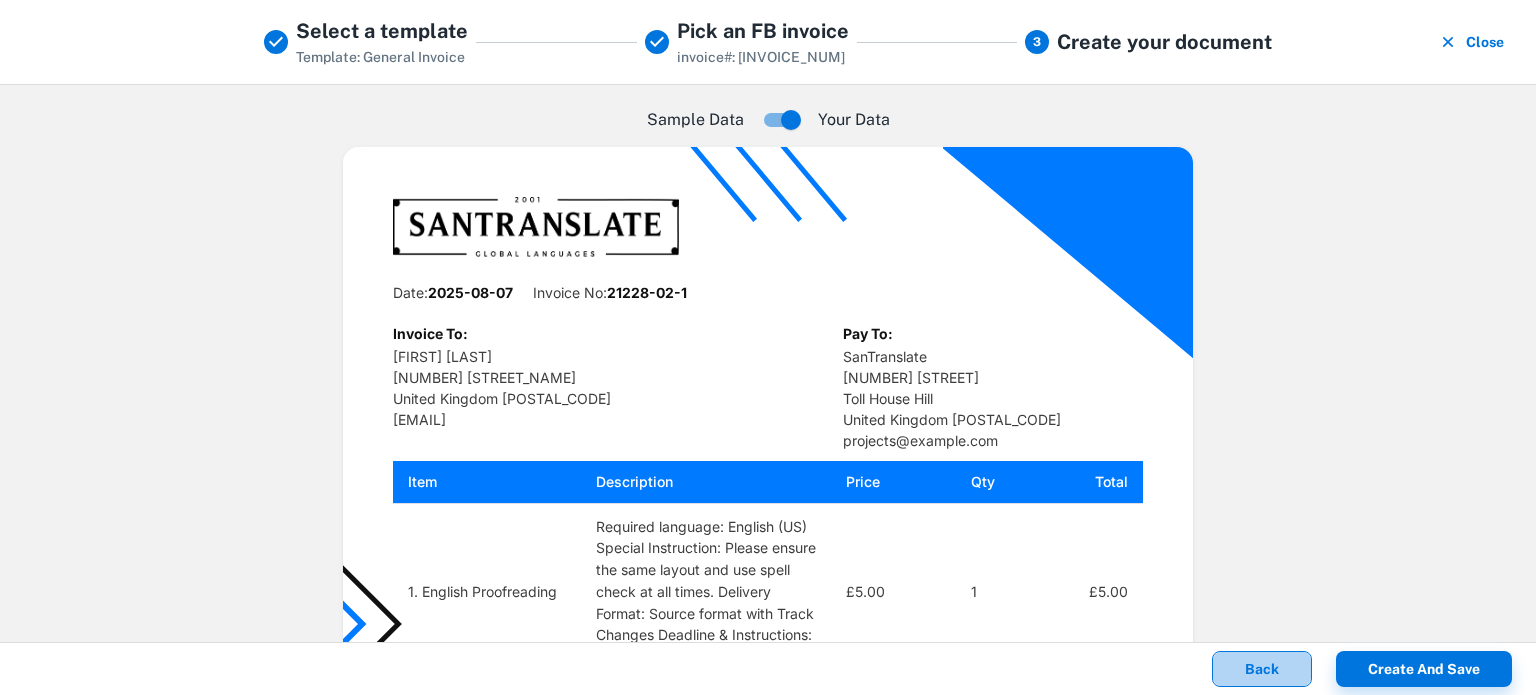 click on "Back" at bounding box center (1262, 669) 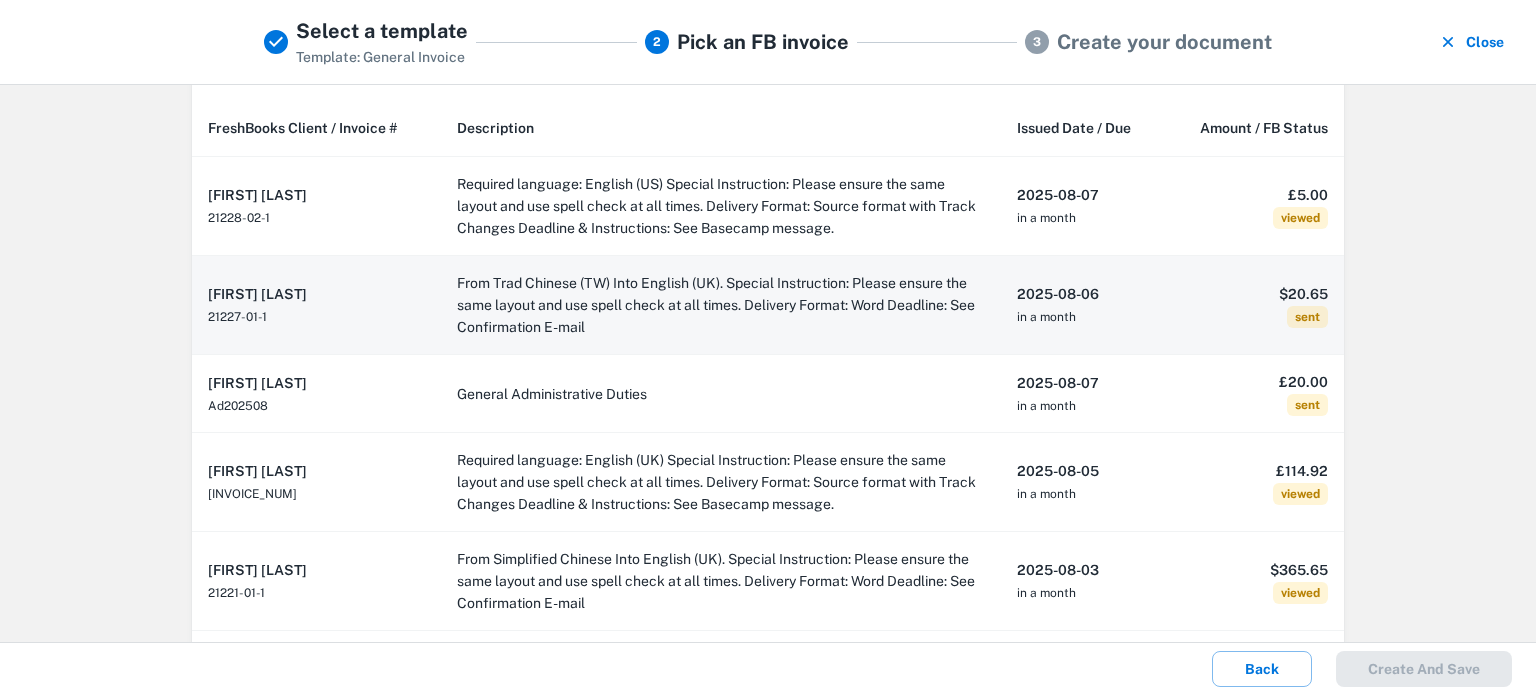scroll, scrollTop: 0, scrollLeft: 0, axis: both 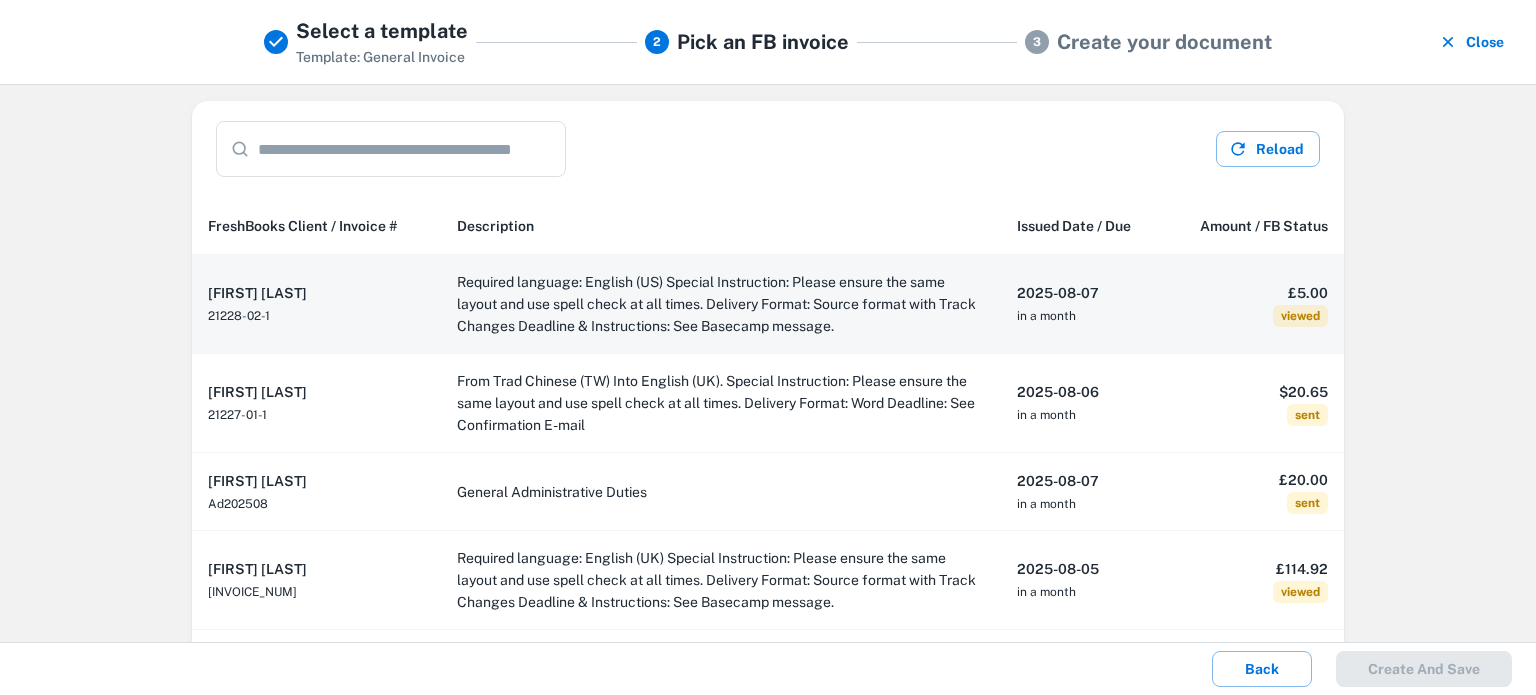 click on "Required language: English (US)
Special Instruction: Please ensure the same layout and use spell check at all times.
Delivery Format: Source format with Track Changes
Deadline & Instructions: See Basecamp message." at bounding box center (721, 304) 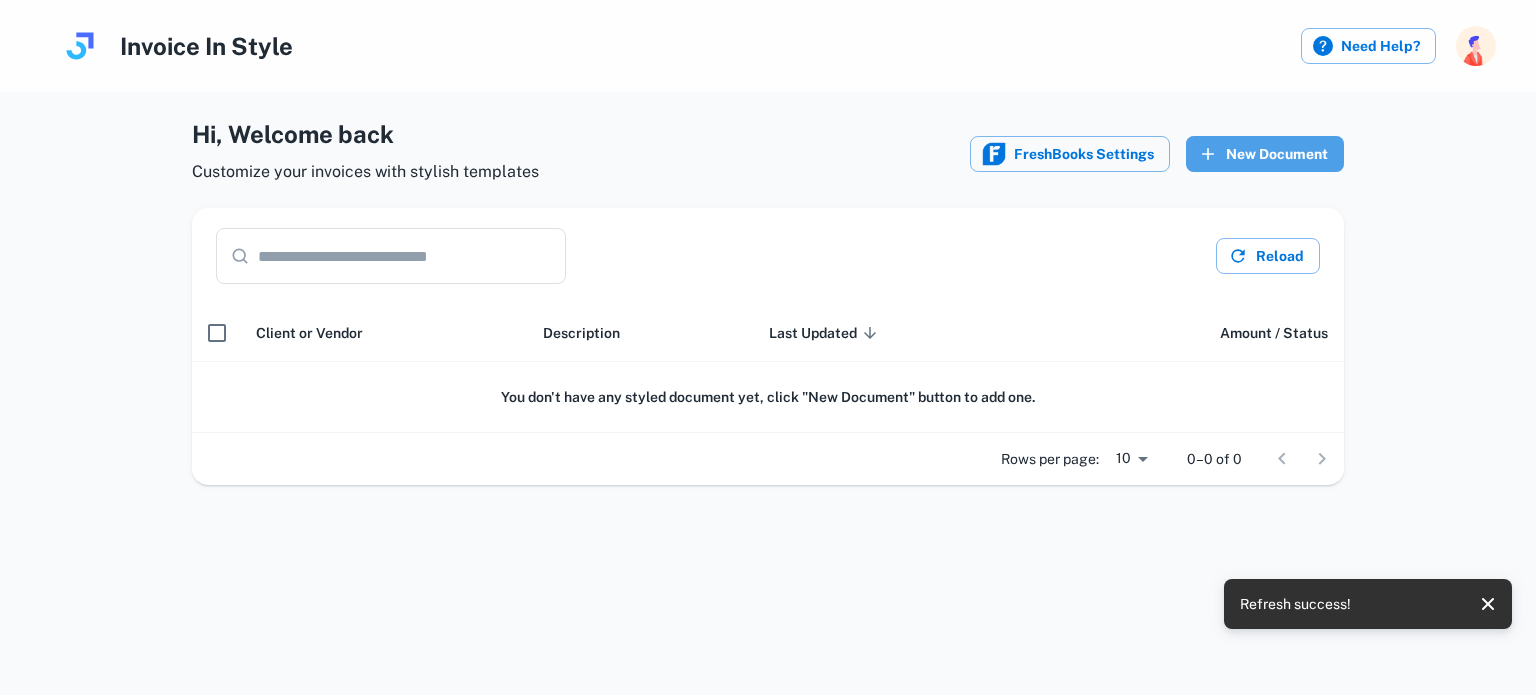 click on "New Document" at bounding box center (1265, 154) 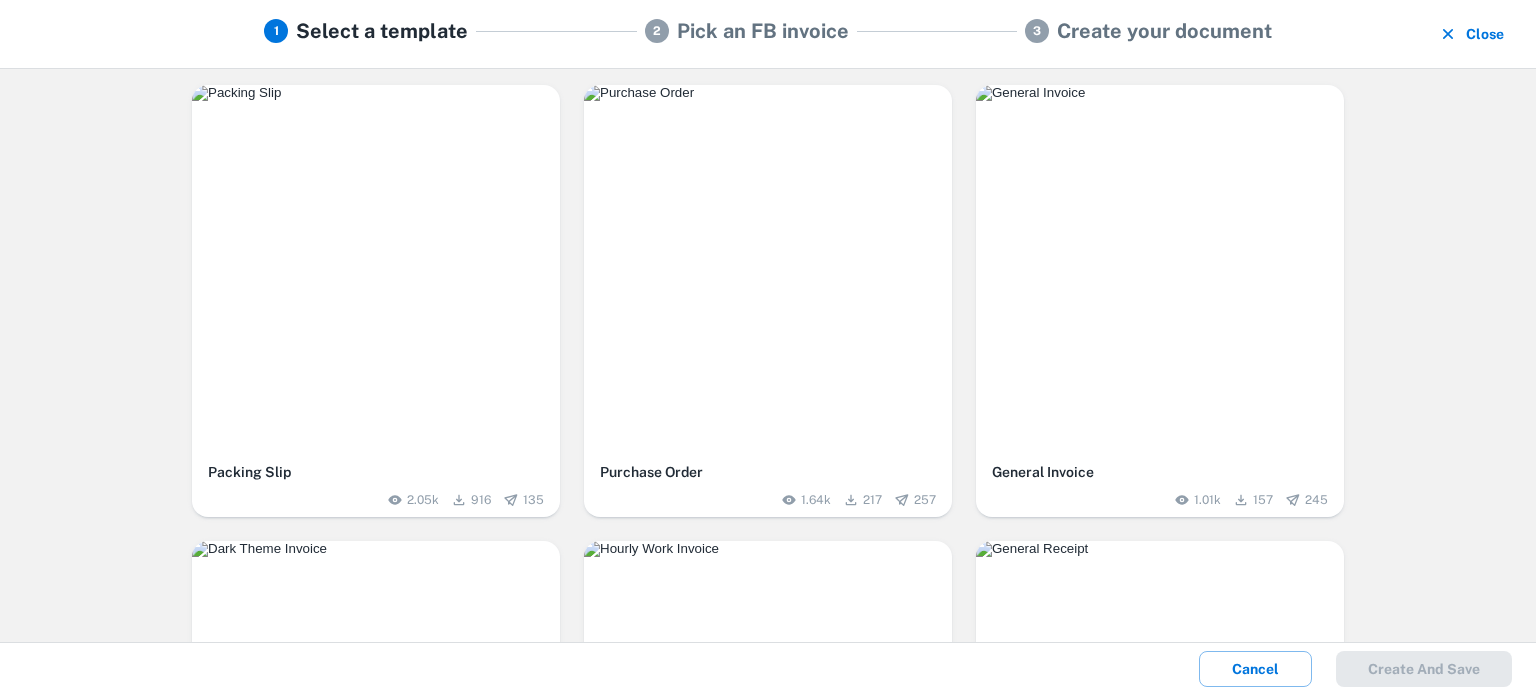 click at bounding box center [768, 93] 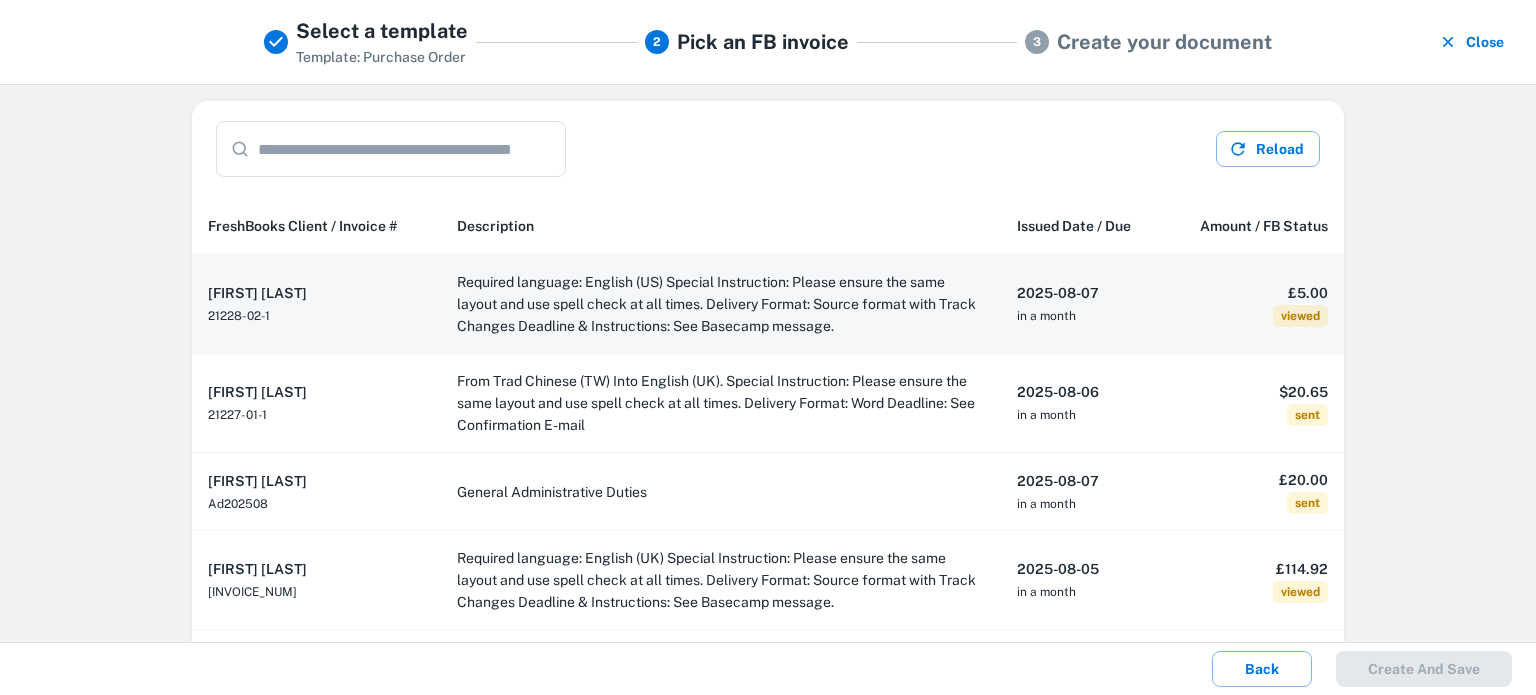 click on "Required language: English (US)
Special Instruction: Please ensure the same layout and use spell check at all times.
Delivery Format: Source format with Track Changes
Deadline & Instructions: See Basecamp message." at bounding box center (721, 304) 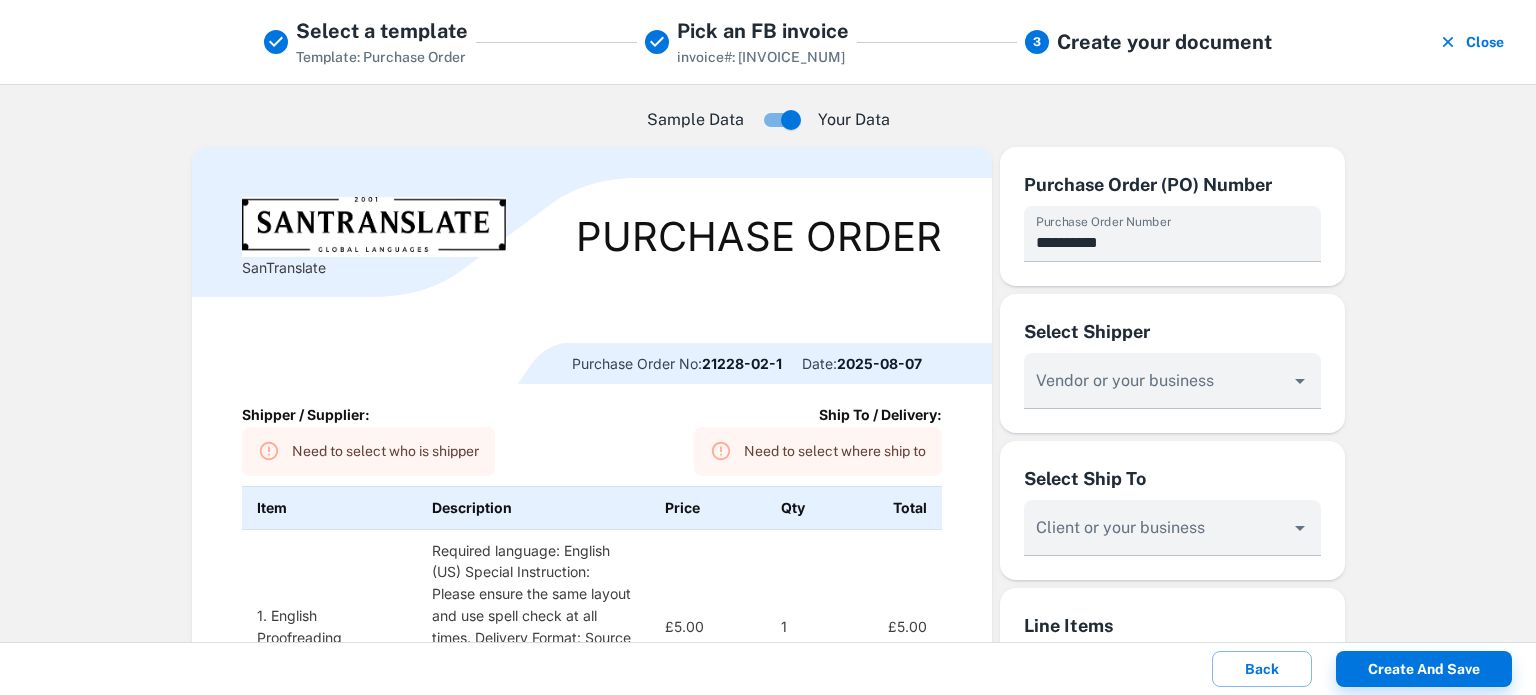 type on "**********" 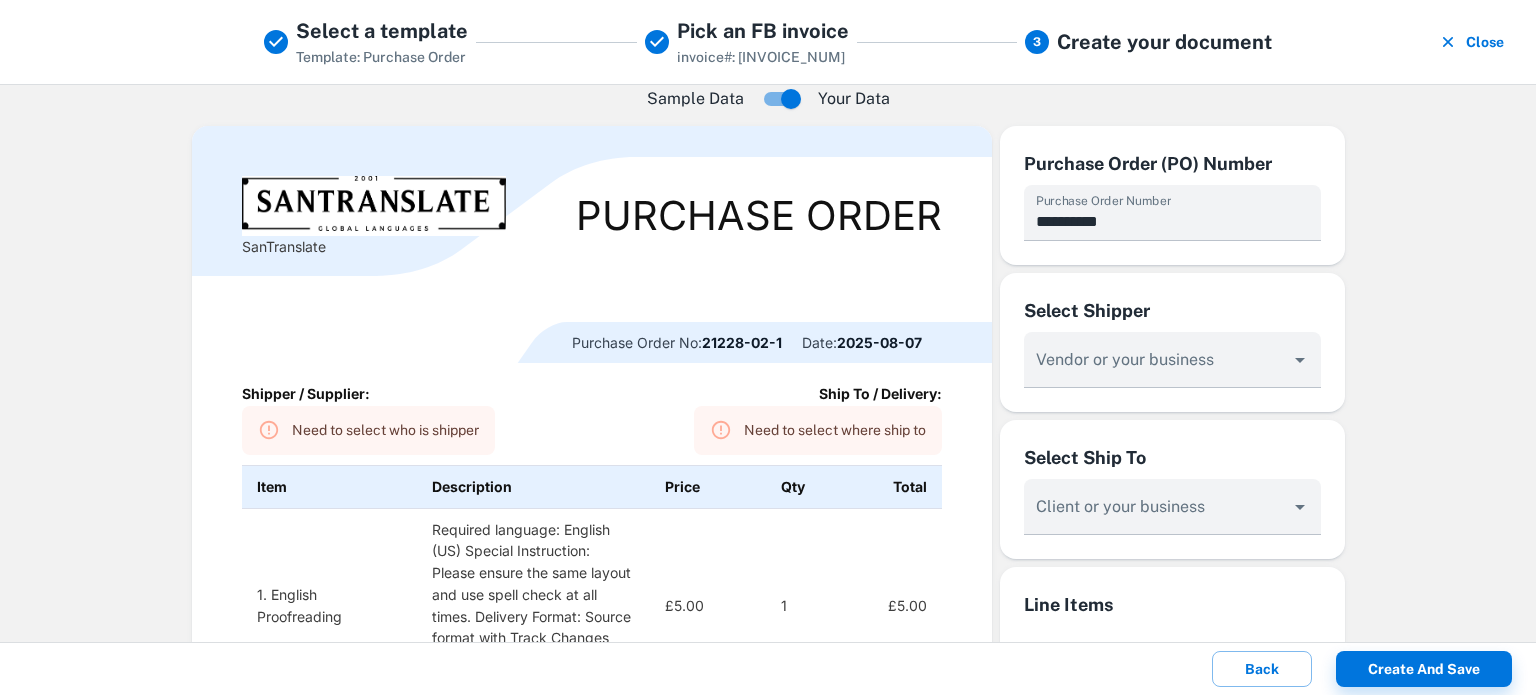 scroll, scrollTop: 0, scrollLeft: 0, axis: both 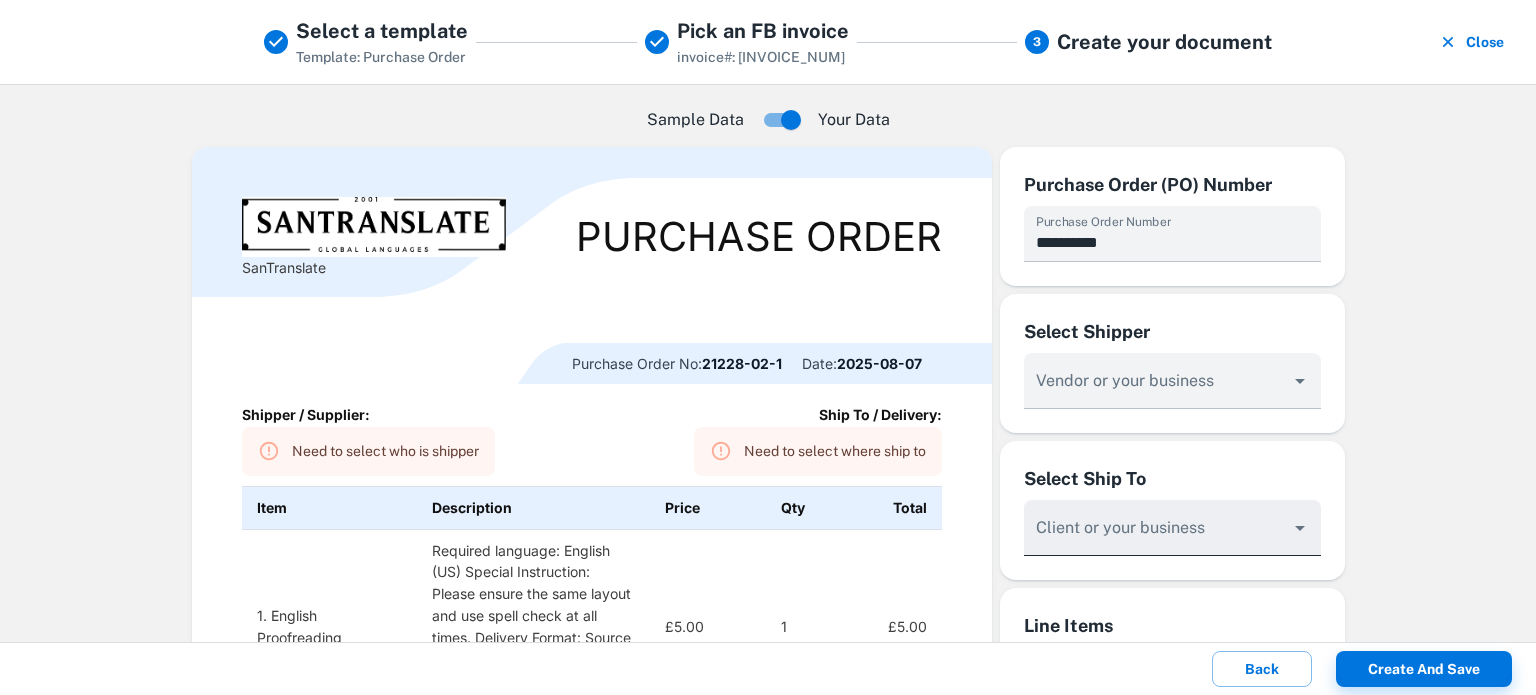 click at bounding box center [1172, 528] 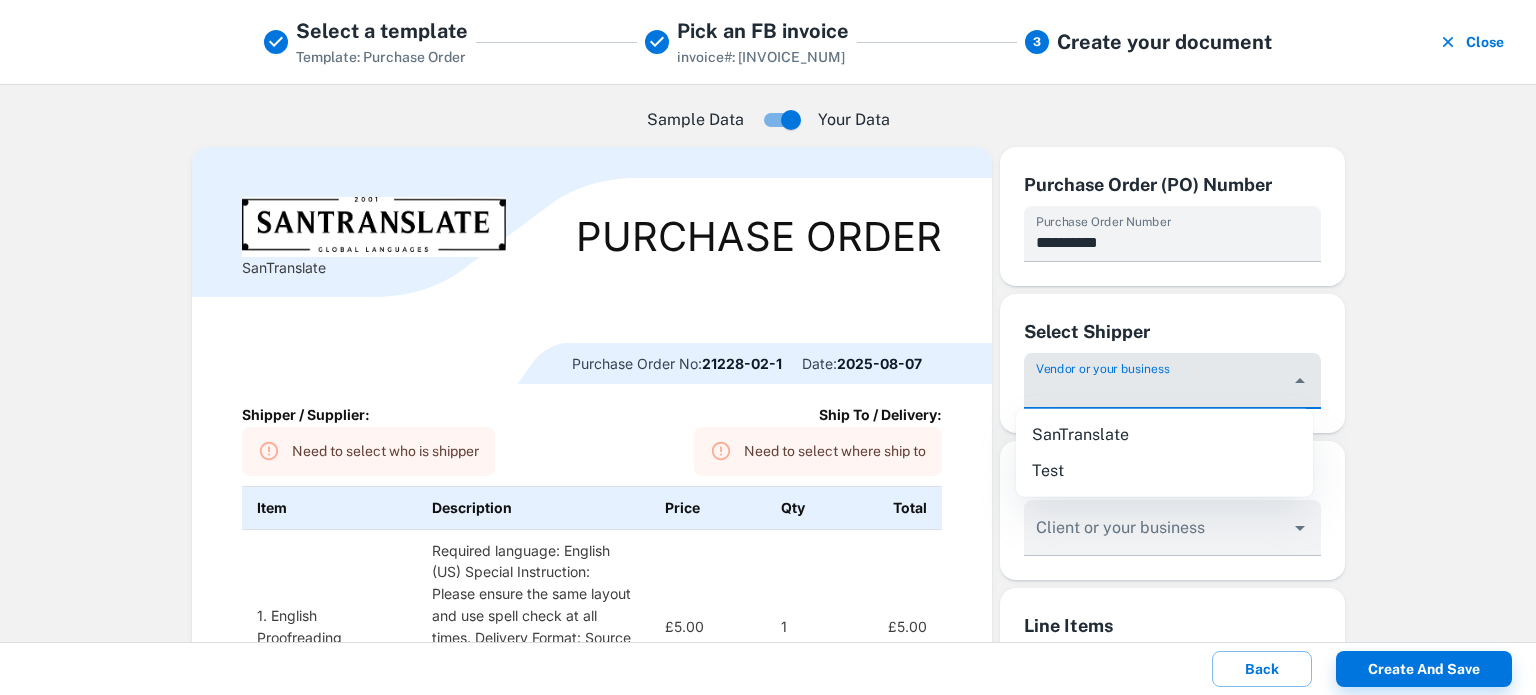 click on "Vendor or your business" at bounding box center (1157, 390) 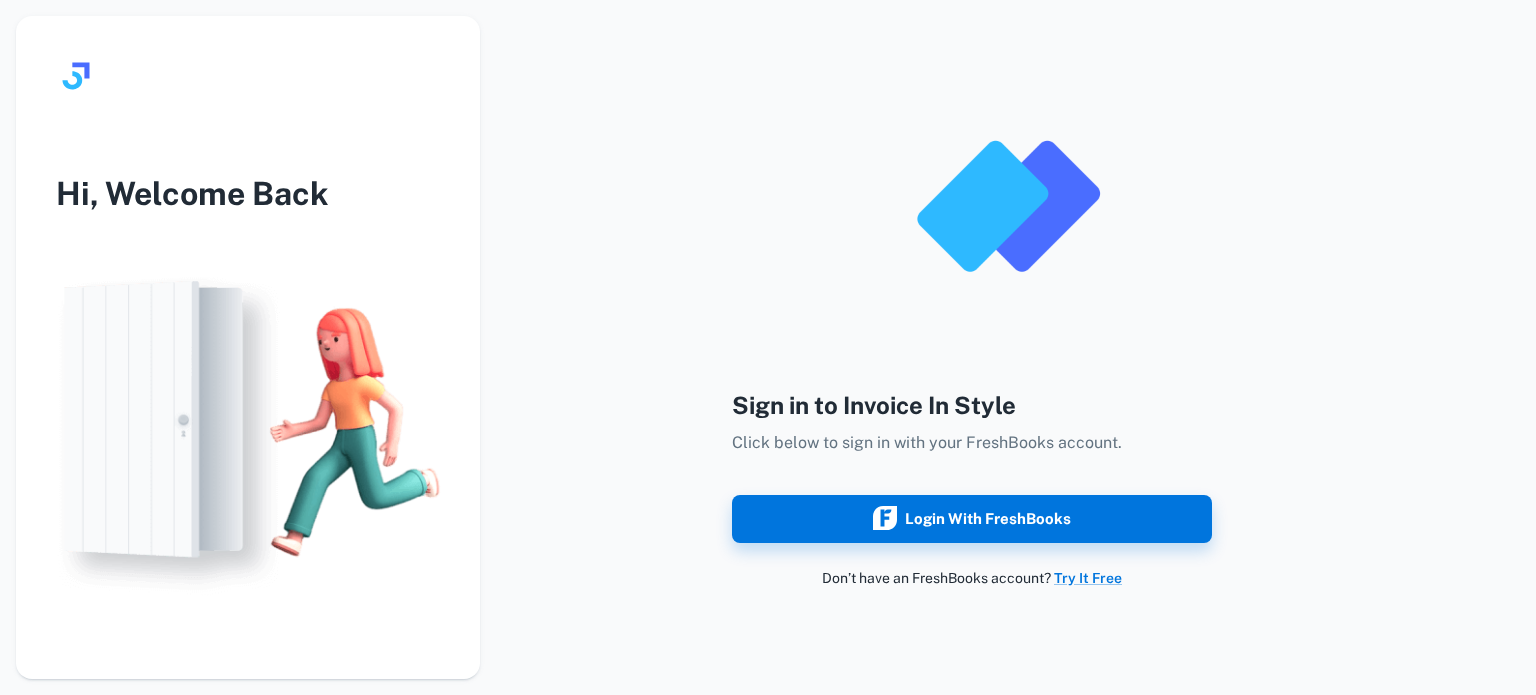 scroll, scrollTop: 0, scrollLeft: 0, axis: both 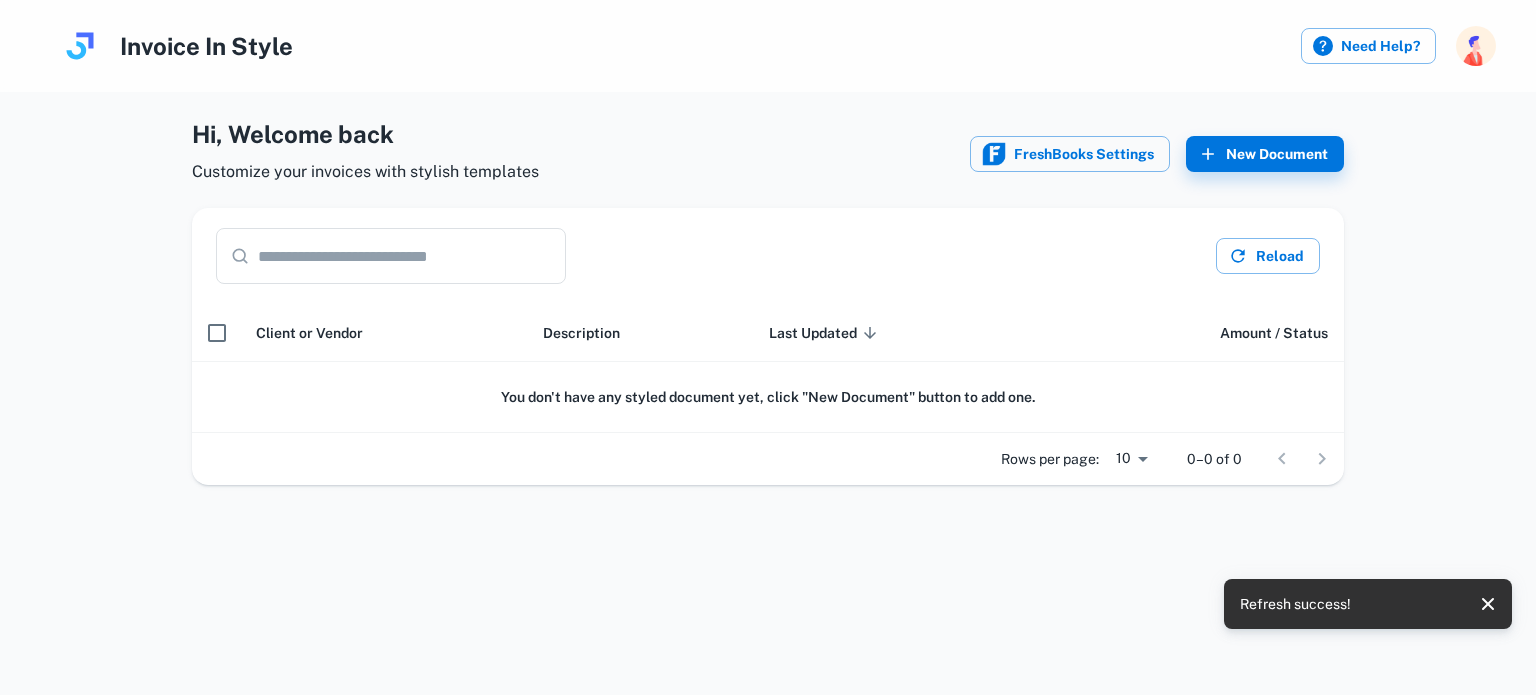 click on "Hi  , Welcome back Customize your invoices with stylish templates FreshBooks Settings New Document" at bounding box center (768, 154) 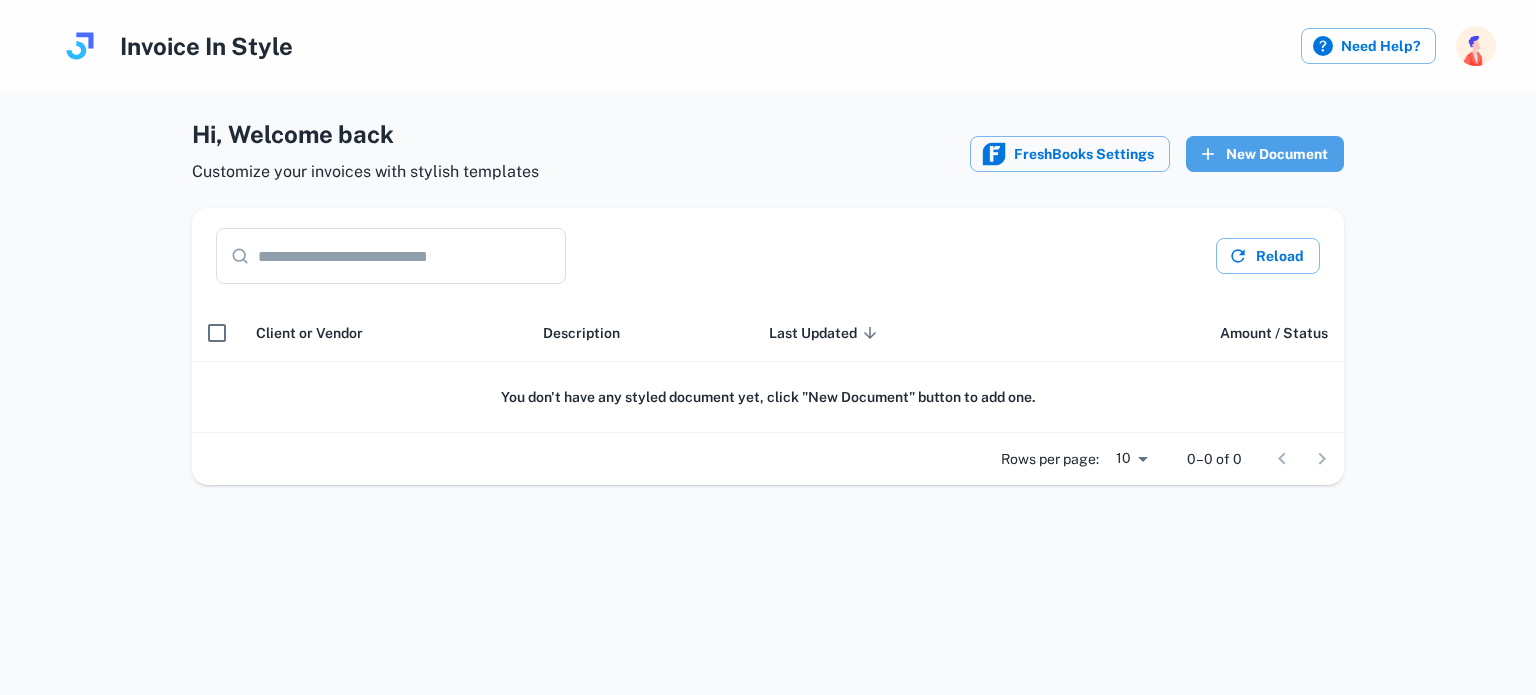 click on "New Document" at bounding box center (1265, 154) 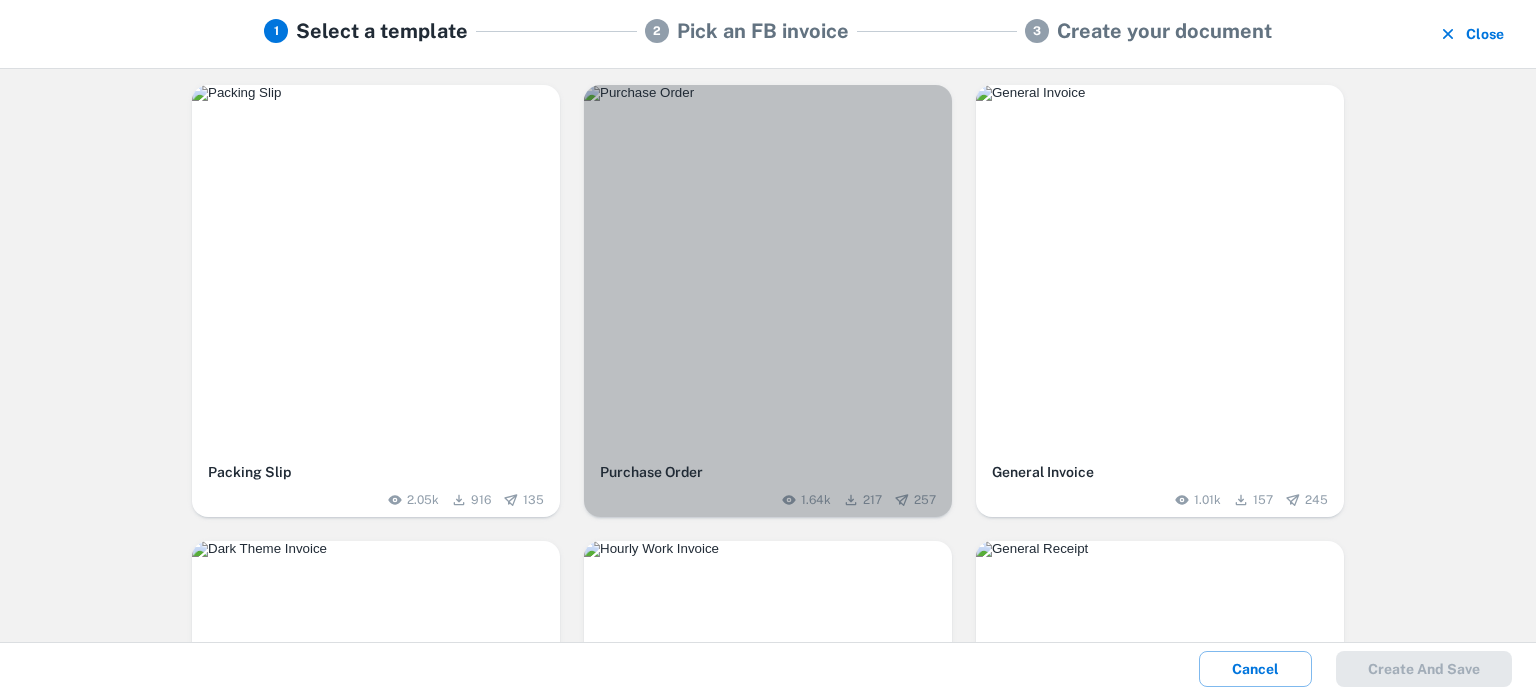 click at bounding box center [768, 93] 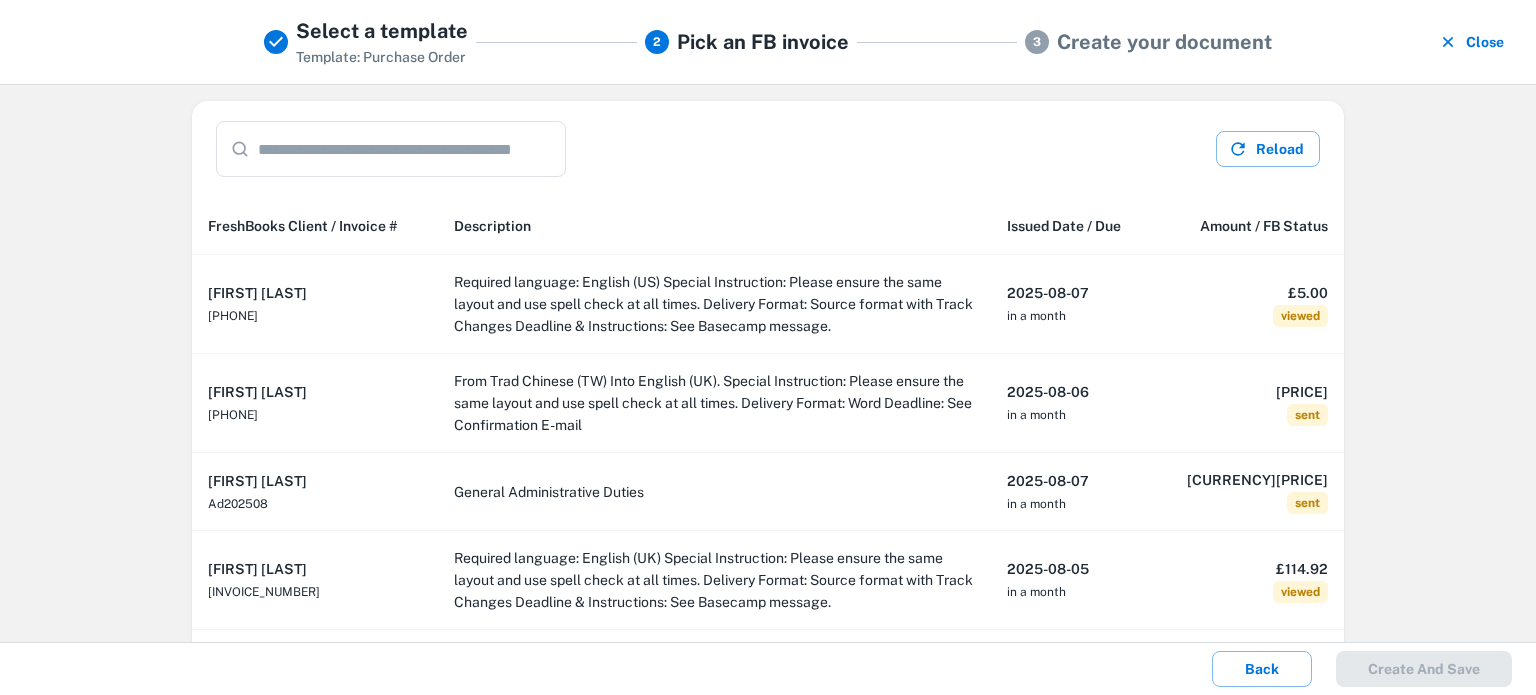 click on "Required language: English (US)
Special Instruction: Please ensure the same layout and use spell check at all times.
Delivery Format: Source format with Track Changes
Deadline & Instructions: See Basecamp message." at bounding box center (714, 304) 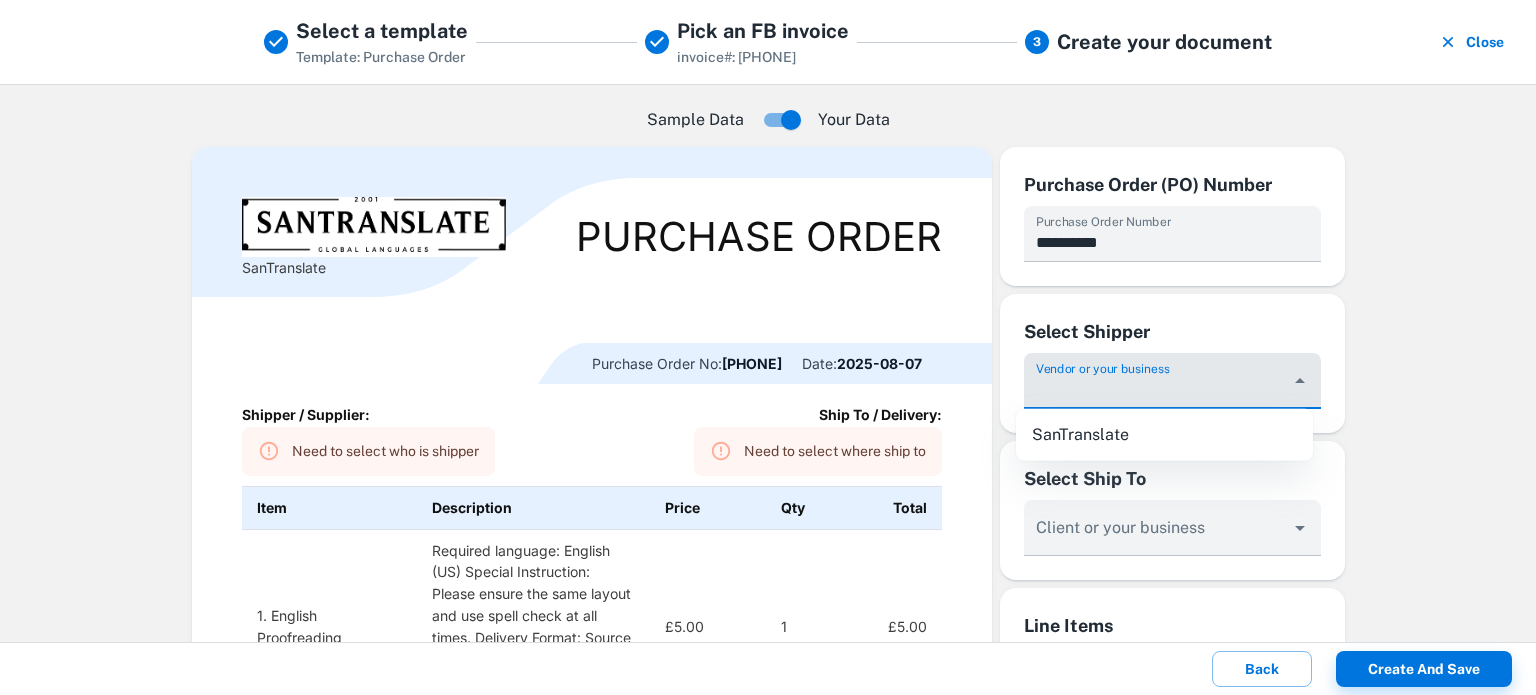 click on "Vendor or your business" at bounding box center (1157, 390) 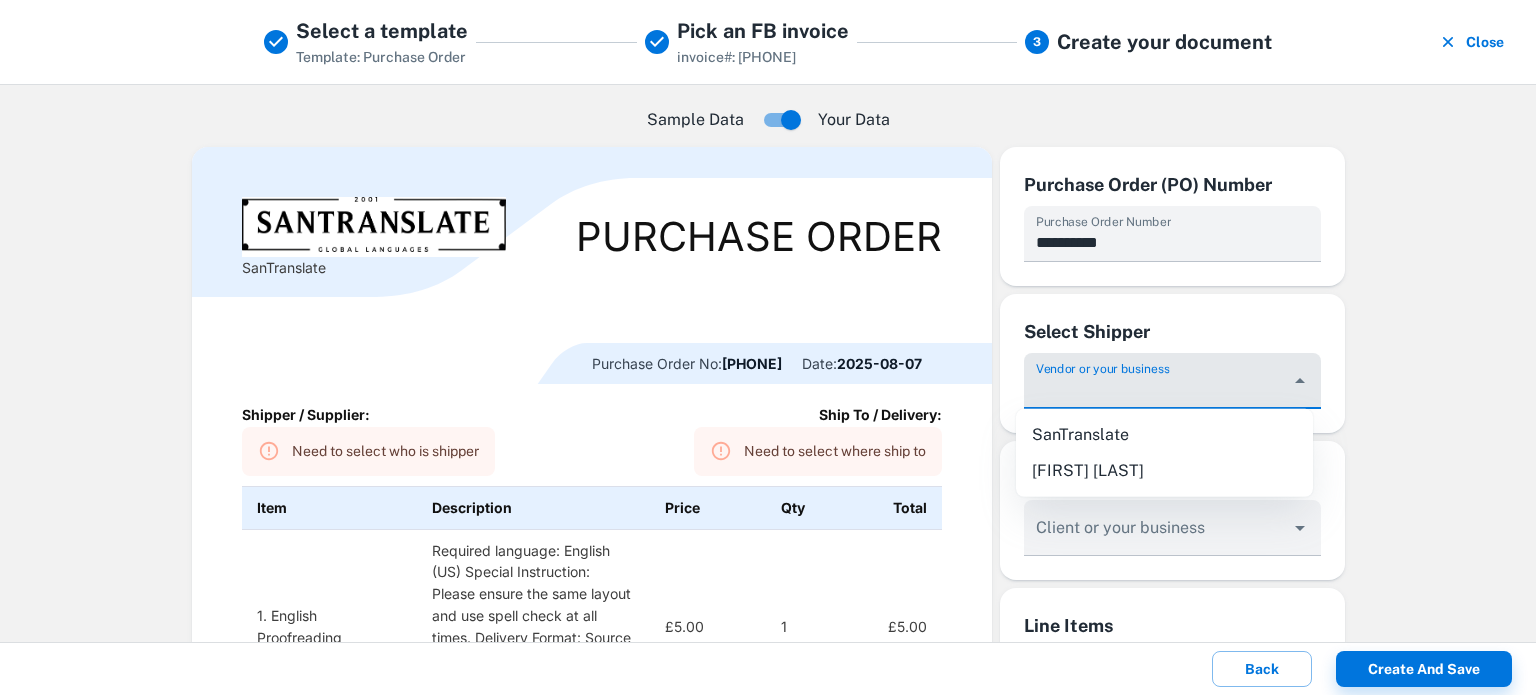 click on "[FIRST] [LAST]" at bounding box center [1164, 471] 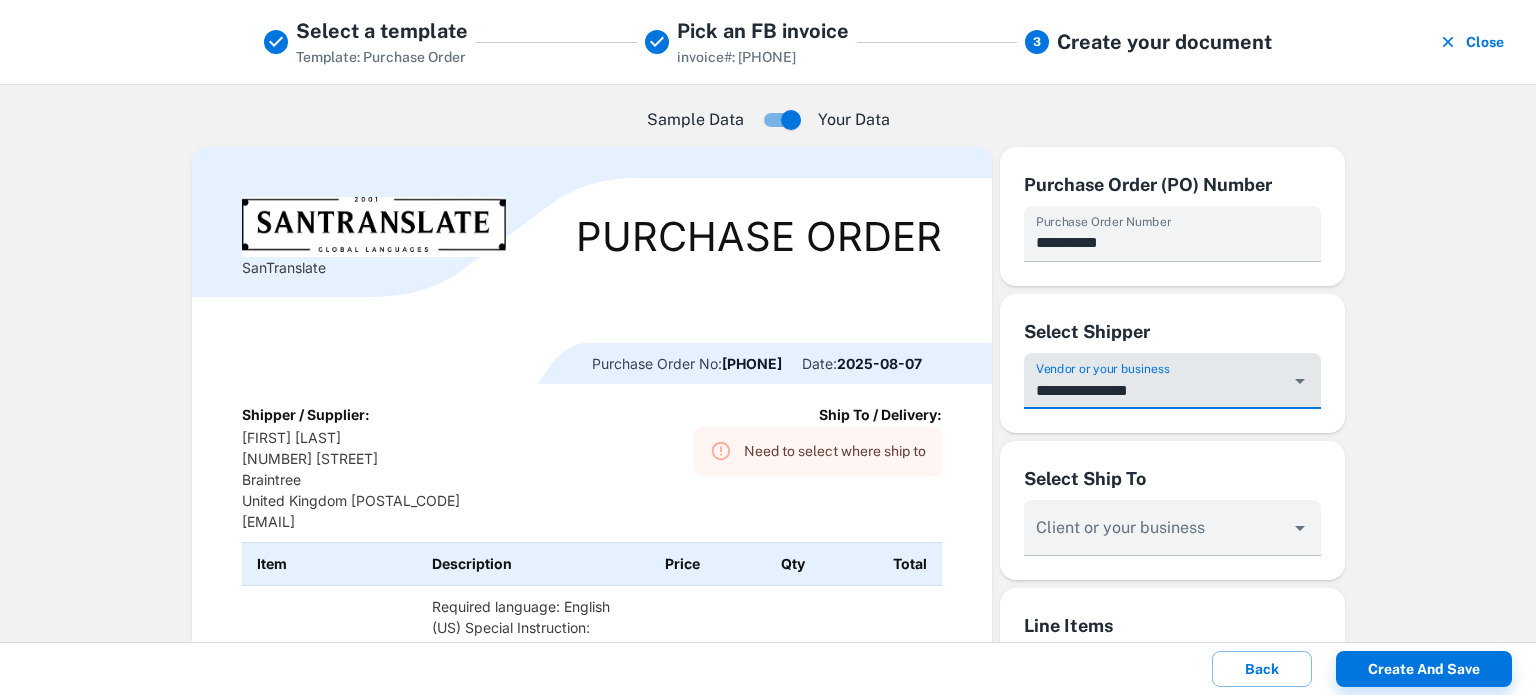 type on "**********" 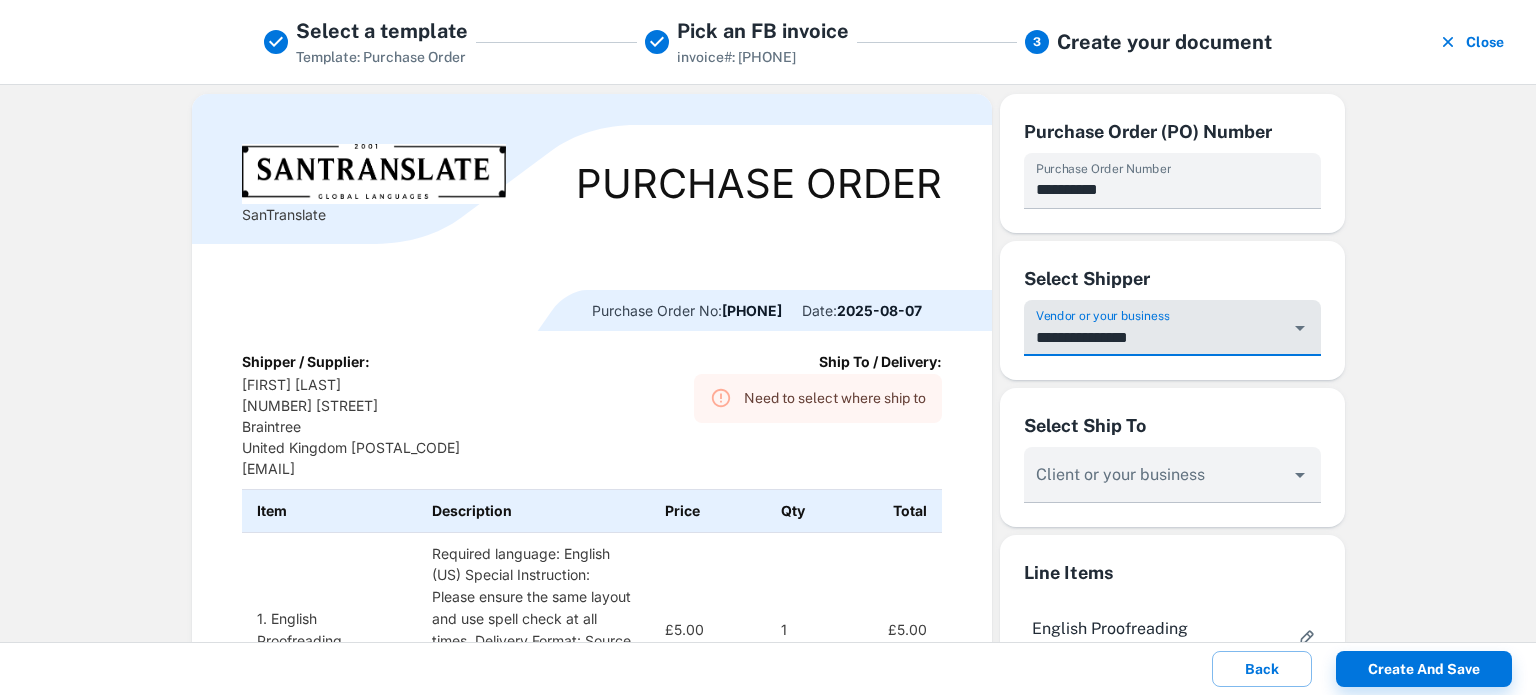 scroll, scrollTop: 100, scrollLeft: 0, axis: vertical 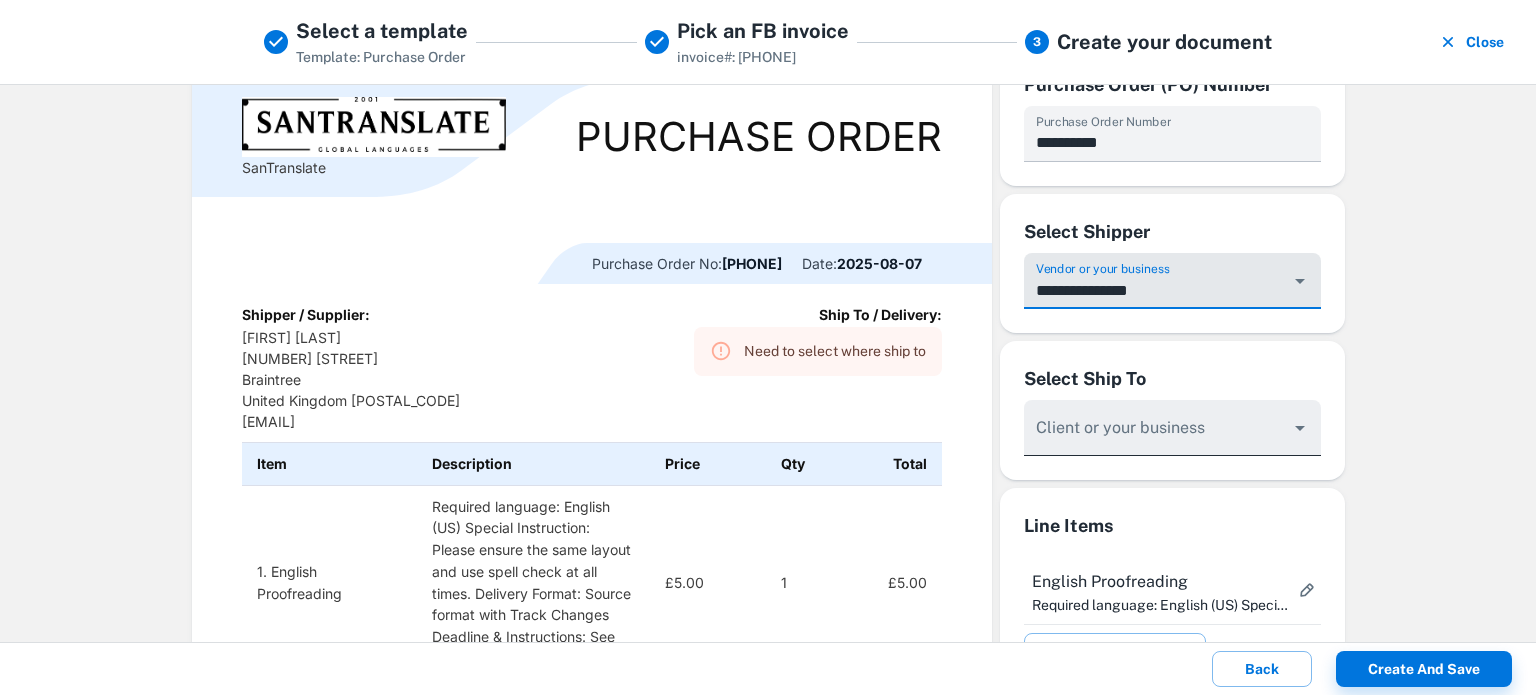 click on "Vendor or your business" at bounding box center [1157, 290] 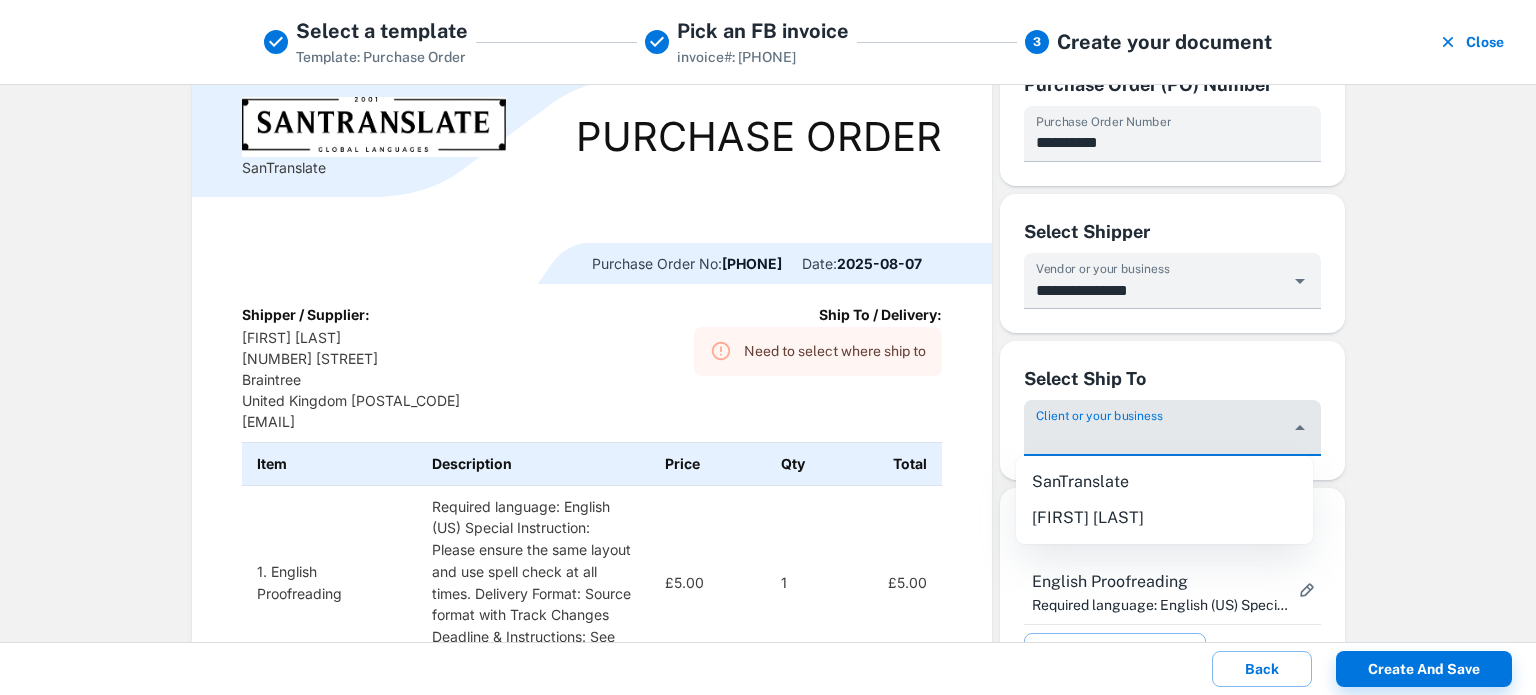 click on "SanTranslate" at bounding box center [1164, 482] 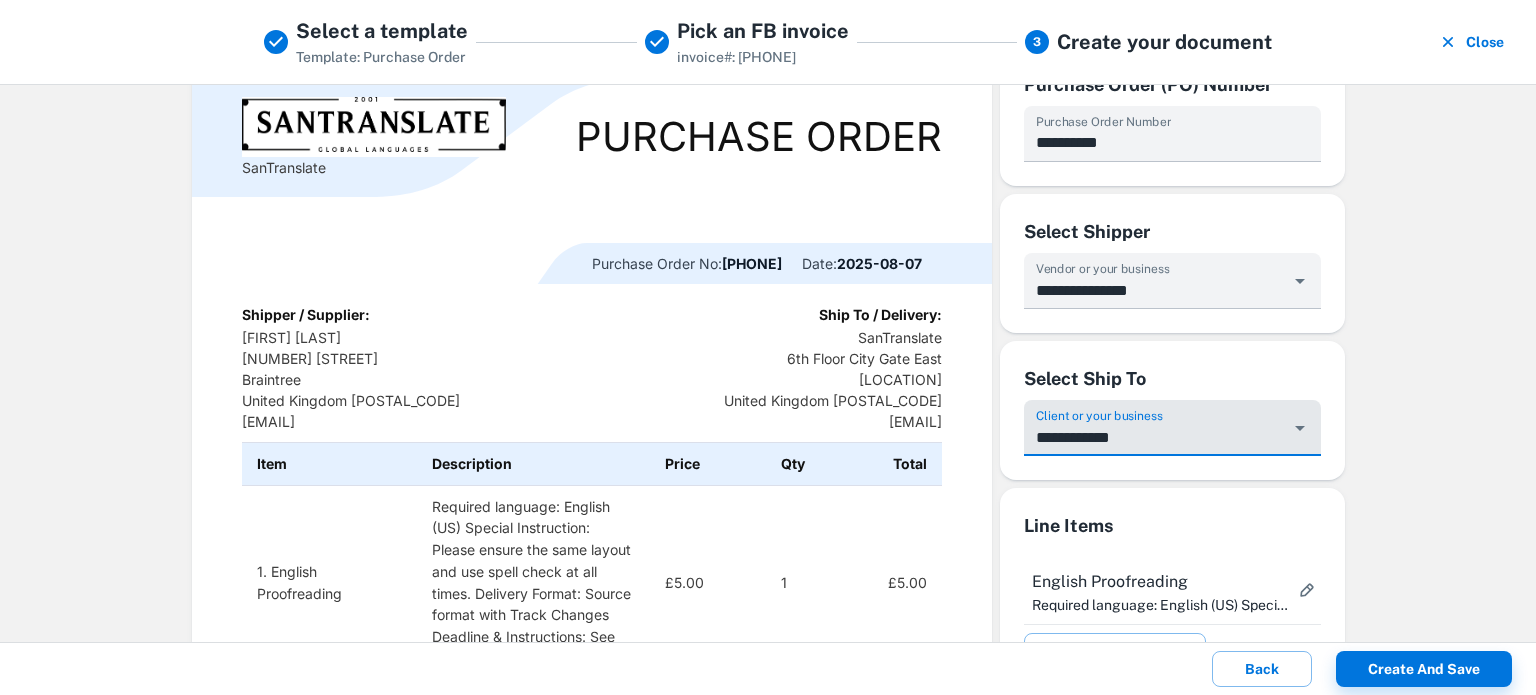type on "**********" 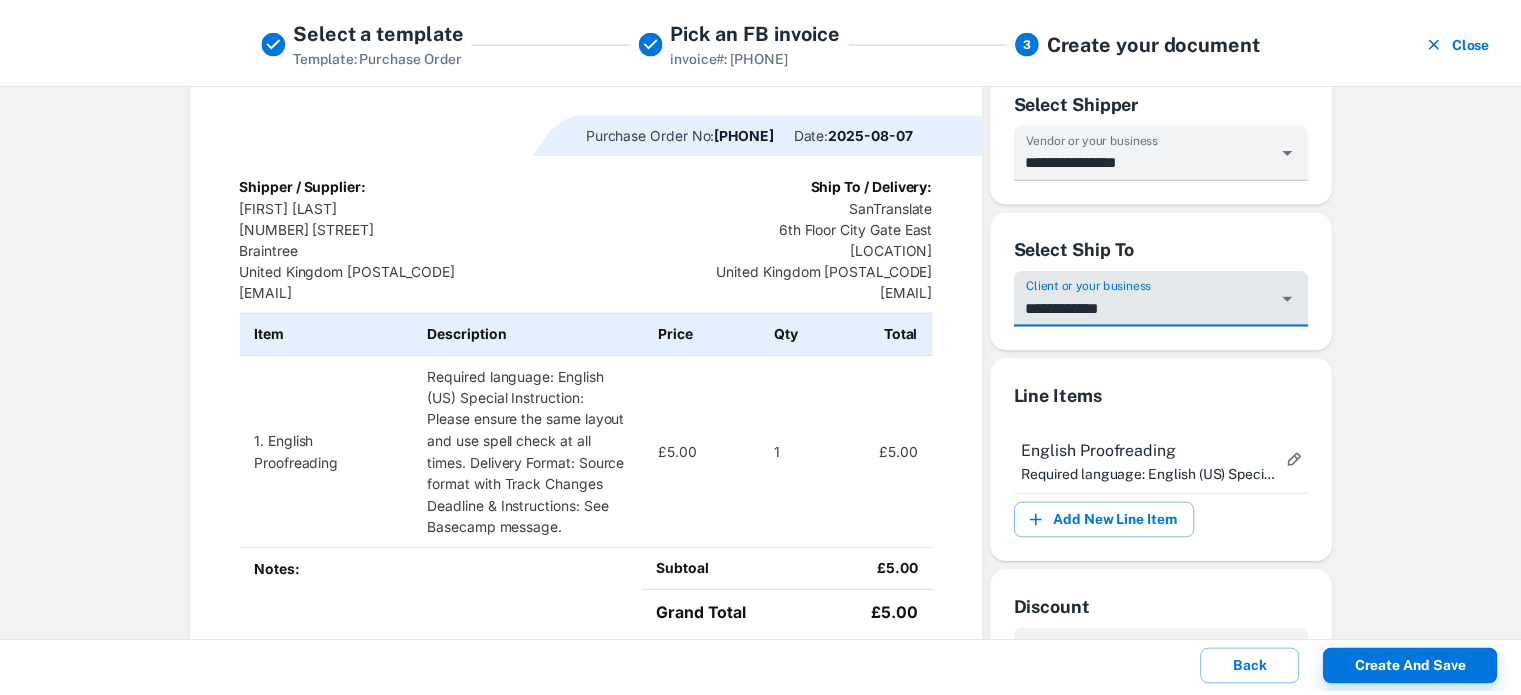scroll, scrollTop: 212, scrollLeft: 0, axis: vertical 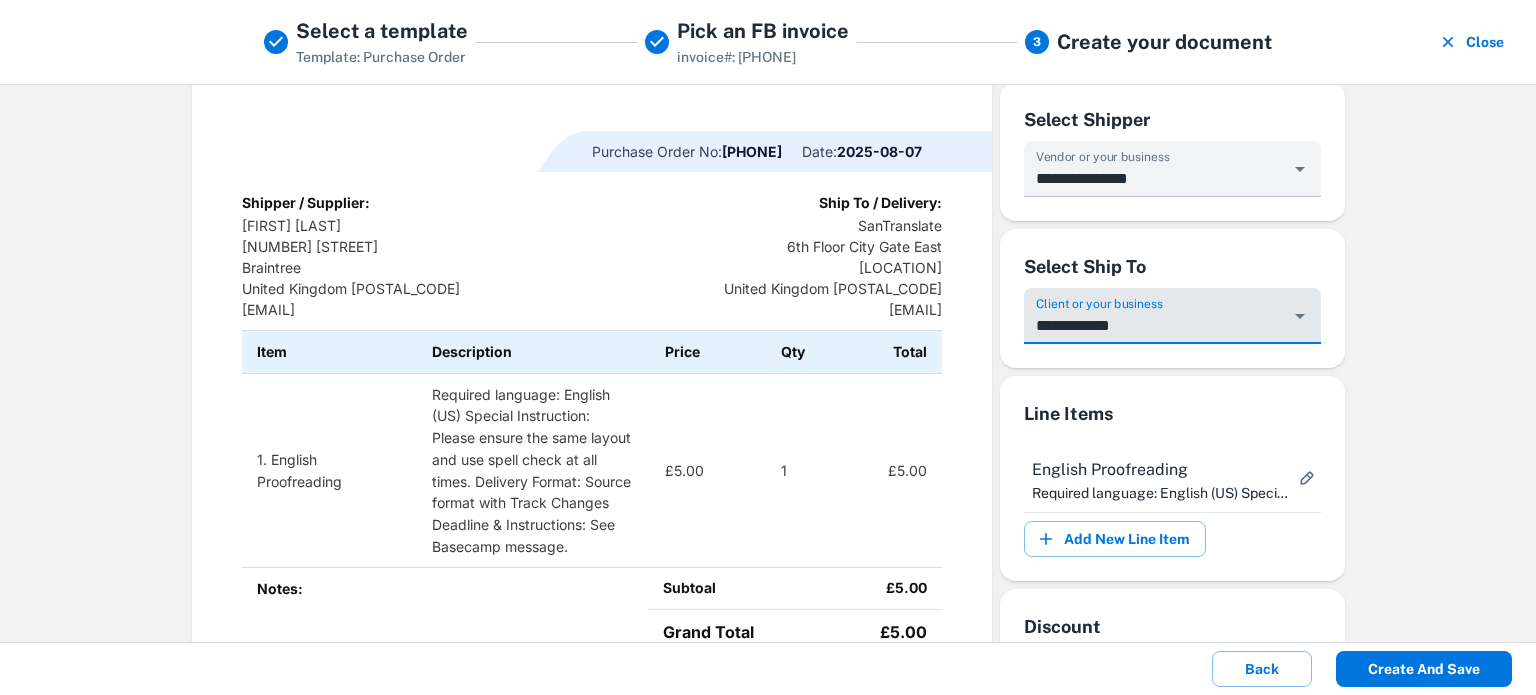 click on "Create and save" at bounding box center (1424, 669) 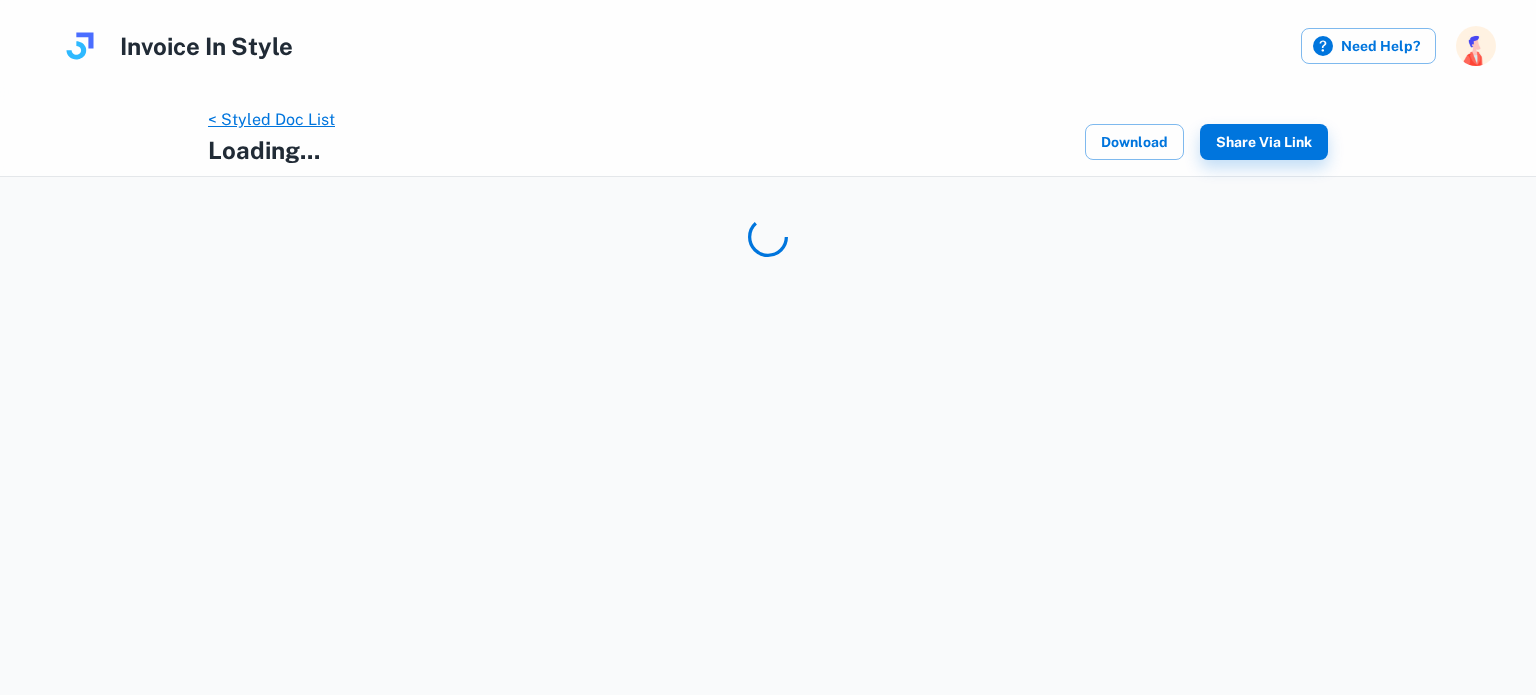 click on "< Styled Doc List" at bounding box center (271, 119) 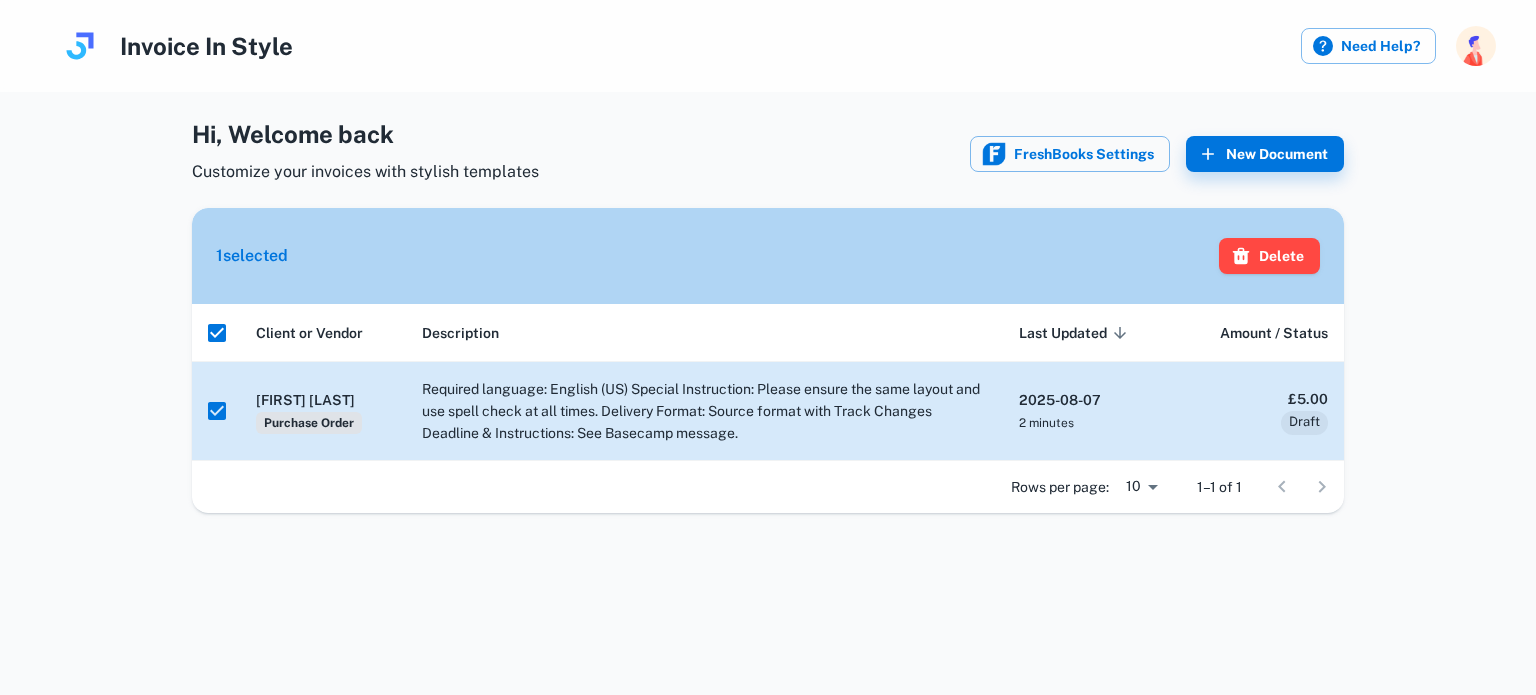 click on "Required language: English (US)
Special Instruction: Please ensure the same layout and use spell check at all times.
Delivery Format: Source format with Track Changes
Deadline & Instructions: See Basecamp message." at bounding box center (704, 411) 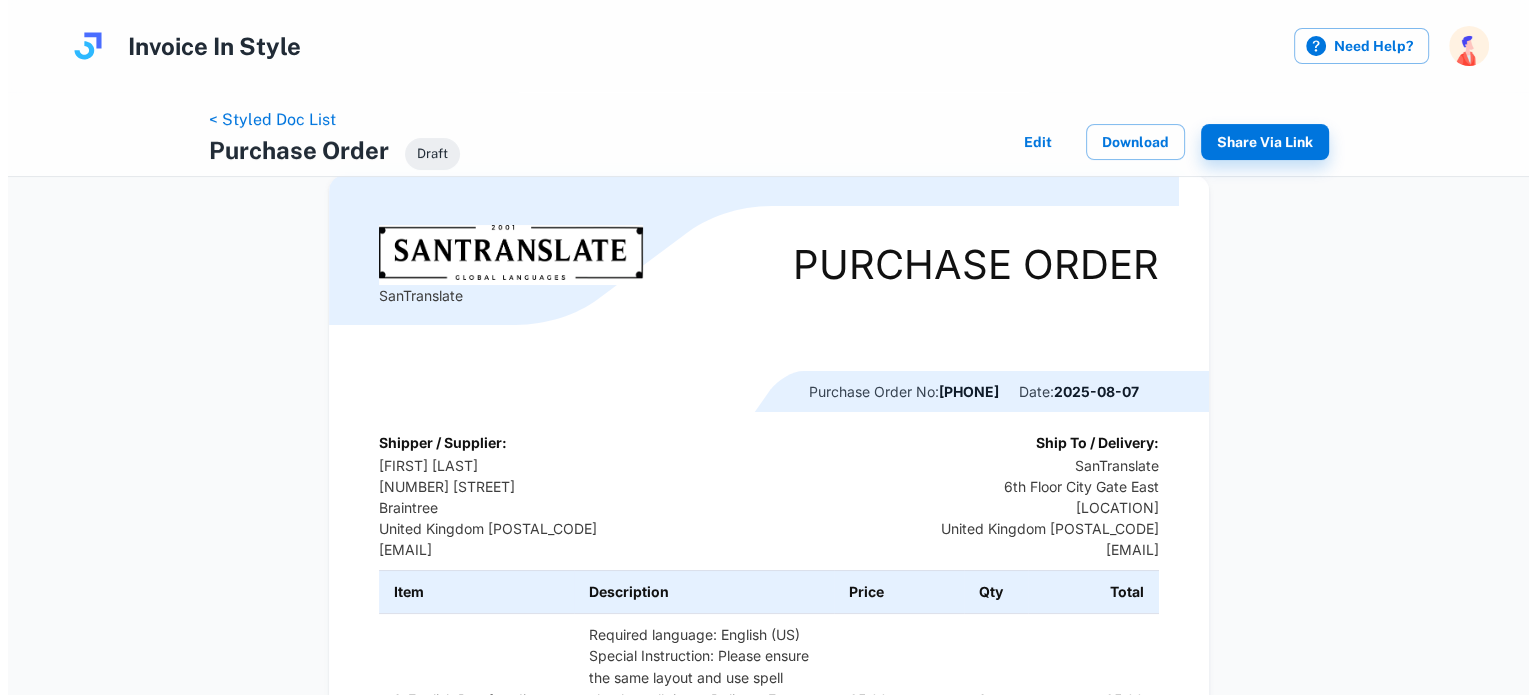 scroll, scrollTop: 0, scrollLeft: 0, axis: both 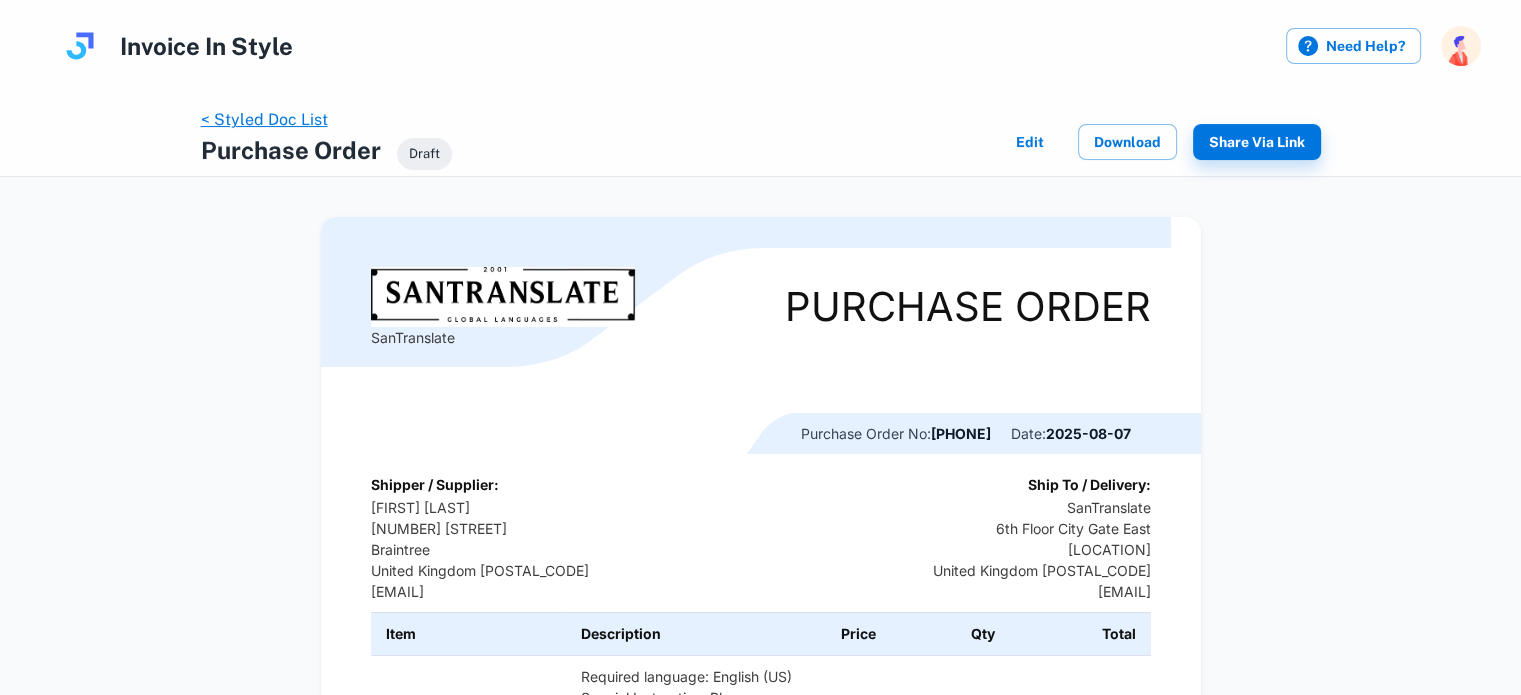 click on "< Styled Doc List" at bounding box center [264, 119] 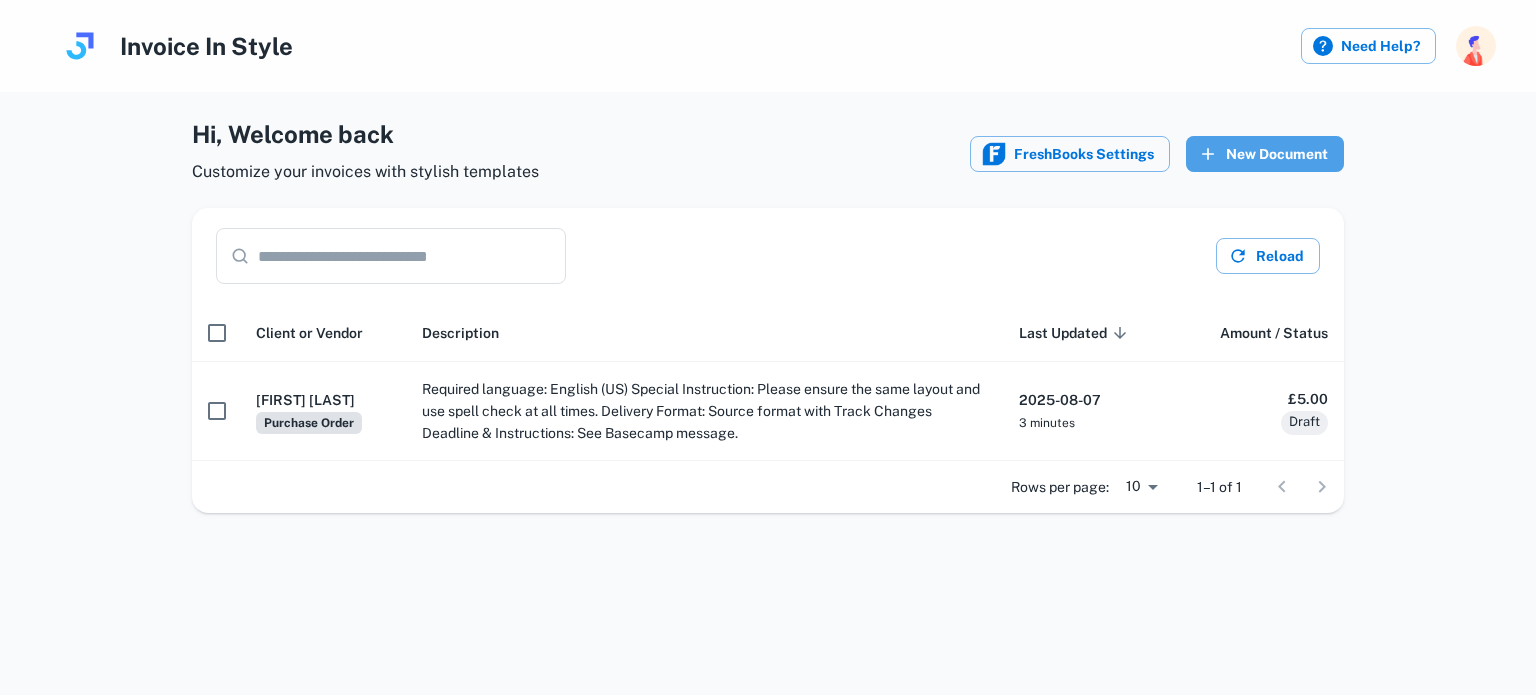 click on "New Document" at bounding box center [1265, 154] 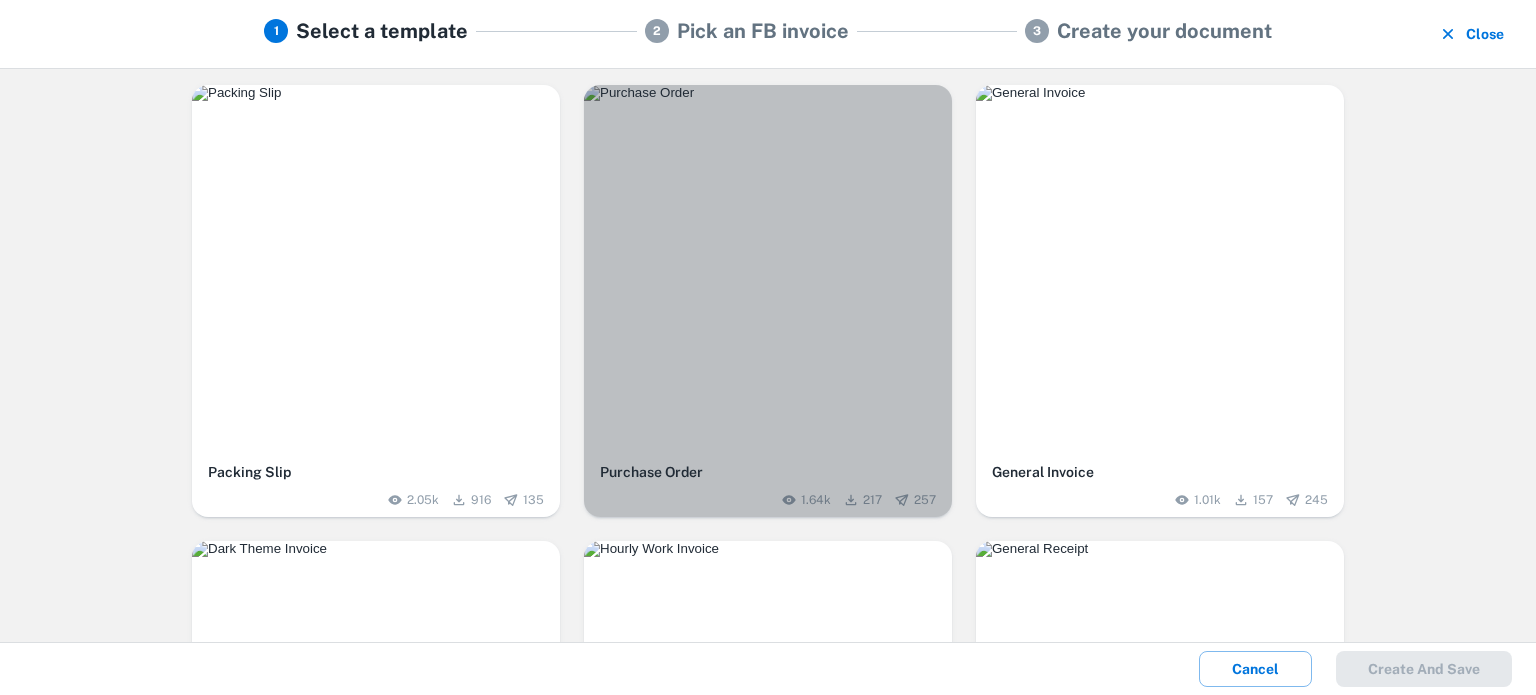 click at bounding box center [768, 93] 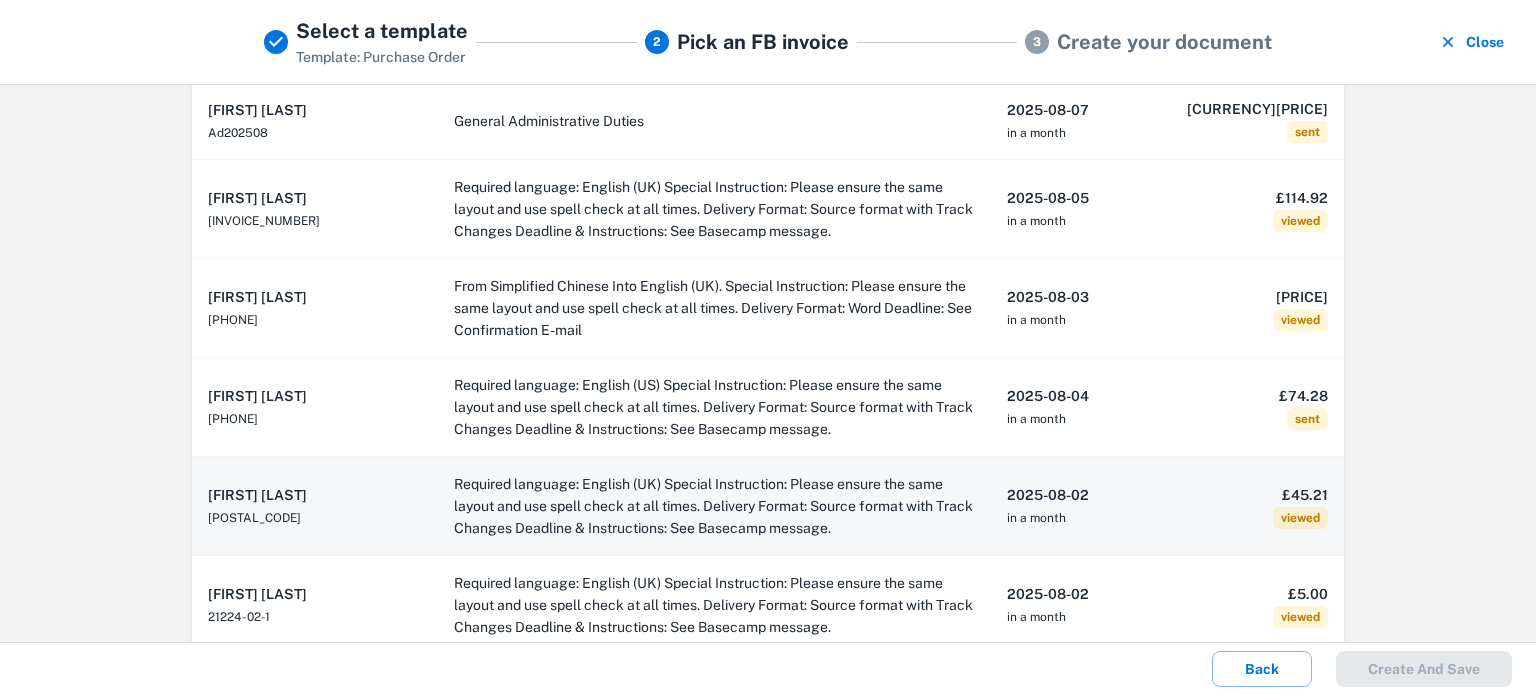 scroll, scrollTop: 600, scrollLeft: 0, axis: vertical 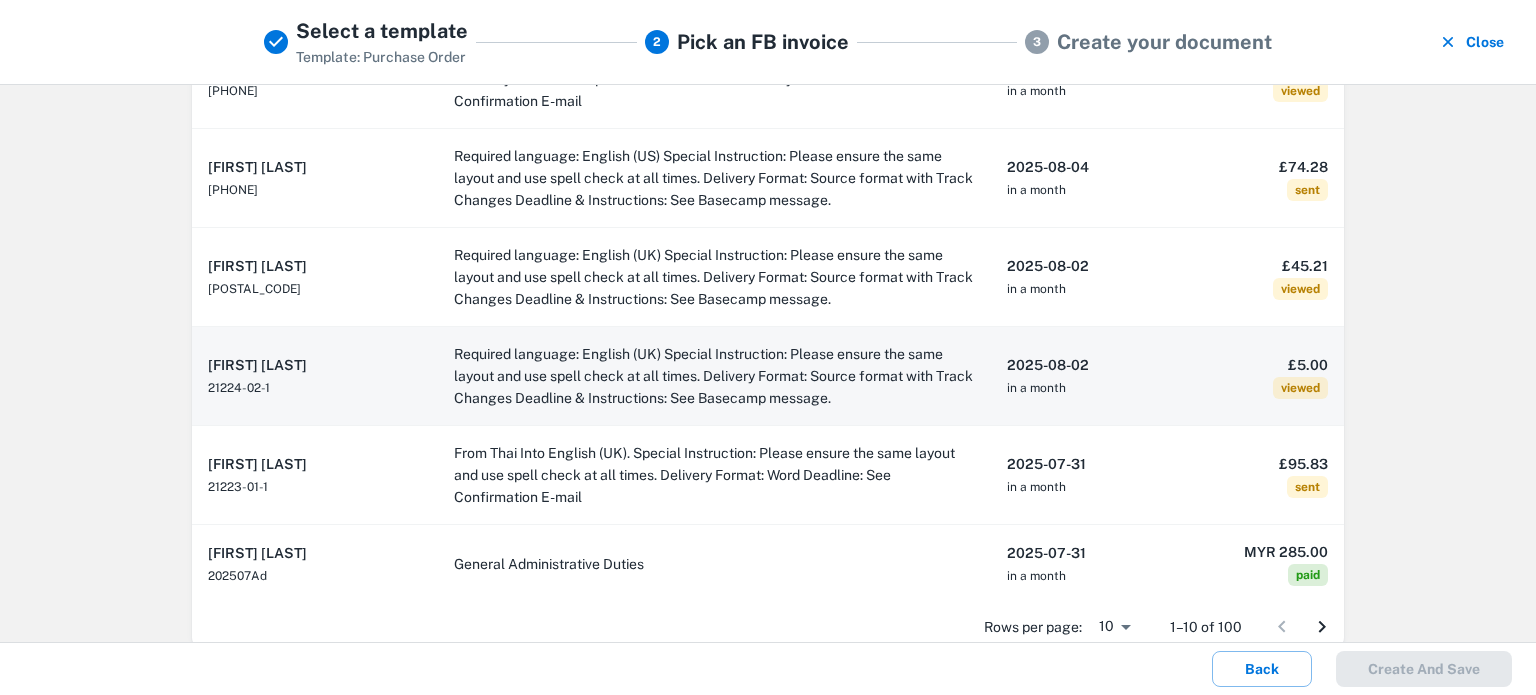 click on "Required language: English (UK)
Special Instruction: Please ensure the same layout and use spell check at all times.
Delivery Format: Source format with Track Changes
Deadline & Instructions: See Basecamp message." at bounding box center (714, 376) 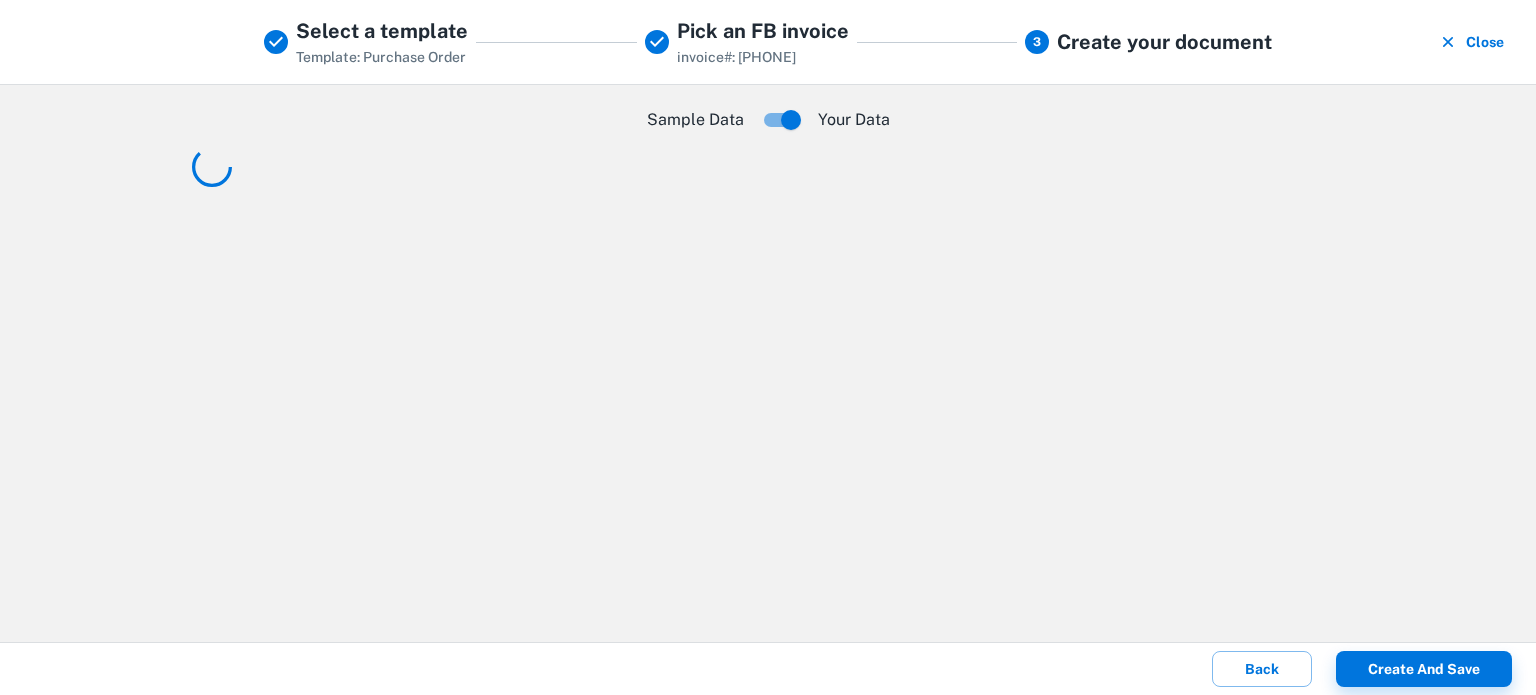 scroll, scrollTop: 0, scrollLeft: 0, axis: both 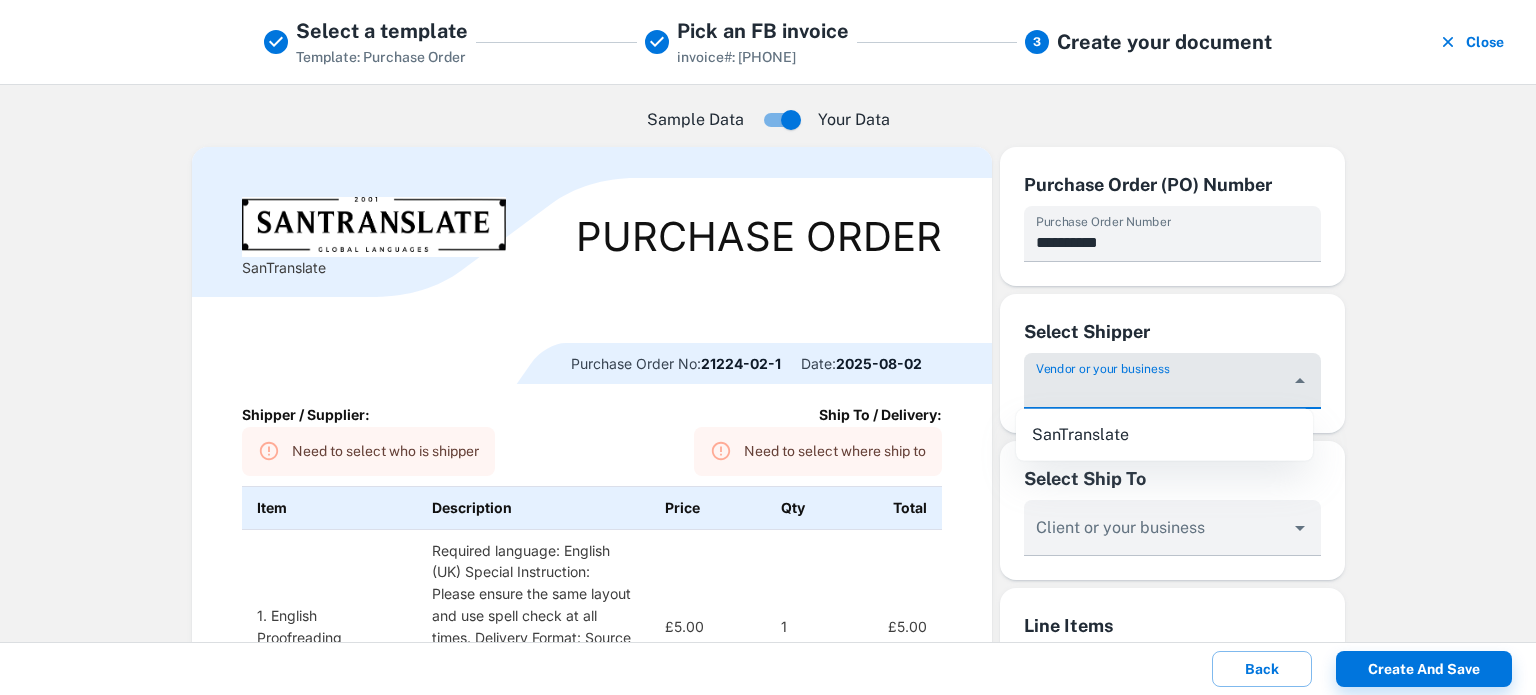 click on "Vendor or your business" at bounding box center [1157, 390] 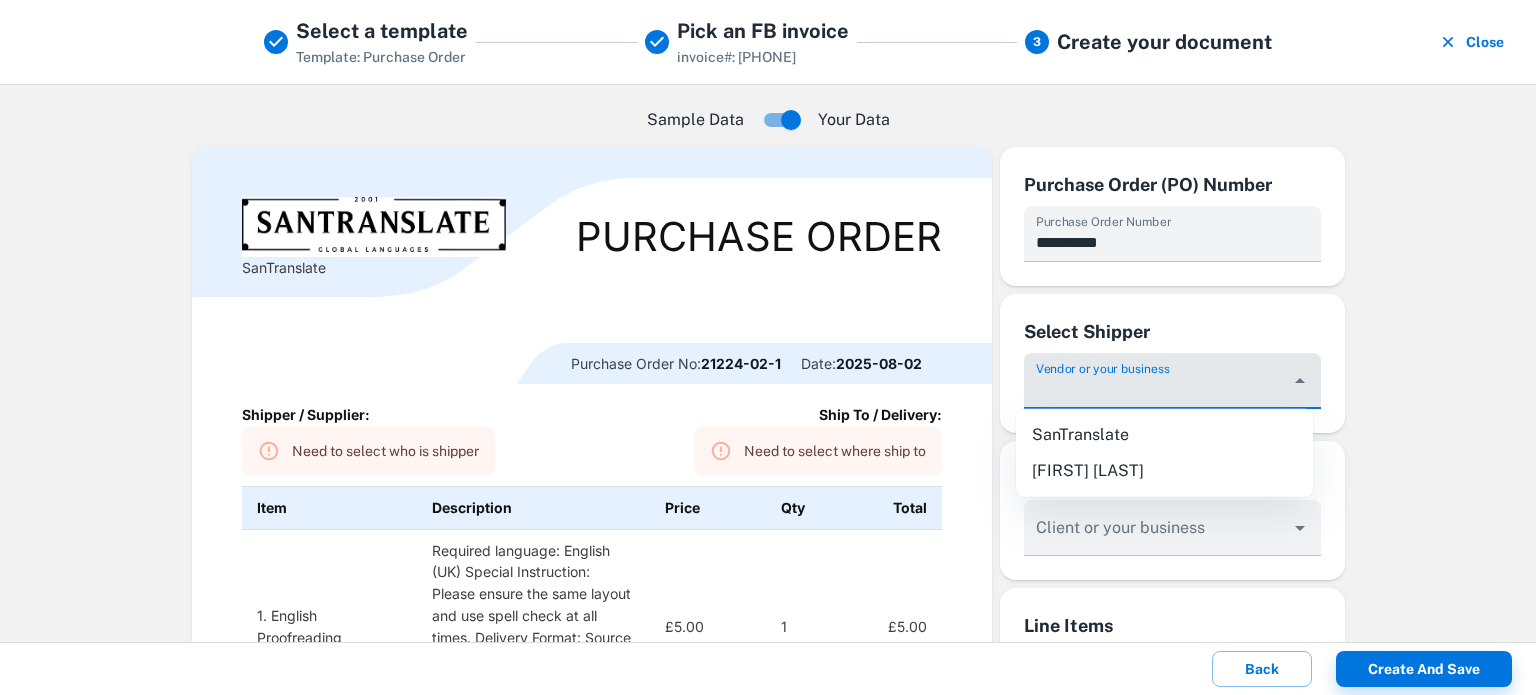 click on "[FIRST] [LAST]" at bounding box center [1164, 471] 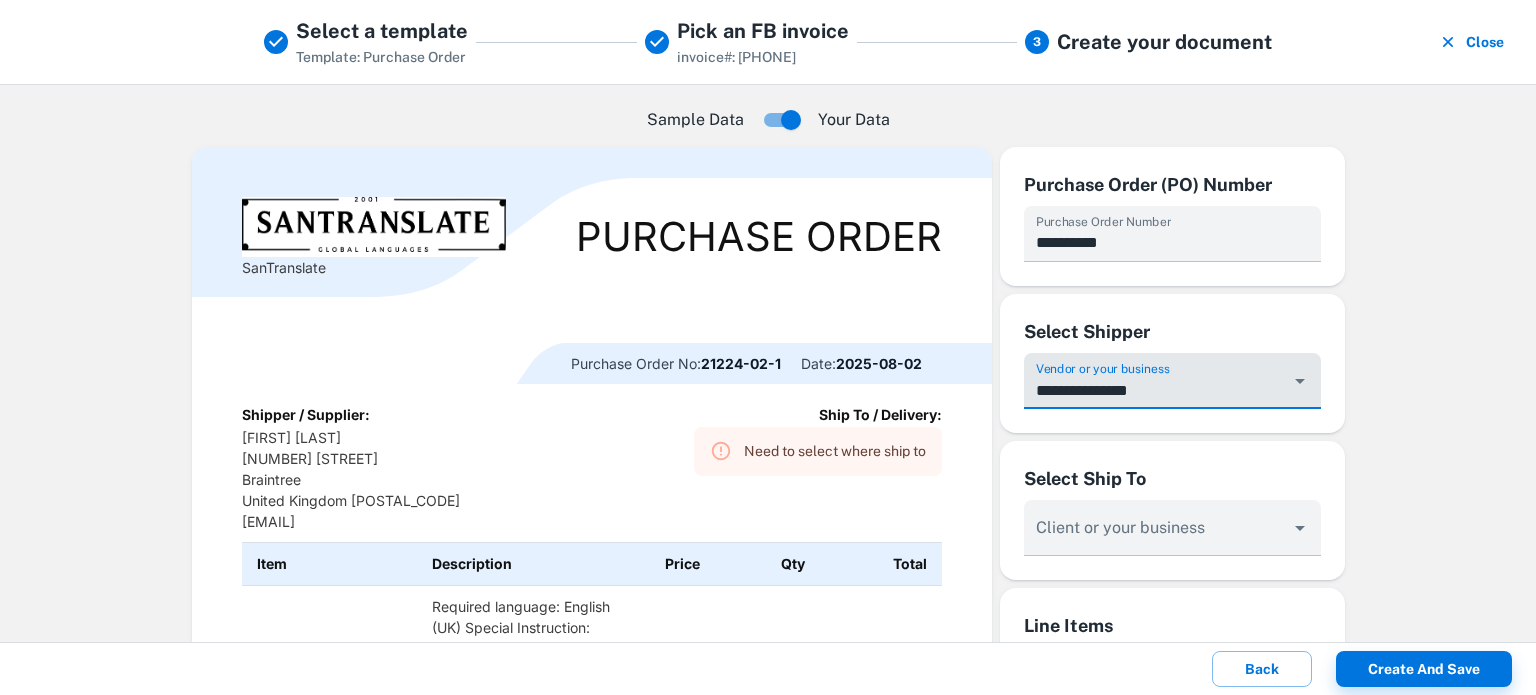 type on "**********" 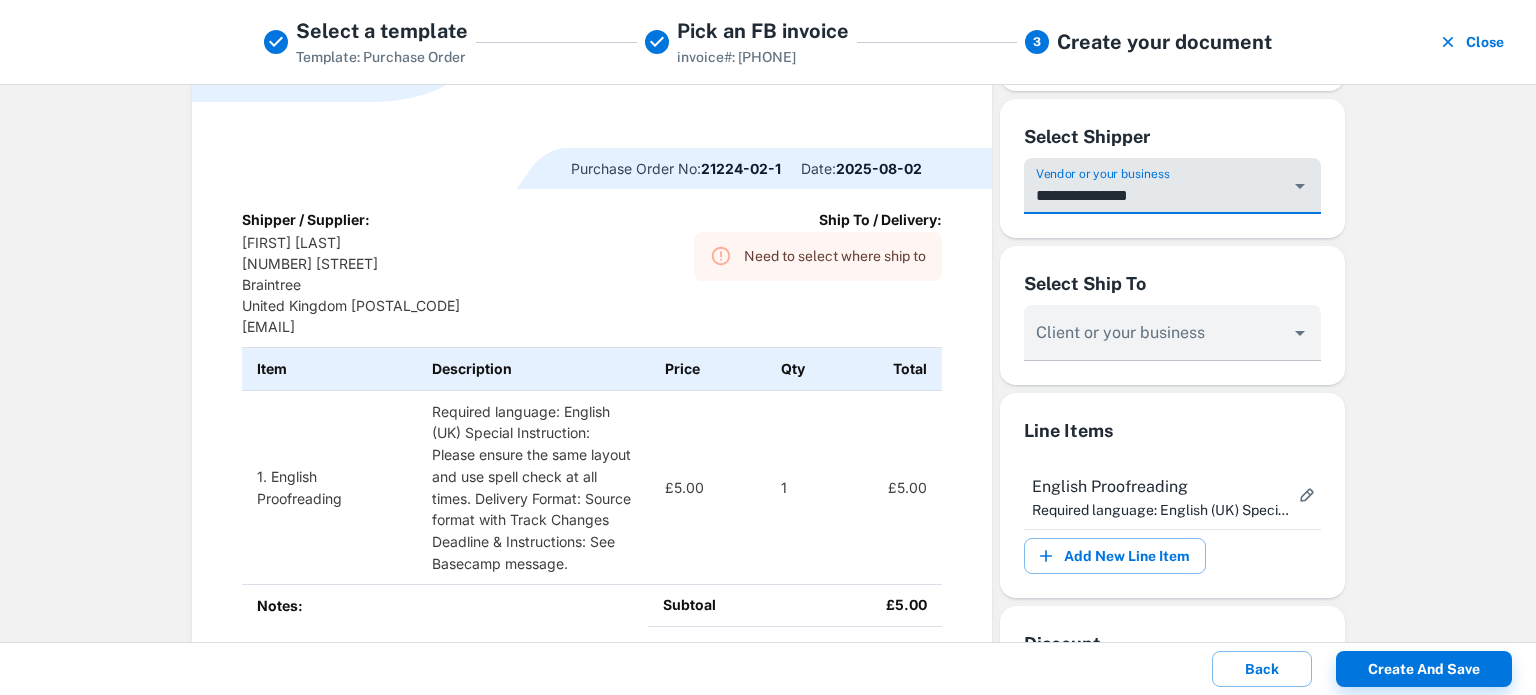 scroll, scrollTop: 200, scrollLeft: 0, axis: vertical 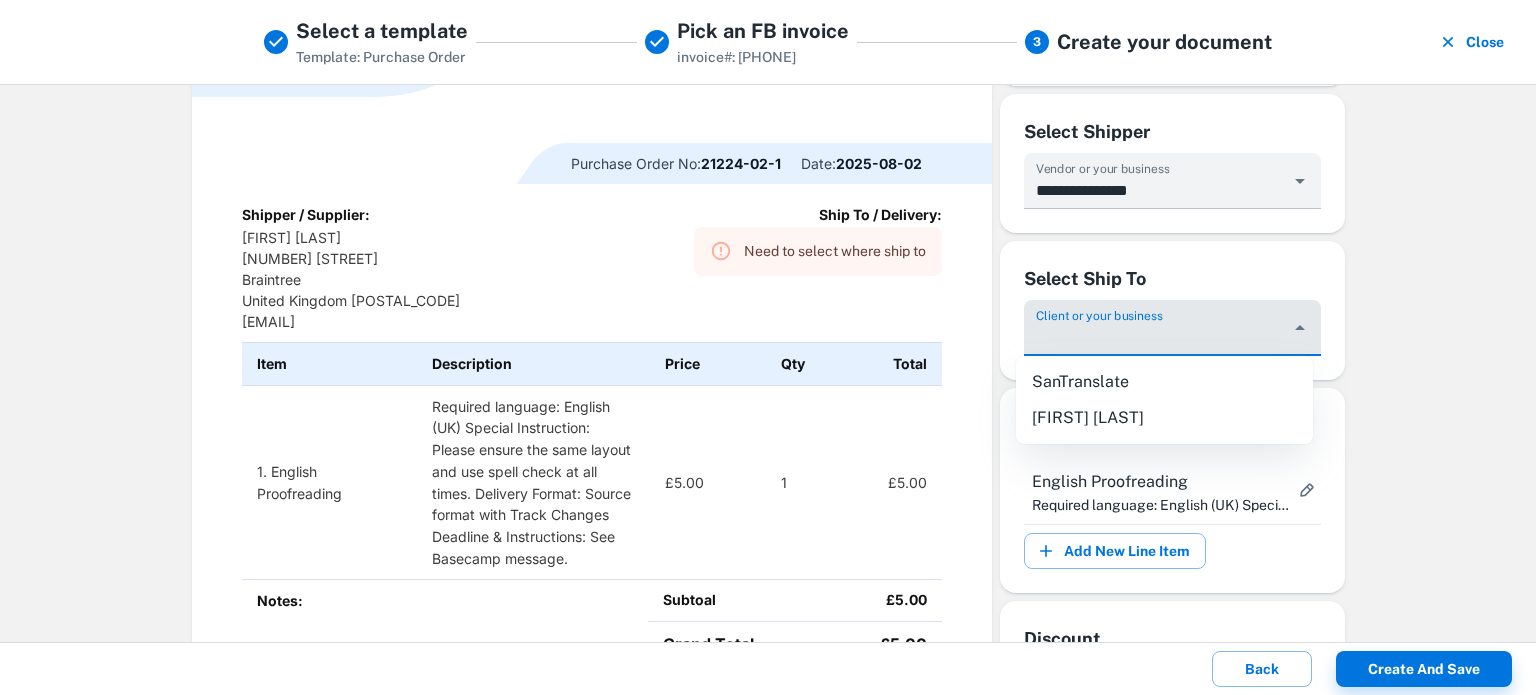 click on "Vendor or your business" at bounding box center (1157, 337) 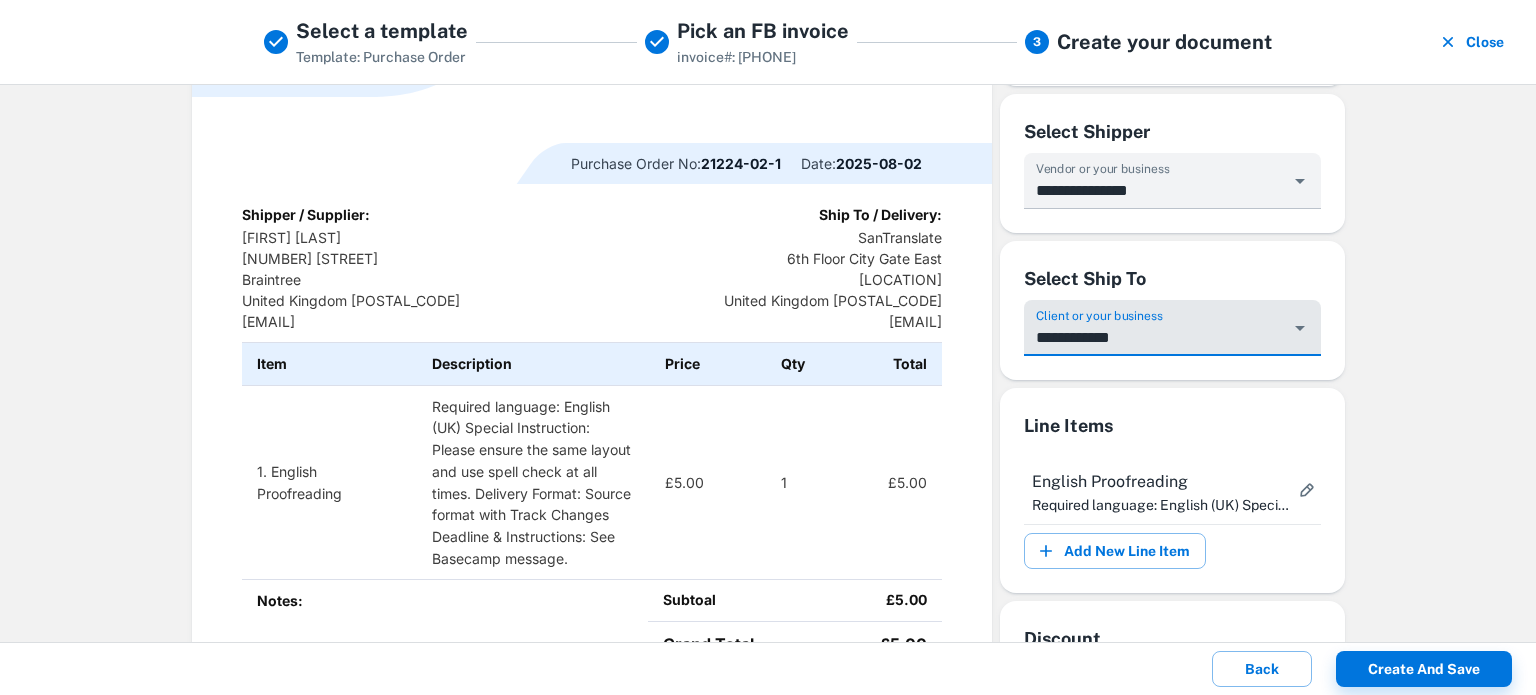 type on "**********" 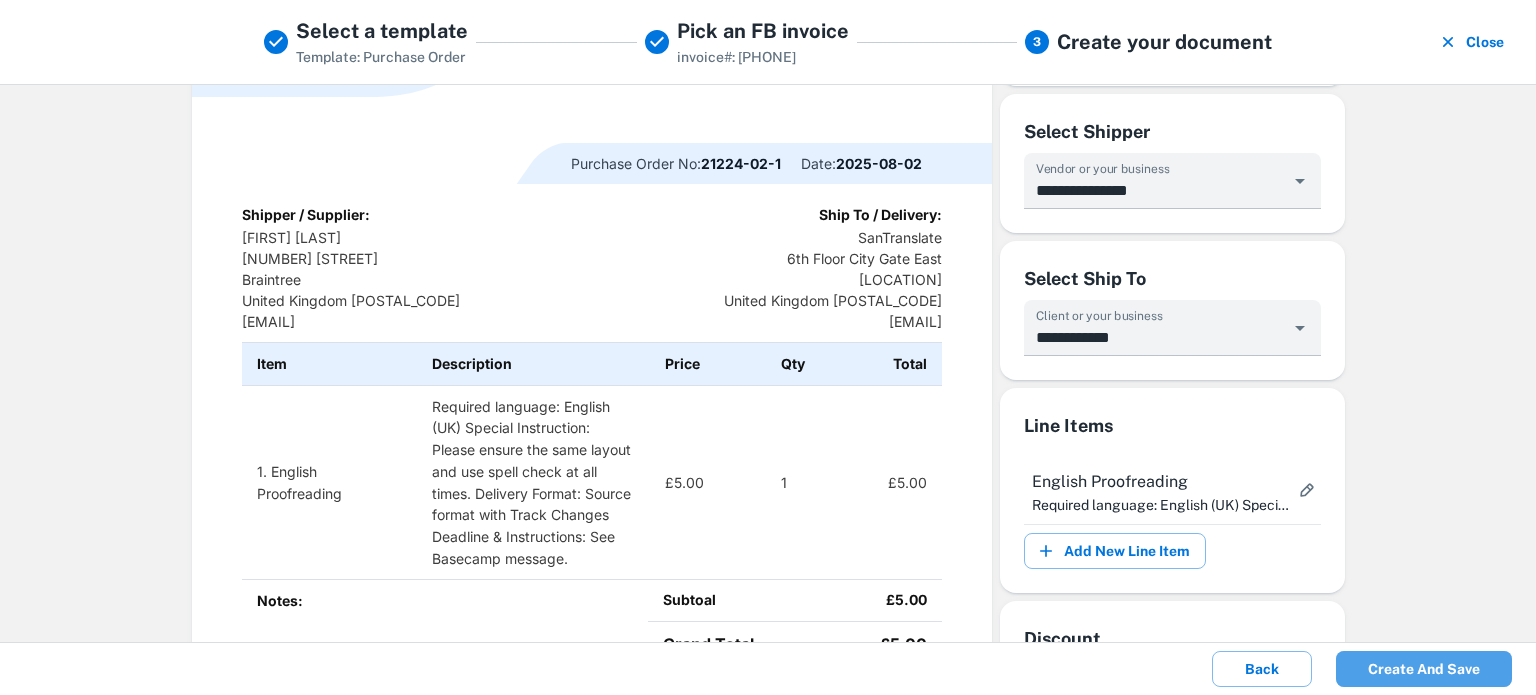 click on "Create and save" at bounding box center [1424, 669] 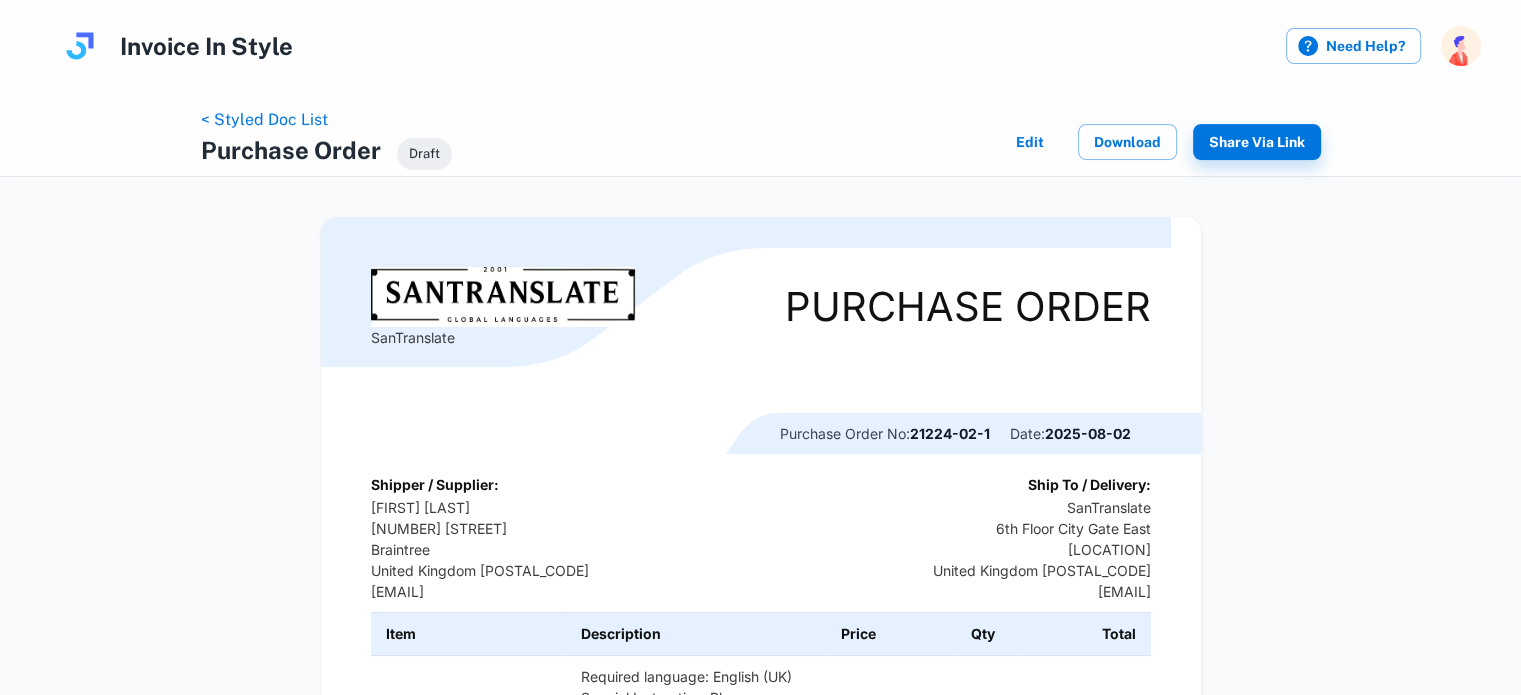 click on "< Styled Doc List" at bounding box center [264, 119] 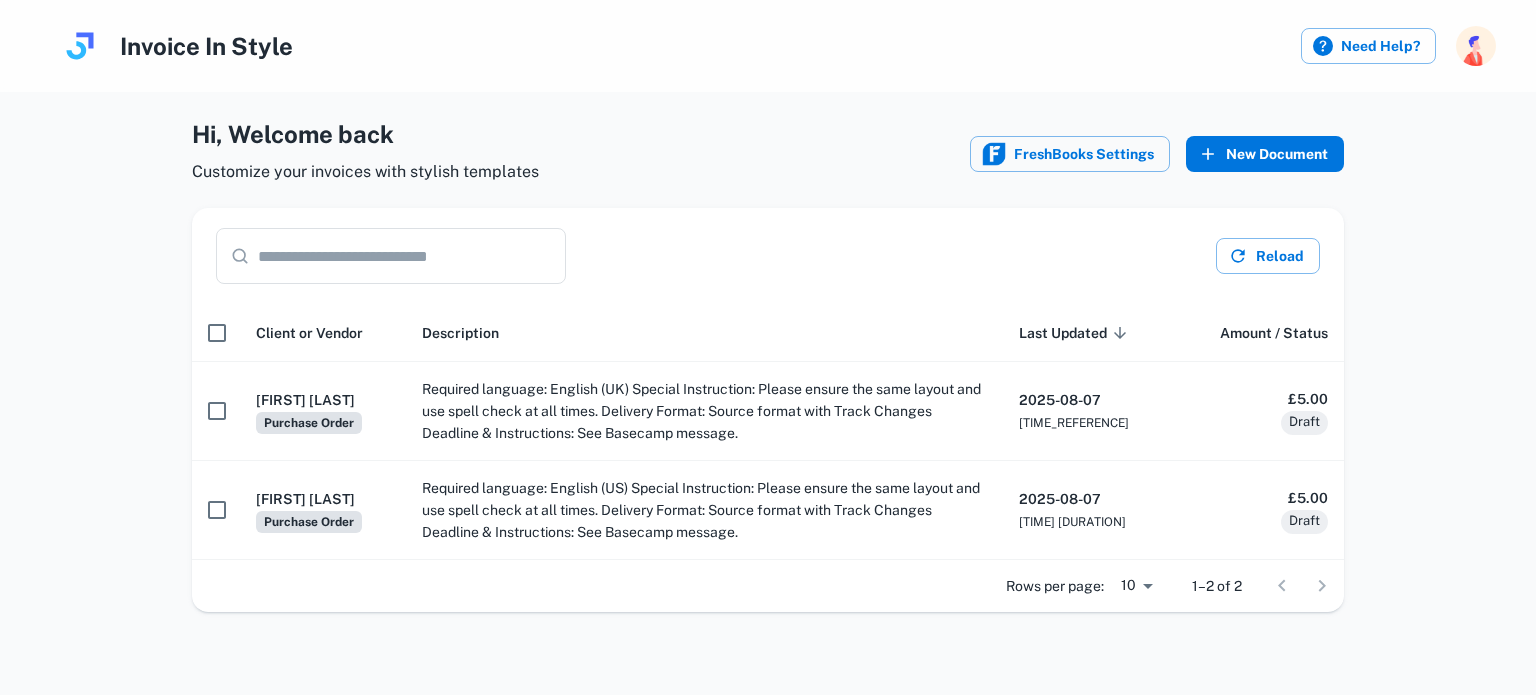 click on "New Document" at bounding box center [1265, 154] 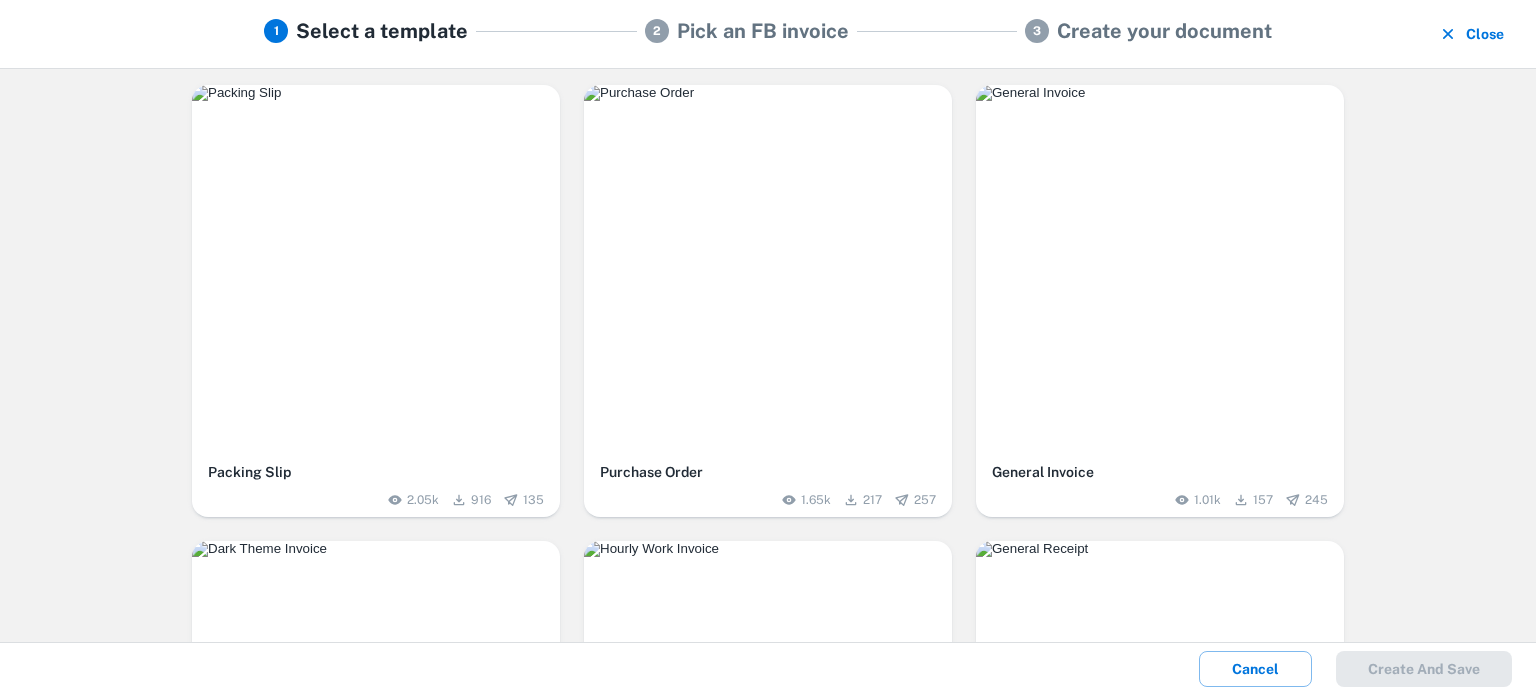 click at bounding box center [768, 93] 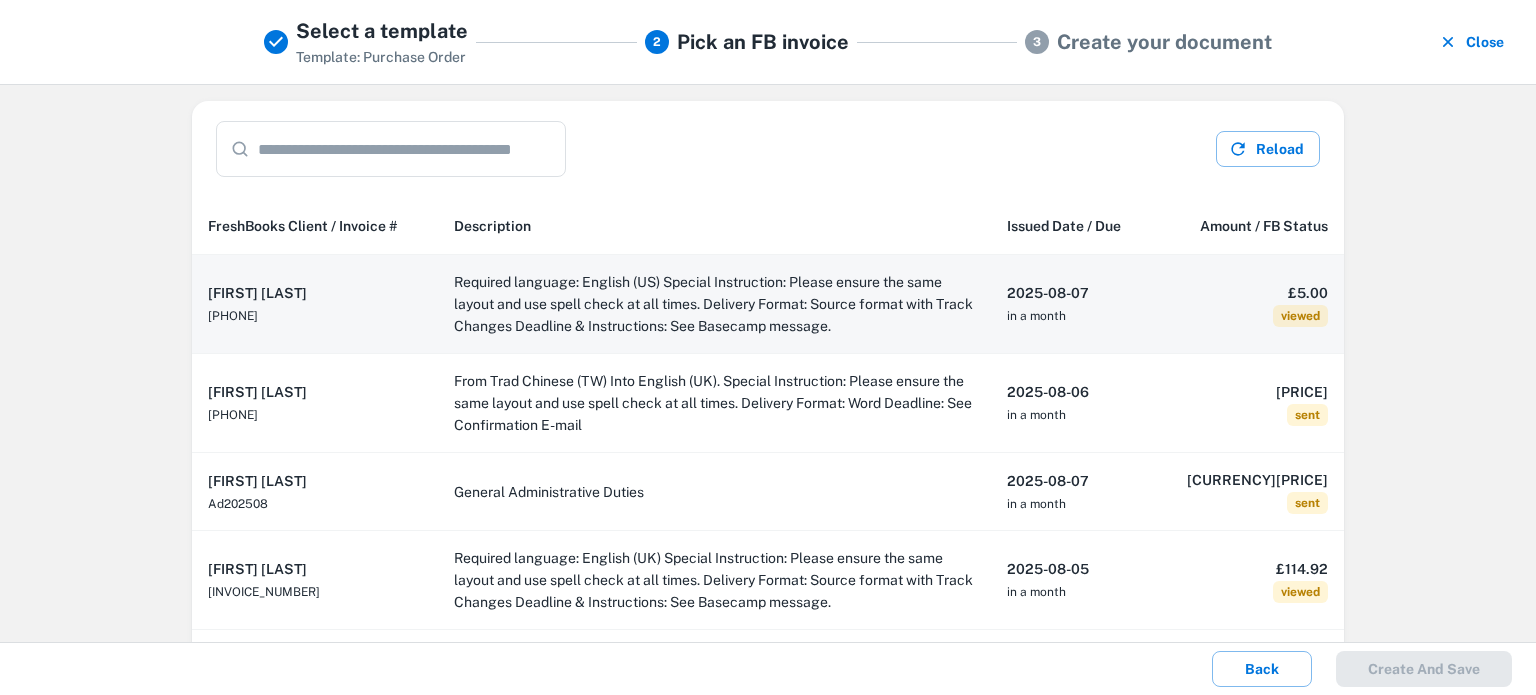 scroll, scrollTop: 500, scrollLeft: 0, axis: vertical 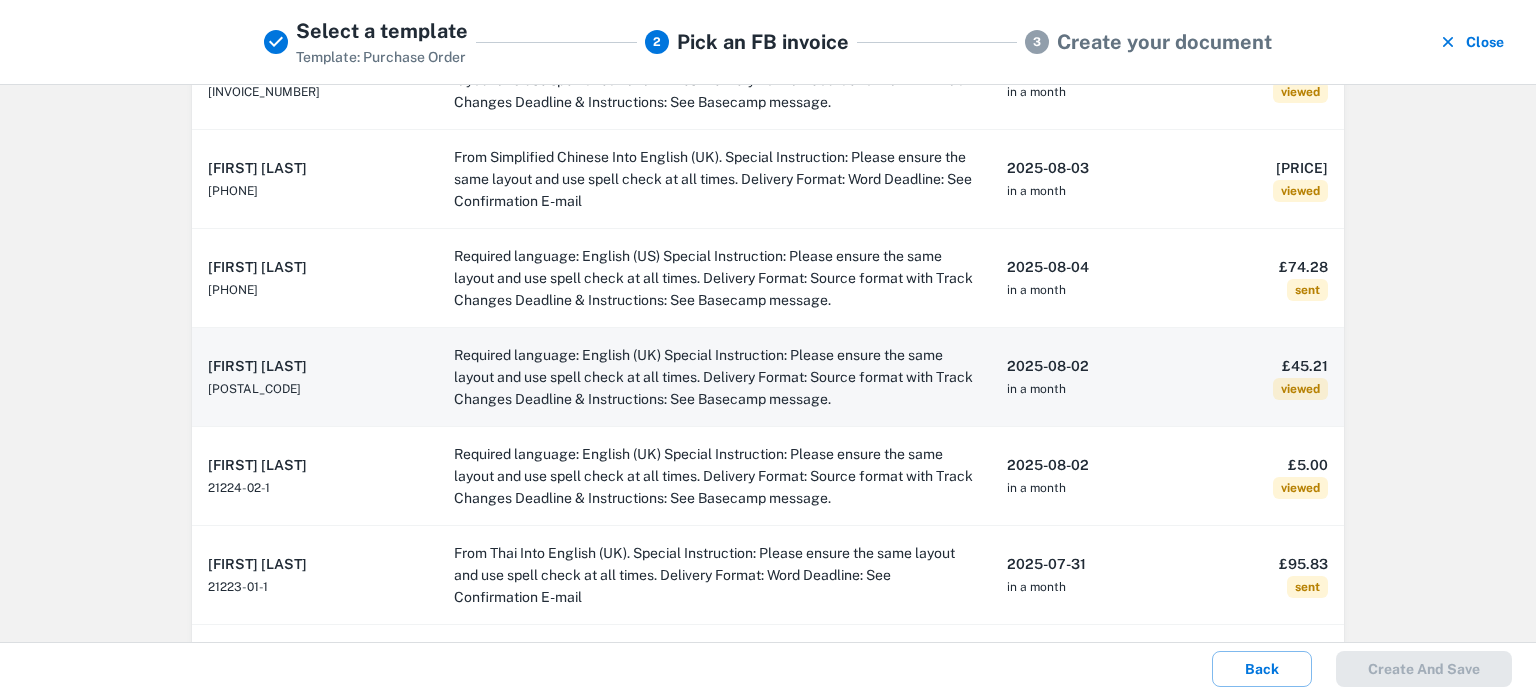 click on "2025-08-02 in a month [PRICE]" at bounding box center (1072, 377) 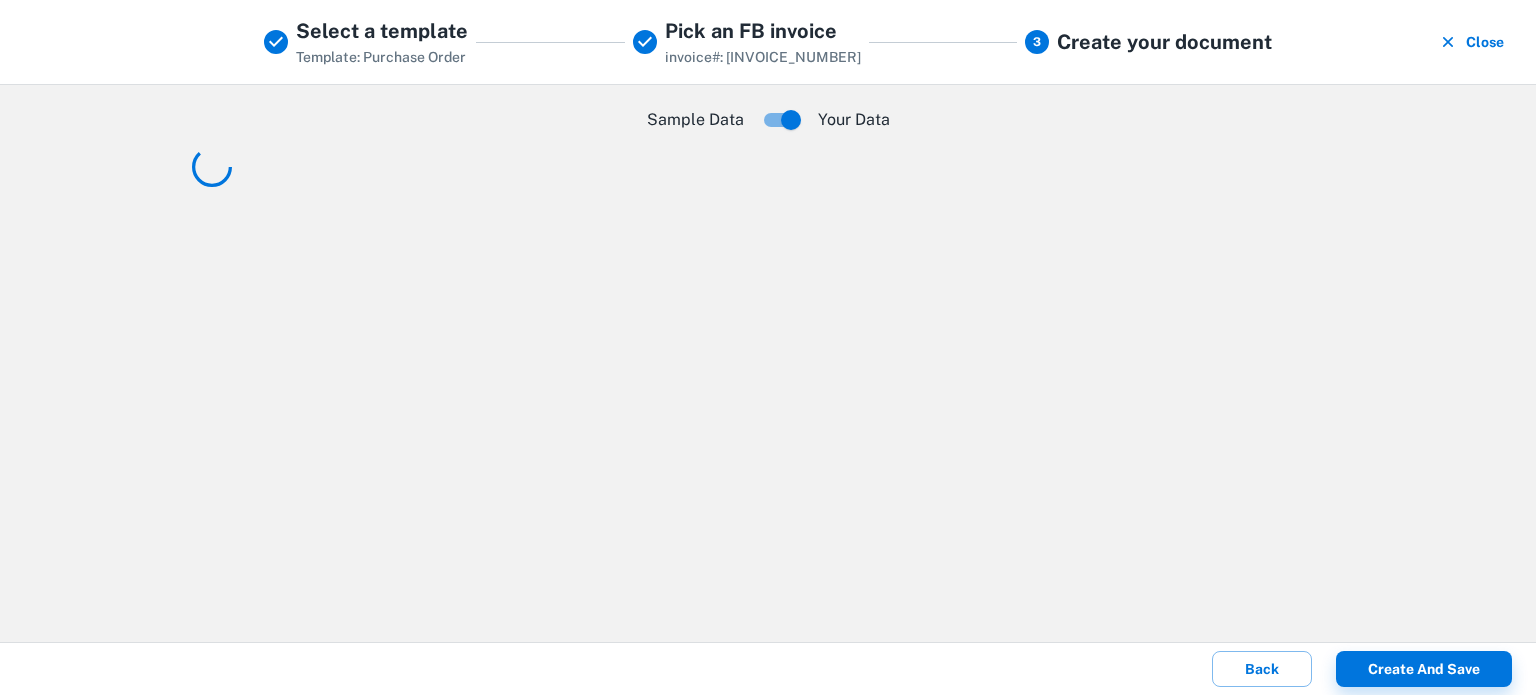 scroll, scrollTop: 0, scrollLeft: 0, axis: both 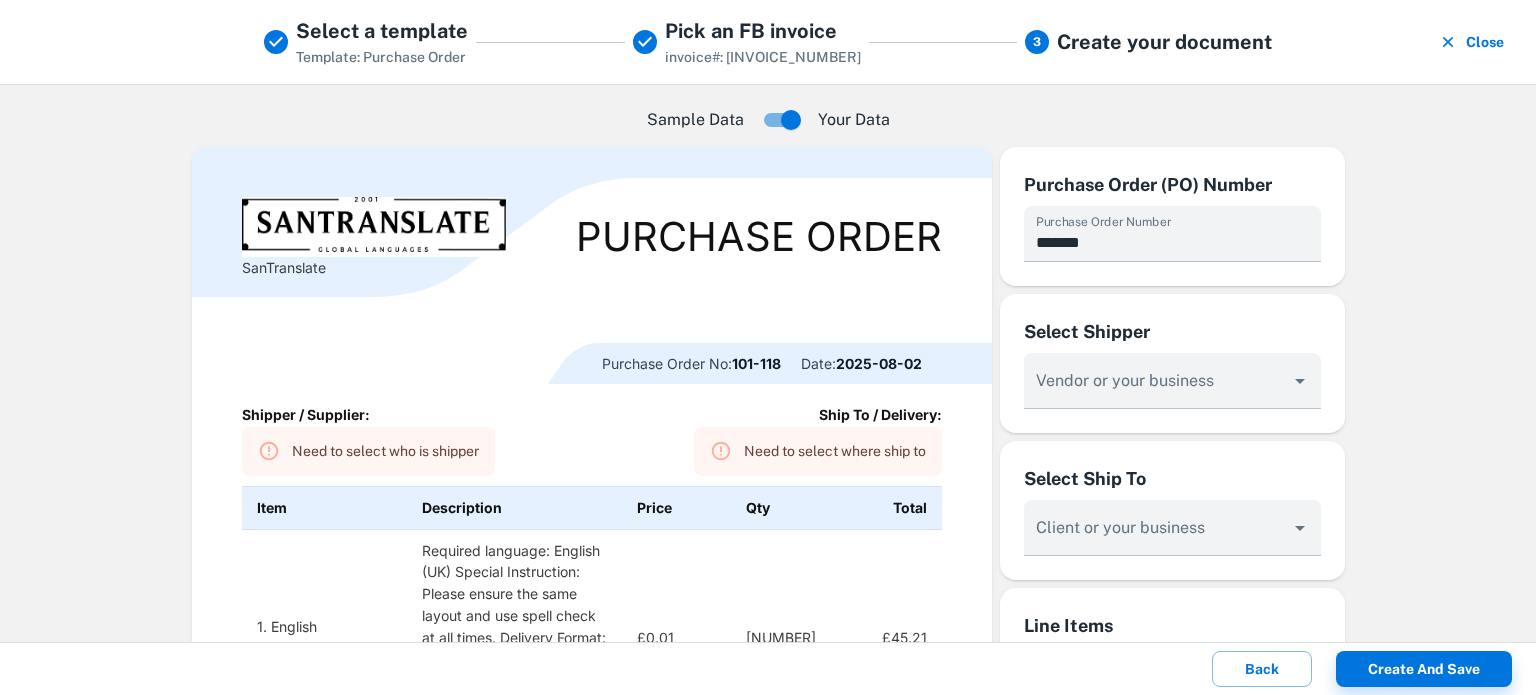 type on "**********" 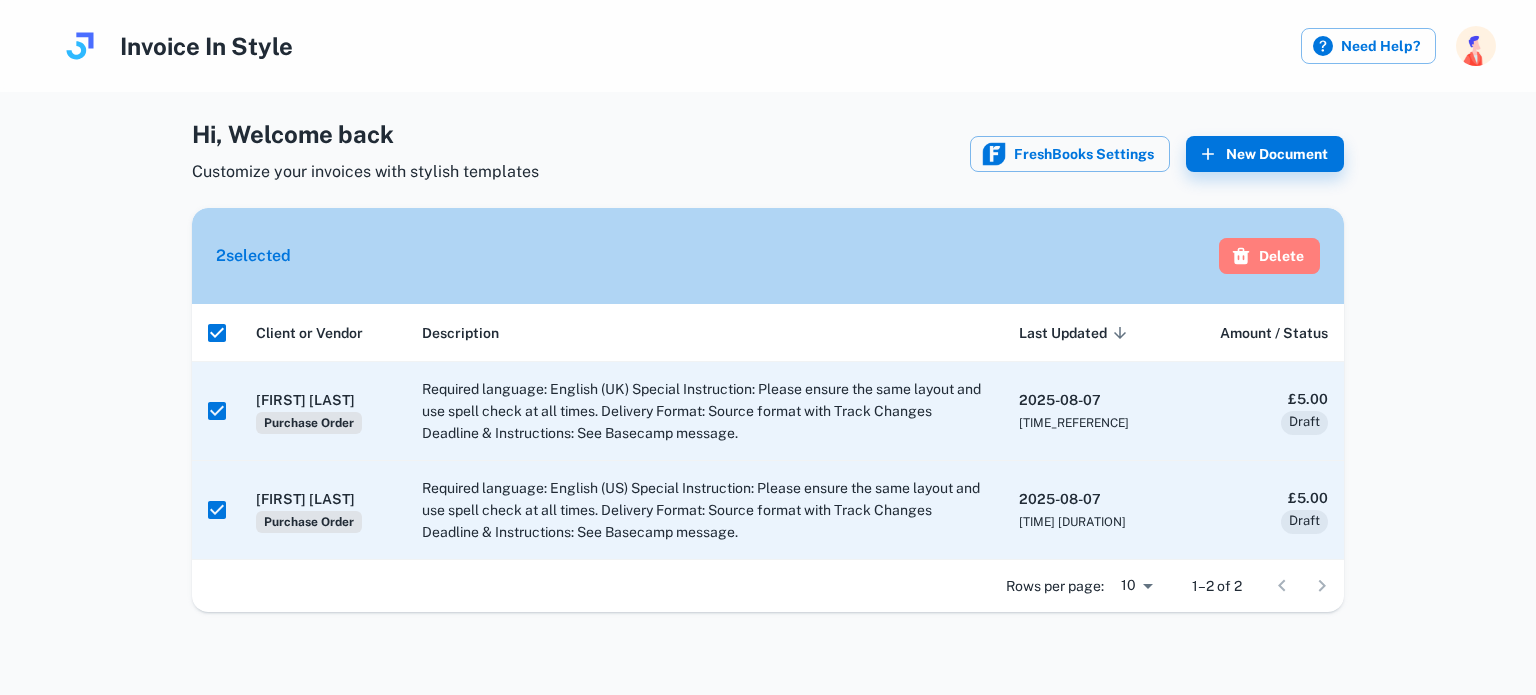 click on "Delete" at bounding box center (1269, 256) 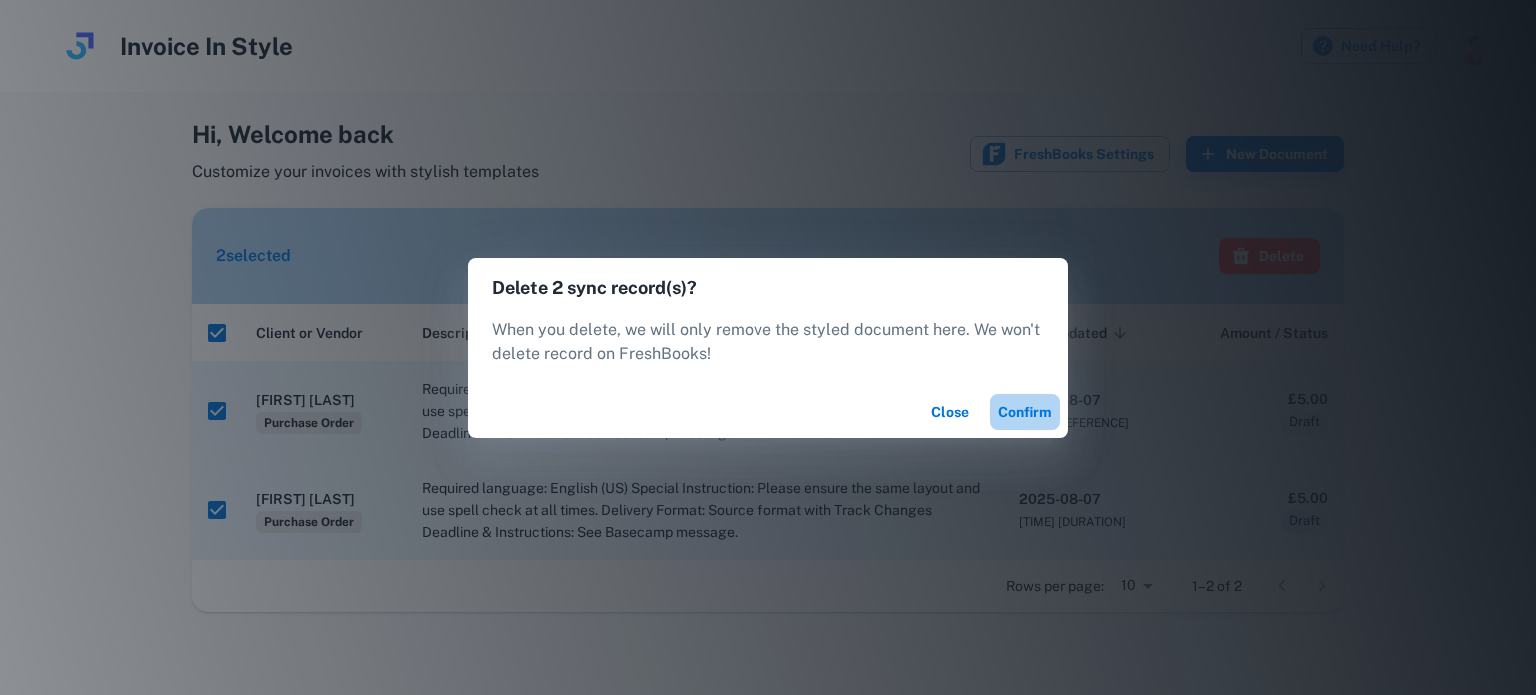 click on "Confirm" at bounding box center [1025, 412] 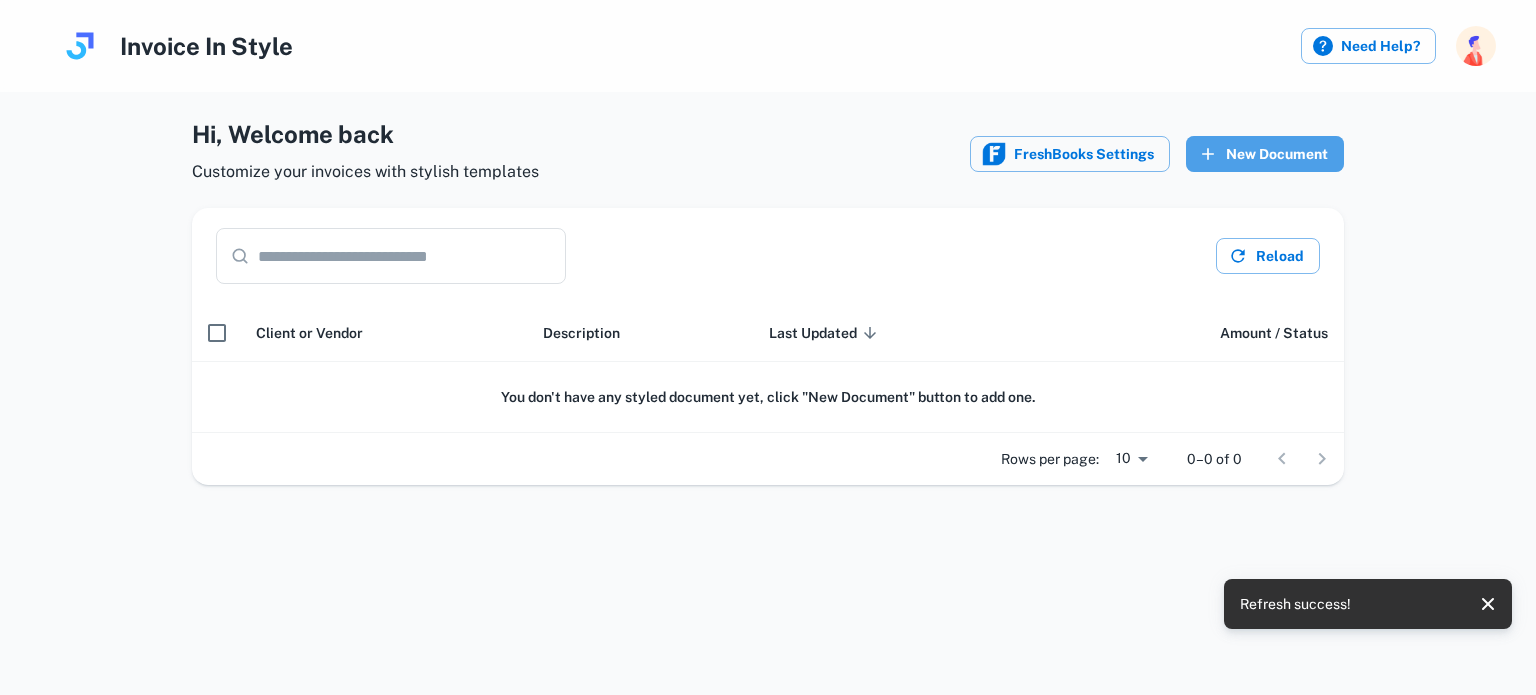 click on "New Document" at bounding box center (1265, 154) 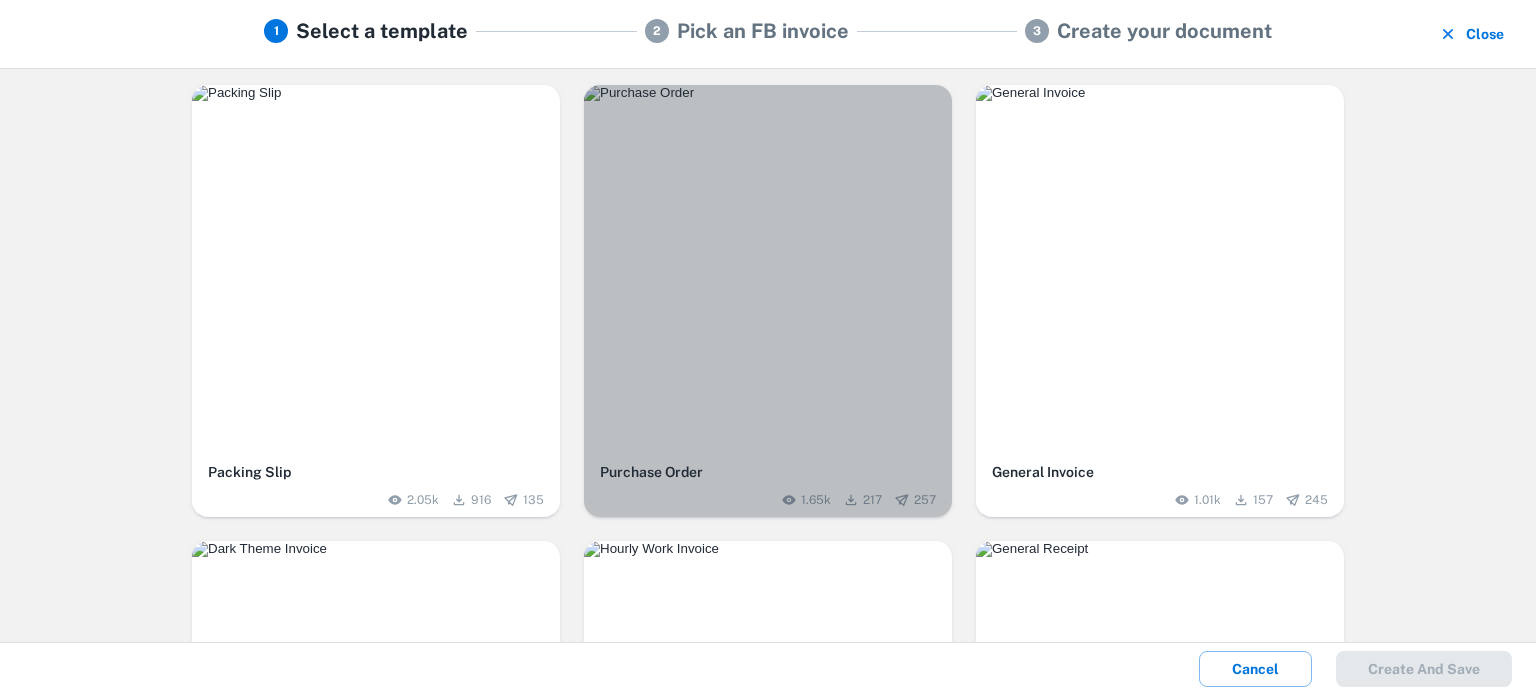 click at bounding box center (768, 93) 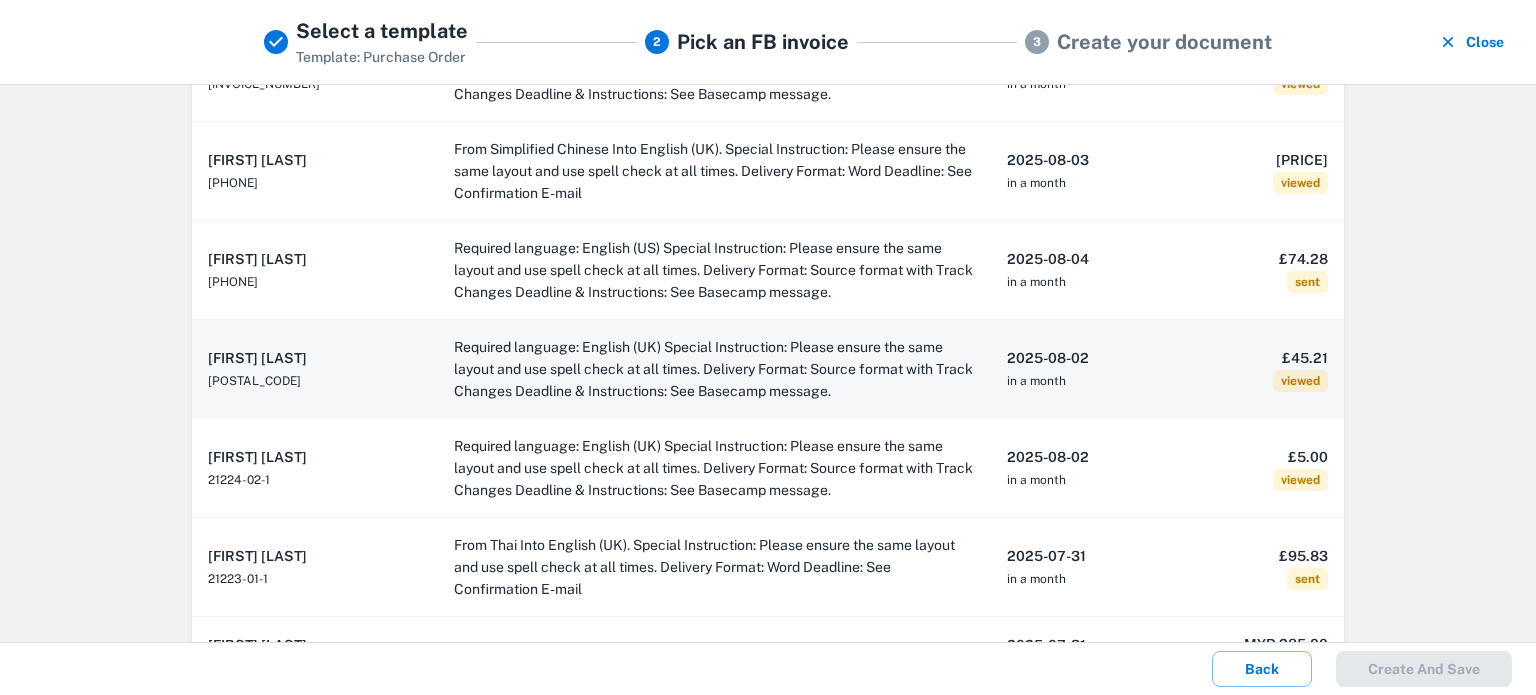 scroll, scrollTop: 626, scrollLeft: 0, axis: vertical 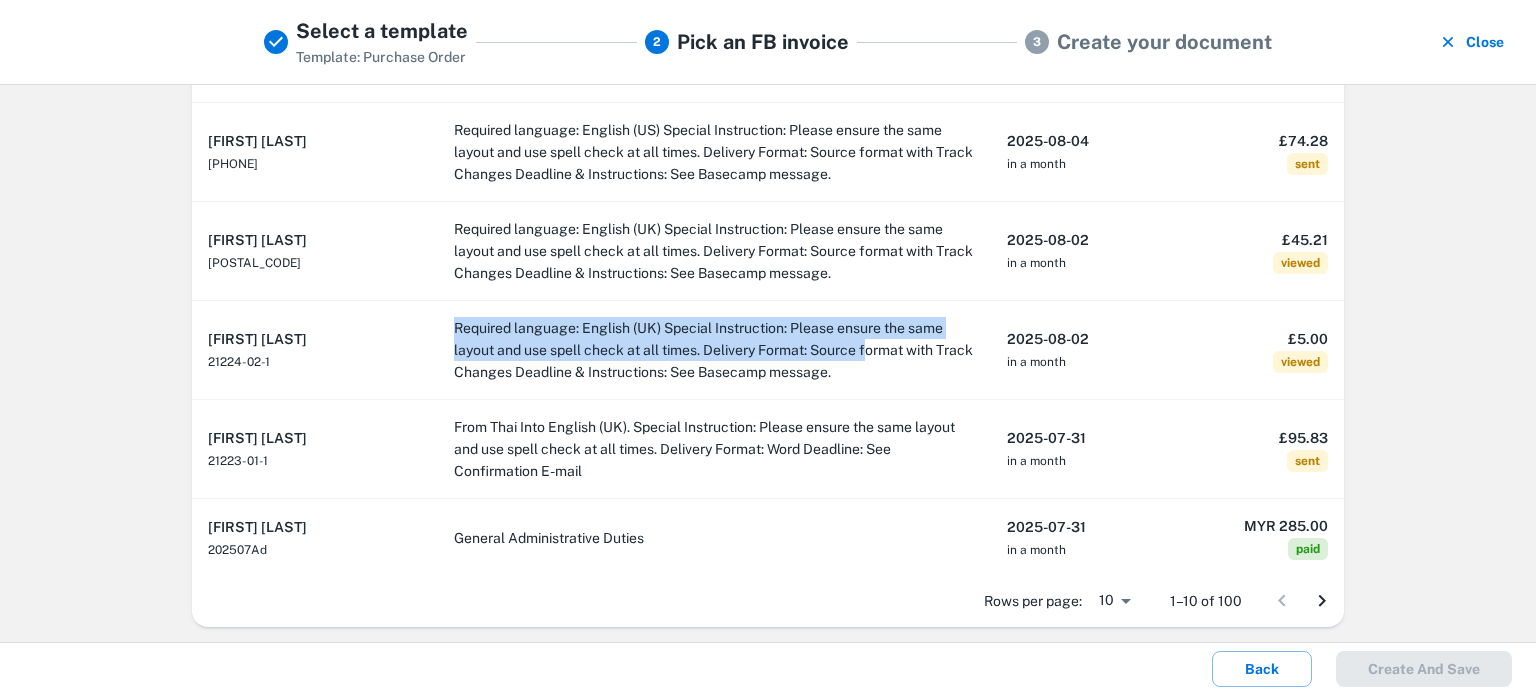 drag, startPoint x: 866, startPoint y: 354, endPoint x: 360, endPoint y: 355, distance: 506.00098 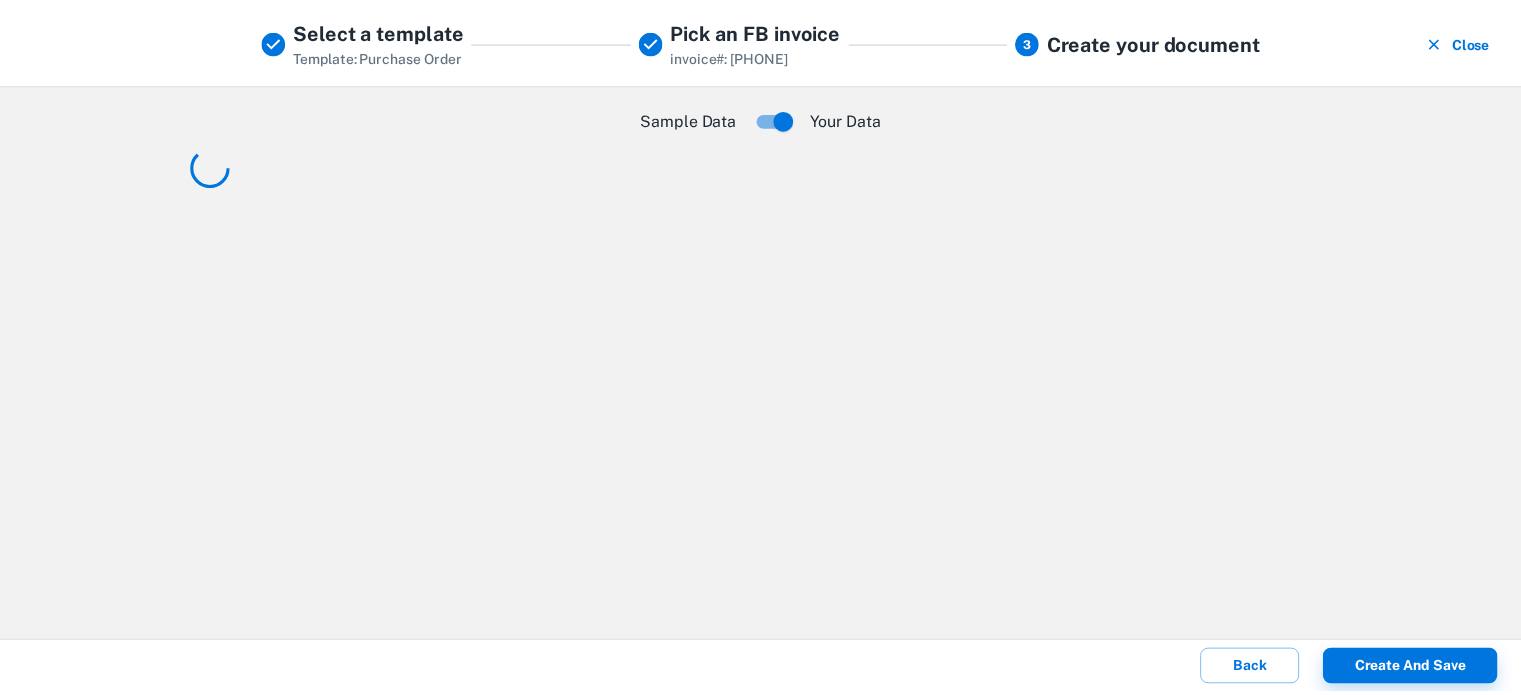 scroll, scrollTop: 0, scrollLeft: 0, axis: both 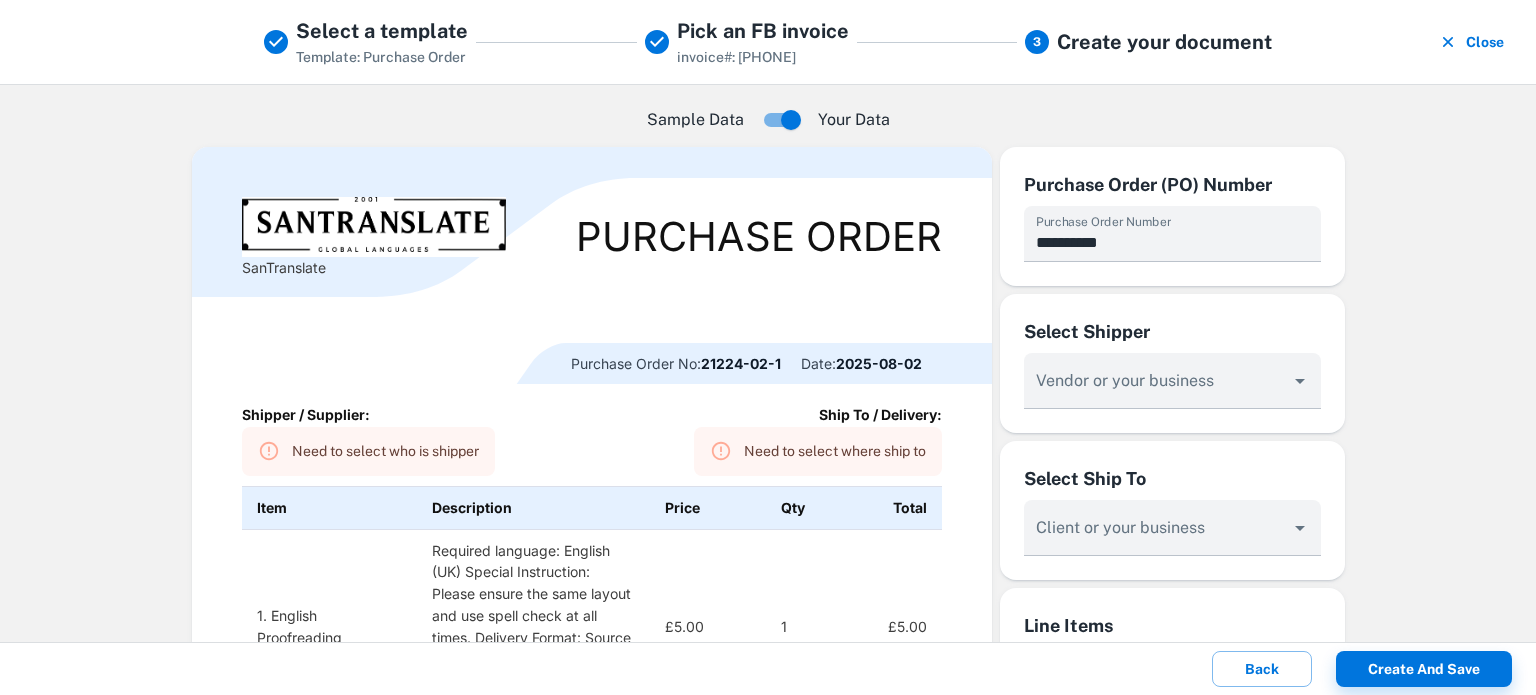 type on "**********" 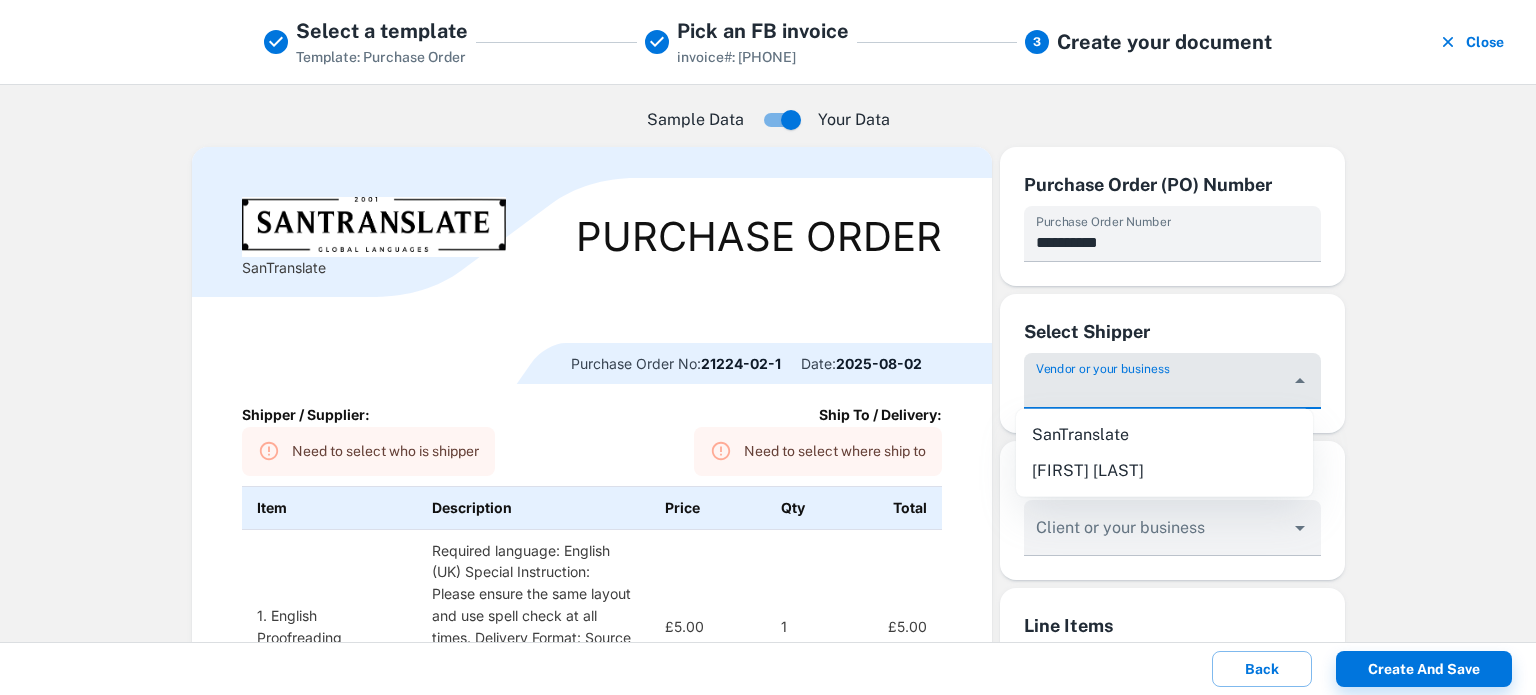 click on "Vendor or your business" at bounding box center (1157, 390) 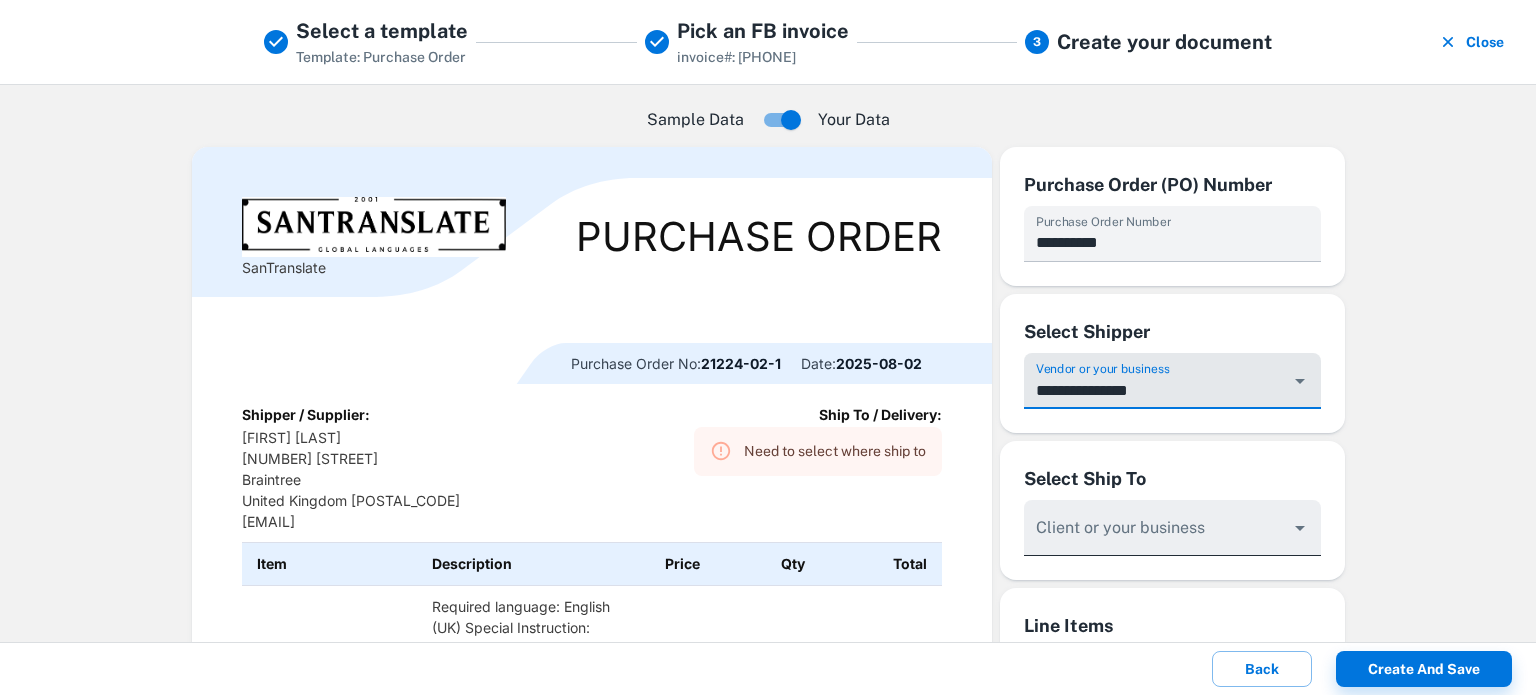 type on "**********" 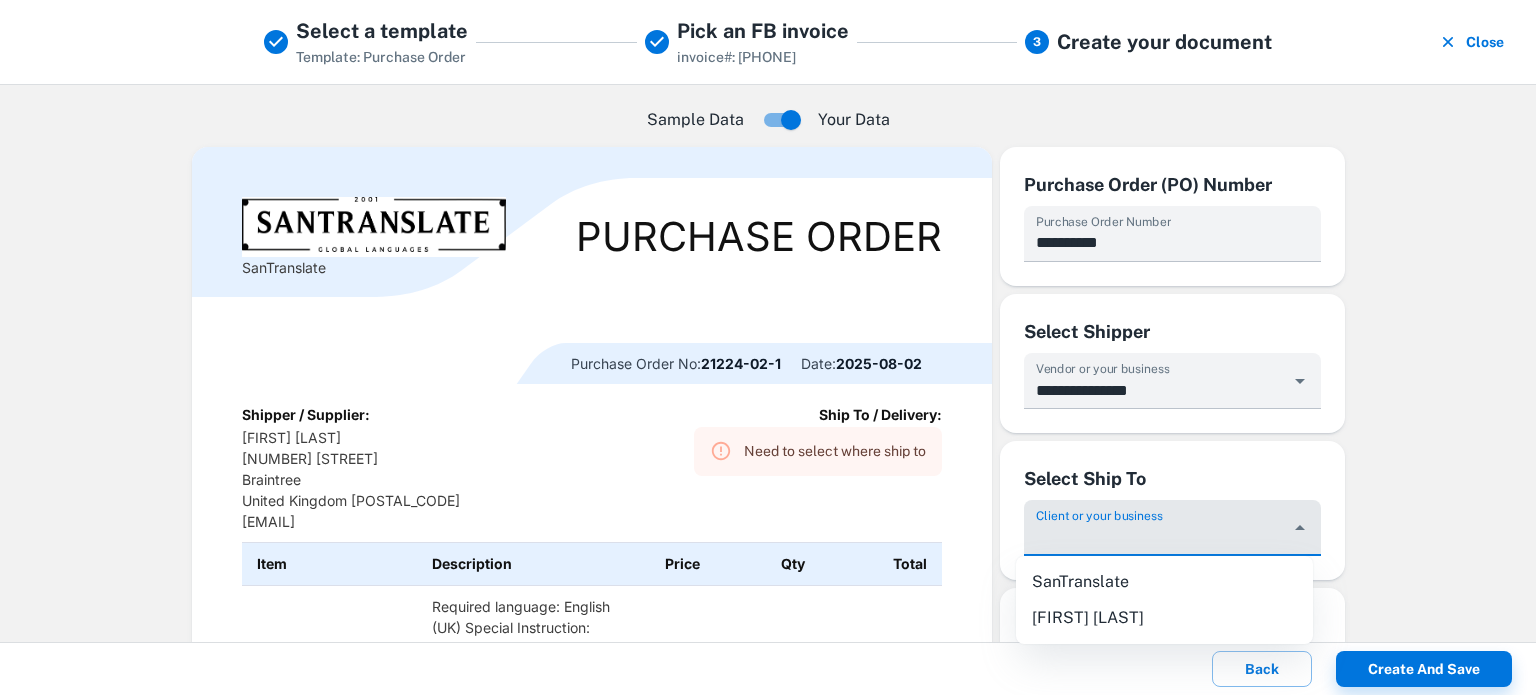 click on "Vendor or your business" at bounding box center (1157, 537) 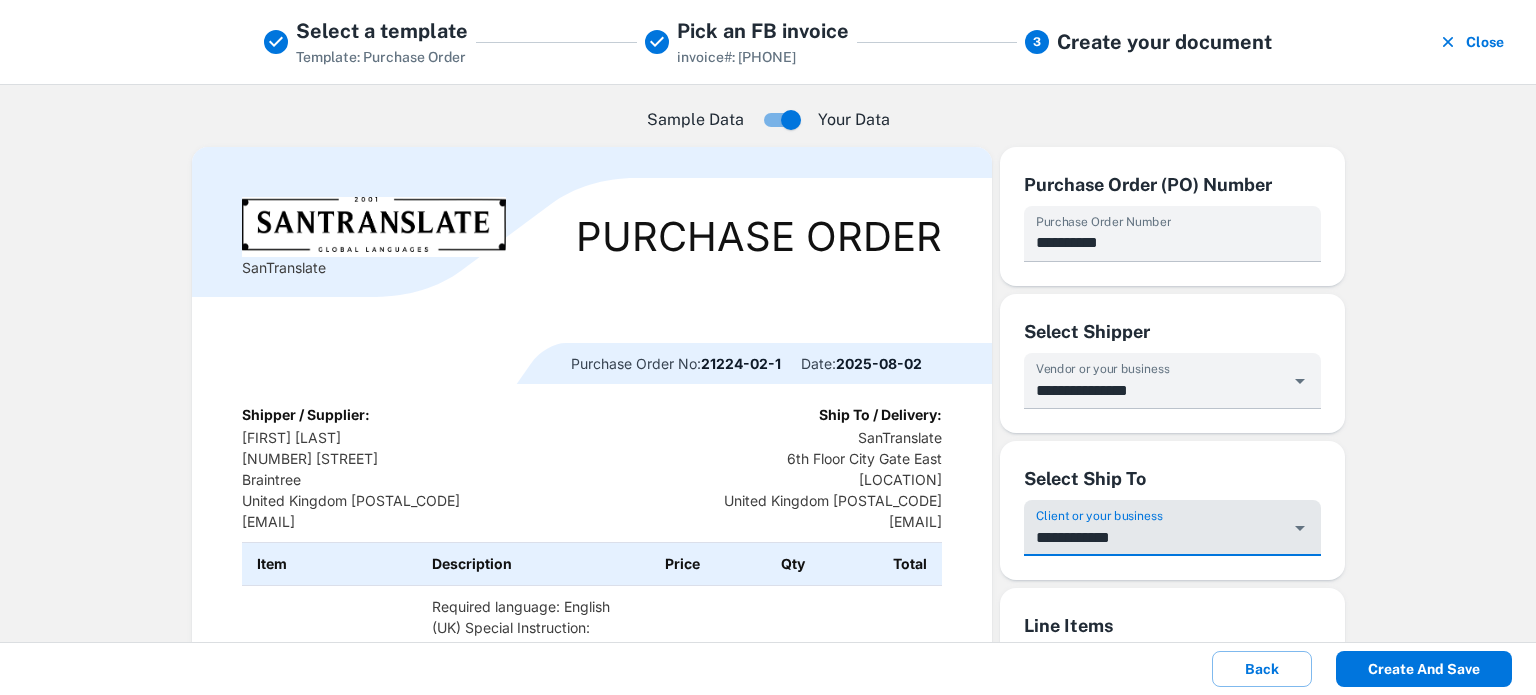 type on "**********" 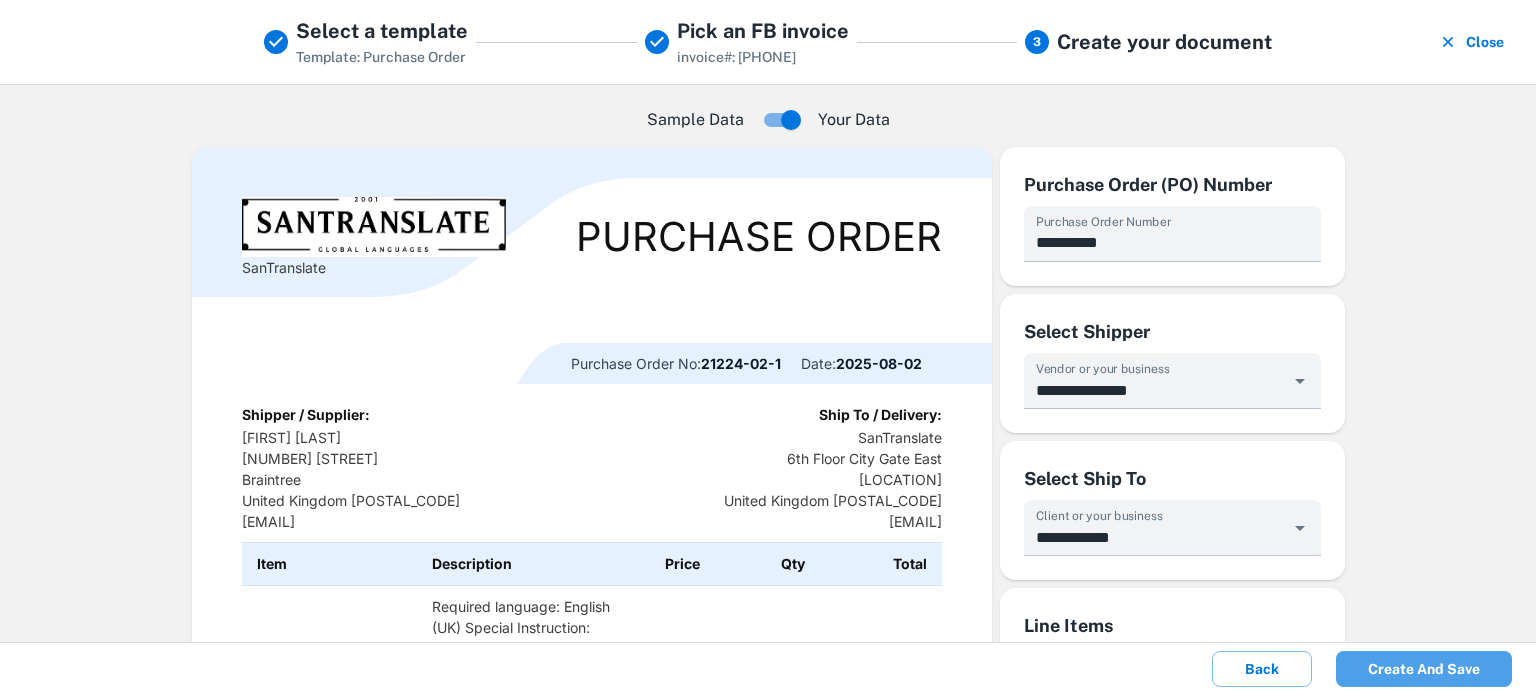 click on "Create and save" at bounding box center (1424, 669) 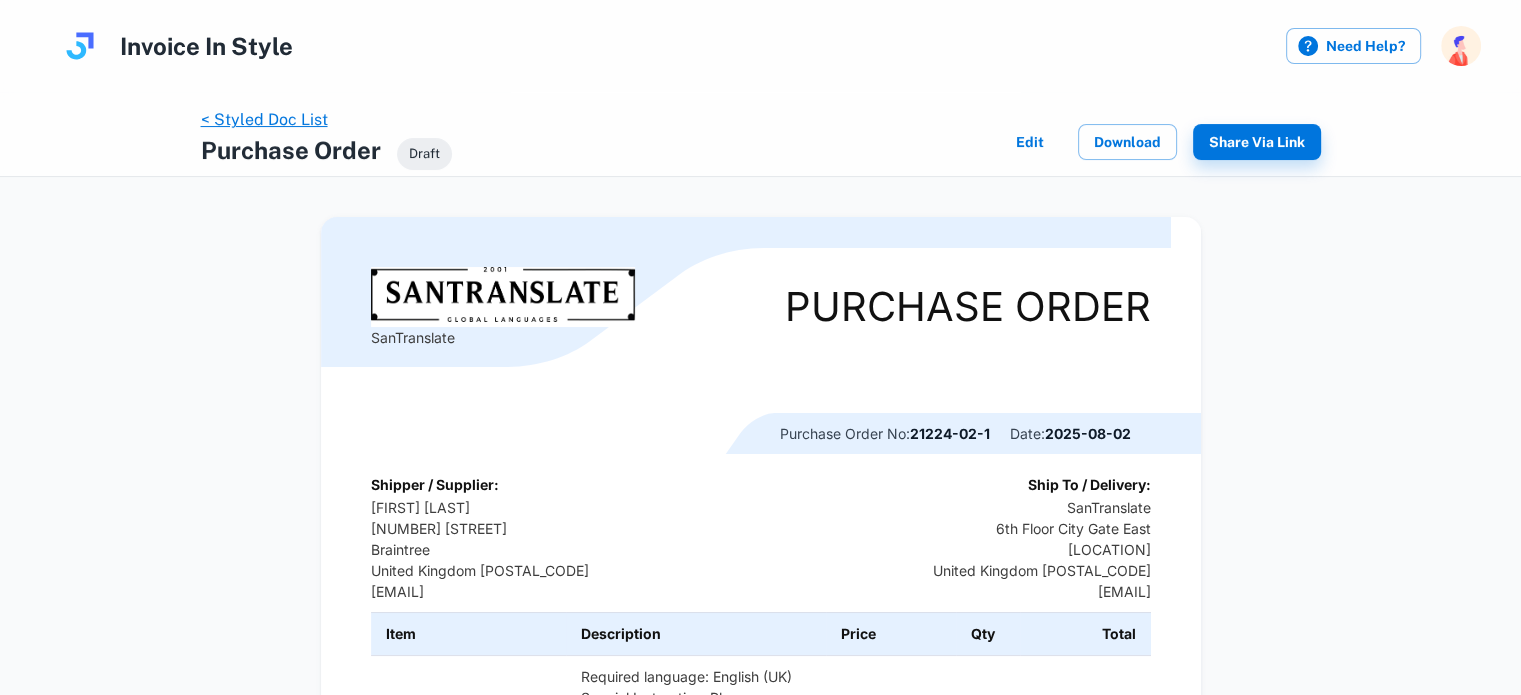 click on "< Styled Doc List" at bounding box center (264, 119) 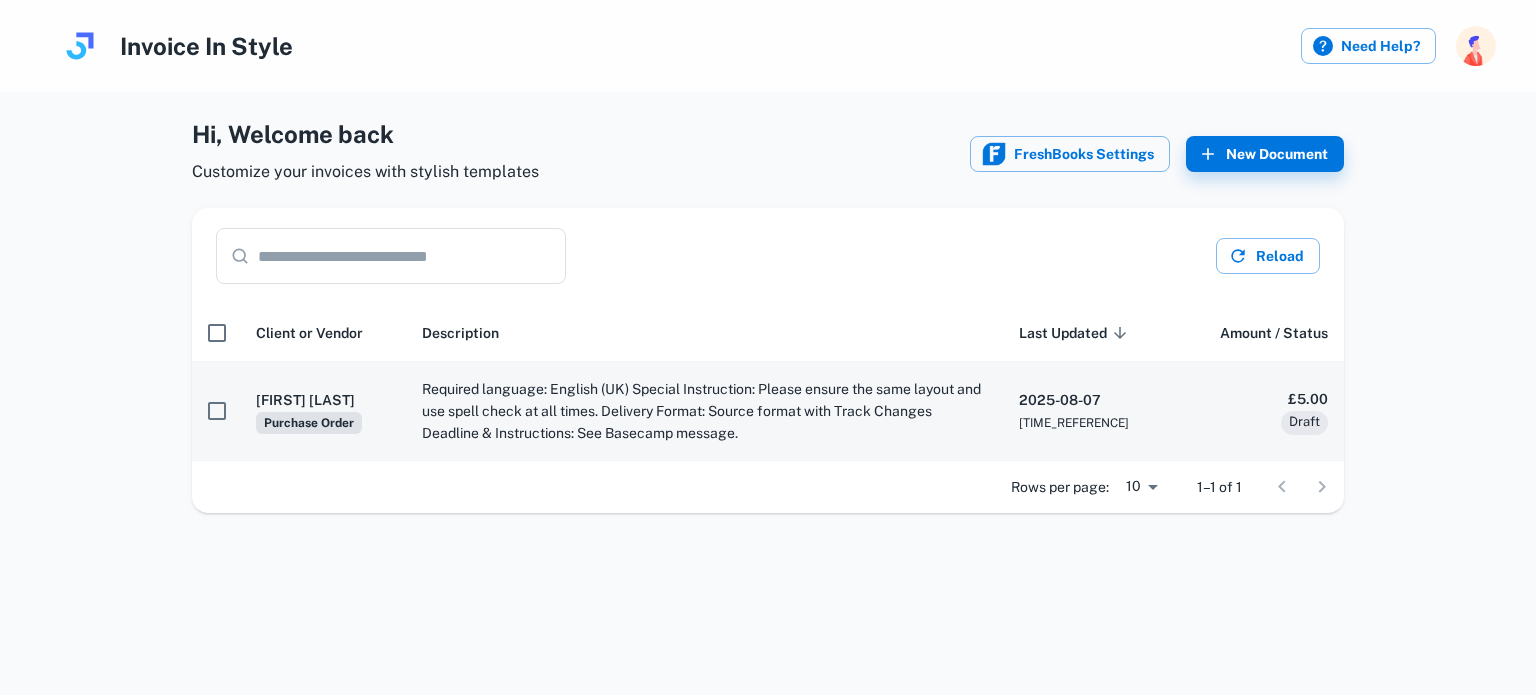 click on "Required language: English (UK)
Special Instruction: Please ensure the same layout and use spell check at all times.
Delivery Format: Source format with Track Changes
Deadline & Instructions: See Basecamp message." at bounding box center [704, 411] 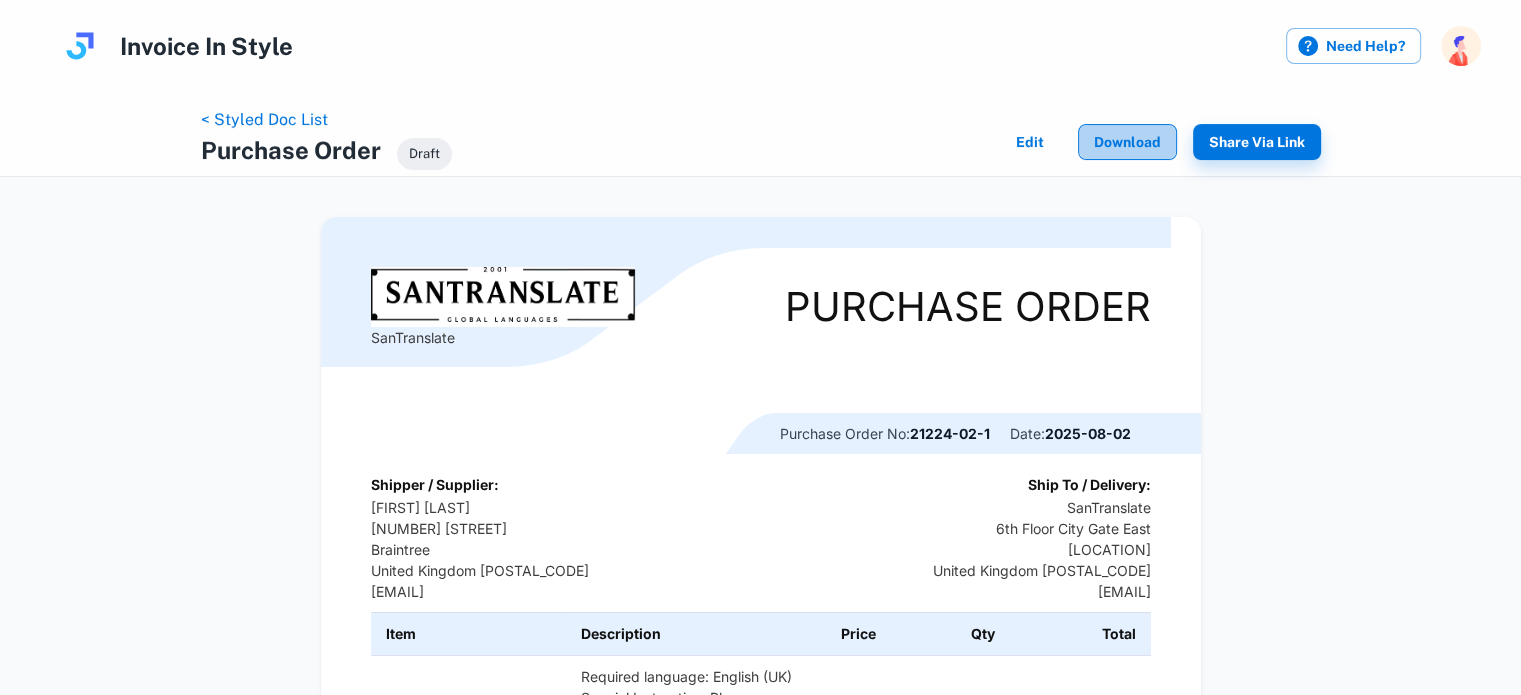 click on "Download" at bounding box center [1127, 142] 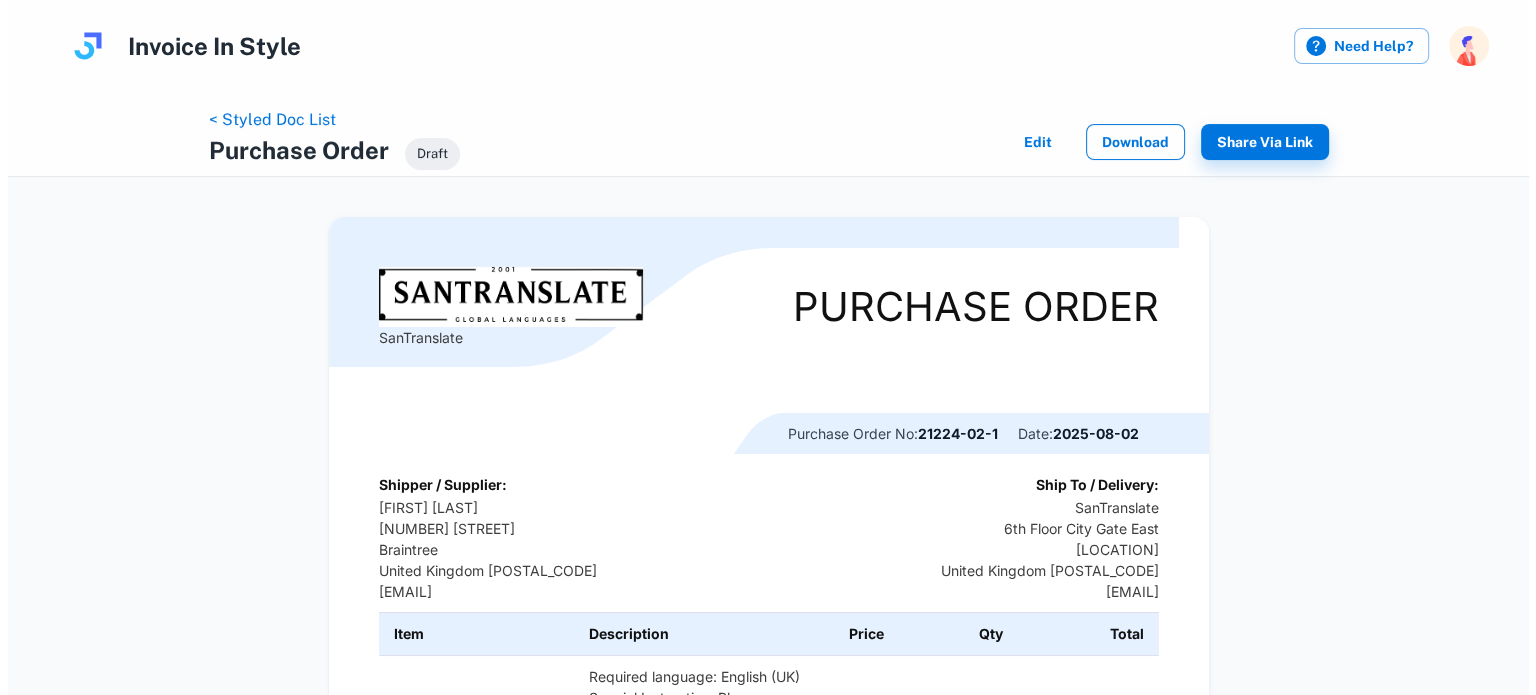 scroll, scrollTop: 0, scrollLeft: 0, axis: both 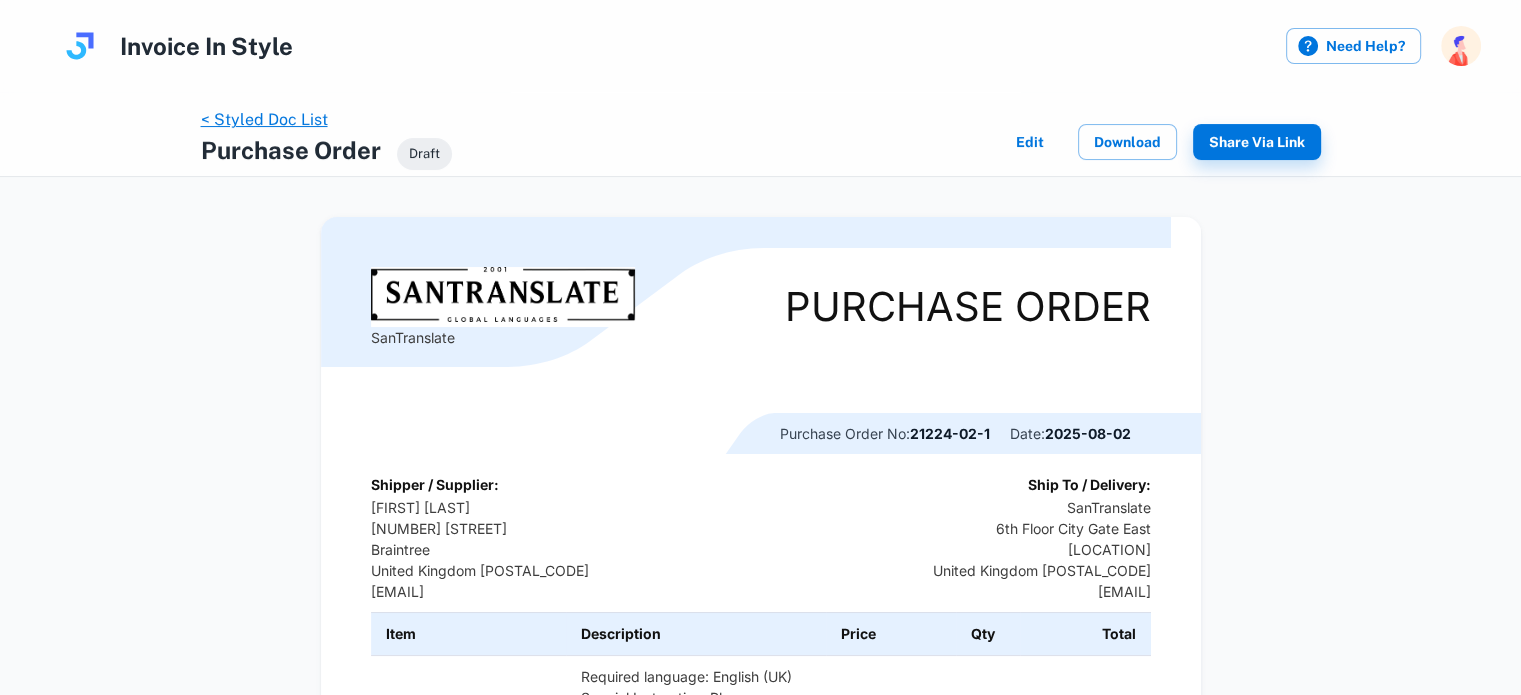 click on "< Styled Doc List" at bounding box center [264, 119] 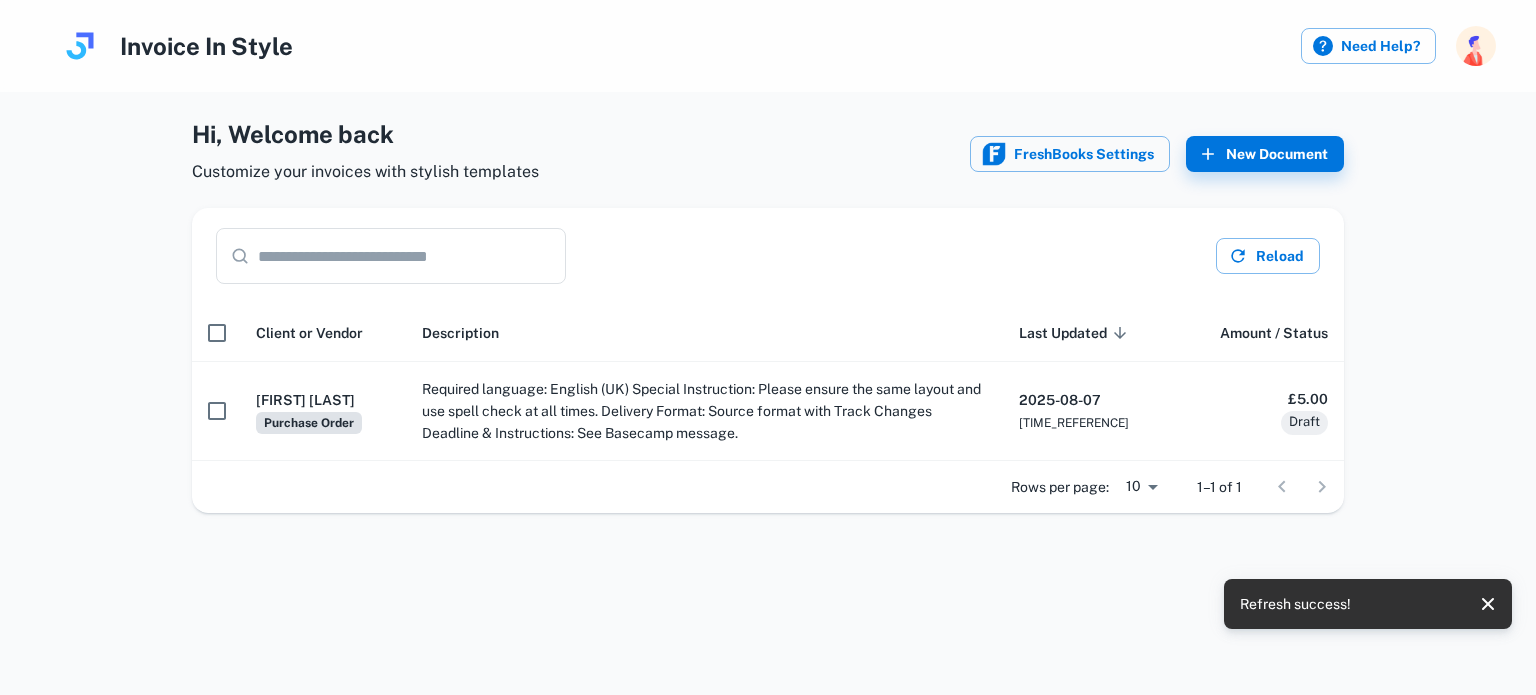 click on "Hi  , Welcome back Customize your invoices with stylish templates FreshBooks Settings New Document" at bounding box center (768, 154) 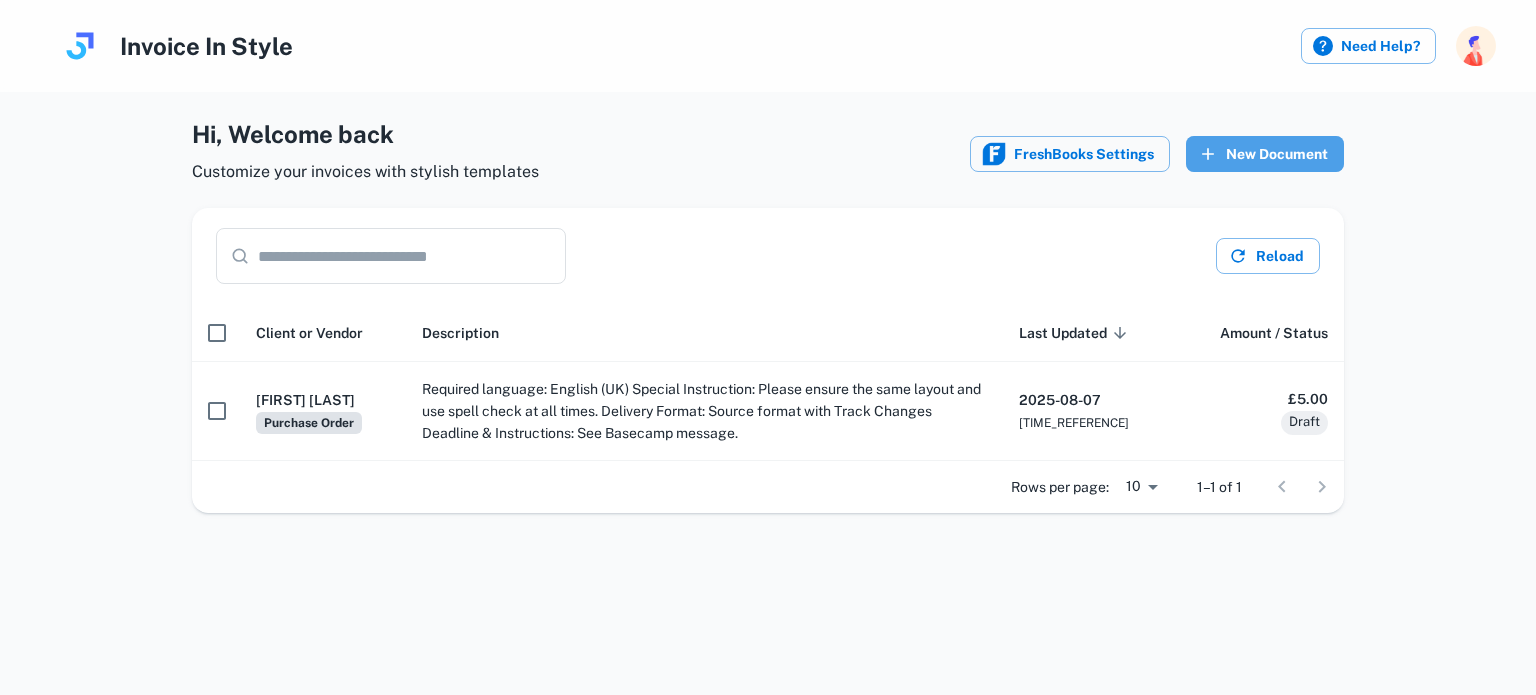 click on "New Document" at bounding box center [1265, 154] 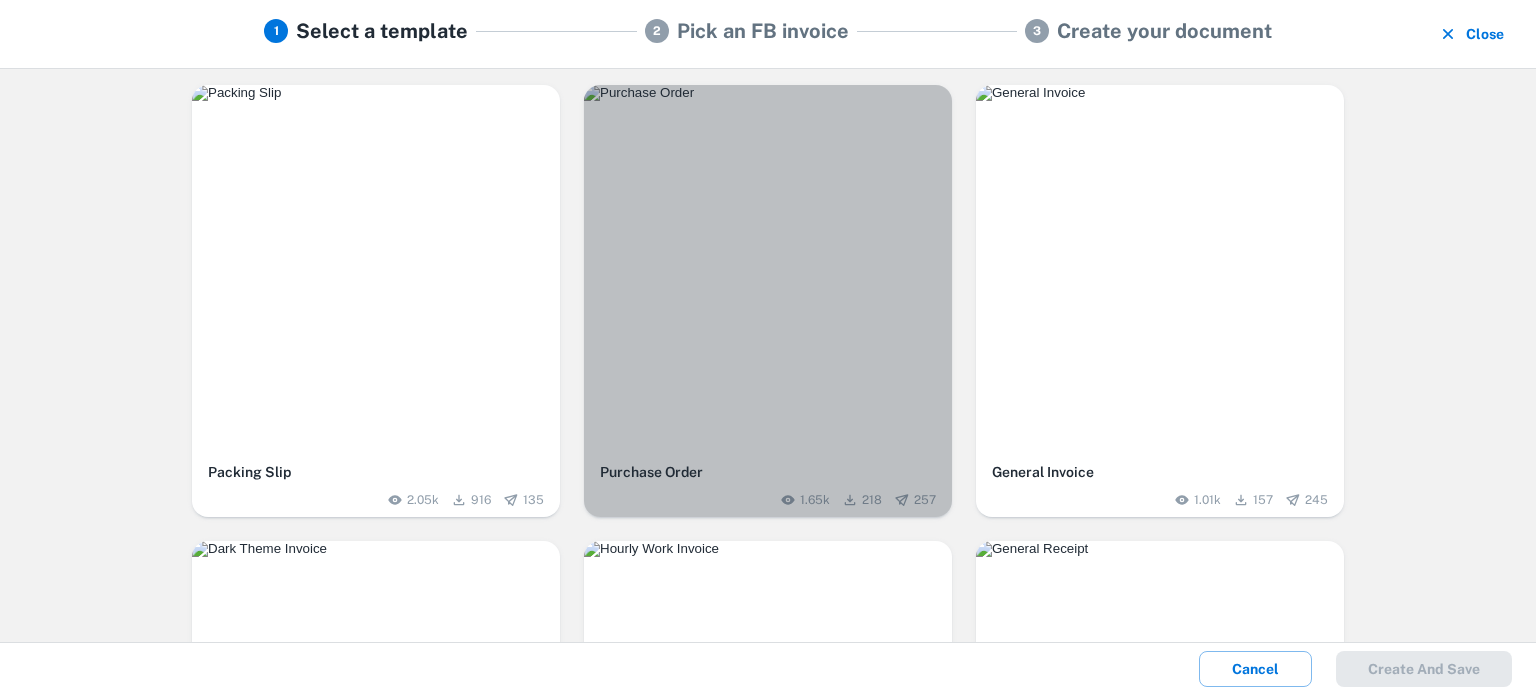 click at bounding box center [768, 93] 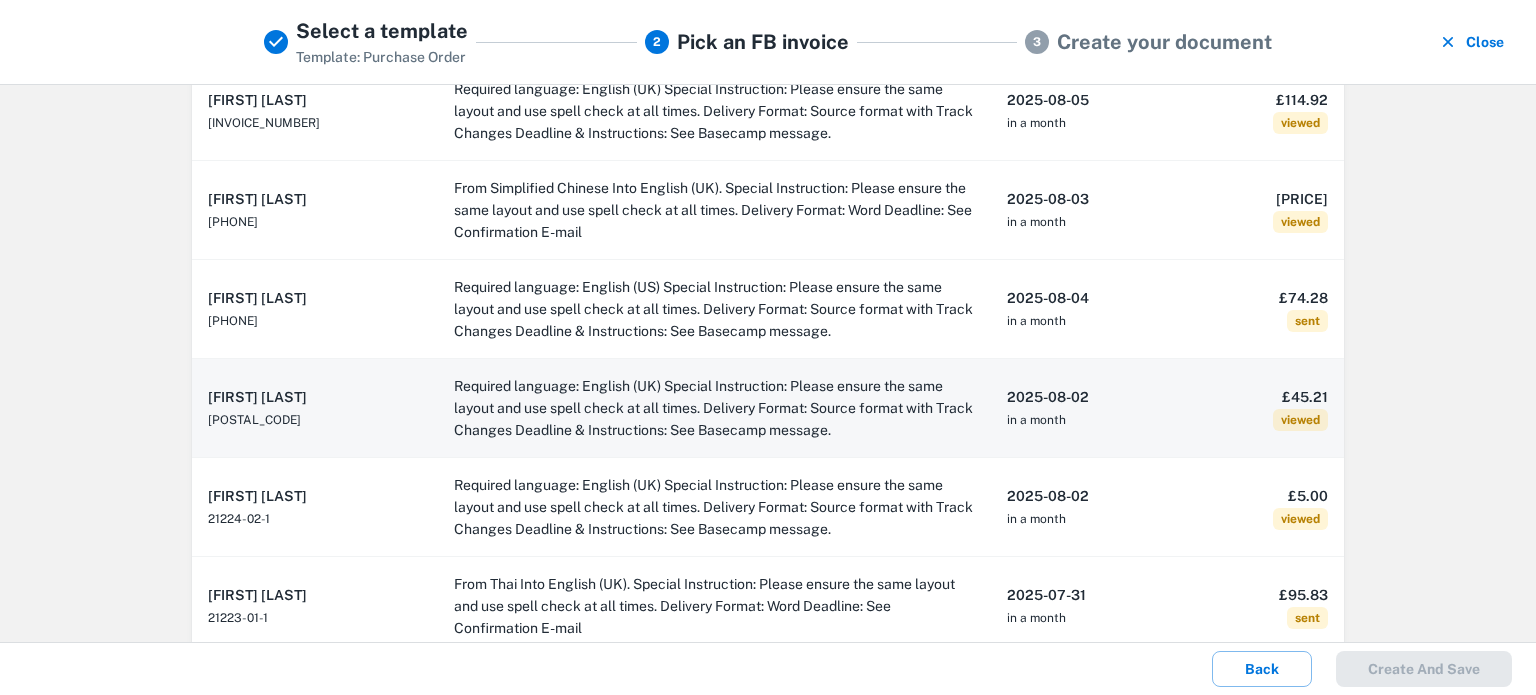 scroll, scrollTop: 500, scrollLeft: 0, axis: vertical 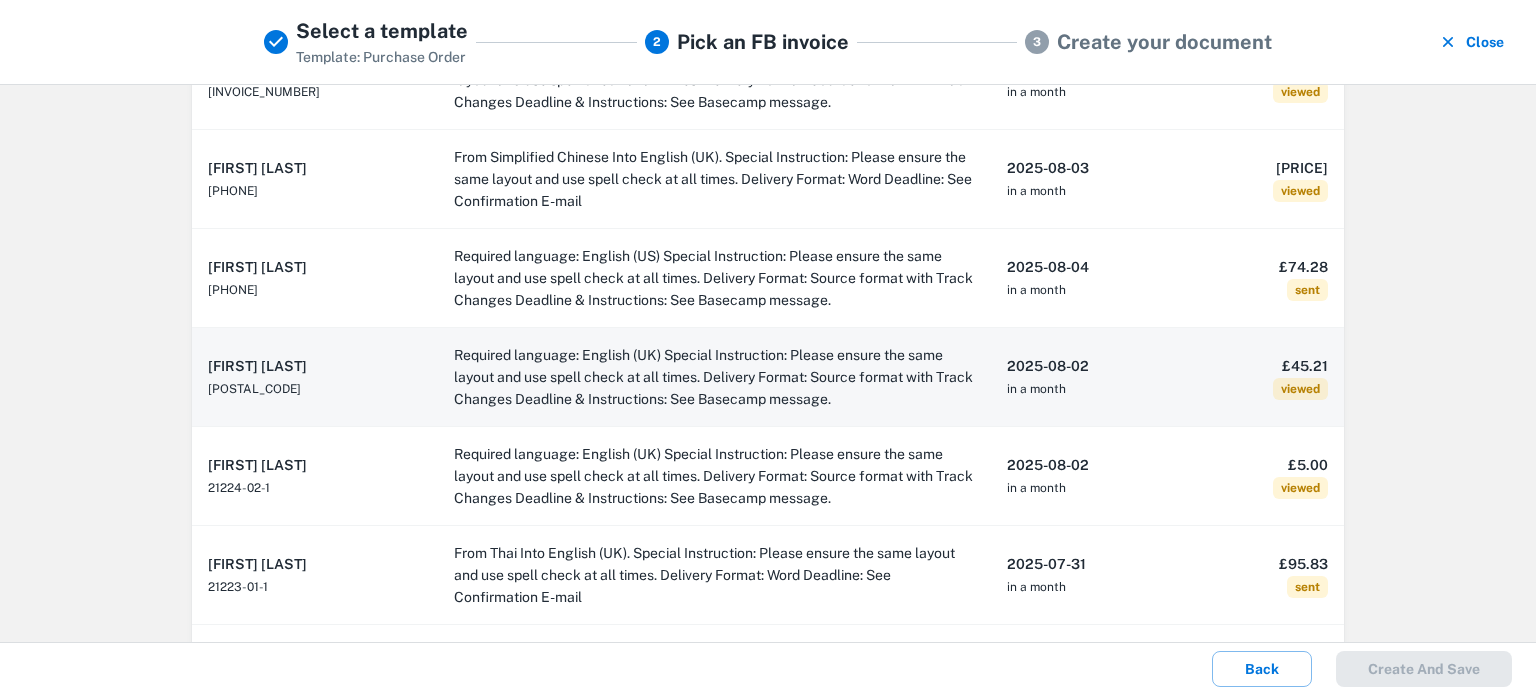 click on "Required language: English (UK)
Special Instruction: Please ensure the same layout and use spell check at all times.
Delivery Format: Source format with Track Changes
Deadline & Instructions: See Basecamp message." at bounding box center (714, 377) 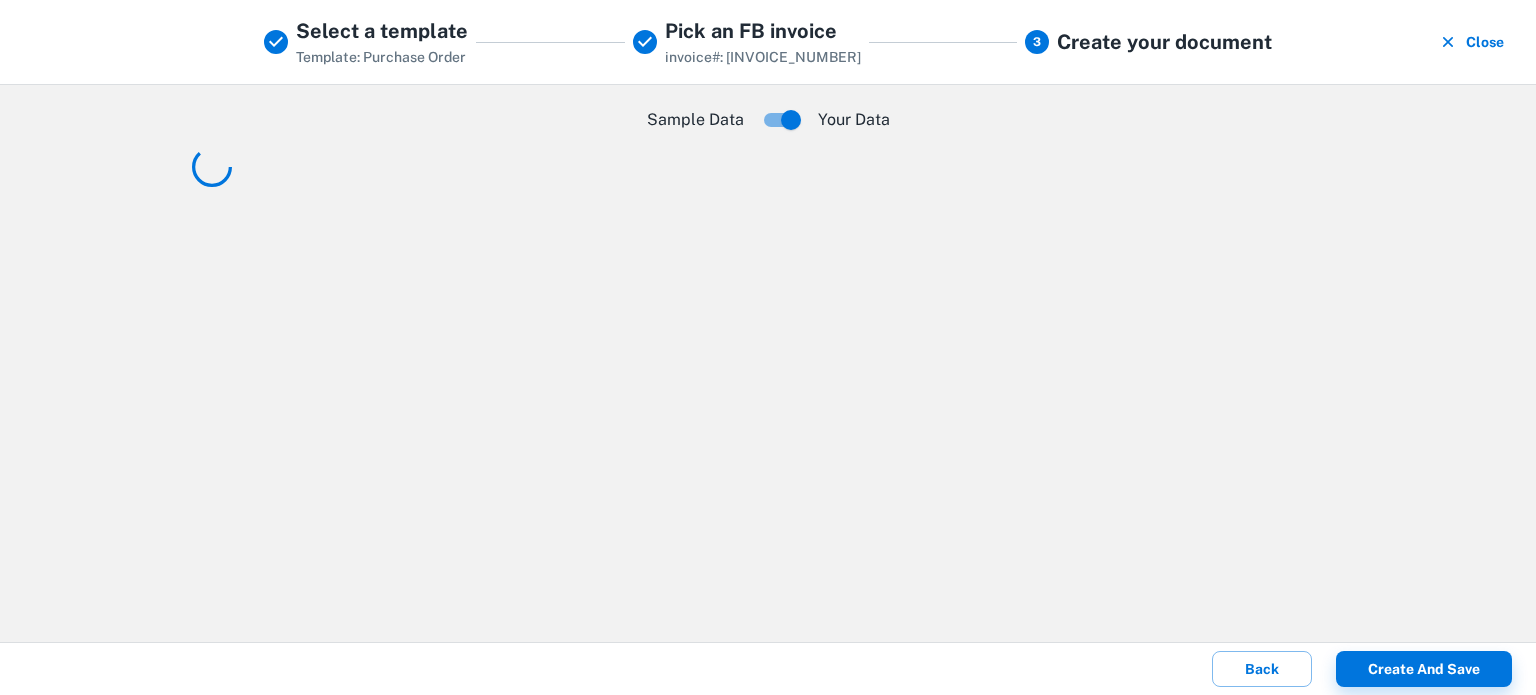 scroll, scrollTop: 0, scrollLeft: 0, axis: both 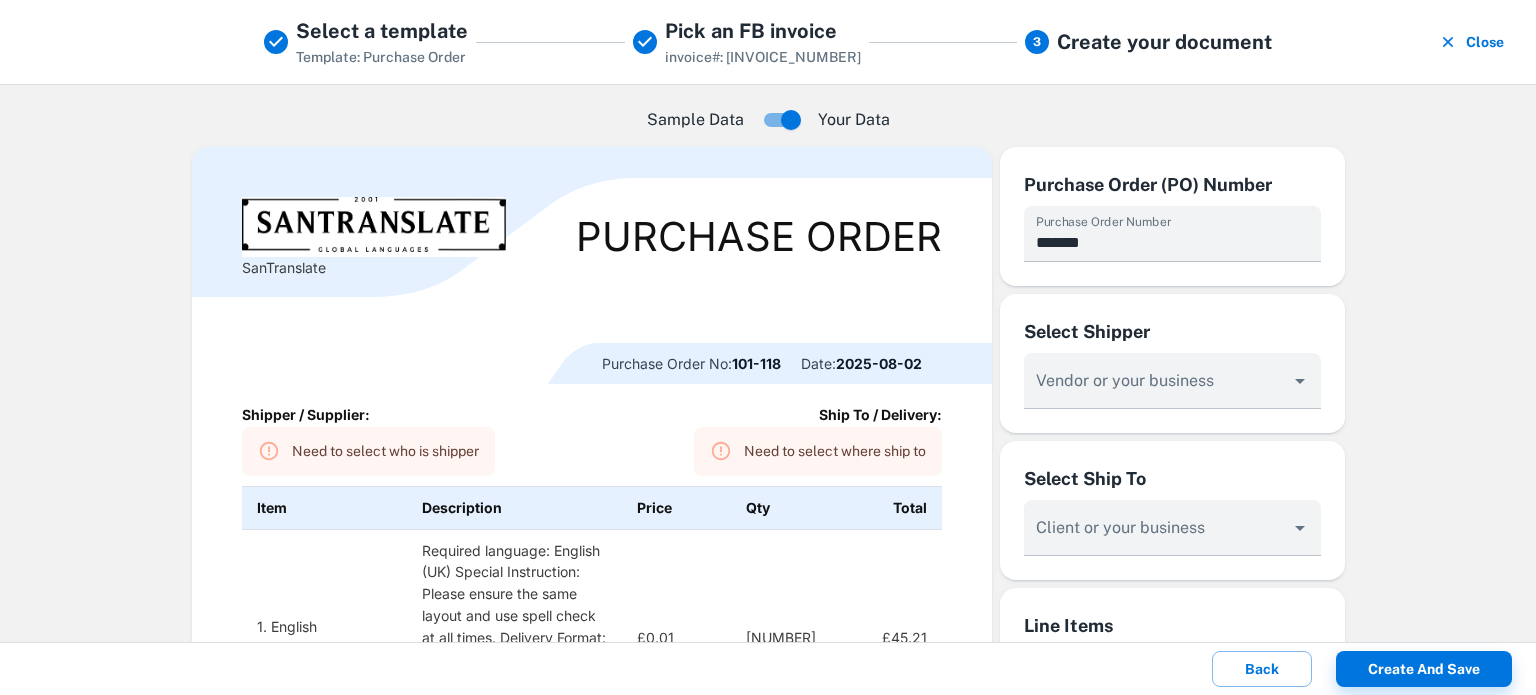 type on "**********" 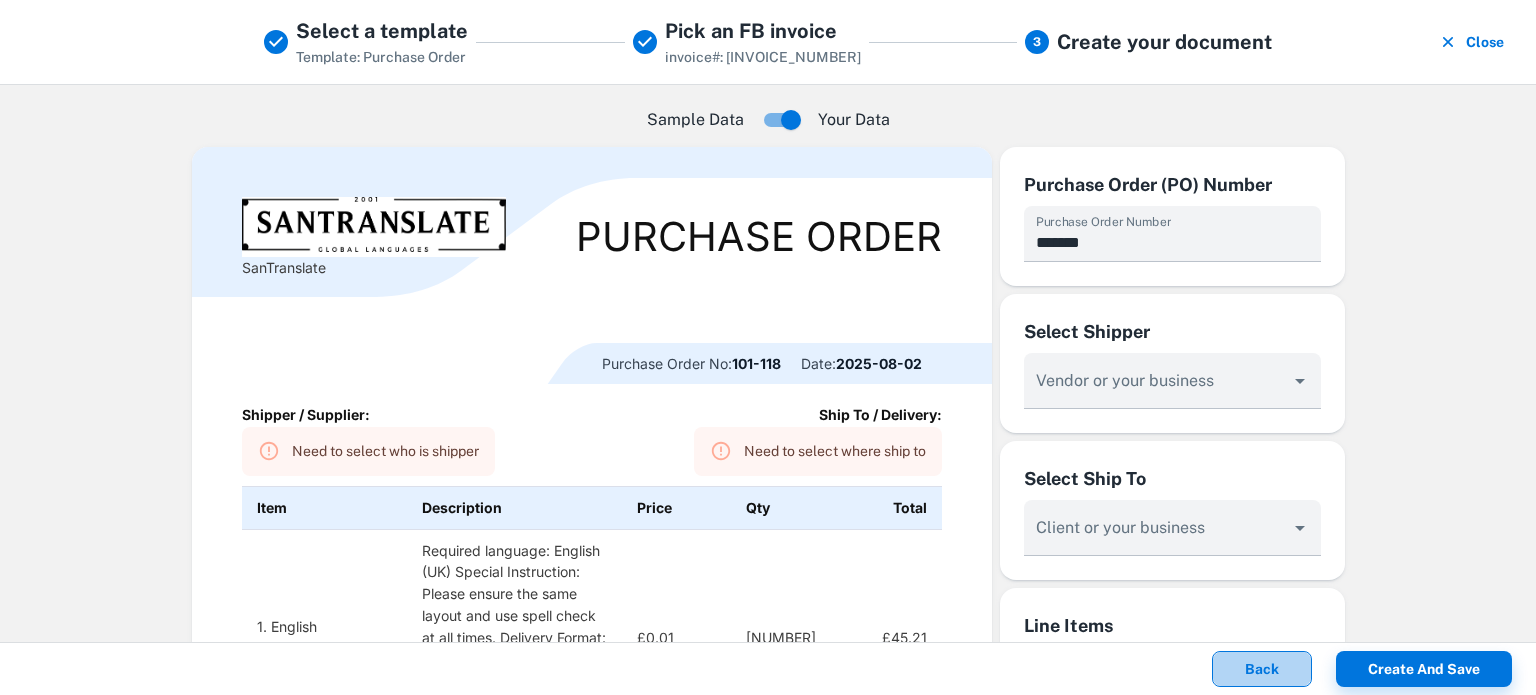 click on "Back" at bounding box center [1262, 669] 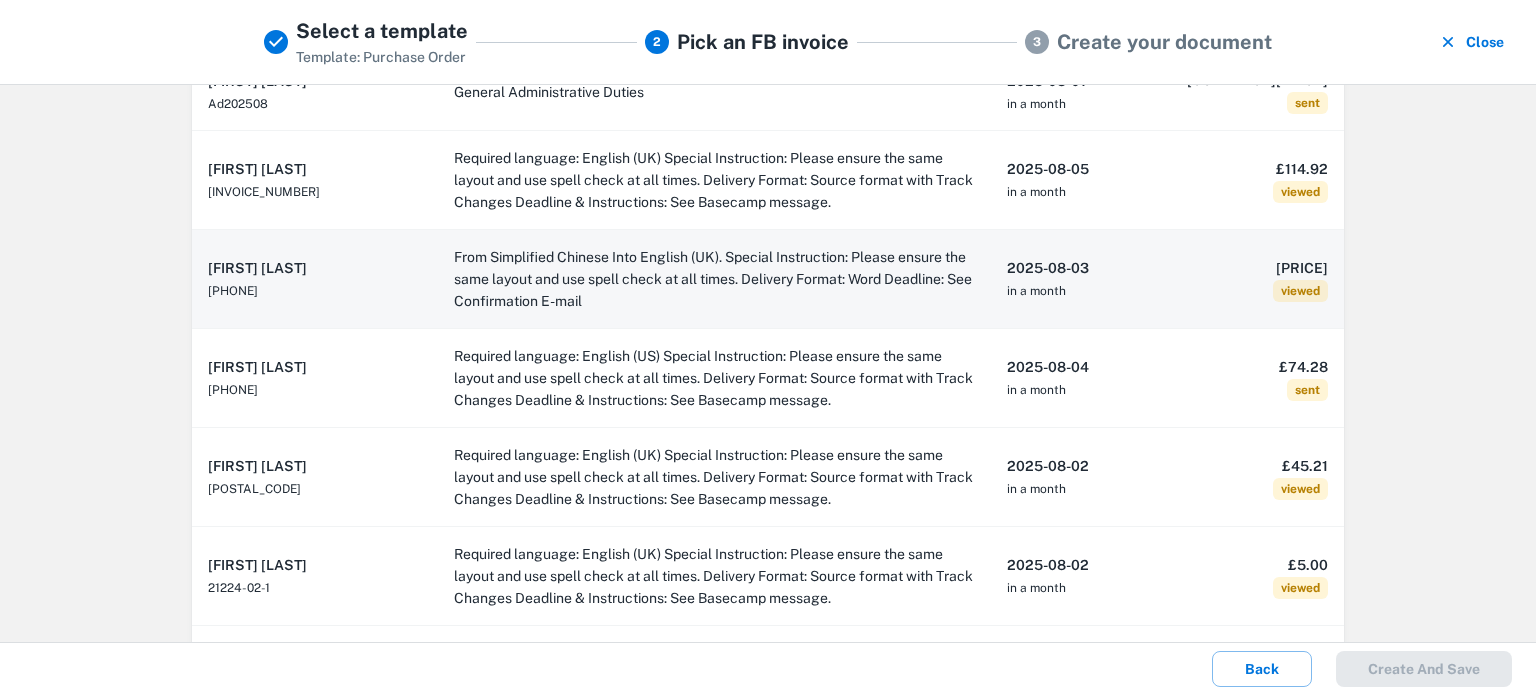 scroll, scrollTop: 500, scrollLeft: 0, axis: vertical 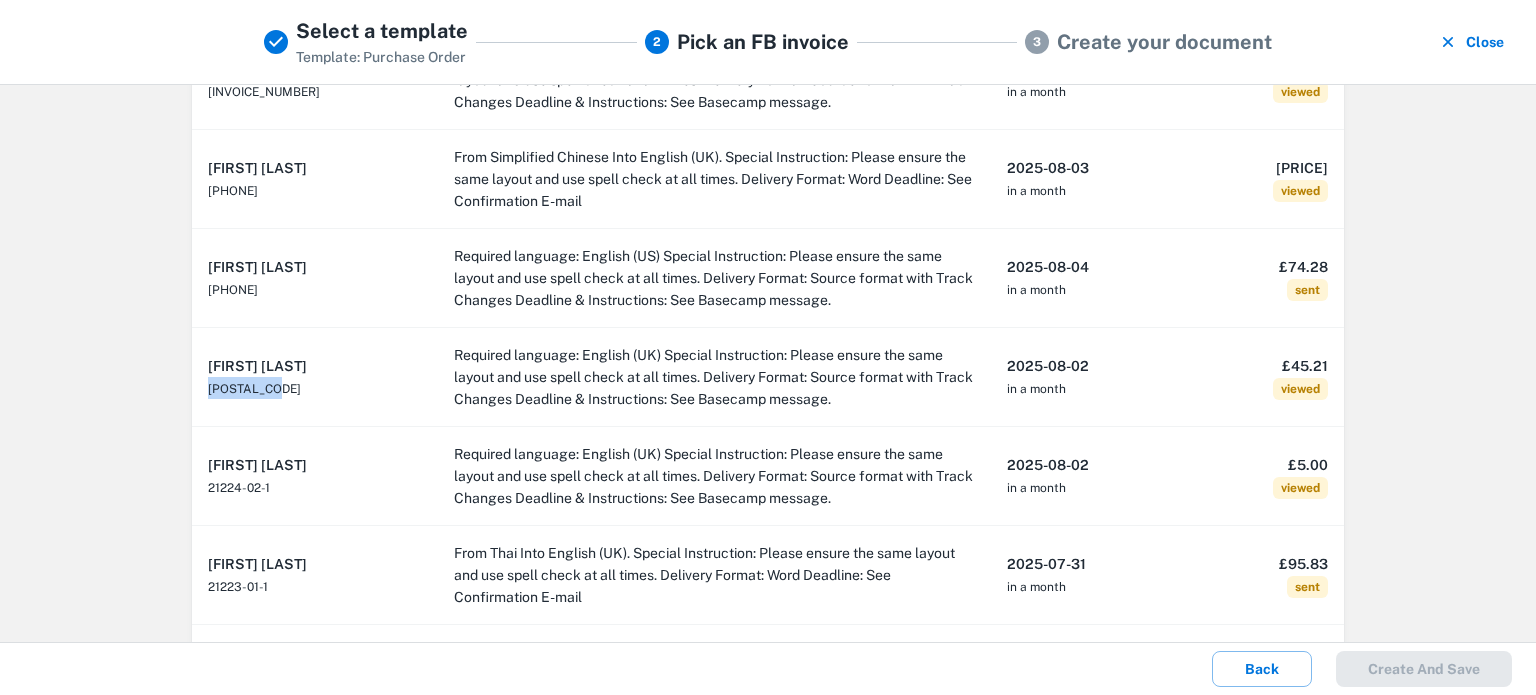 drag, startPoint x: 192, startPoint y: 382, endPoint x: 277, endPoint y: 392, distance: 85.58621 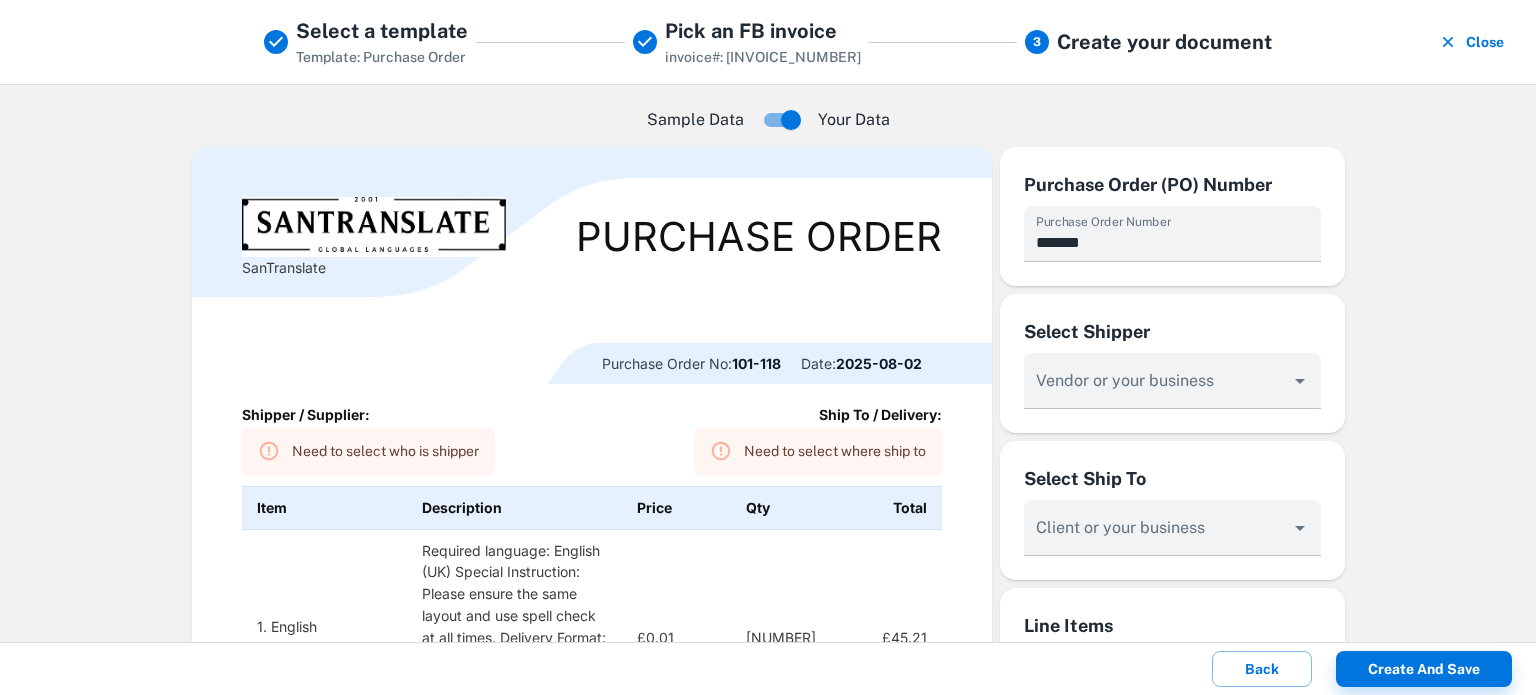 type on "**********" 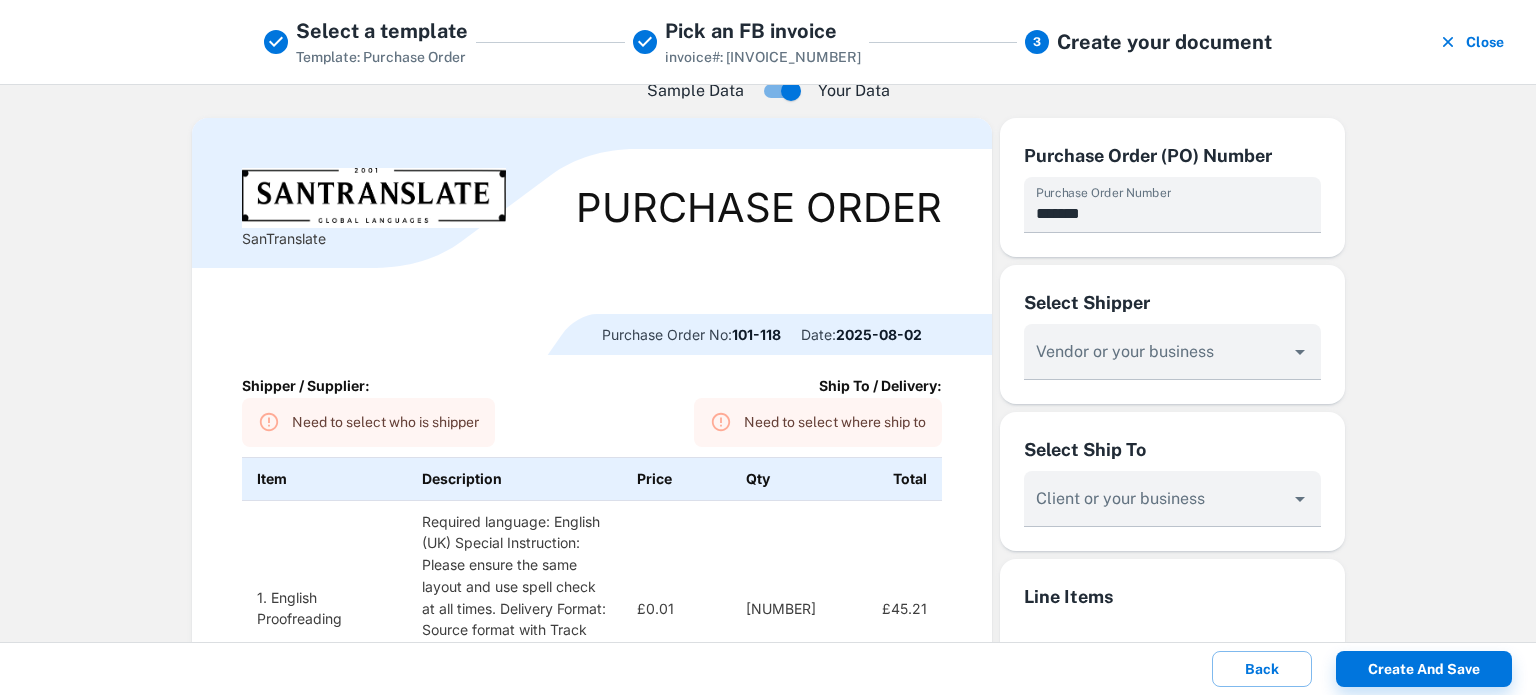scroll, scrollTop: 0, scrollLeft: 0, axis: both 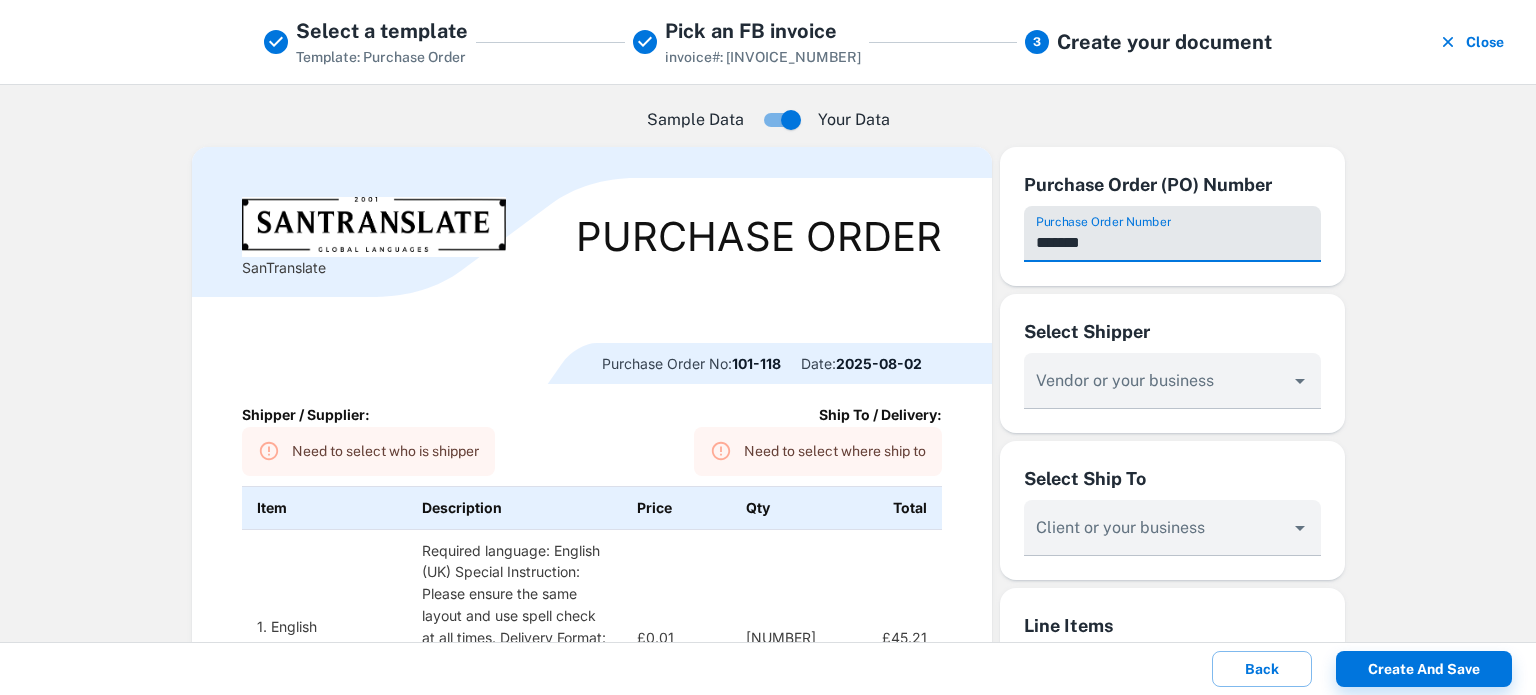 click on "*******" at bounding box center [1172, 234] 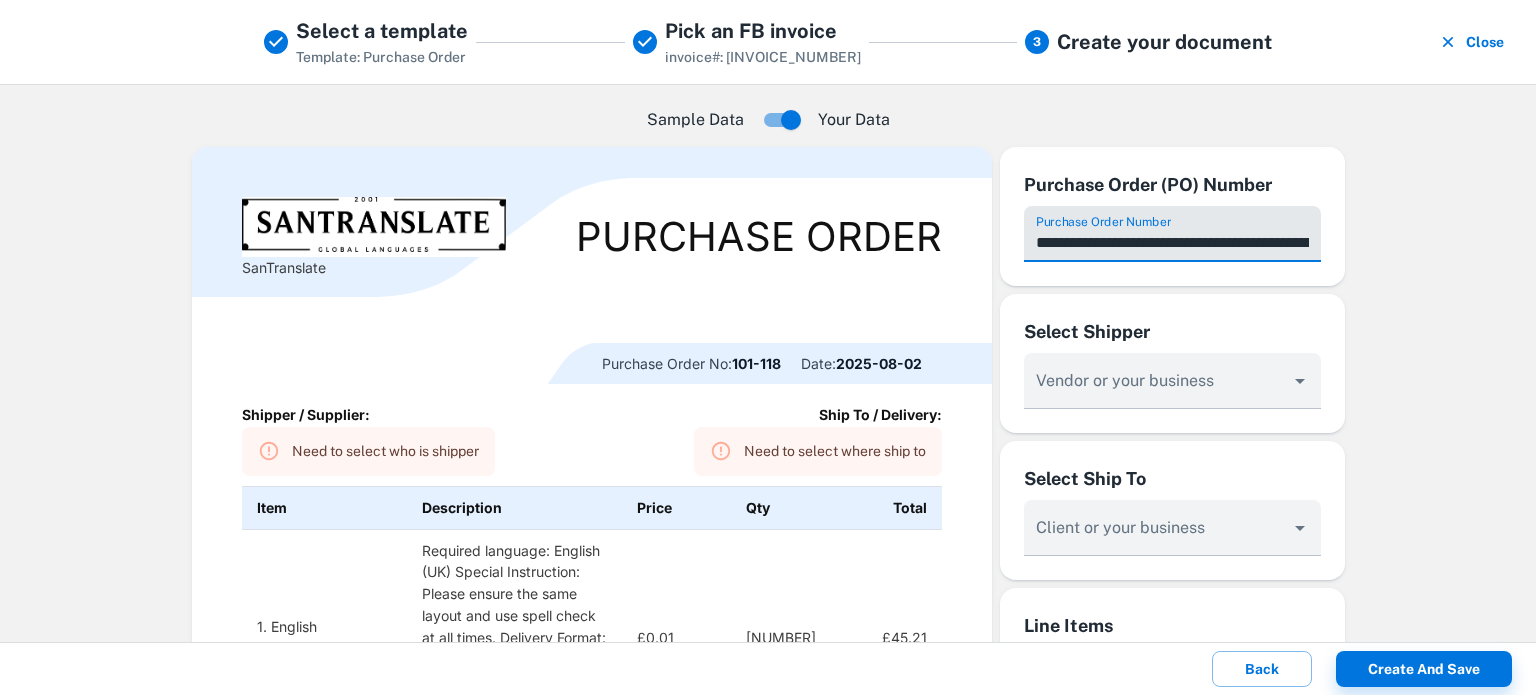 scroll, scrollTop: 0, scrollLeft: 143, axis: horizontal 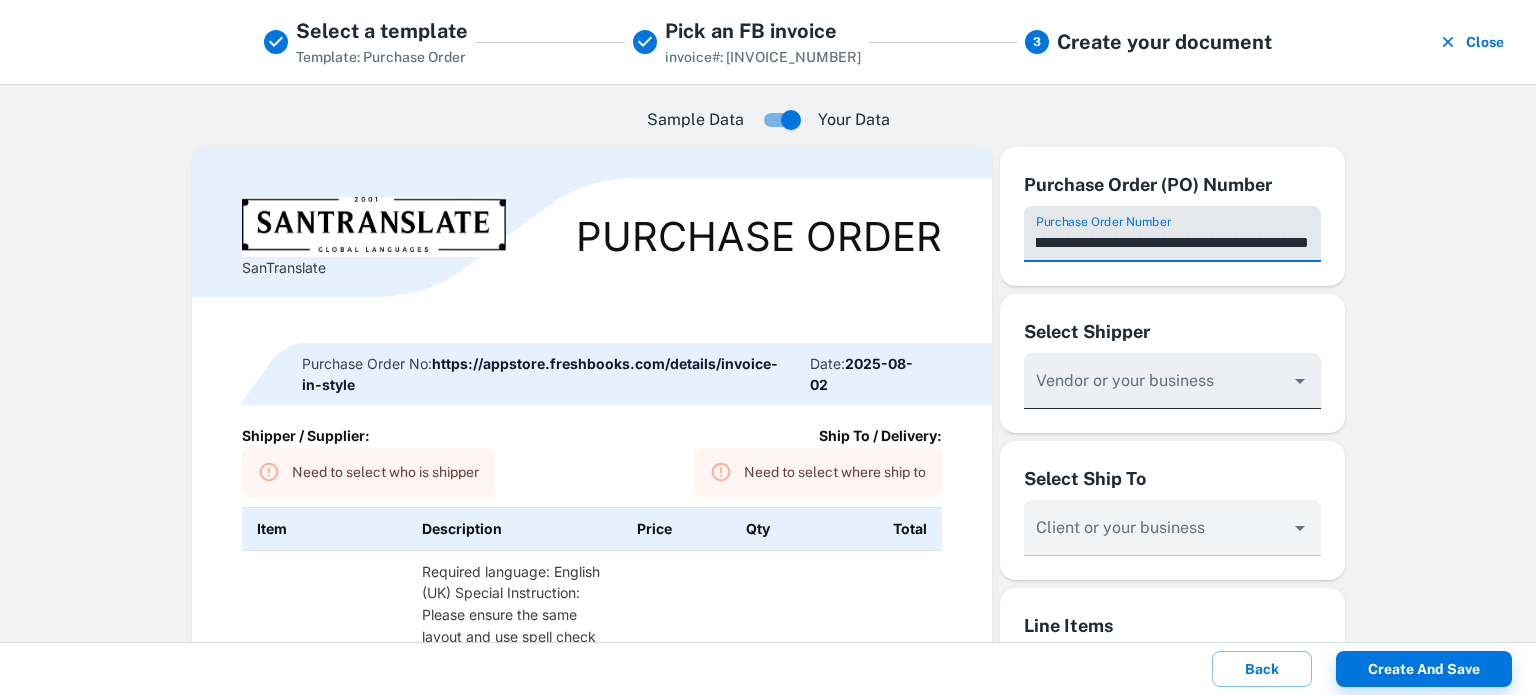 type on "**********" 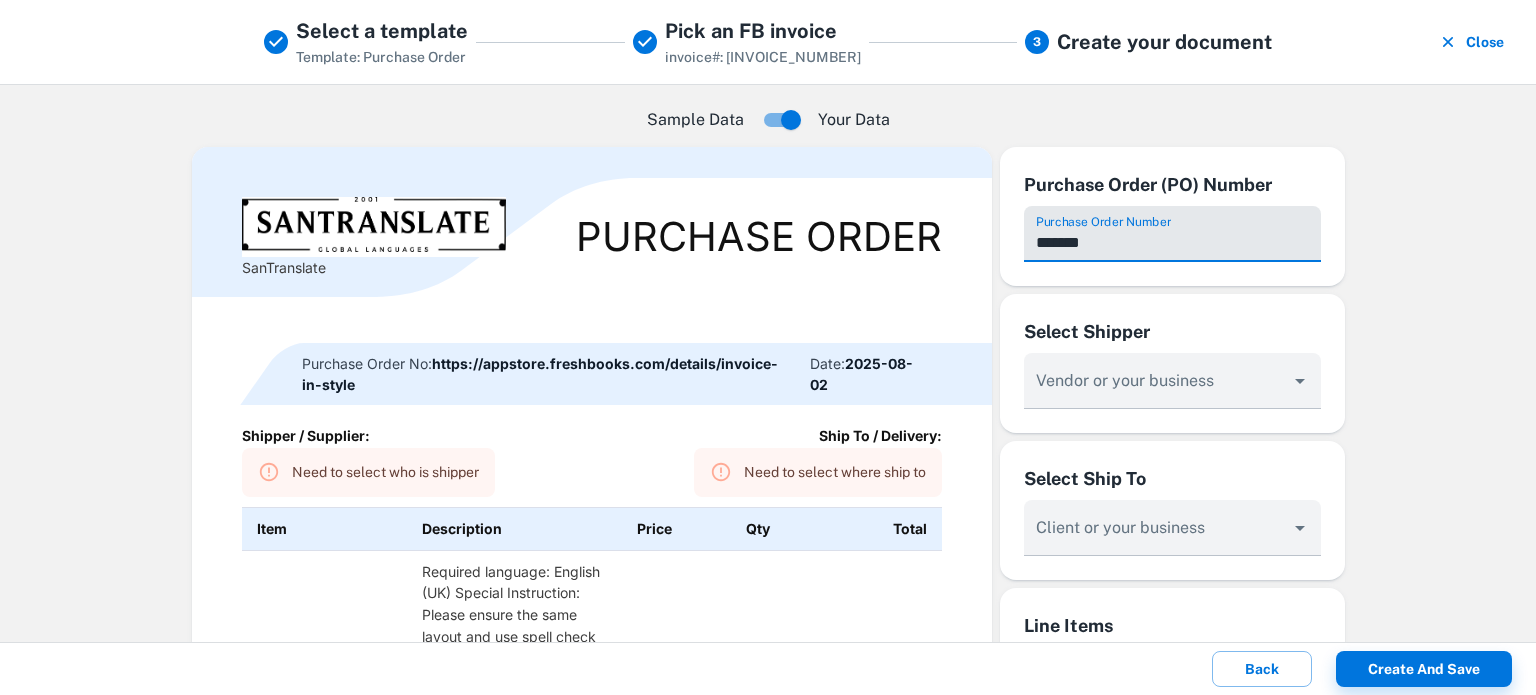 scroll, scrollTop: 0, scrollLeft: 0, axis: both 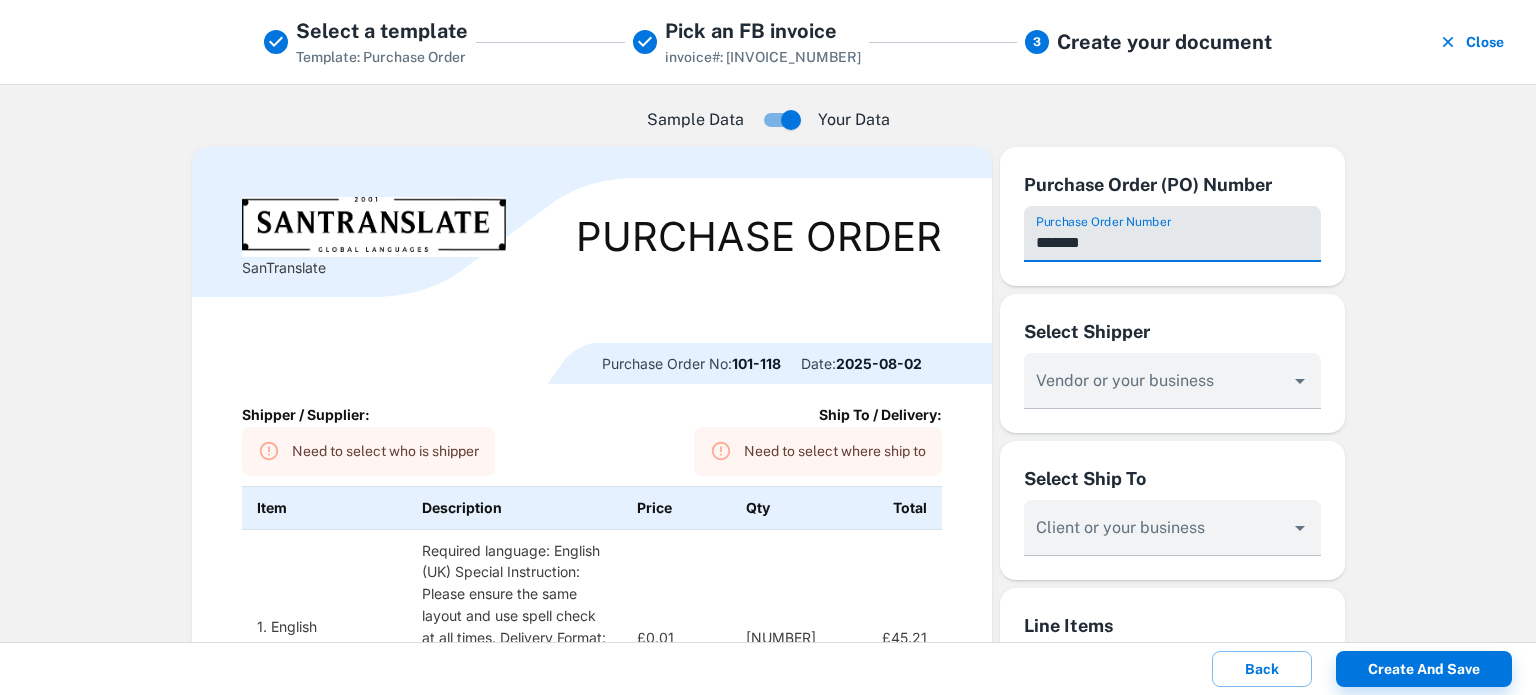 type on "**********" 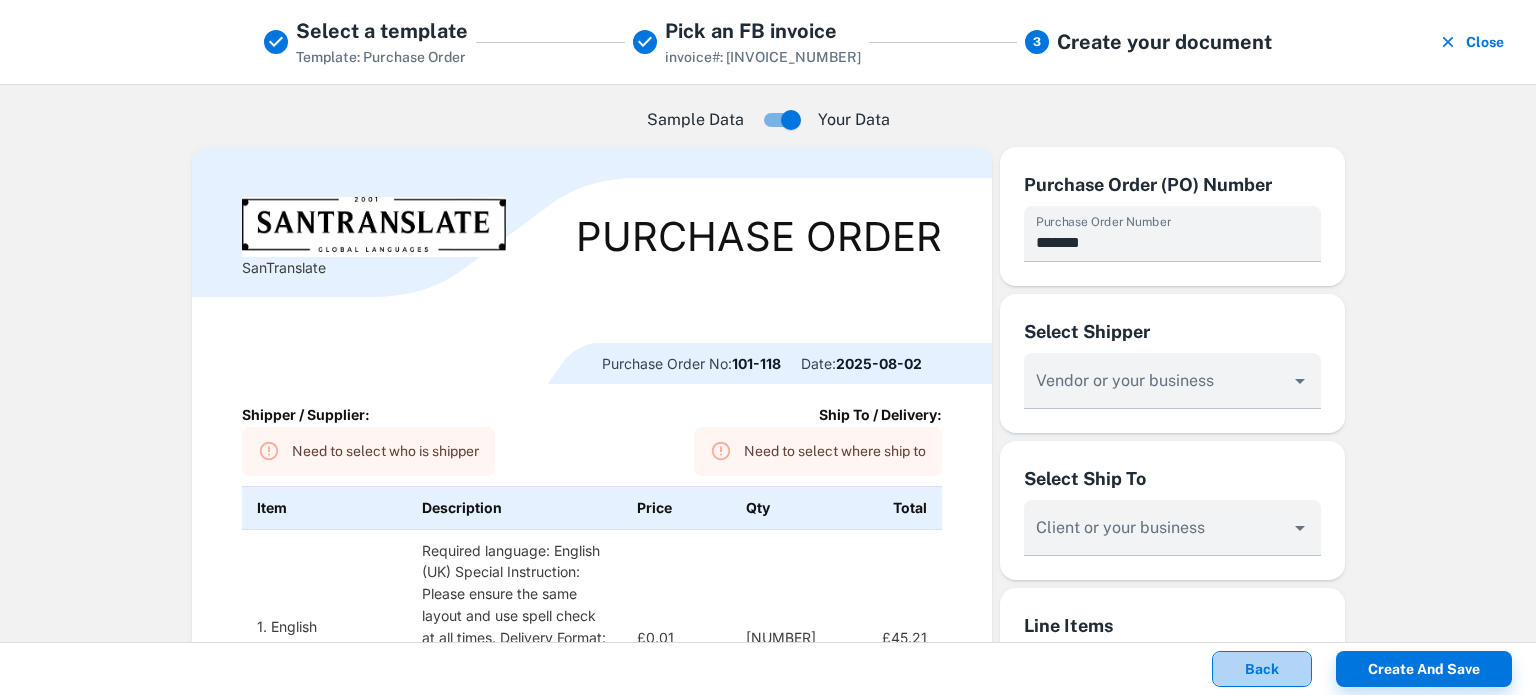 click on "Back" at bounding box center [1262, 669] 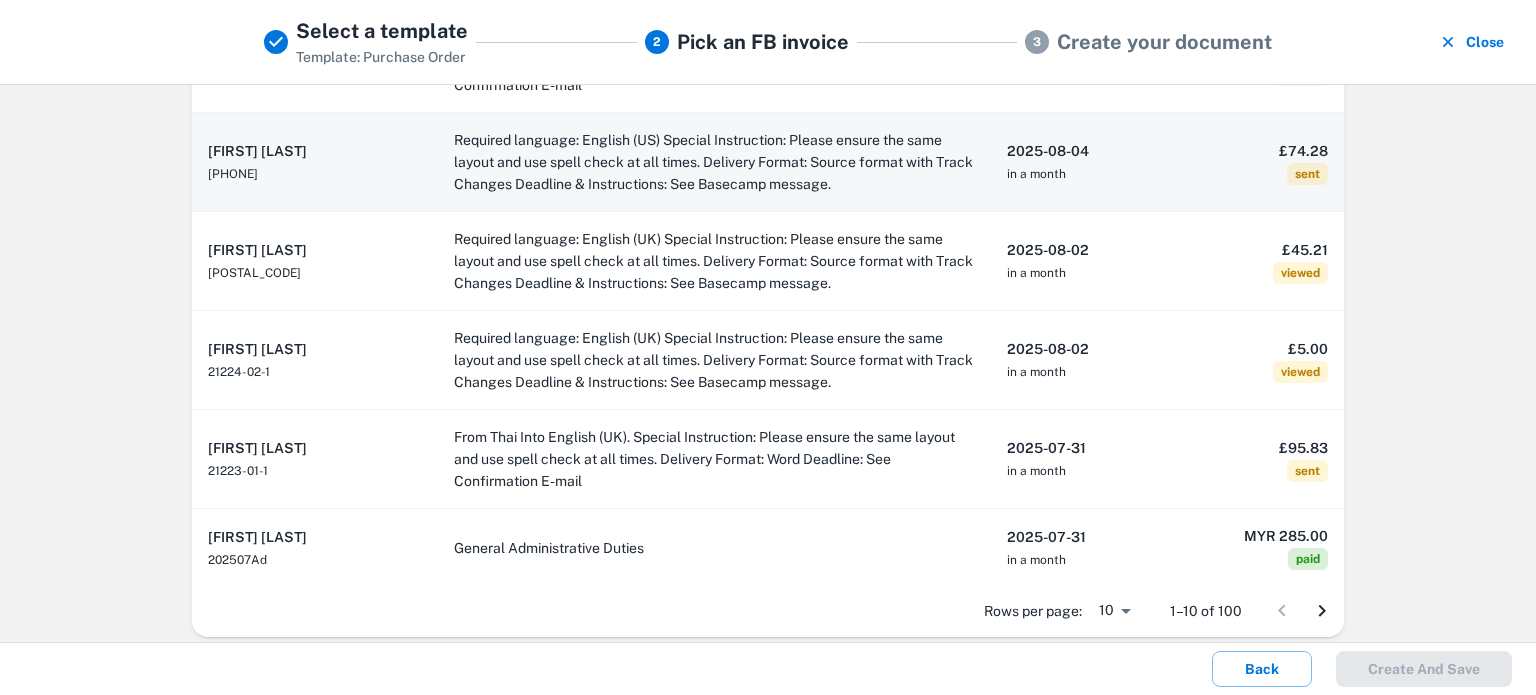 scroll, scrollTop: 626, scrollLeft: 0, axis: vertical 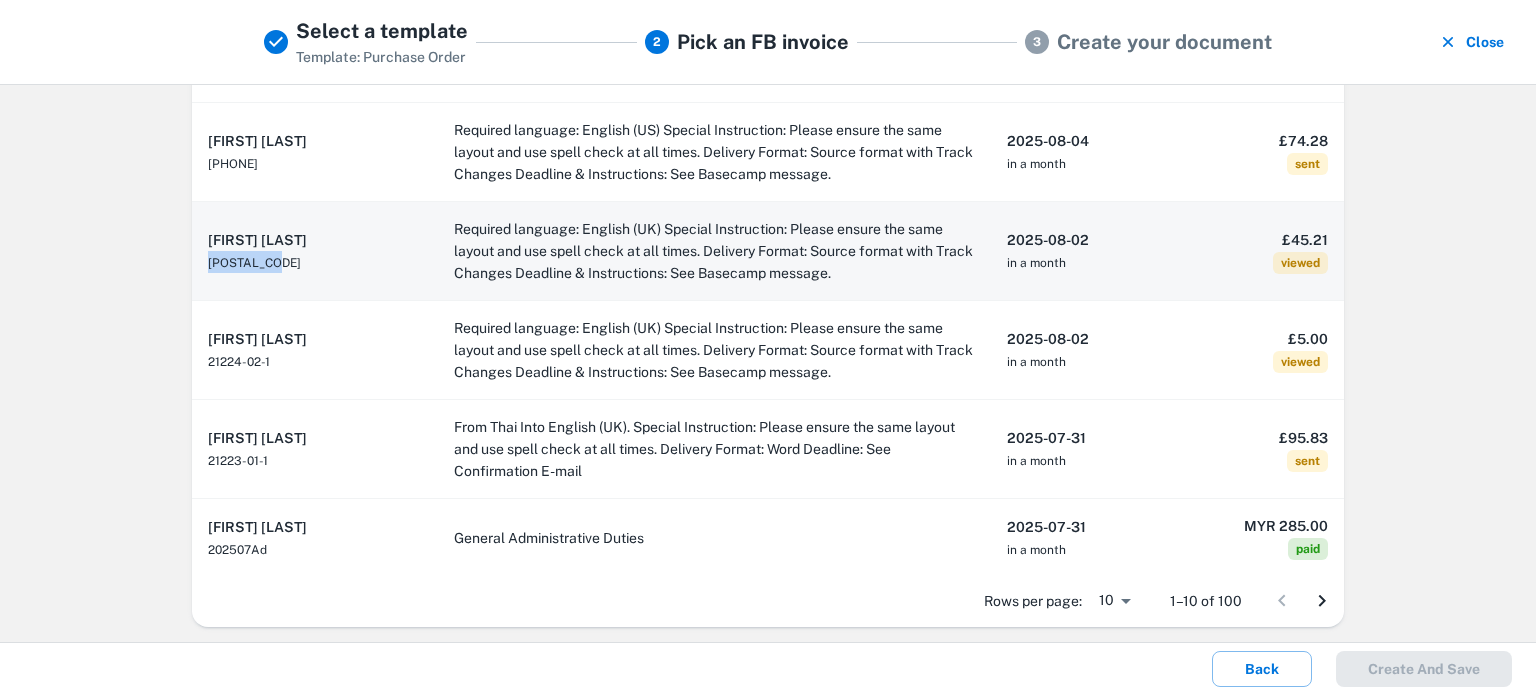 drag, startPoint x: 196, startPoint y: 261, endPoint x: 261, endPoint y: 263, distance: 65.03076 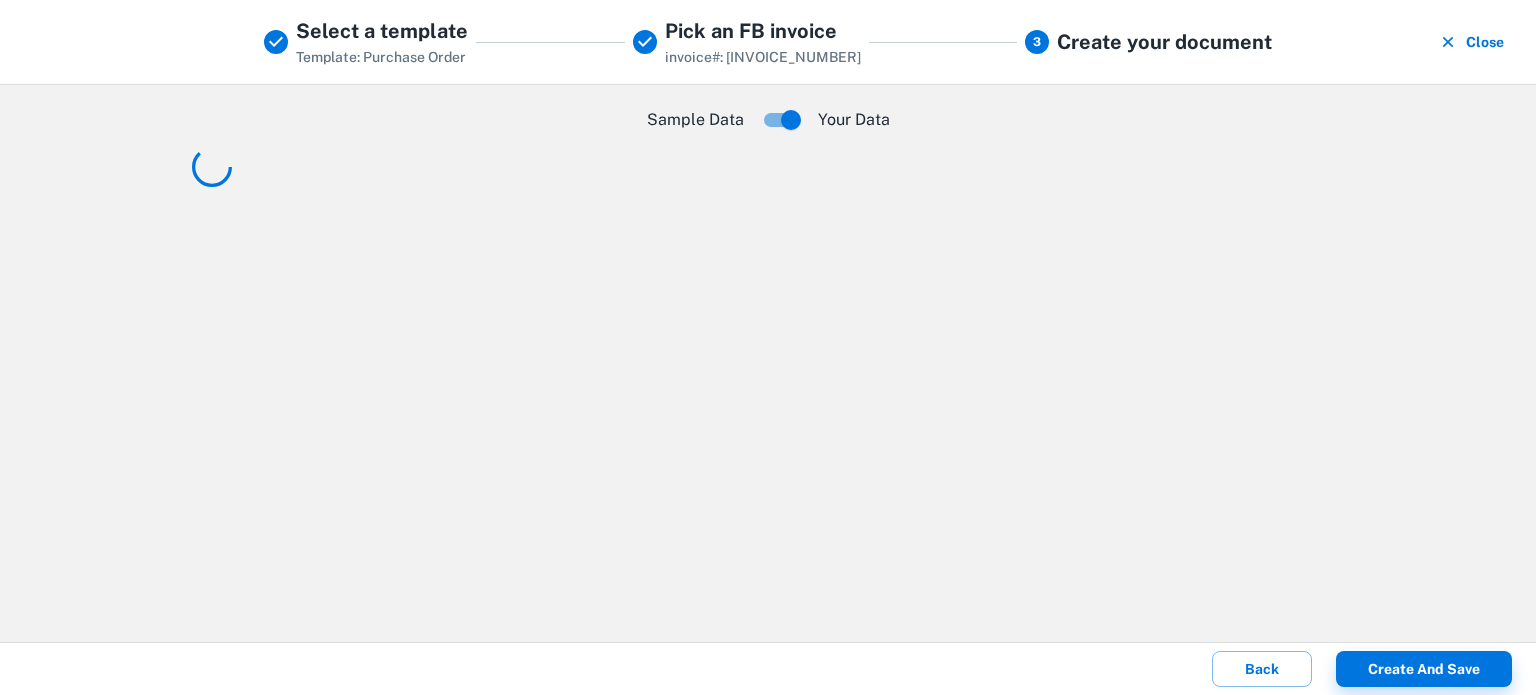 scroll, scrollTop: 0, scrollLeft: 0, axis: both 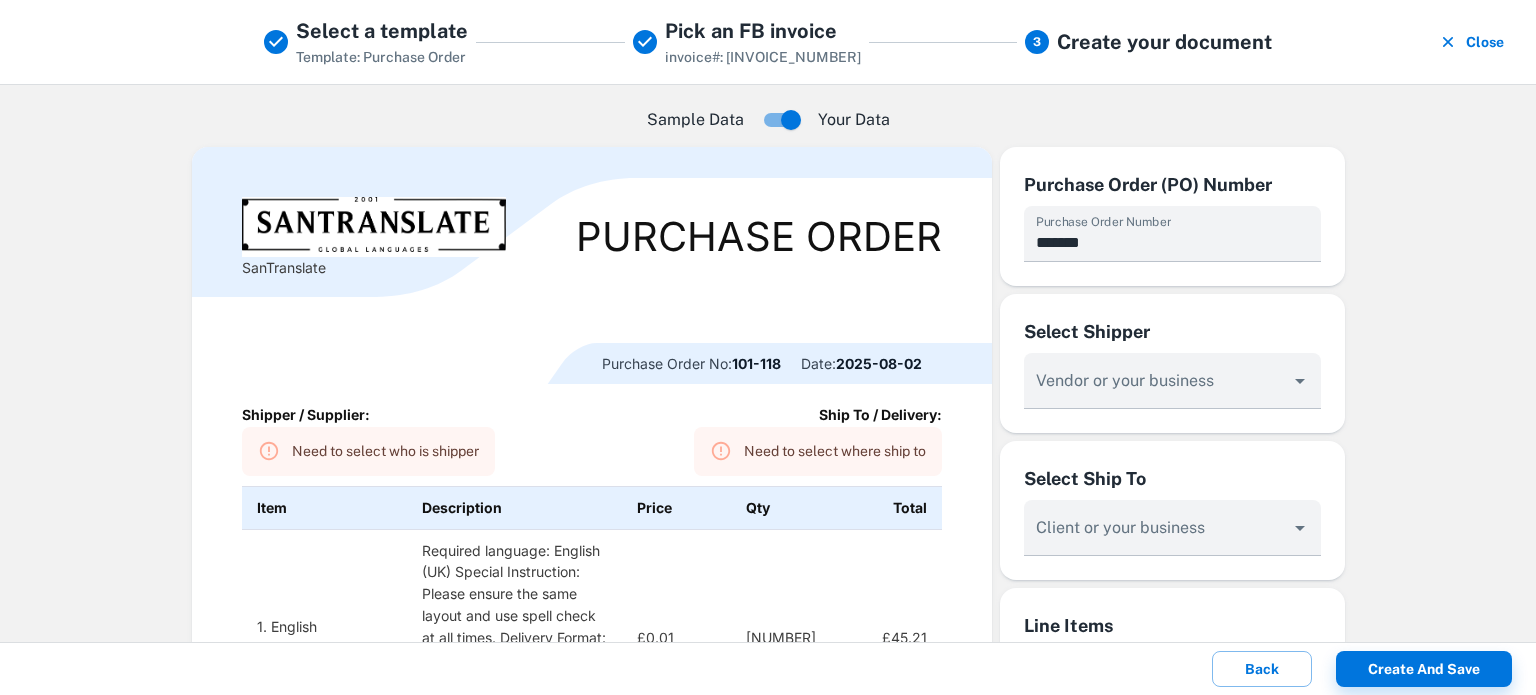 type on "**********" 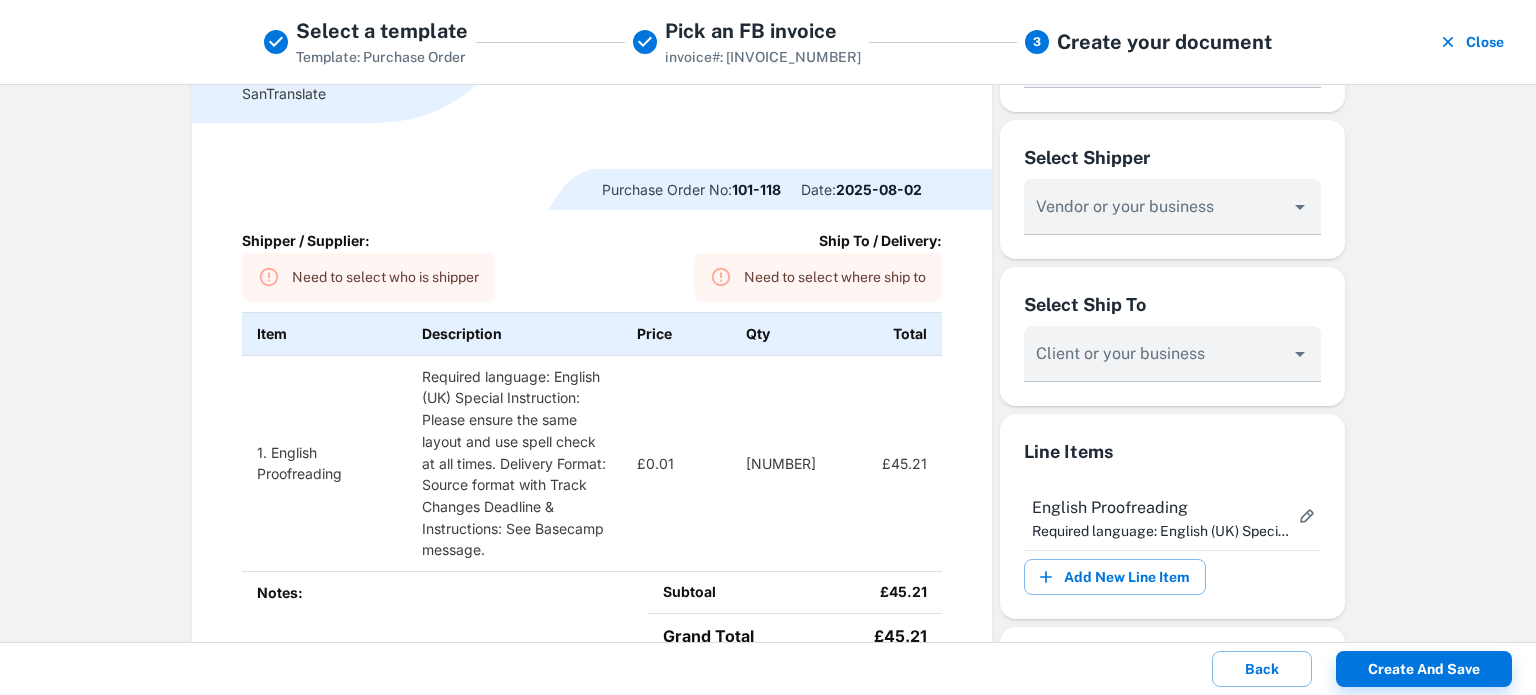 scroll, scrollTop: 300, scrollLeft: 0, axis: vertical 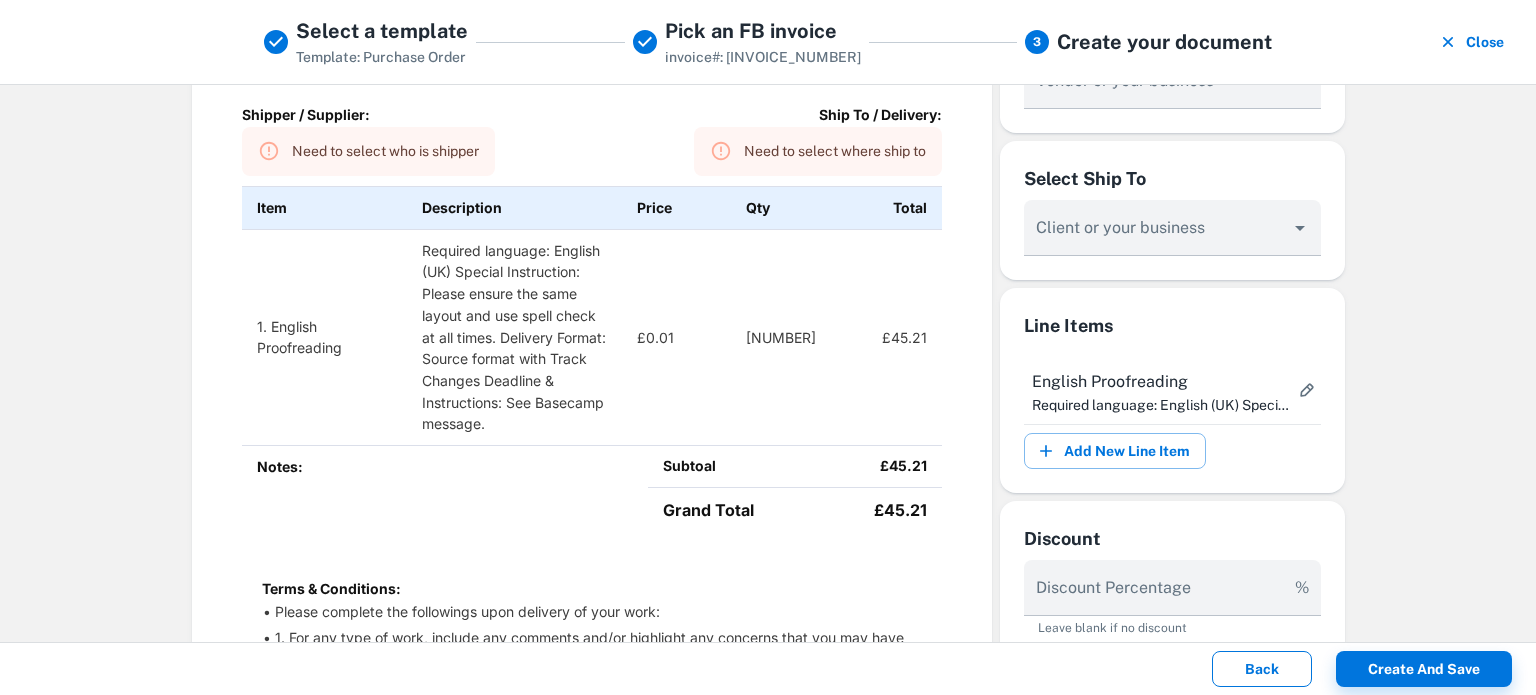 click on "Back" at bounding box center (1262, 669) 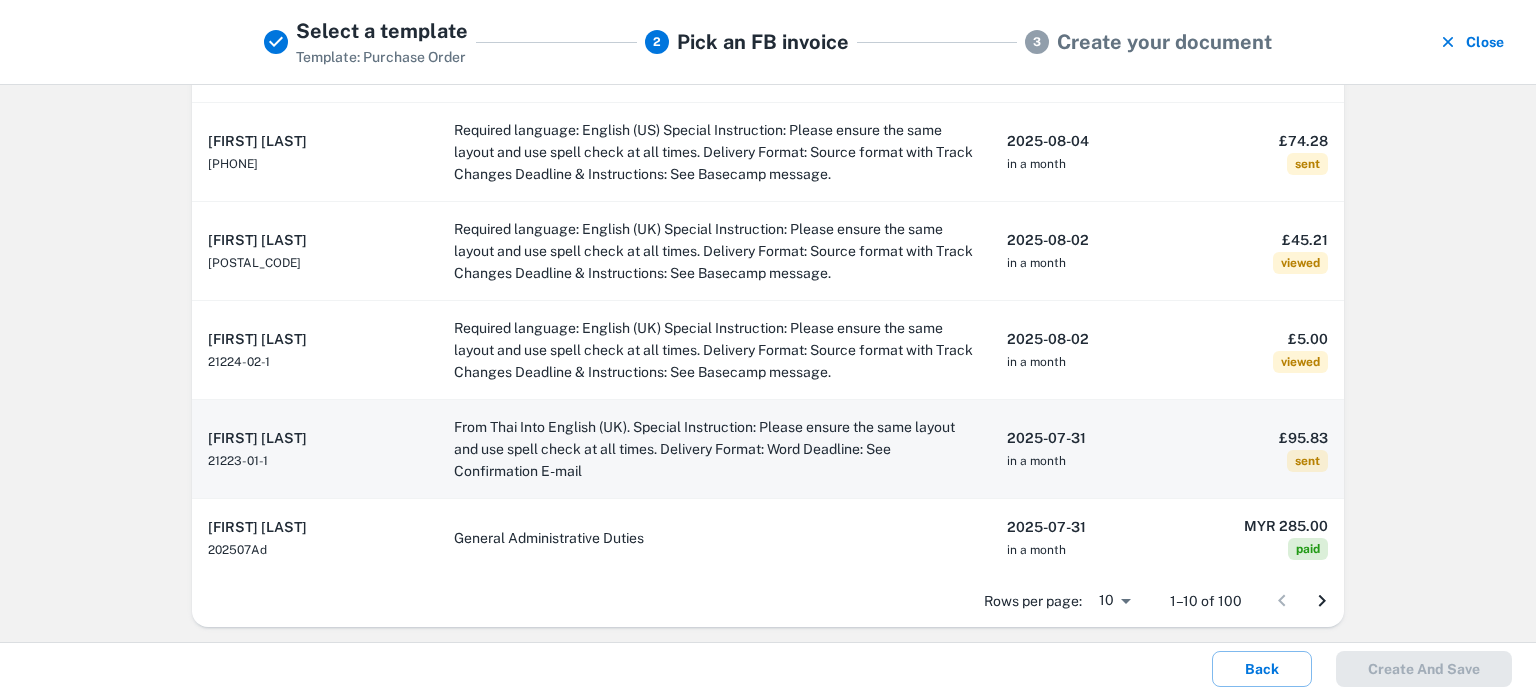 scroll, scrollTop: 526, scrollLeft: 0, axis: vertical 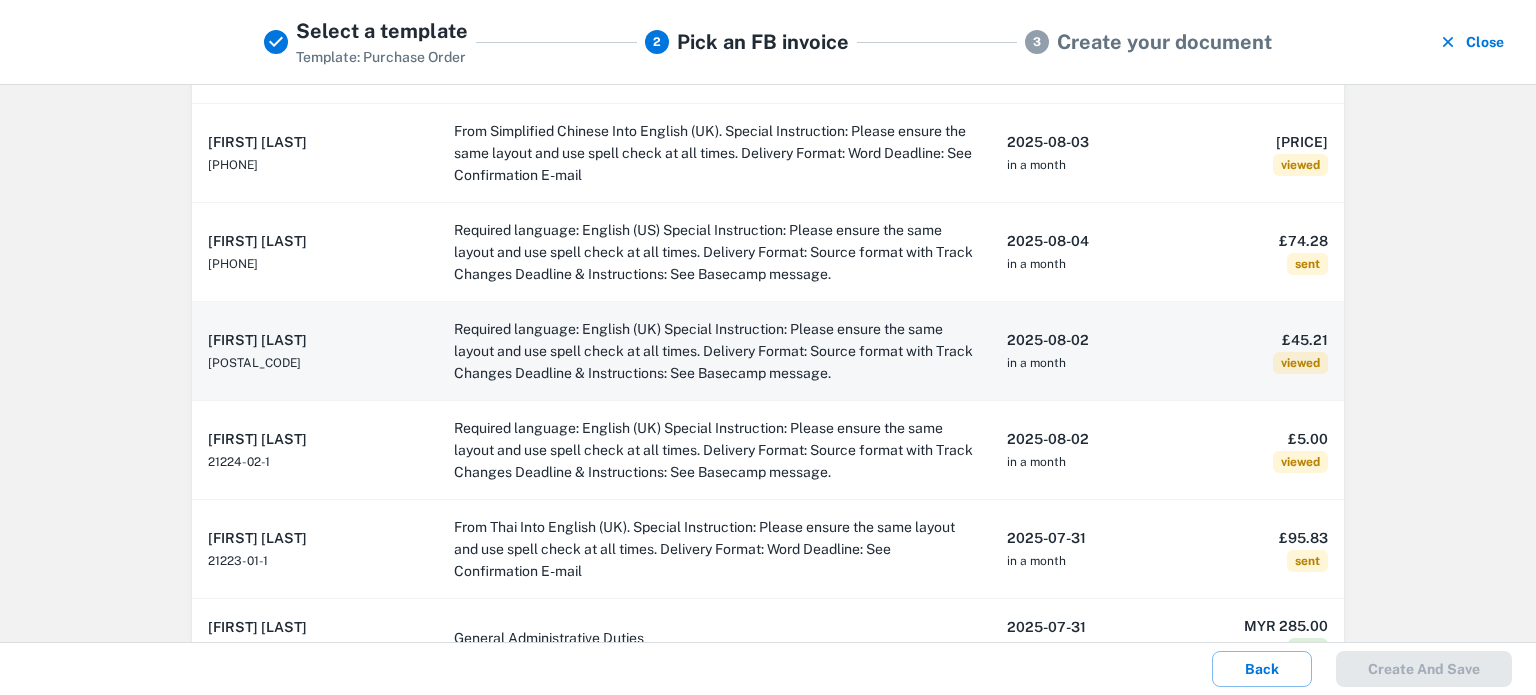 click on "[FIRST] [LAST] [POSTAL_CODE]" at bounding box center [315, 351] 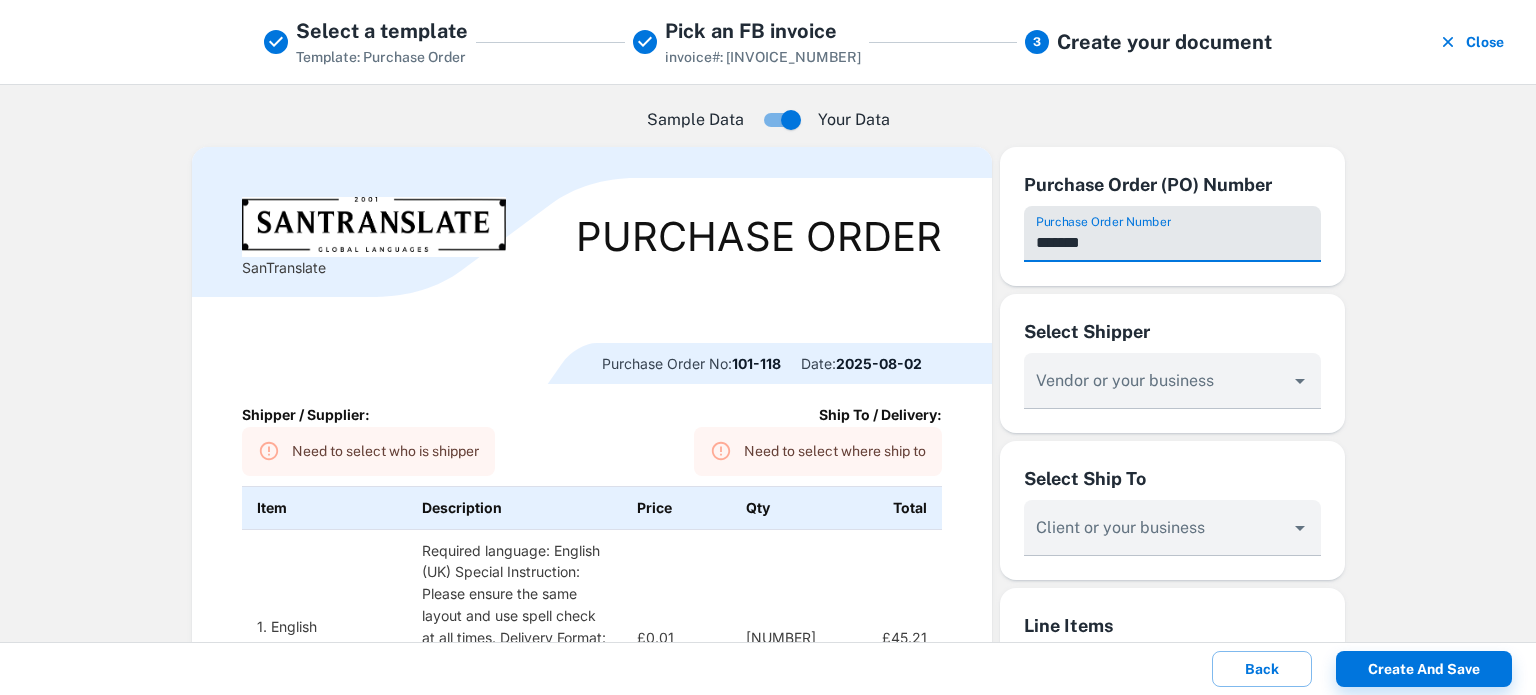 click on "*******" at bounding box center [1172, 234] 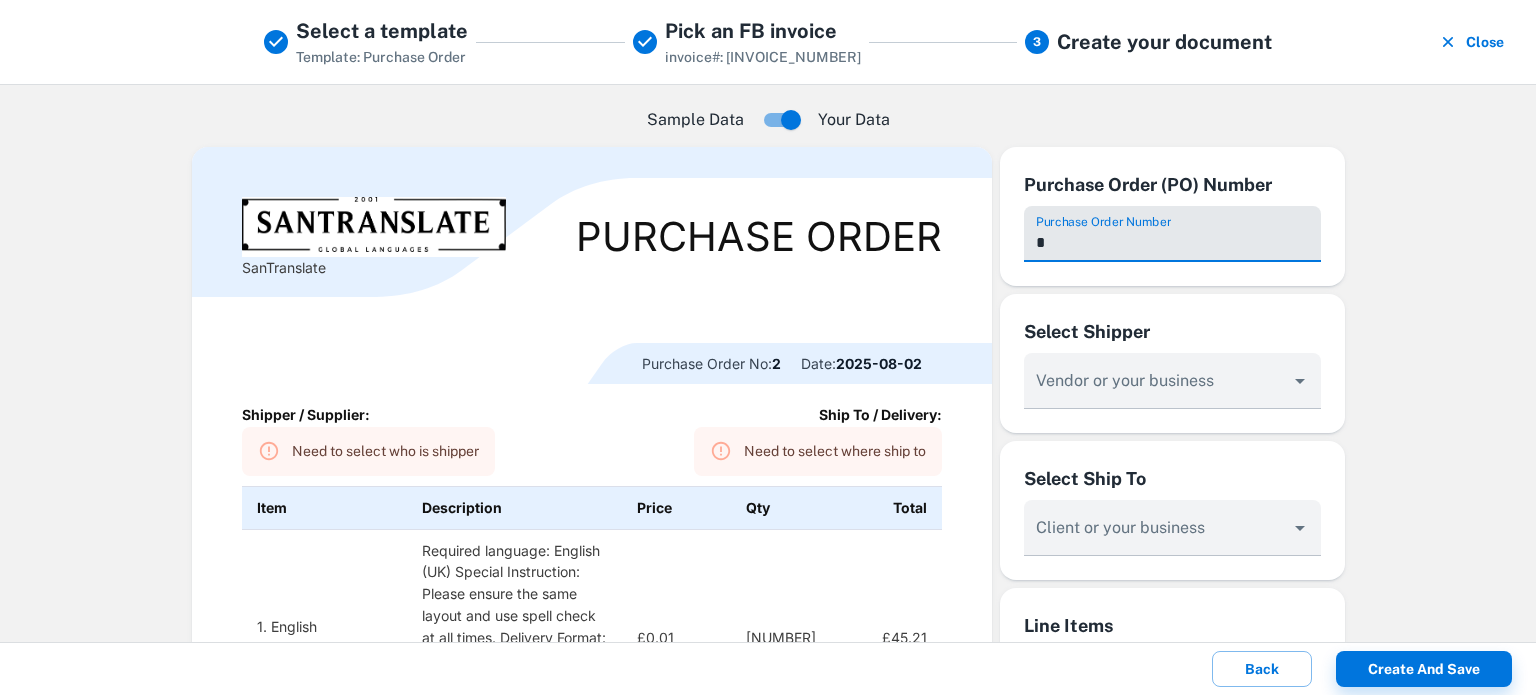 type on "**" 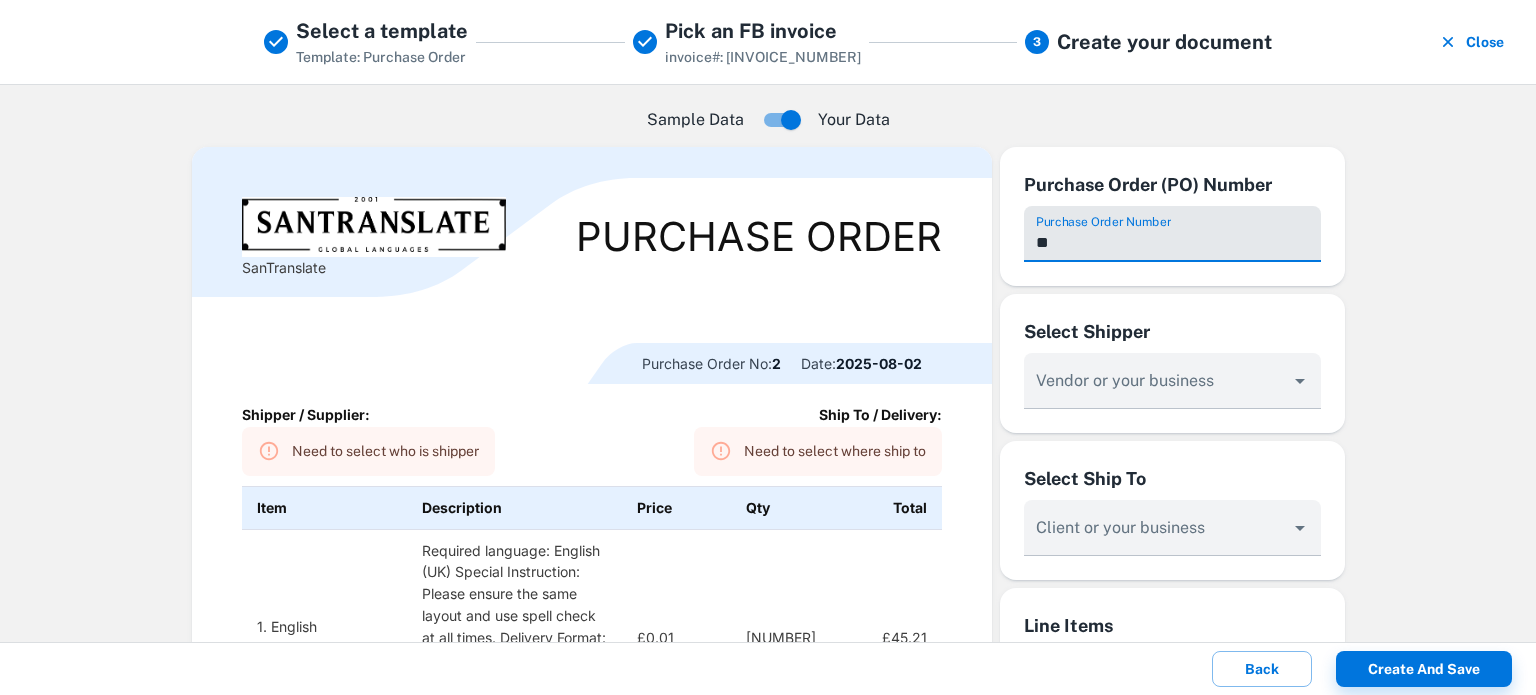 type on "**********" 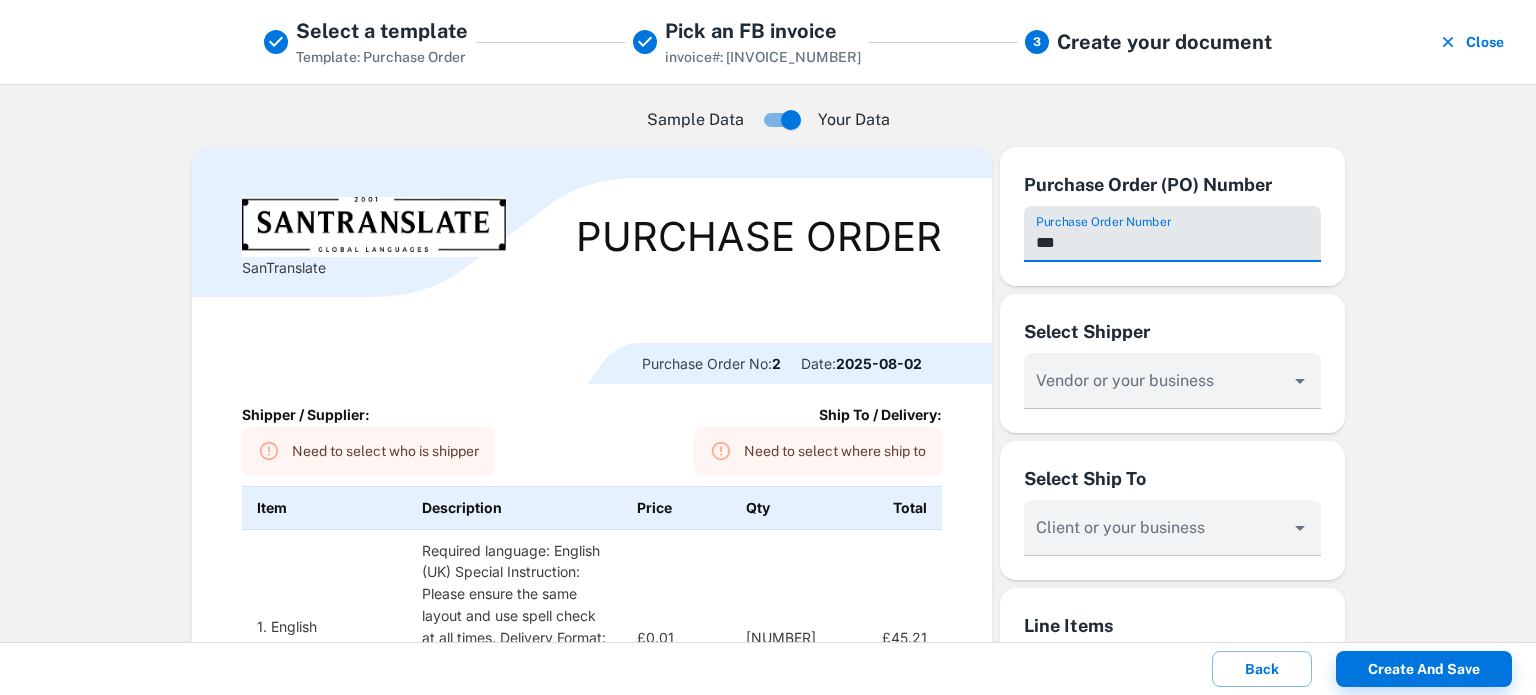 type on "****" 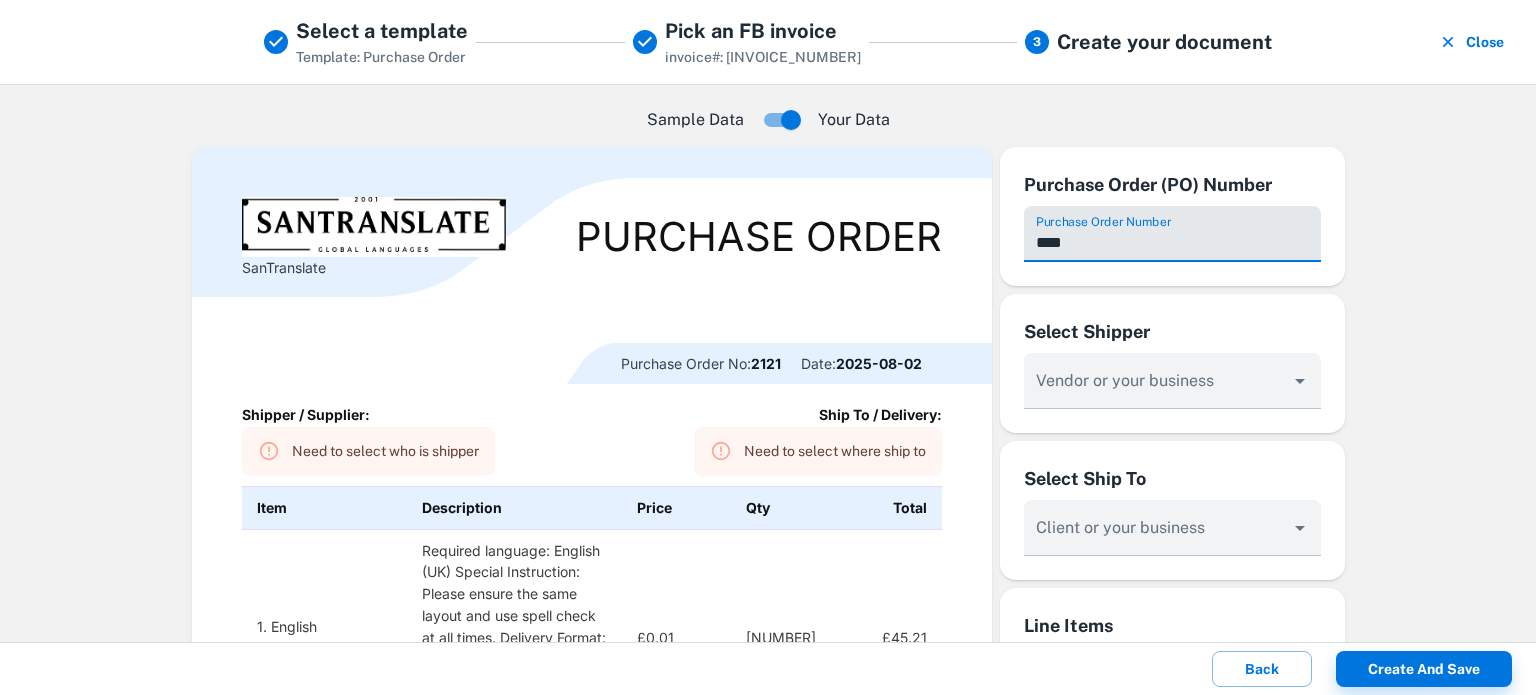 type on "**********" 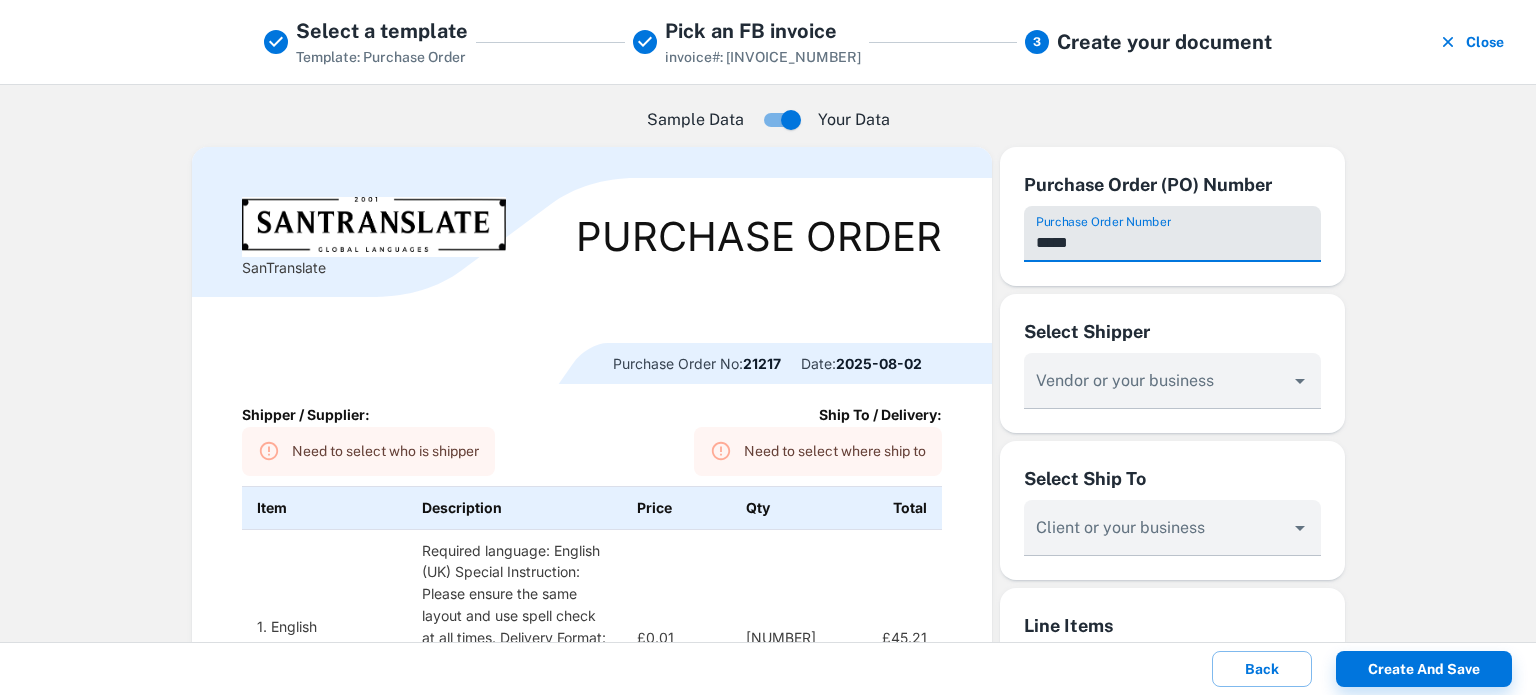 type on "**********" 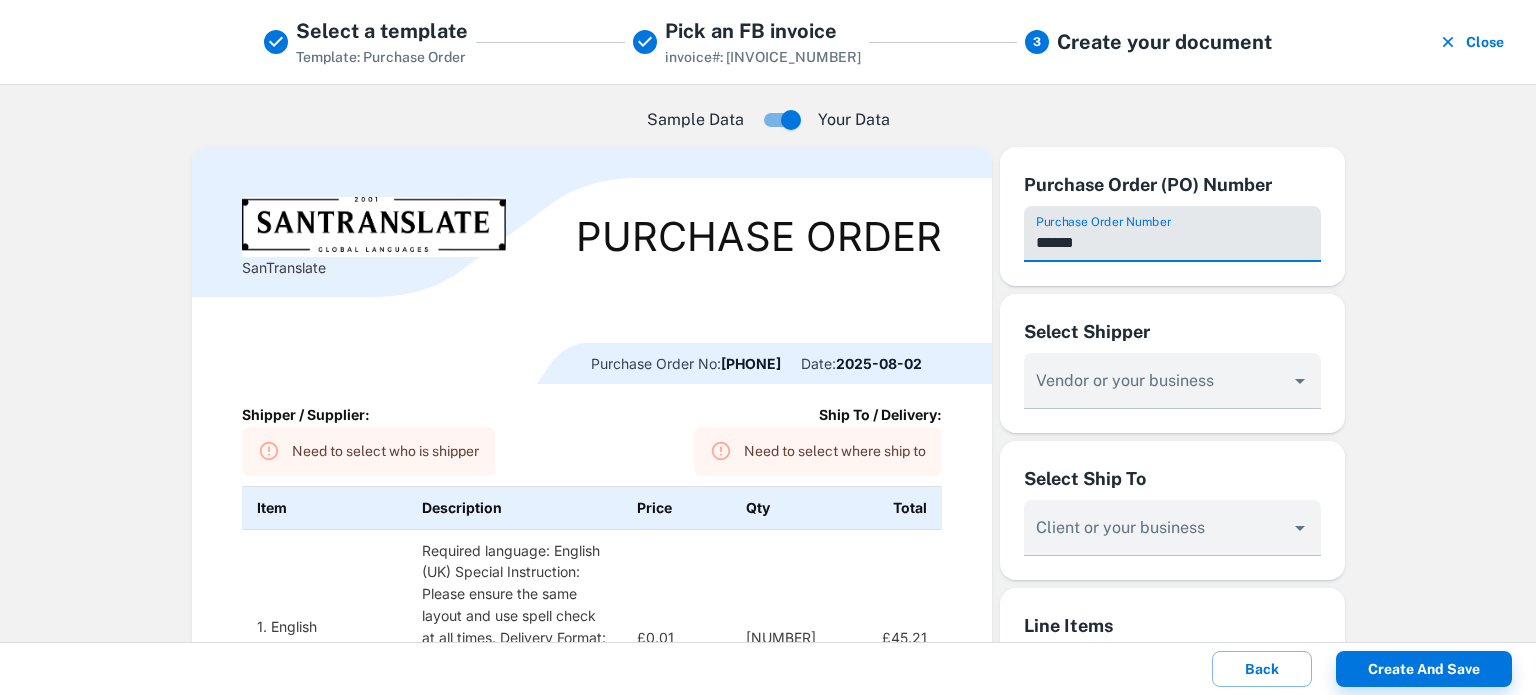 type on "**********" 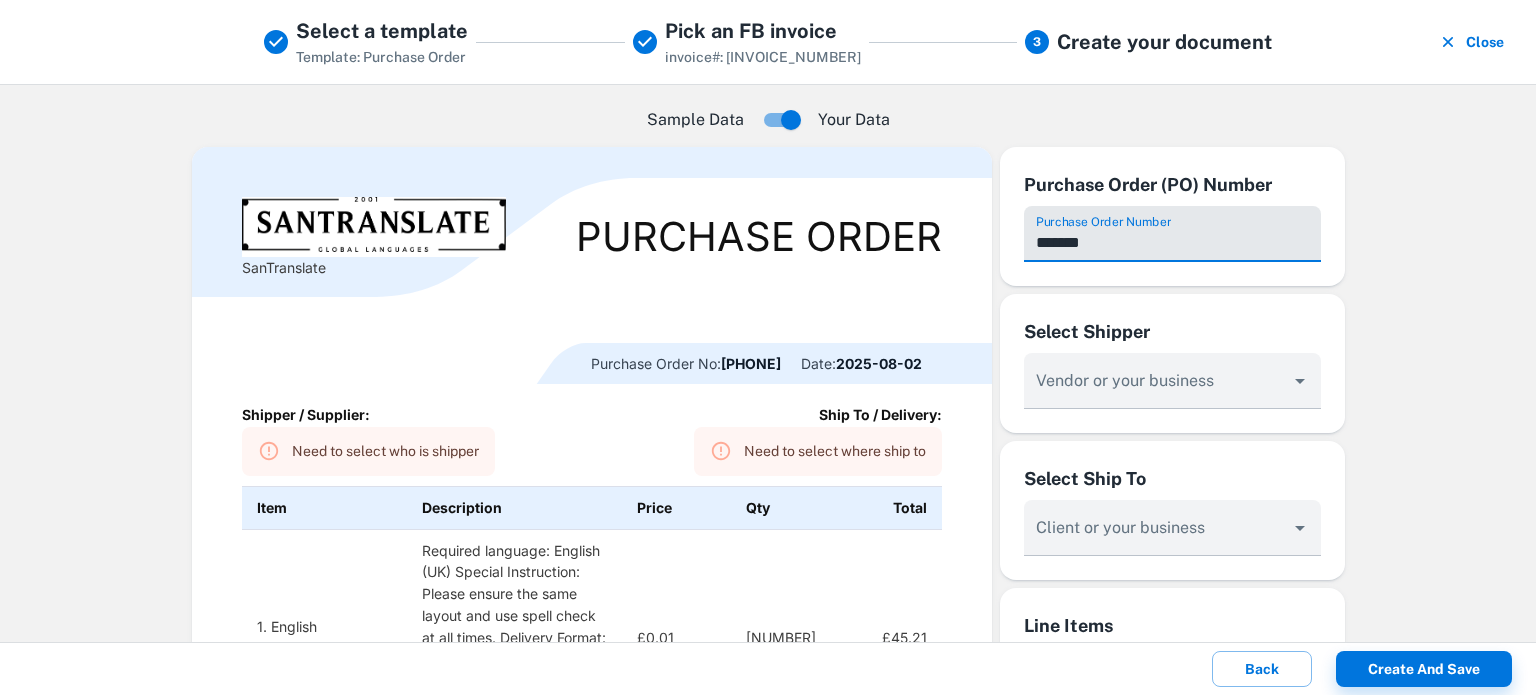 type on "********" 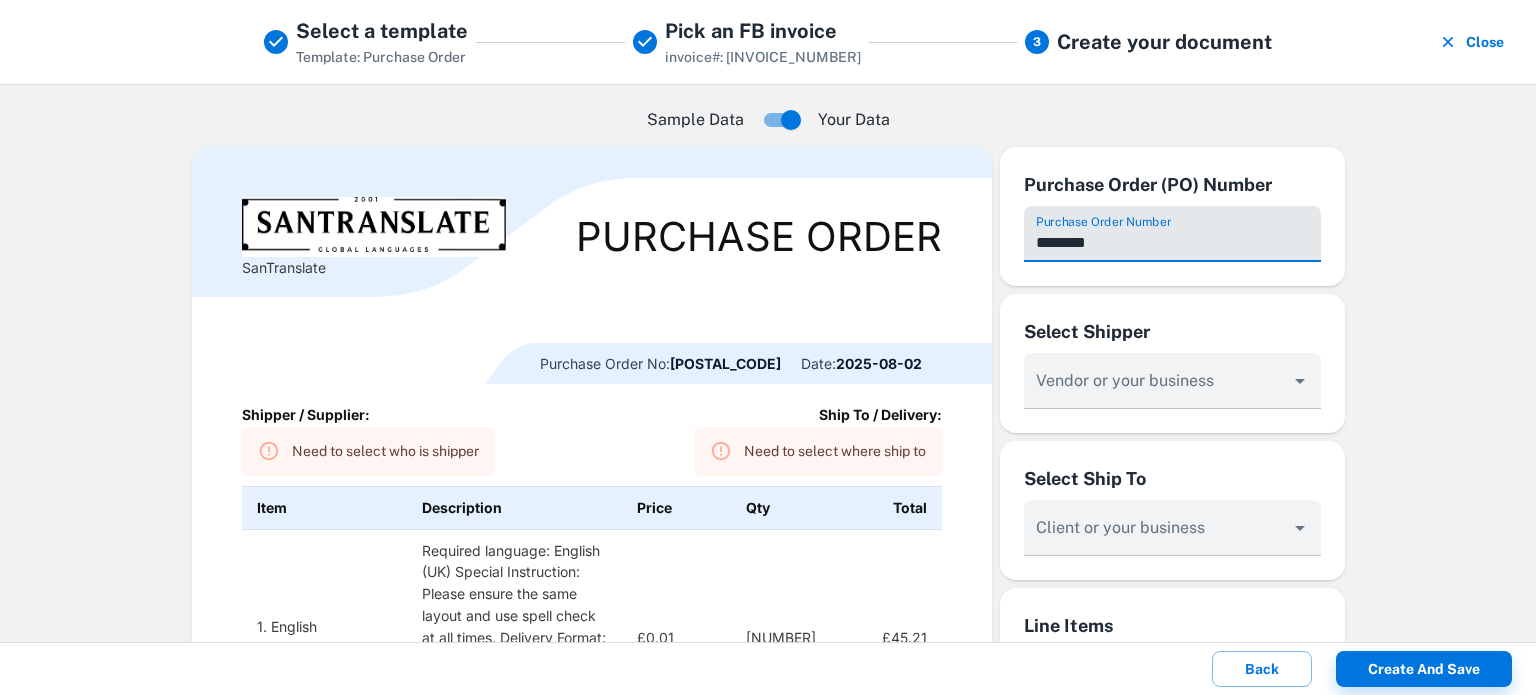 type on "**********" 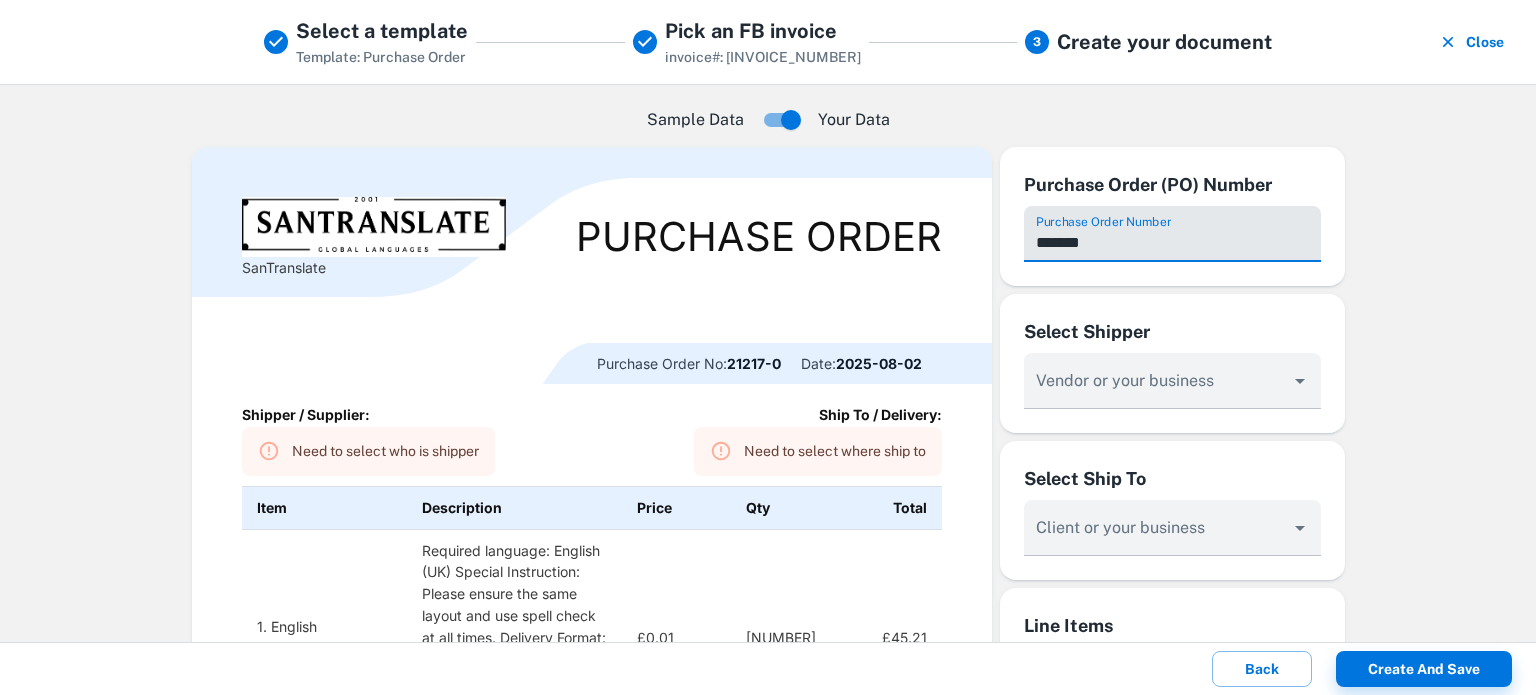 type on "********" 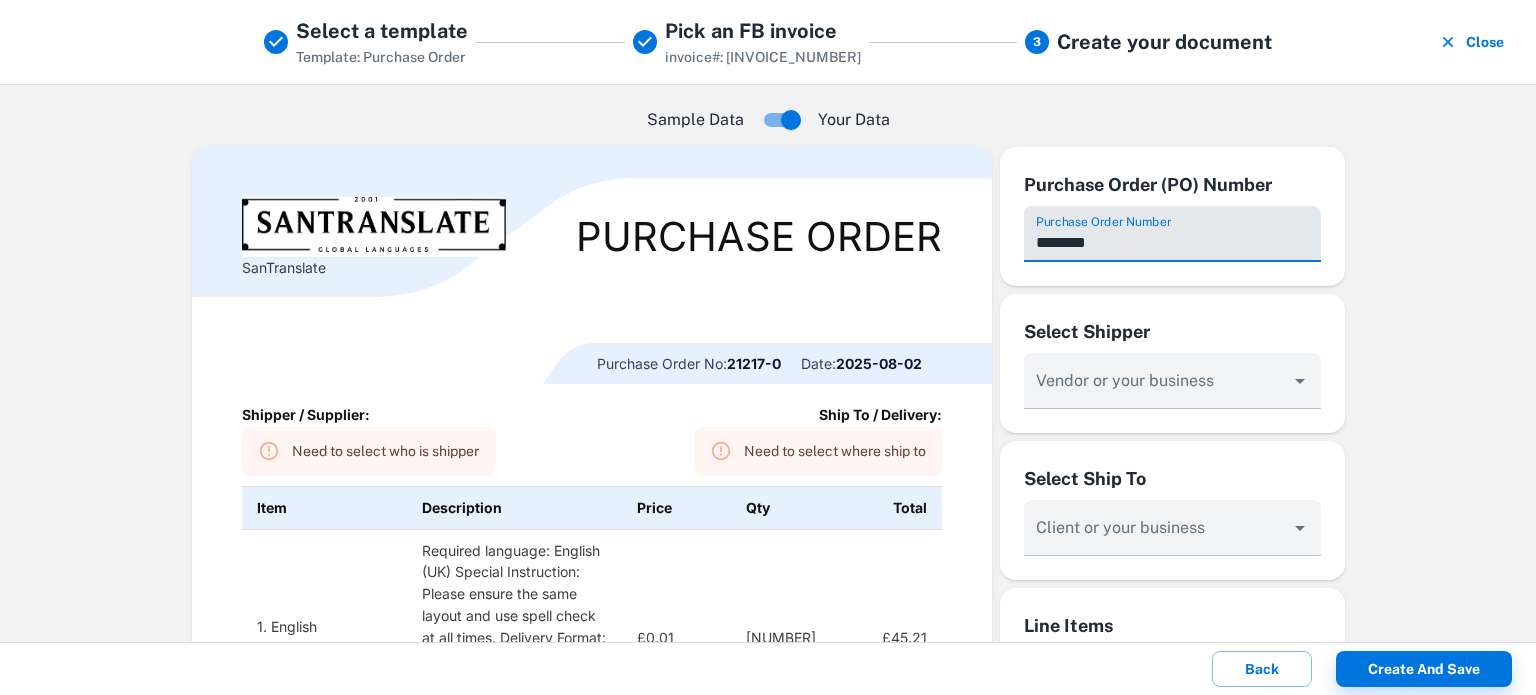 type on "**********" 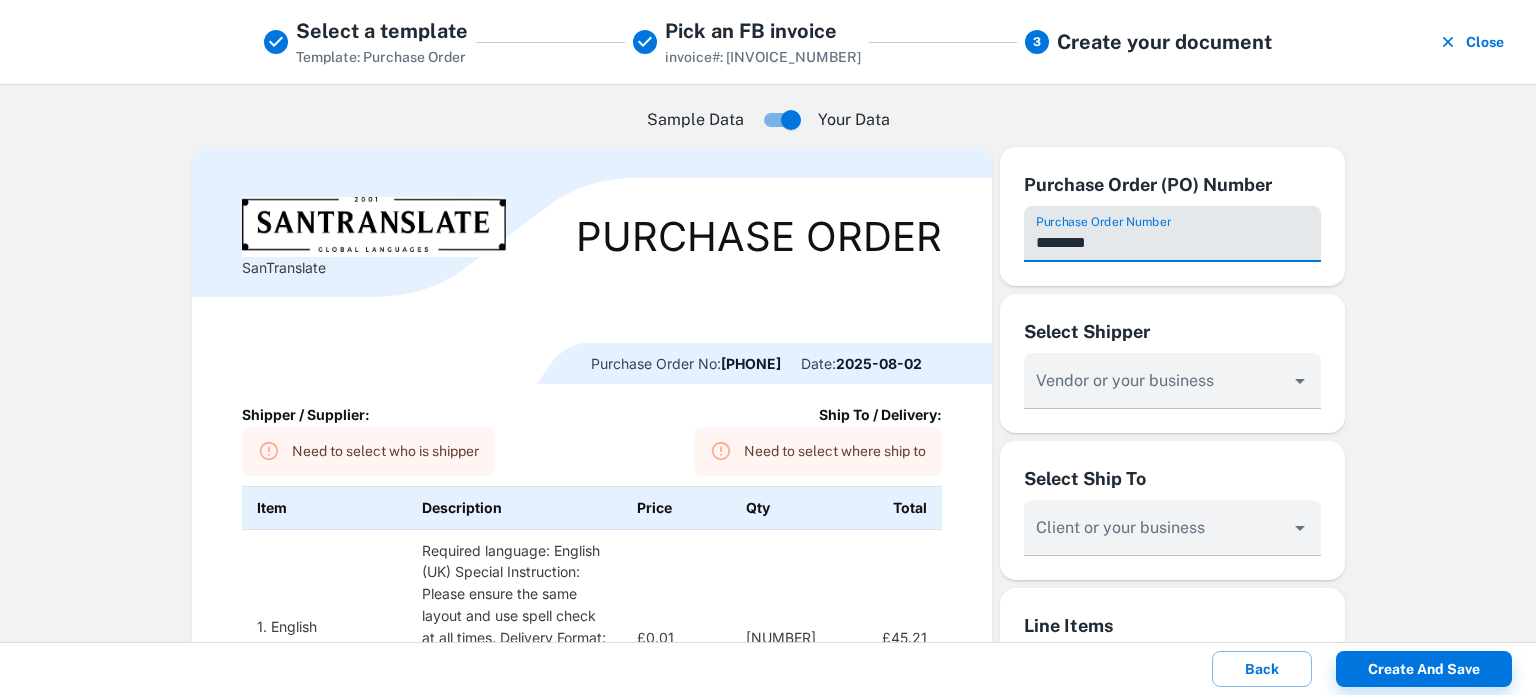 type on "*********" 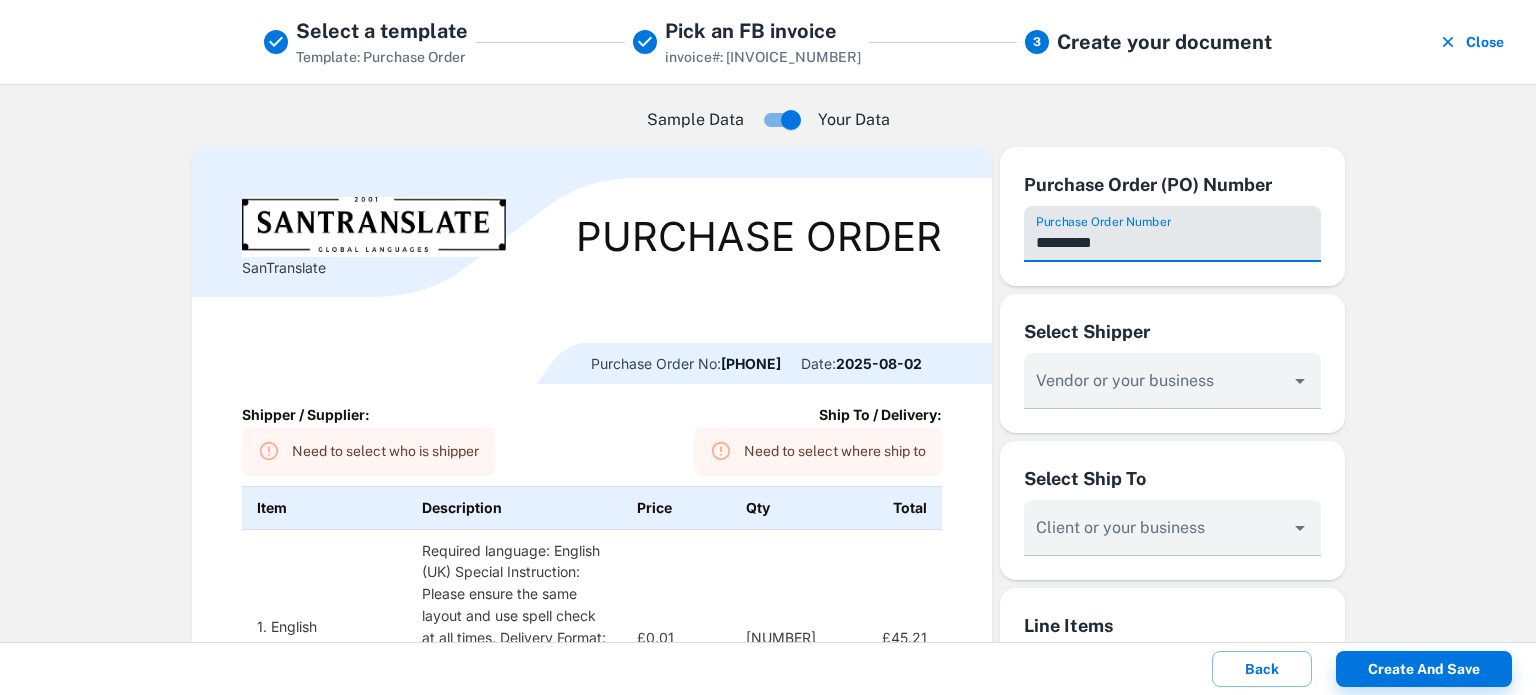 type on "**********" 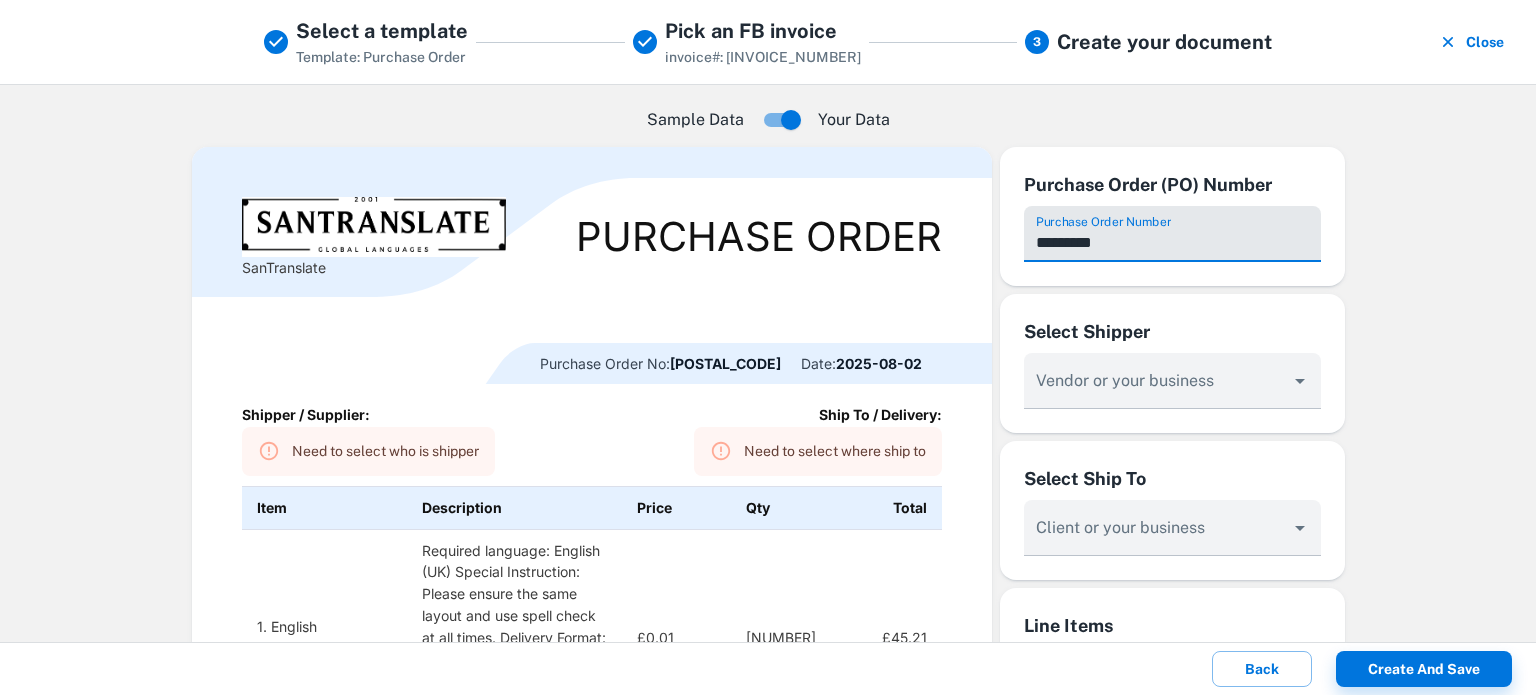 type on "**********" 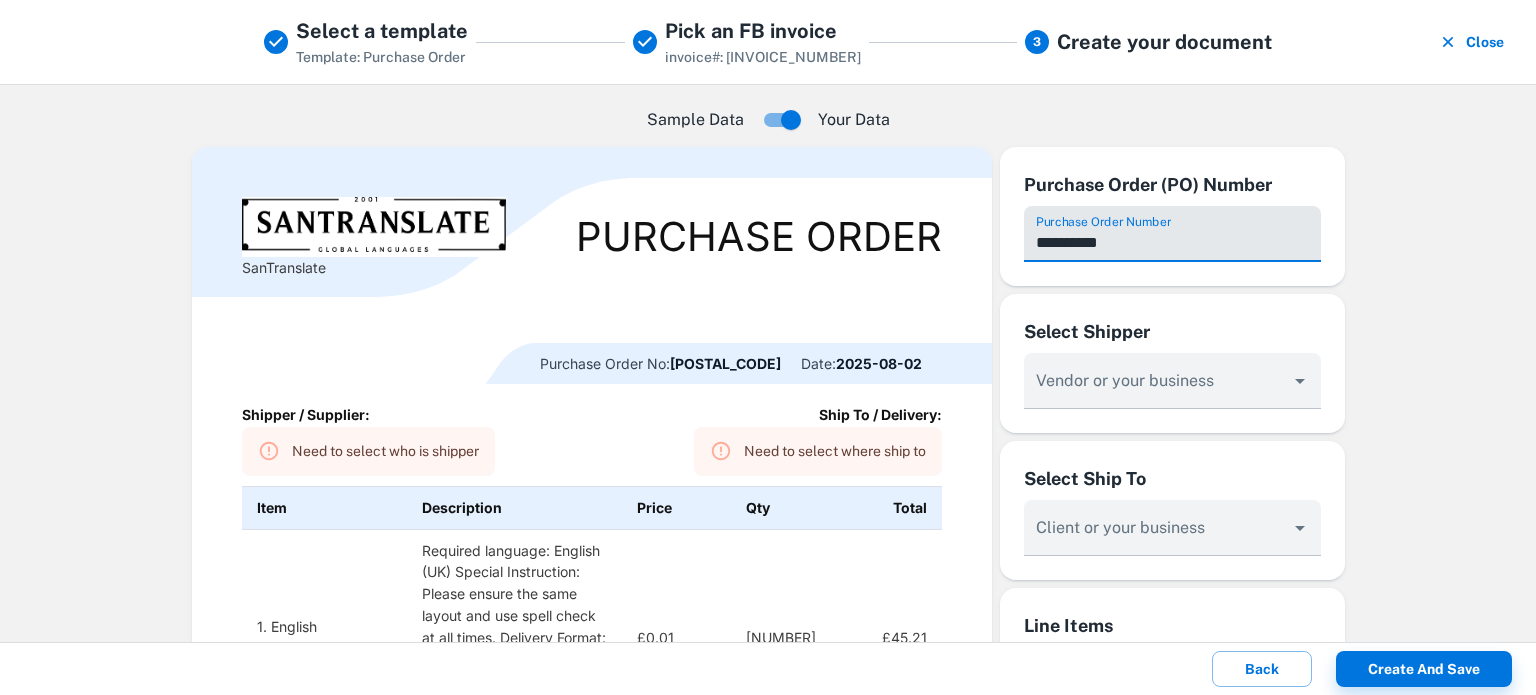 type on "**********" 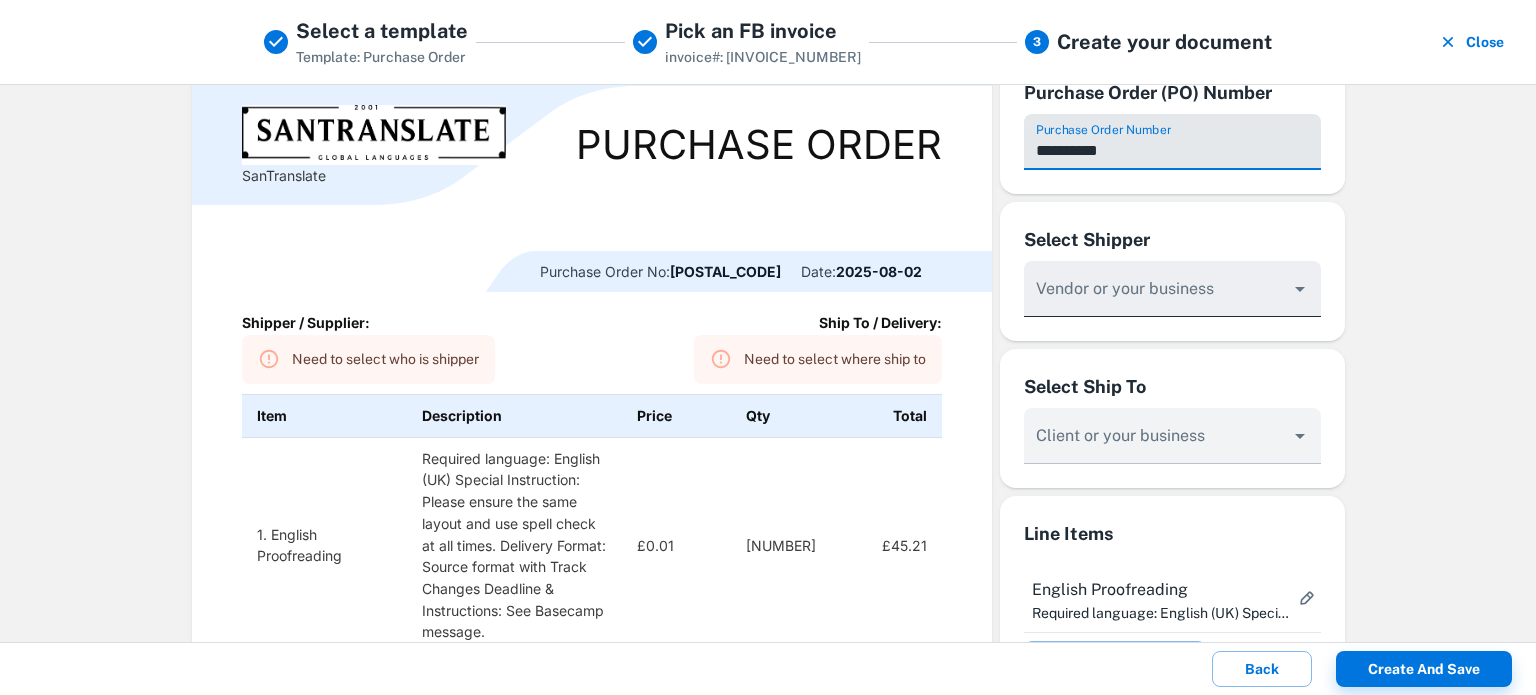 scroll, scrollTop: 200, scrollLeft: 0, axis: vertical 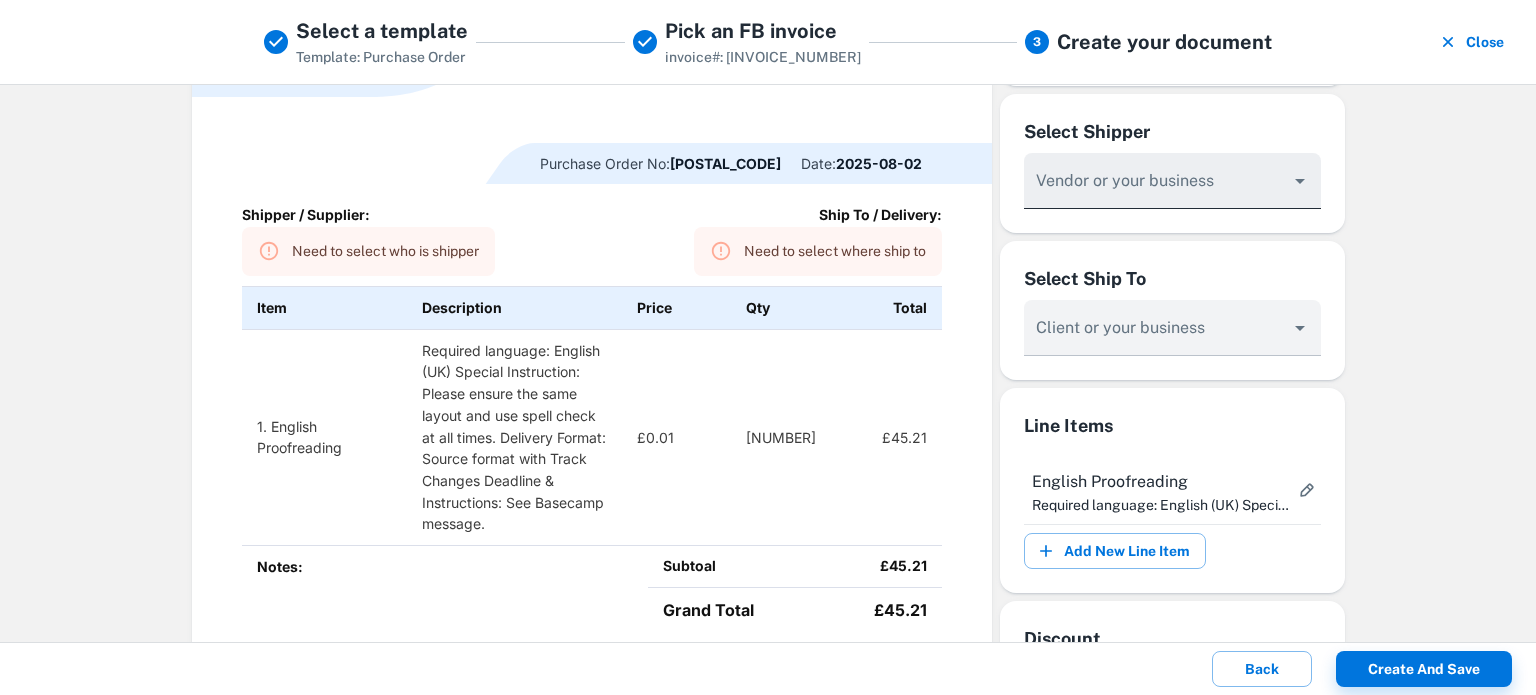 type on "**********" 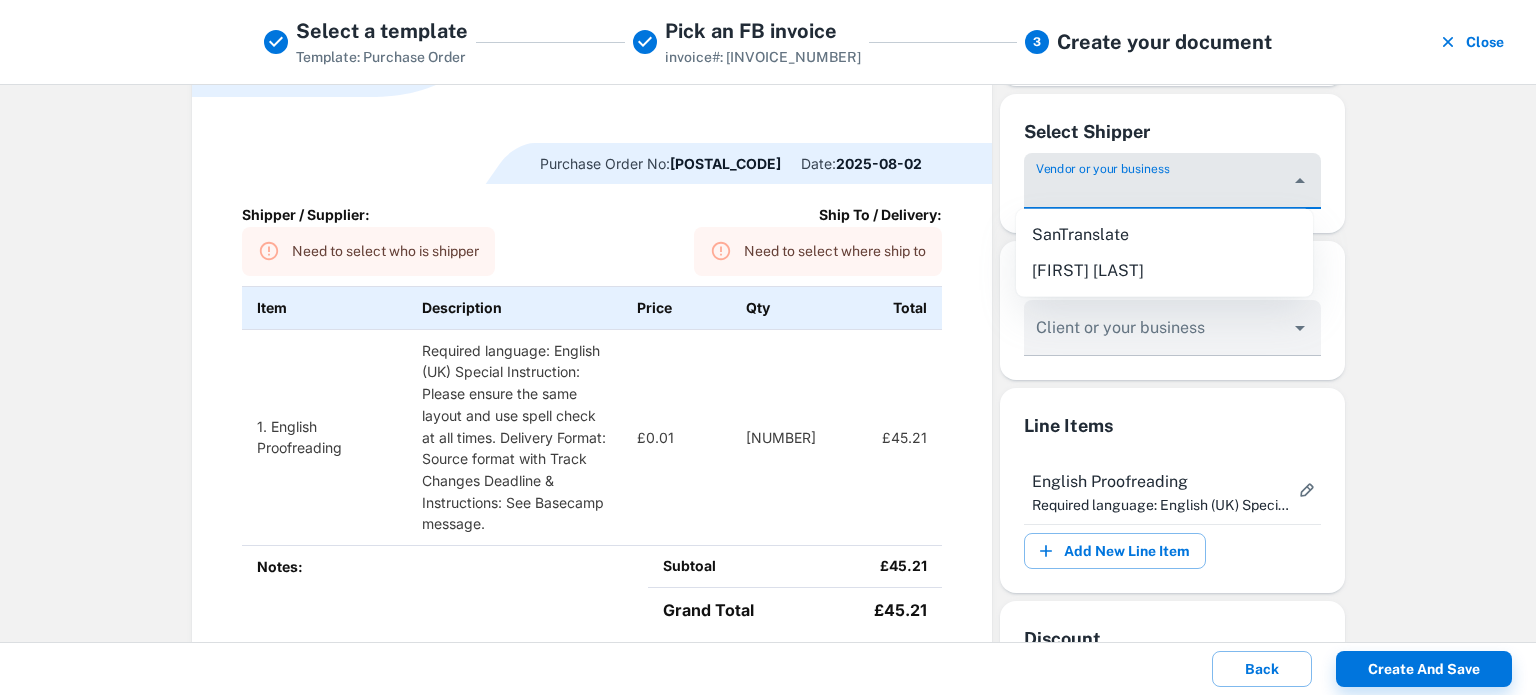 click on "Vendor or your business" at bounding box center (1157, 190) 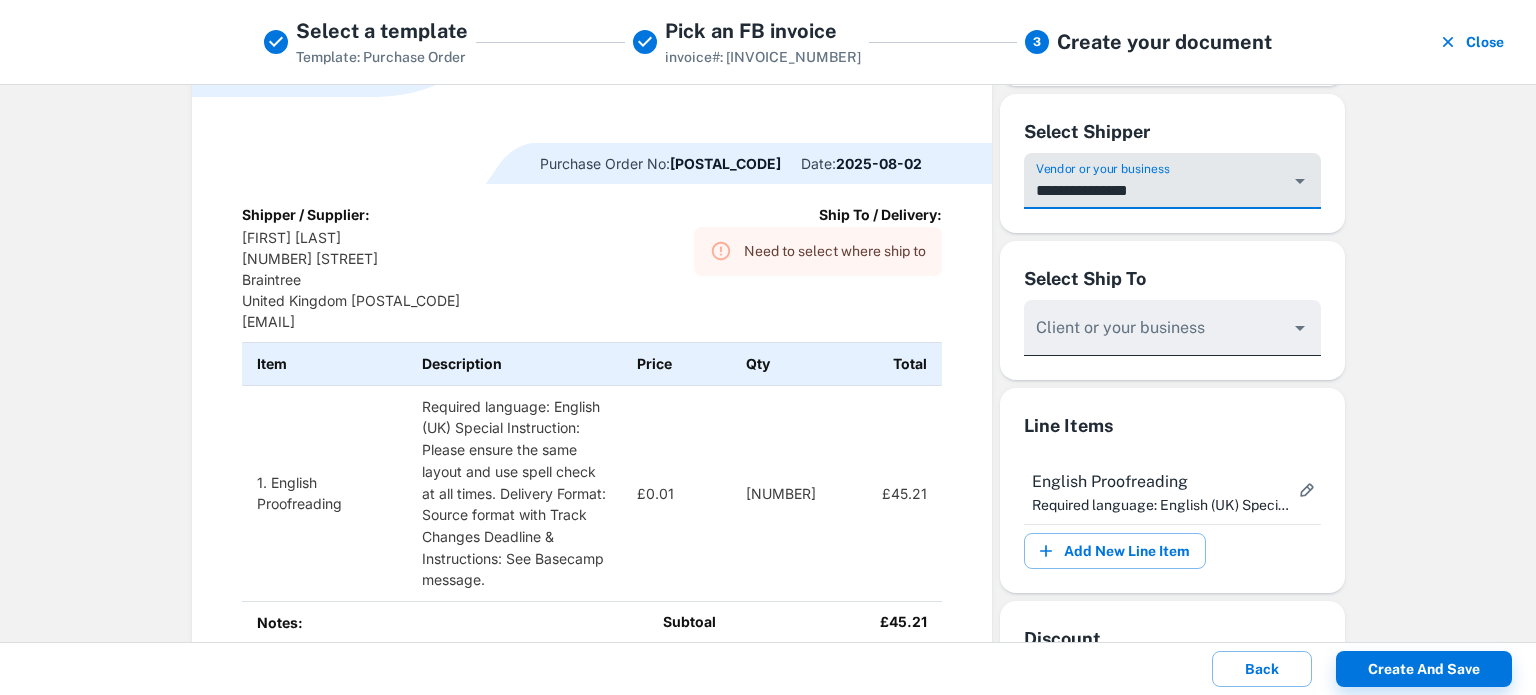 type on "**********" 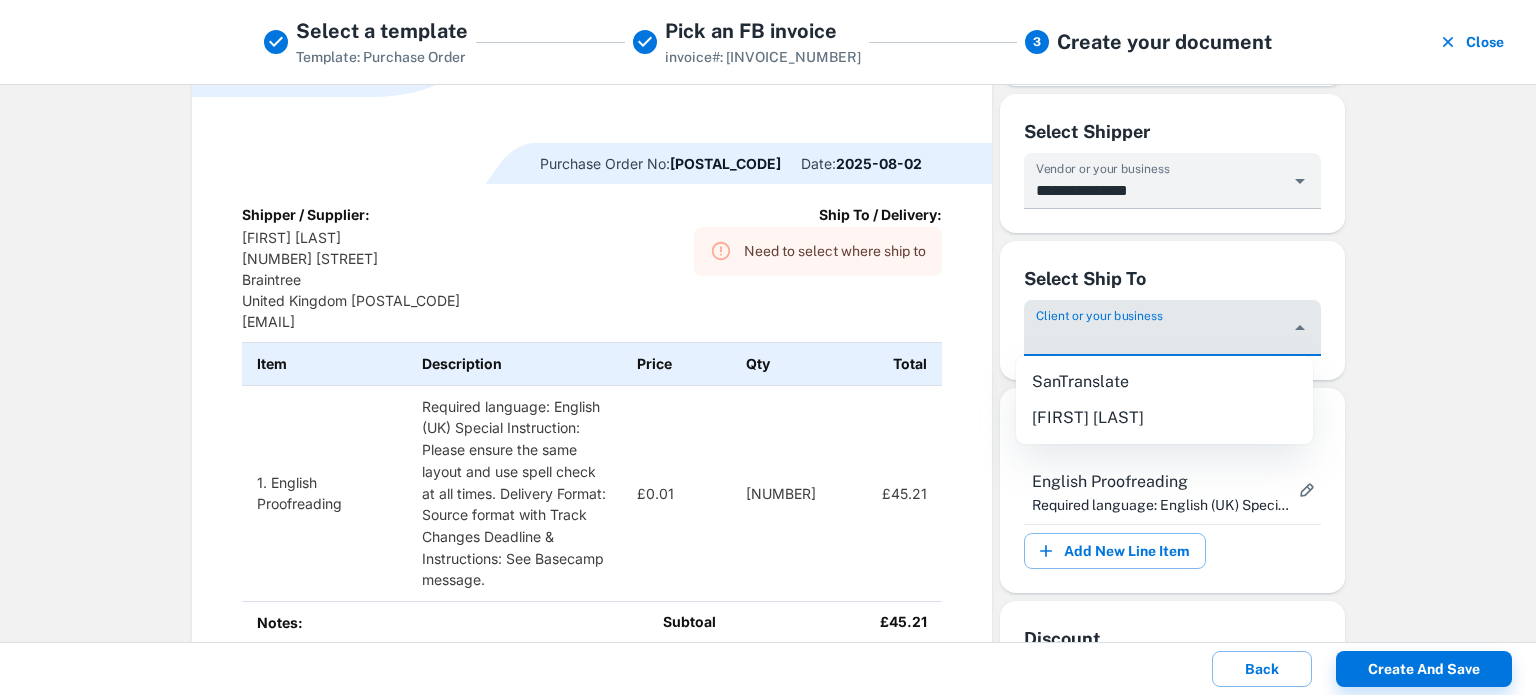 drag, startPoint x: 1154, startPoint y: 341, endPoint x: 1154, endPoint y: 352, distance: 11 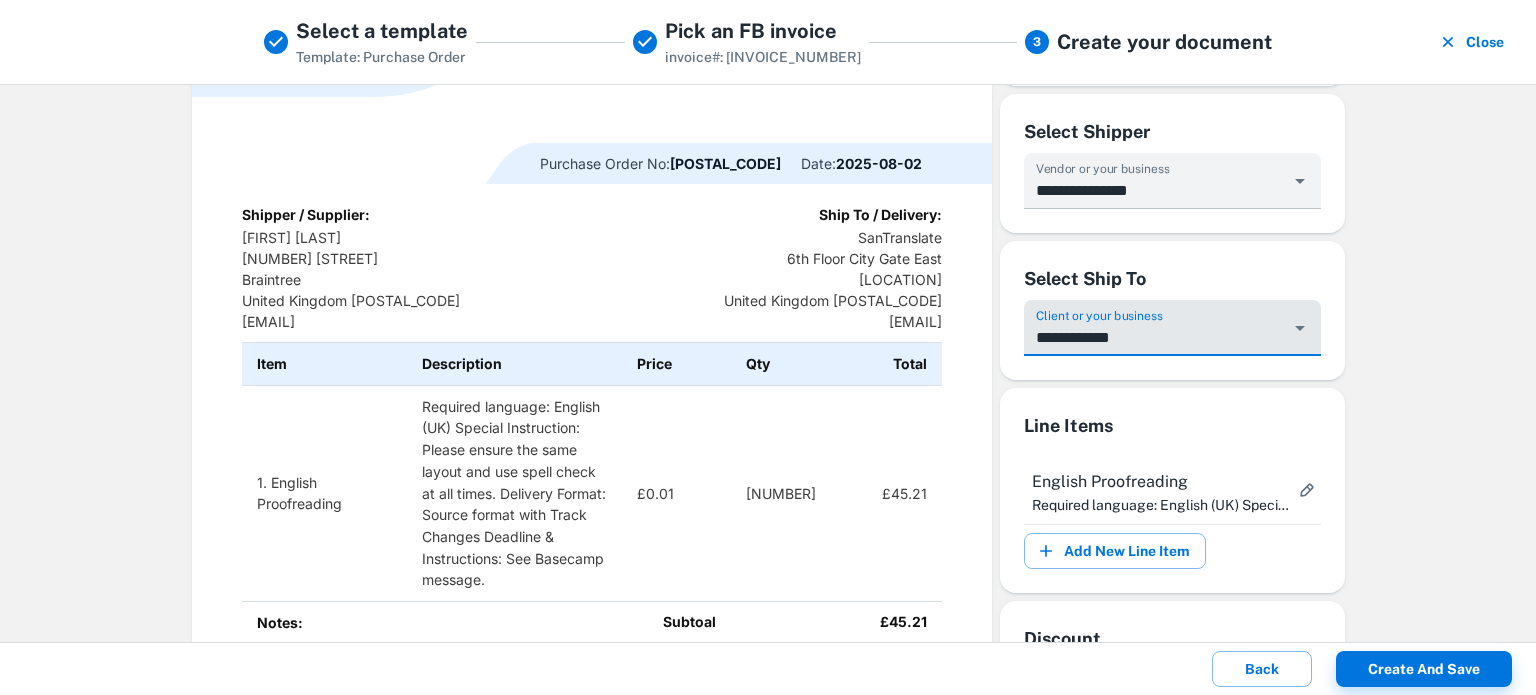 type on "**********" 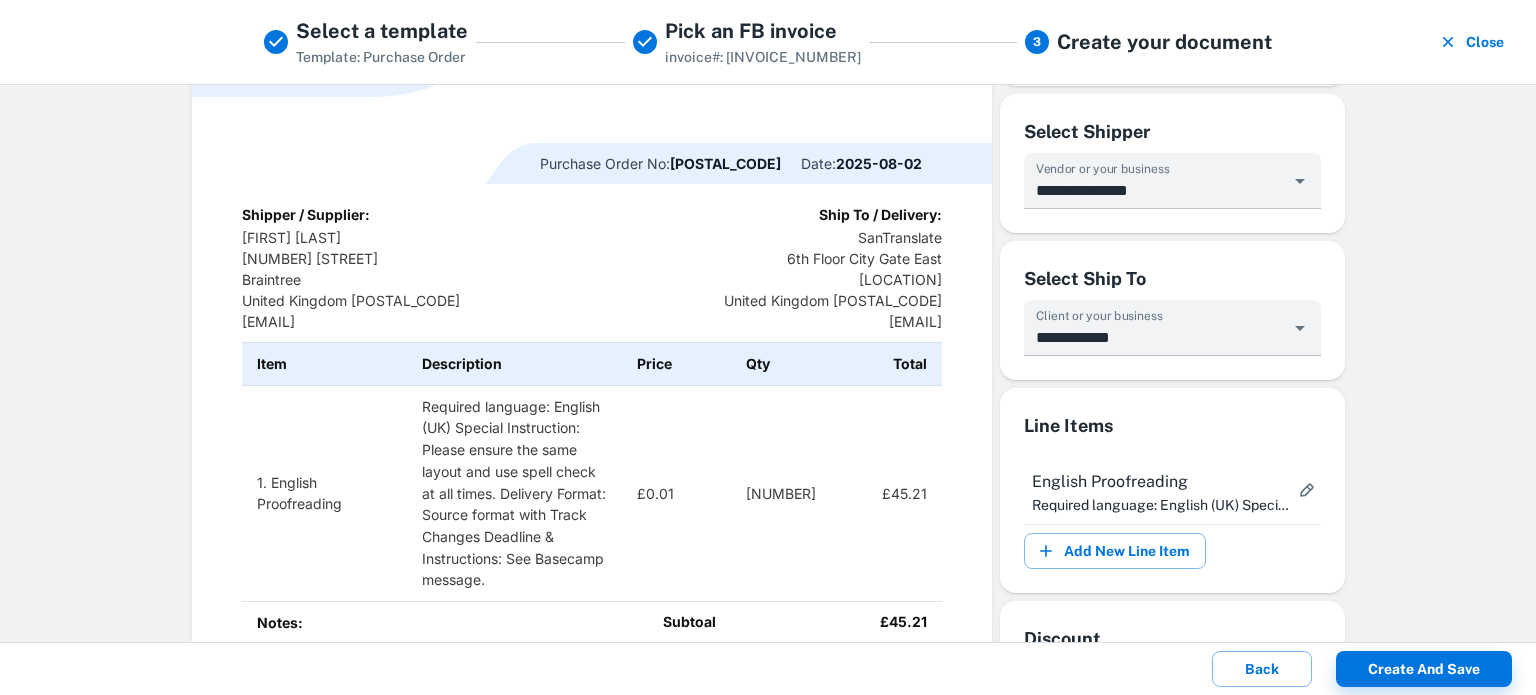 drag, startPoint x: 1425, startPoint y: 668, endPoint x: 1001, endPoint y: 223, distance: 614.6552 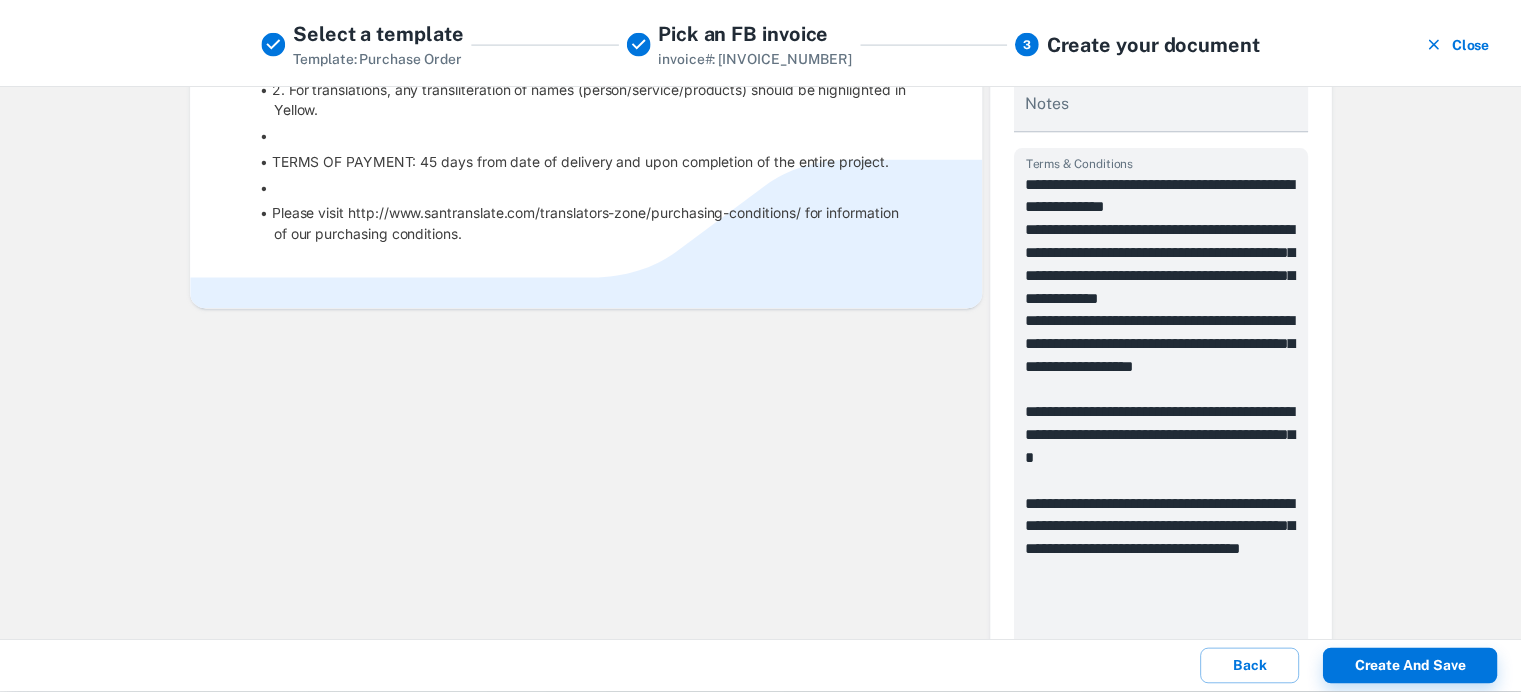 scroll, scrollTop: 1000, scrollLeft: 0, axis: vertical 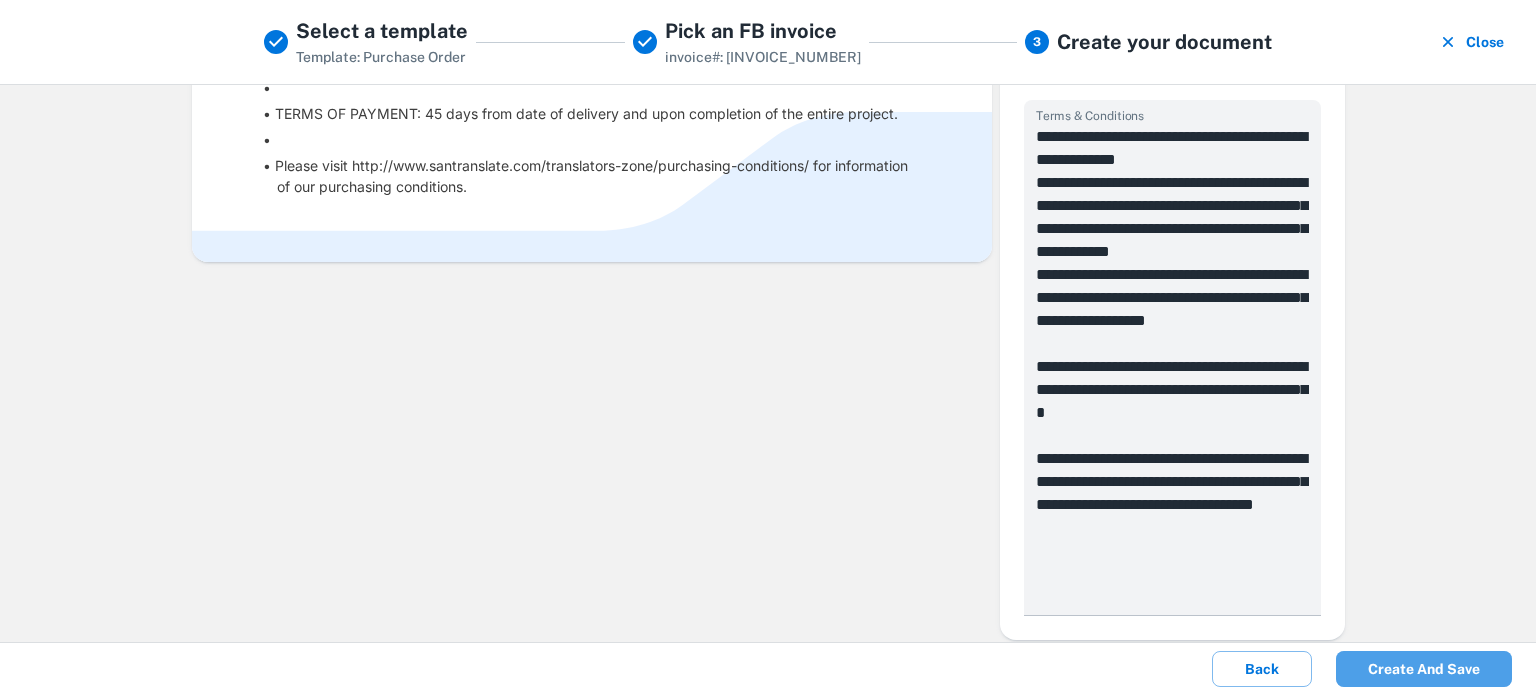 click on "Create and save" at bounding box center [1424, 669] 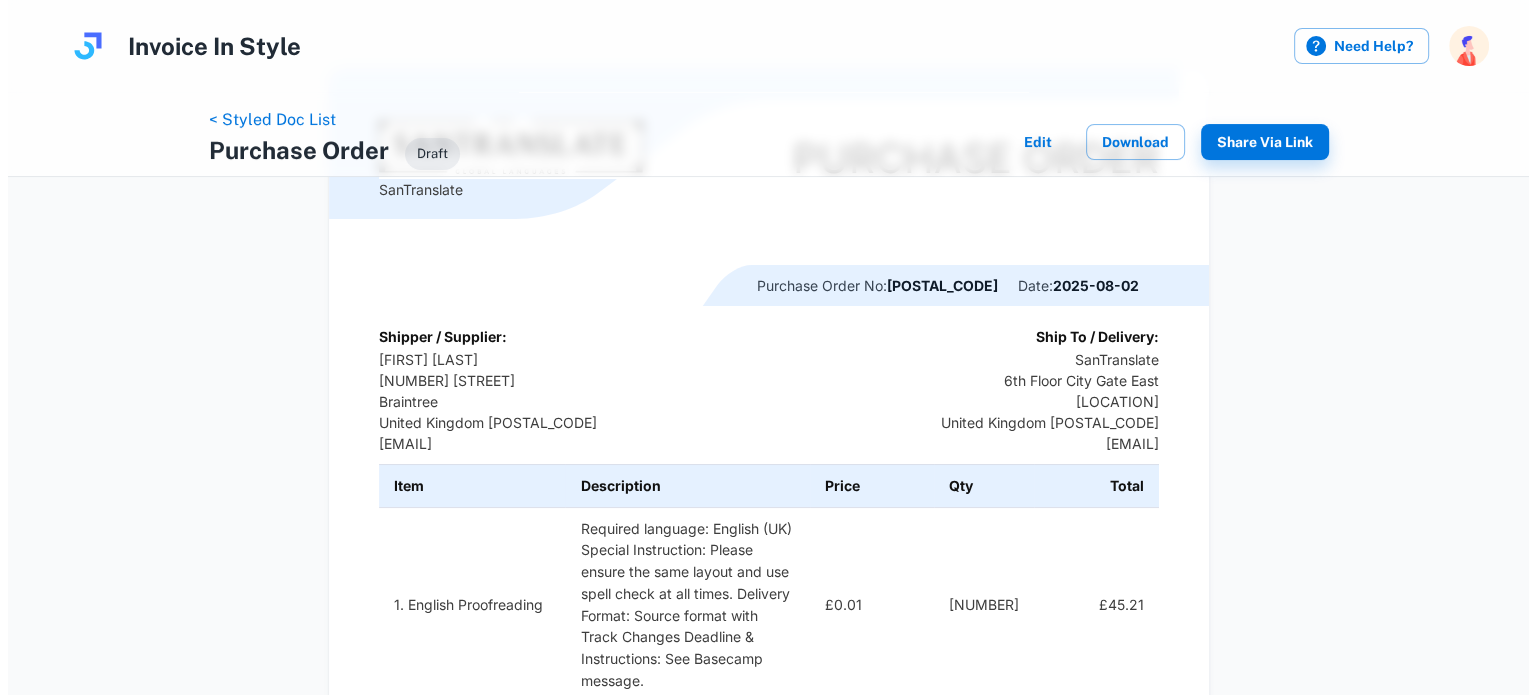 scroll, scrollTop: 0, scrollLeft: 0, axis: both 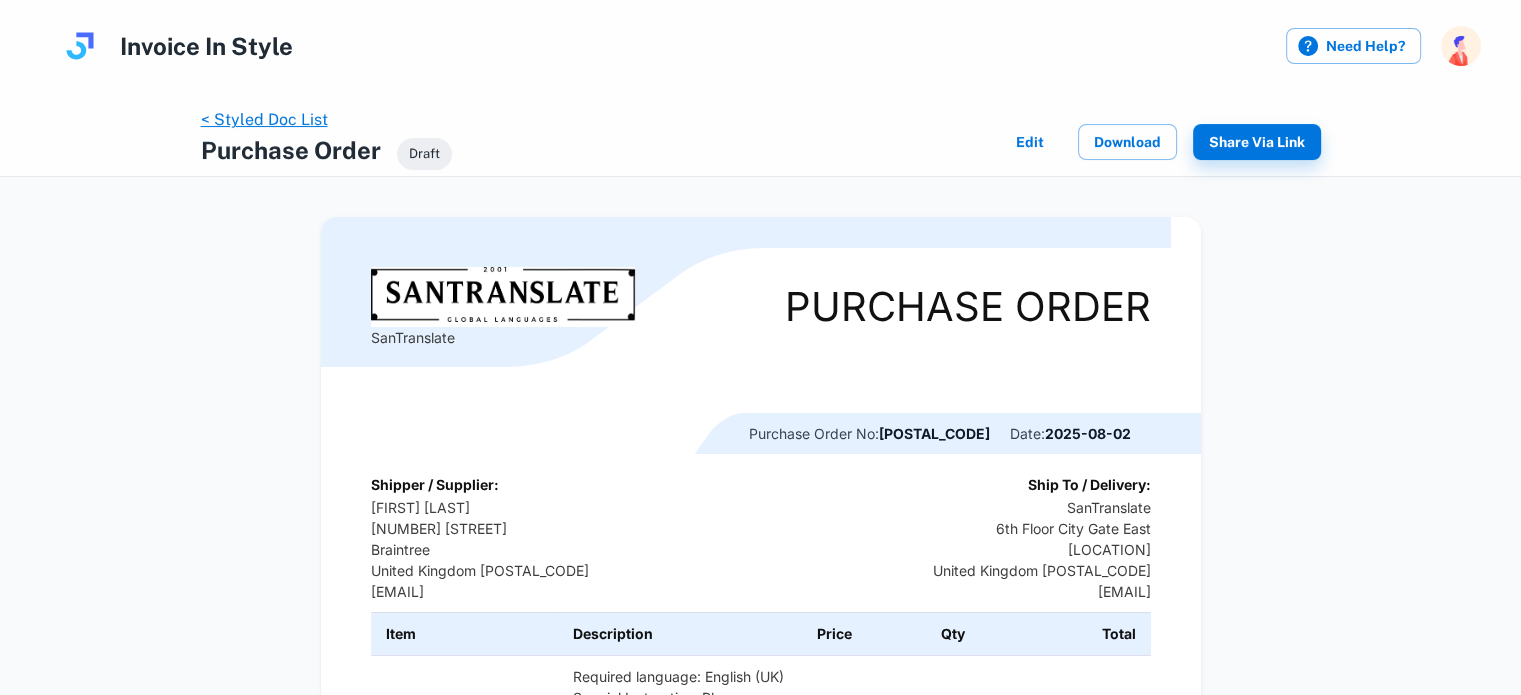 click on "< Styled Doc List" at bounding box center (264, 119) 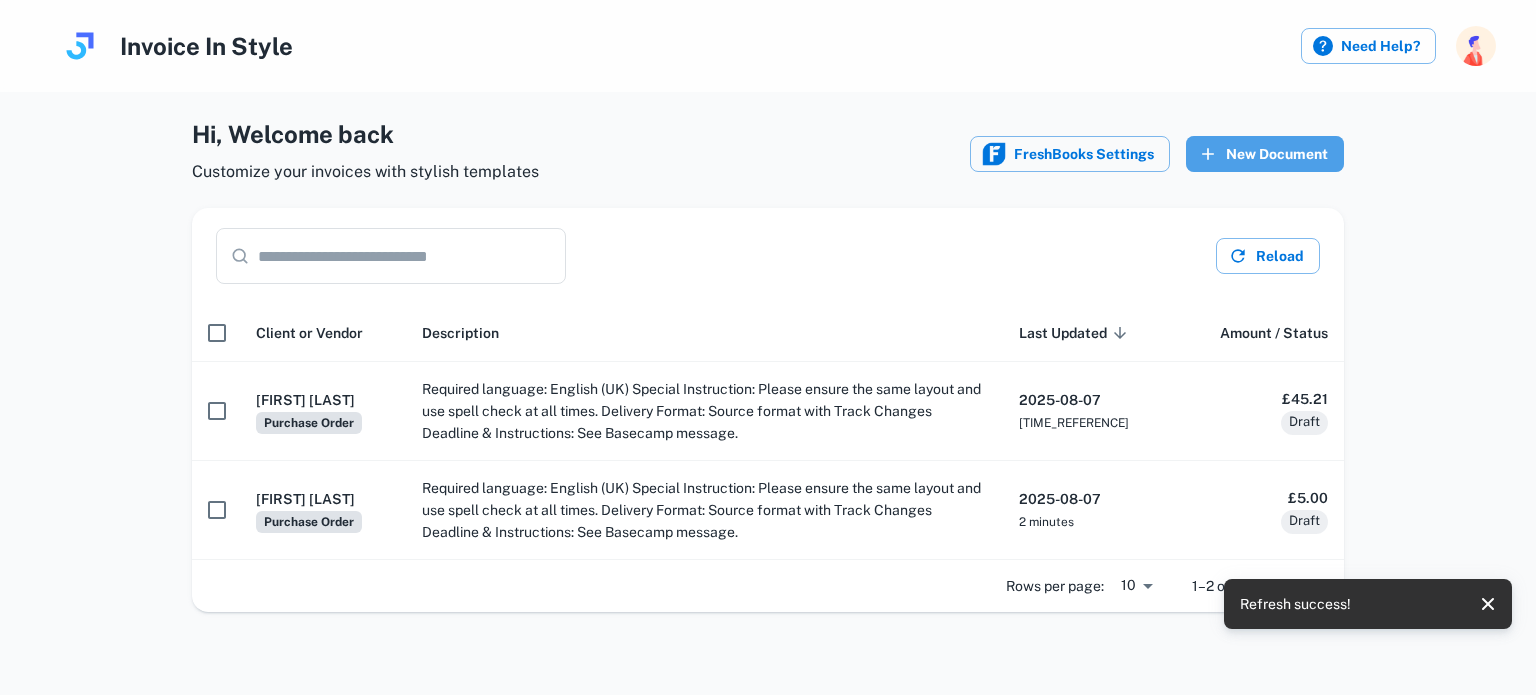 click on "New Document" at bounding box center [1265, 154] 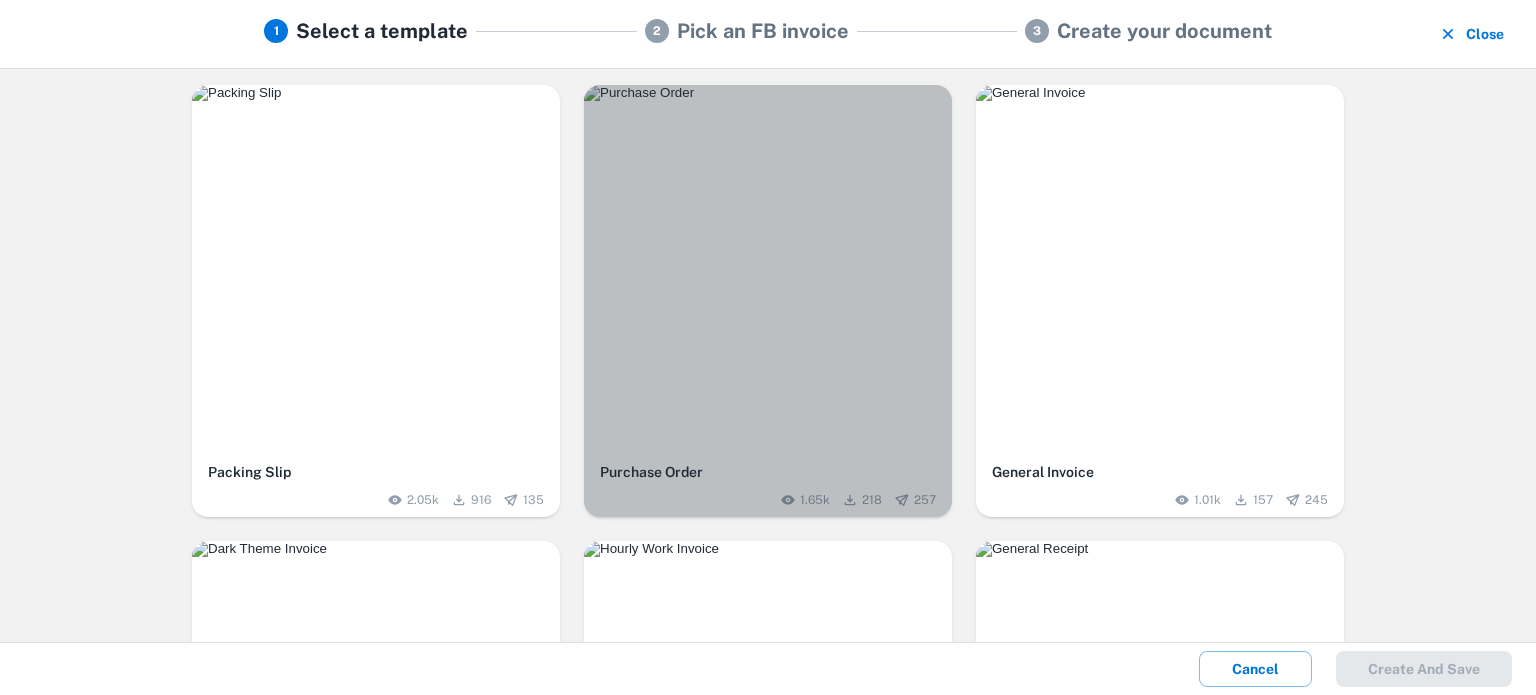 click at bounding box center [768, 93] 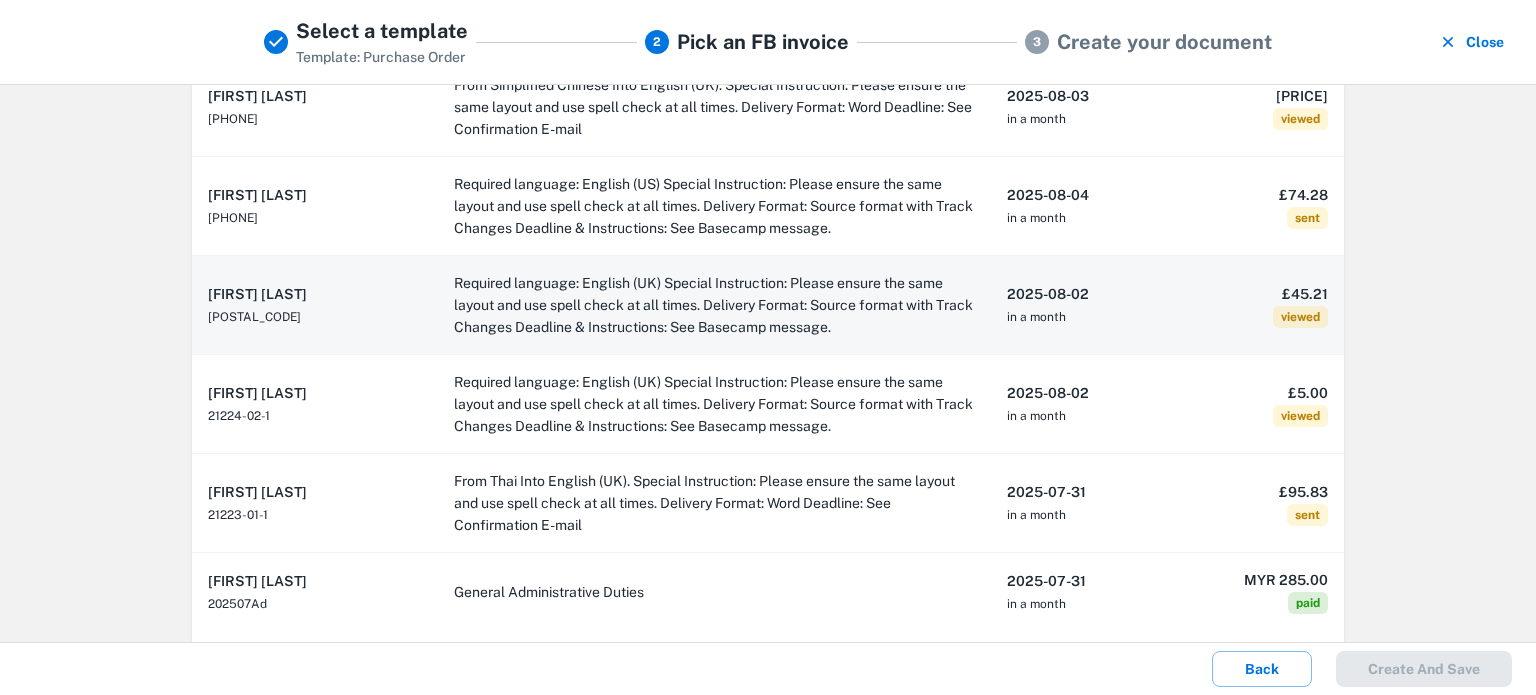 scroll, scrollTop: 526, scrollLeft: 0, axis: vertical 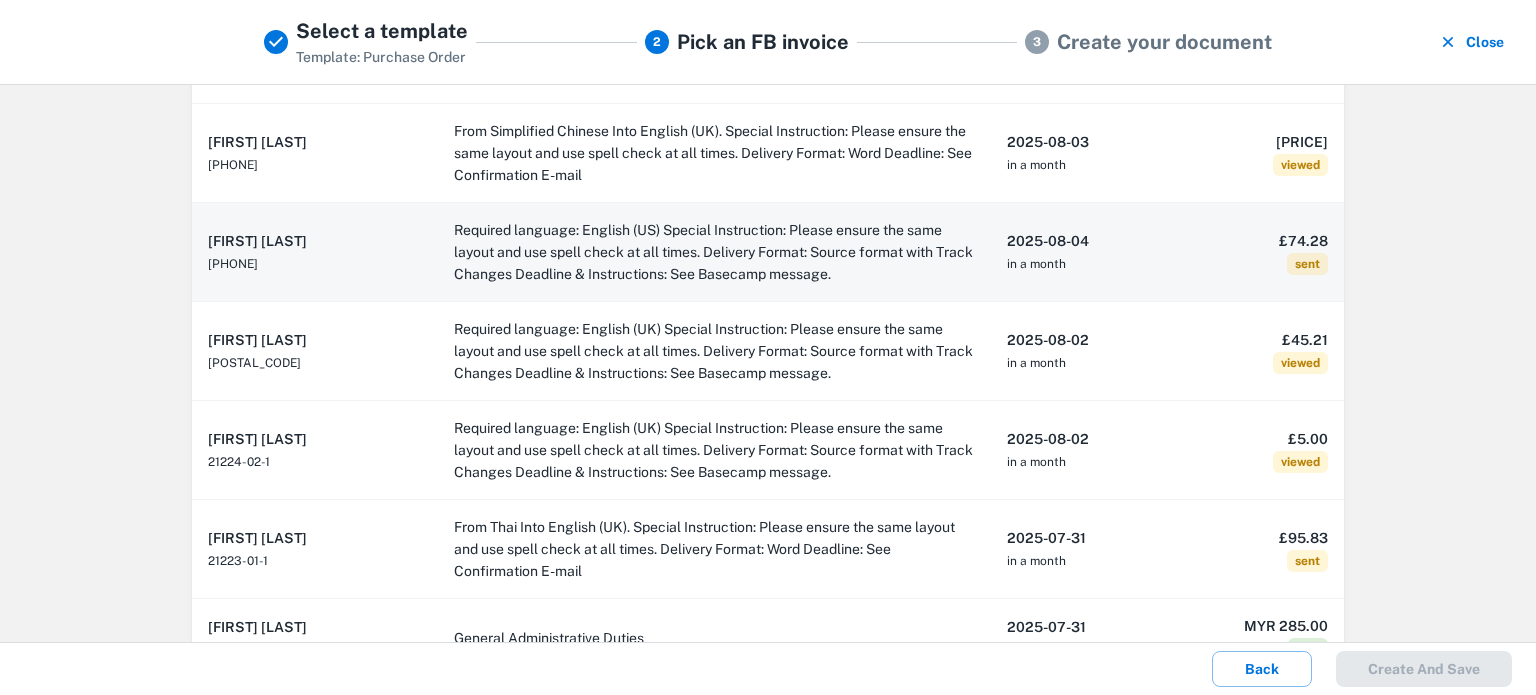 click on "Required language: English (US)
Special Instruction: Please ensure the same layout and use spell check at all times.
Delivery Format: Source format with Track Changes
Deadline & Instructions: See Basecamp message." at bounding box center [714, 252] 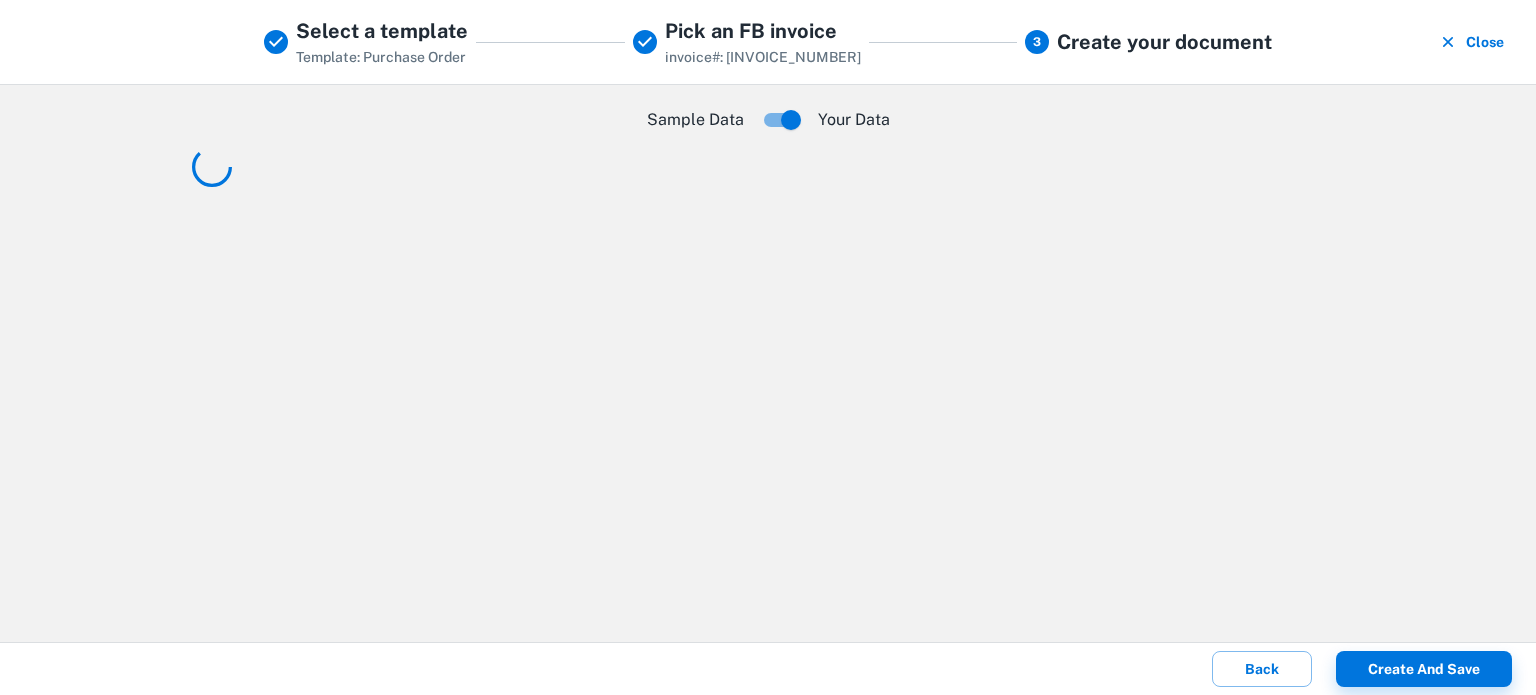 scroll, scrollTop: 0, scrollLeft: 0, axis: both 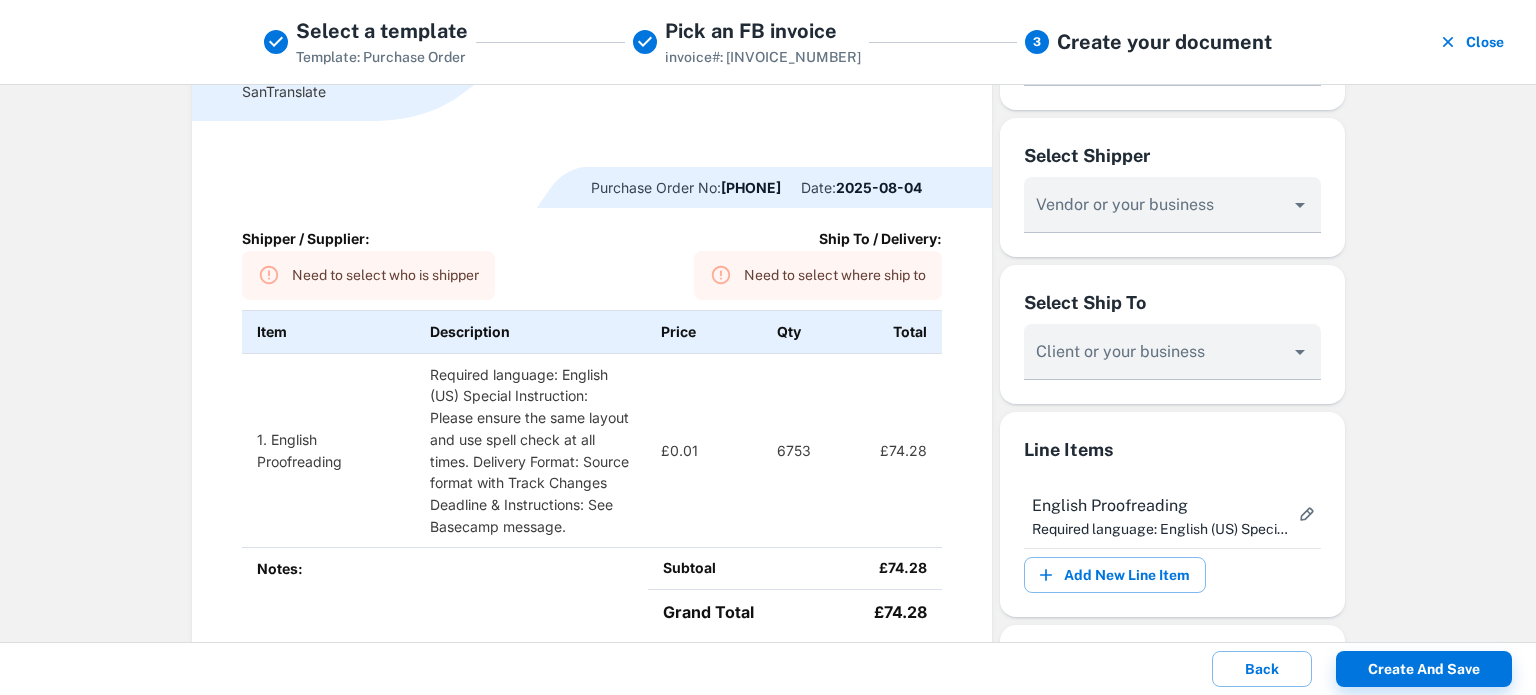 type on "**********" 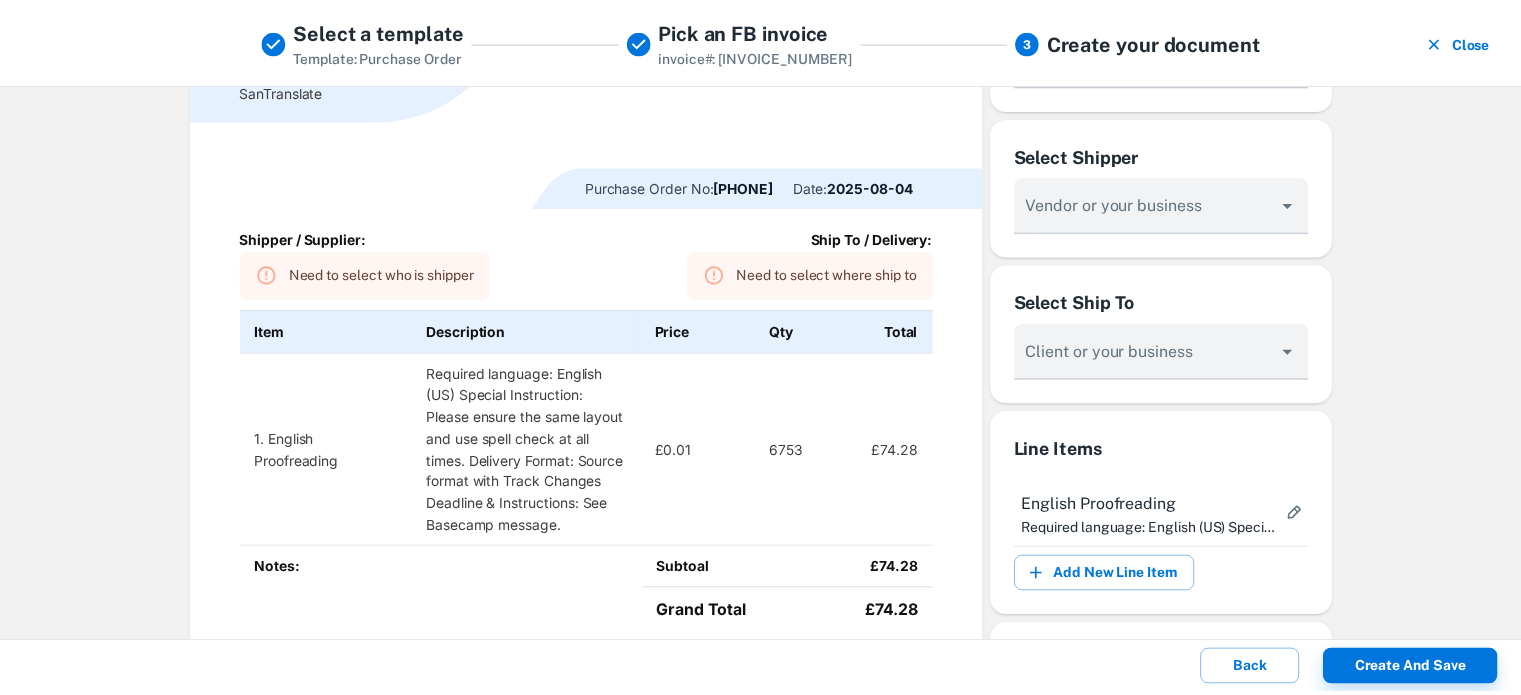 scroll, scrollTop: 200, scrollLeft: 0, axis: vertical 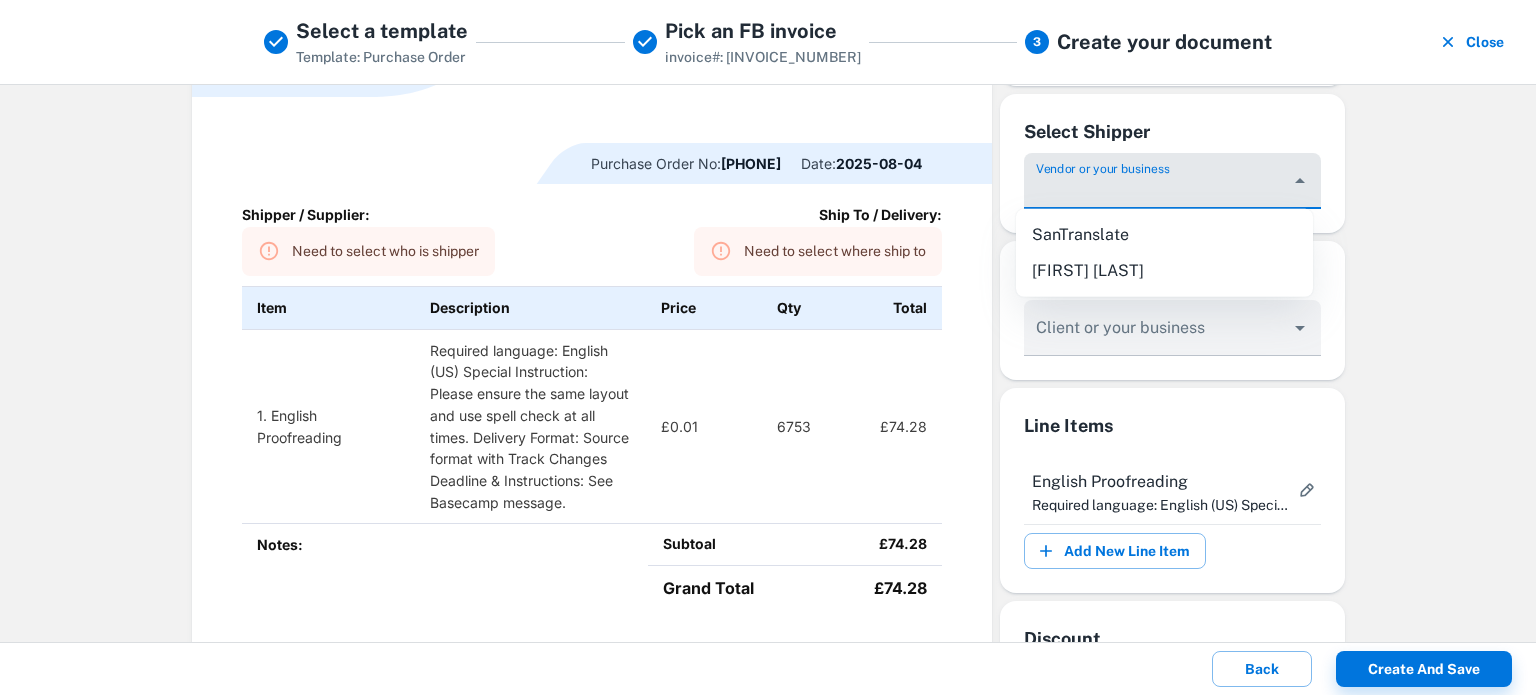 click on "Vendor or your business" at bounding box center [1157, 190] 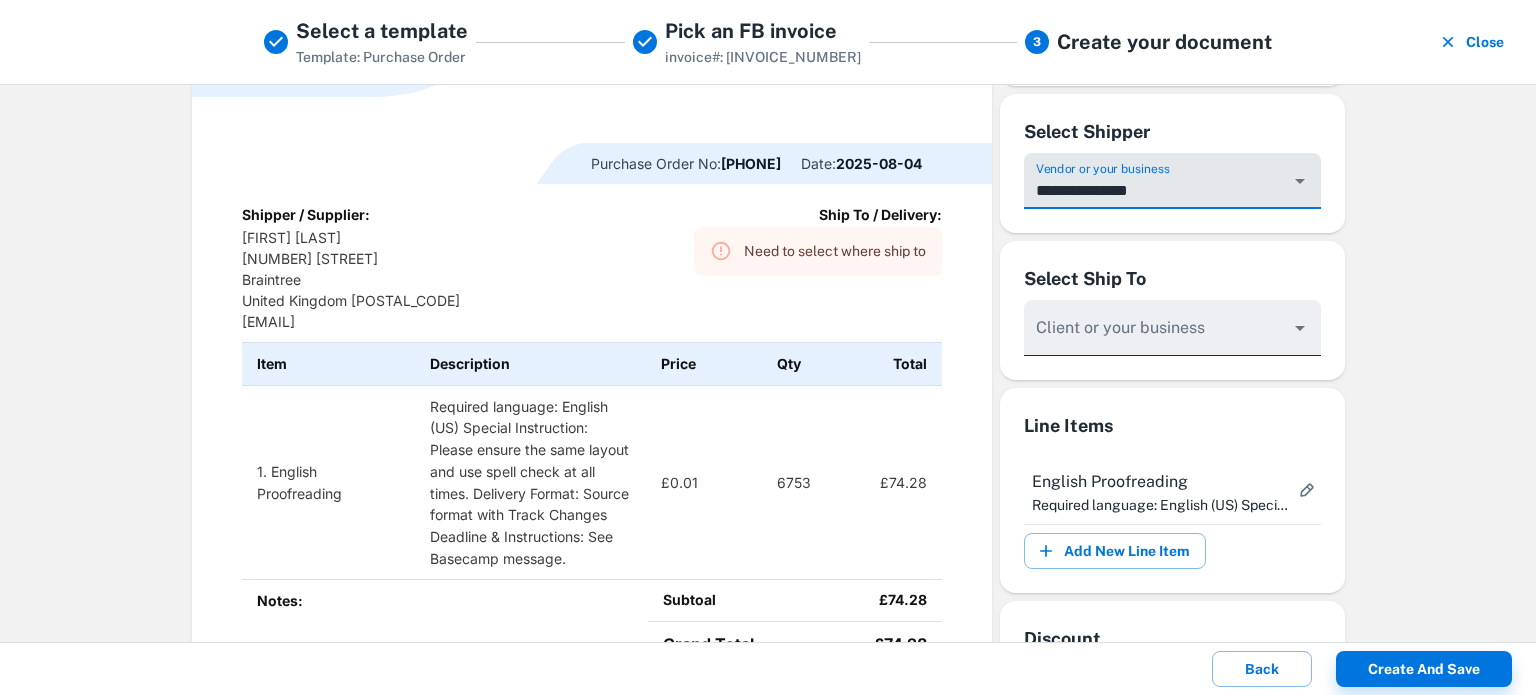 type on "**********" 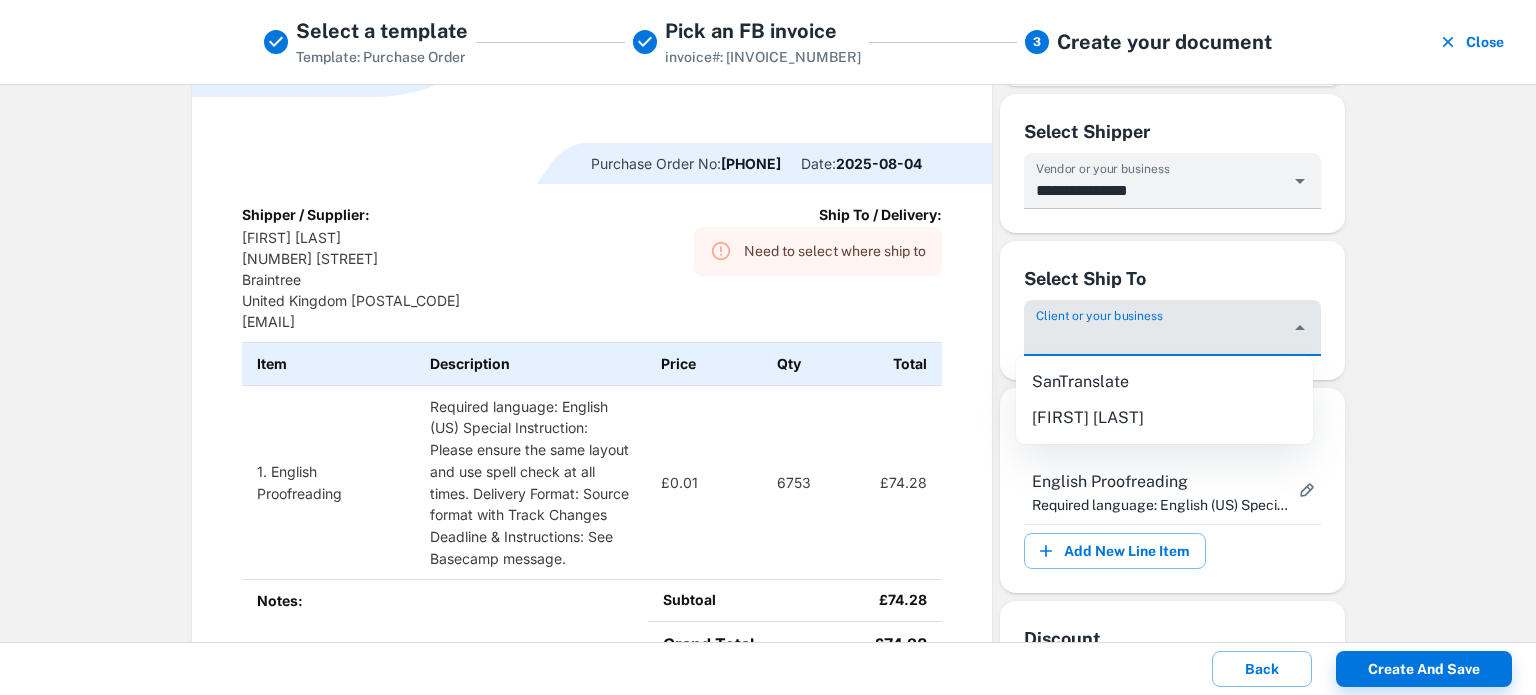 click on "SanTranslate" at bounding box center (1164, 382) 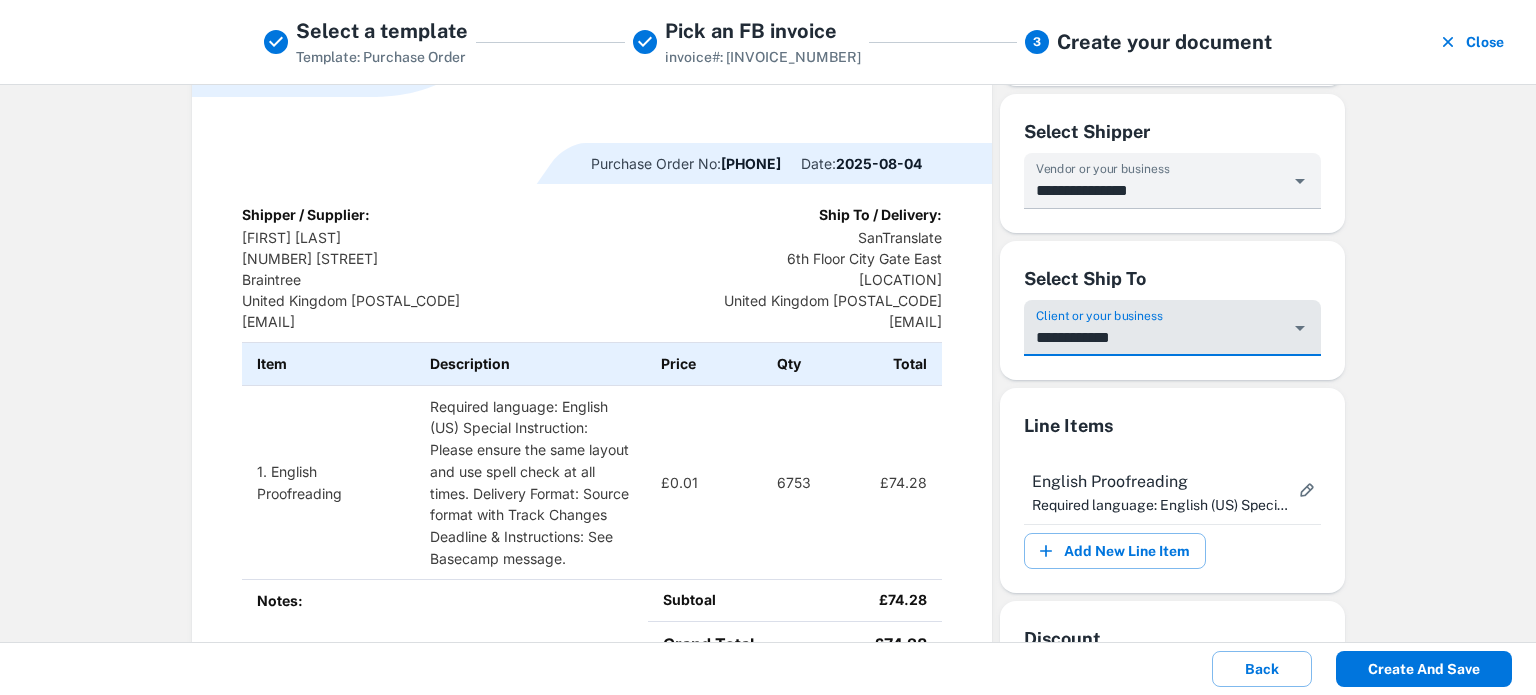 type on "**********" 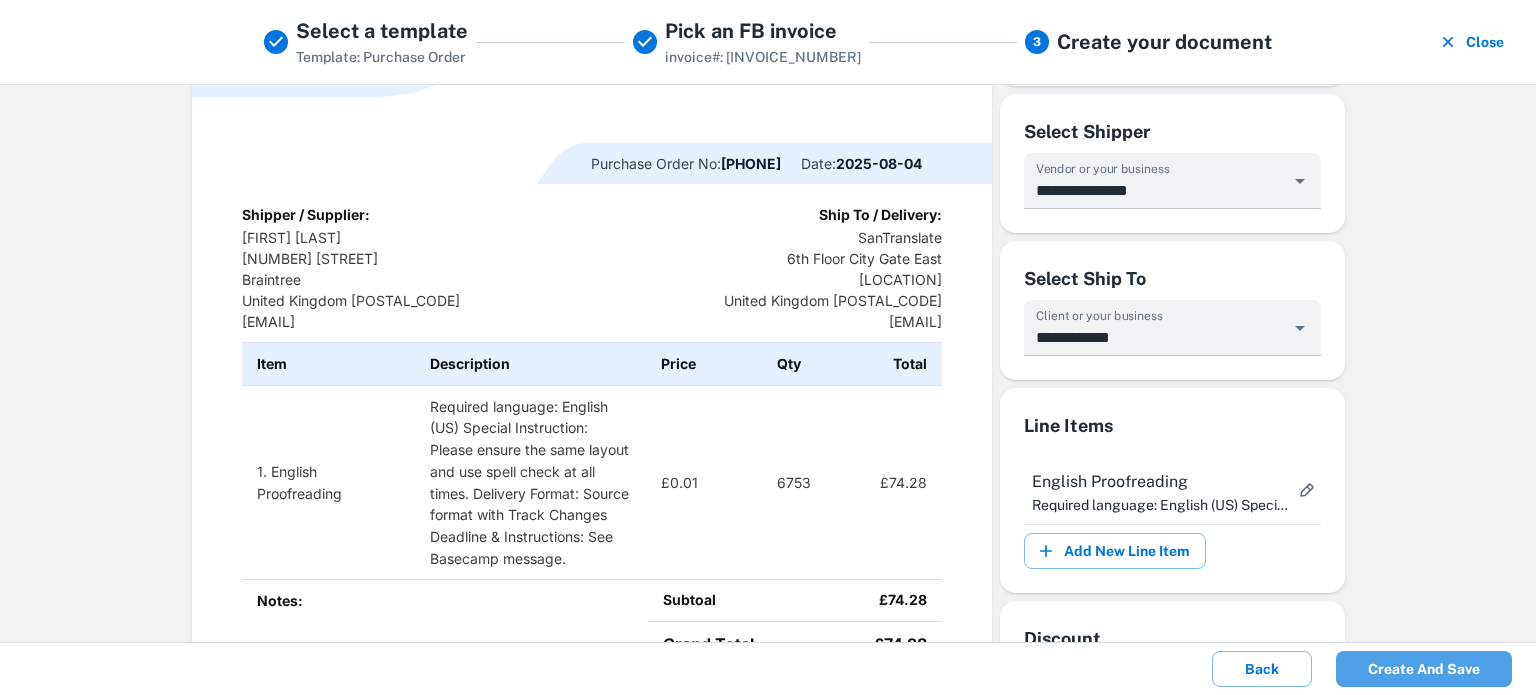 click on "Create and save" at bounding box center (1424, 669) 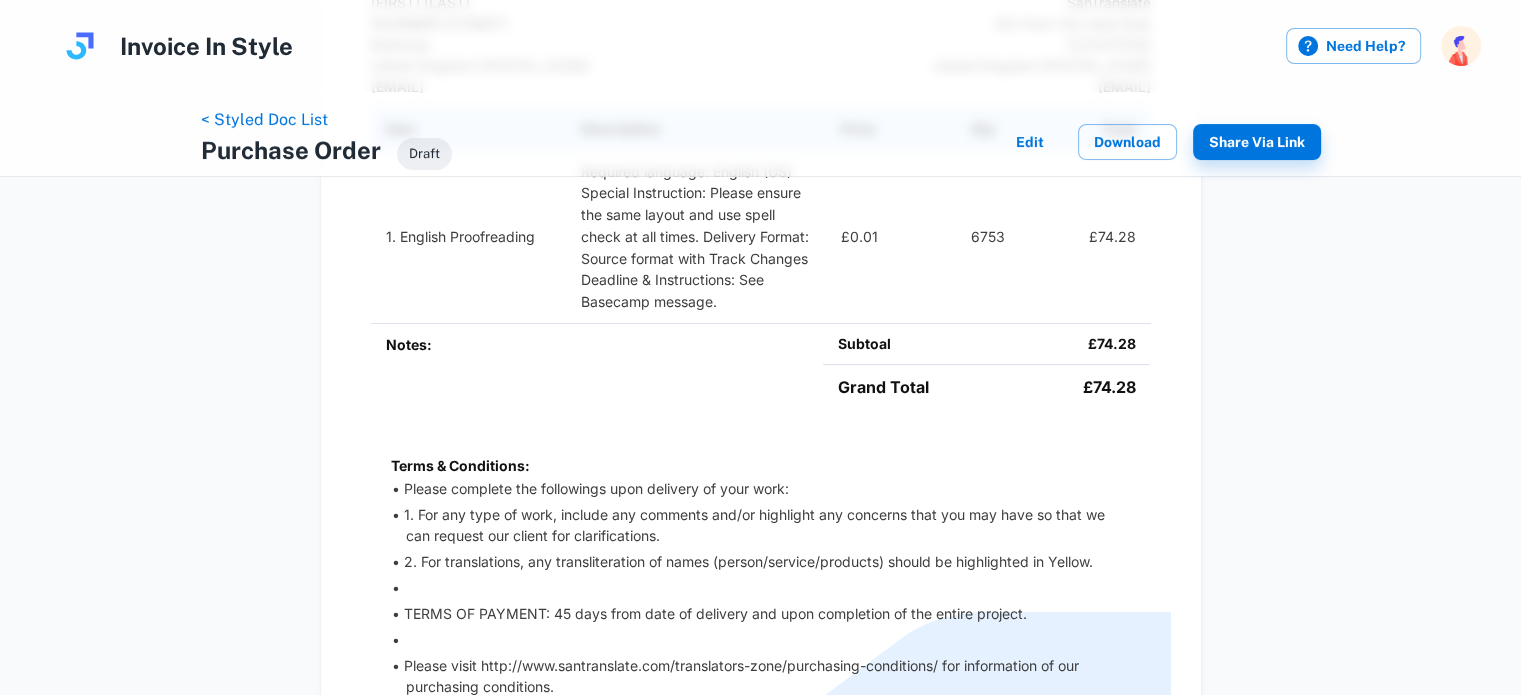 scroll, scrollTop: 400, scrollLeft: 0, axis: vertical 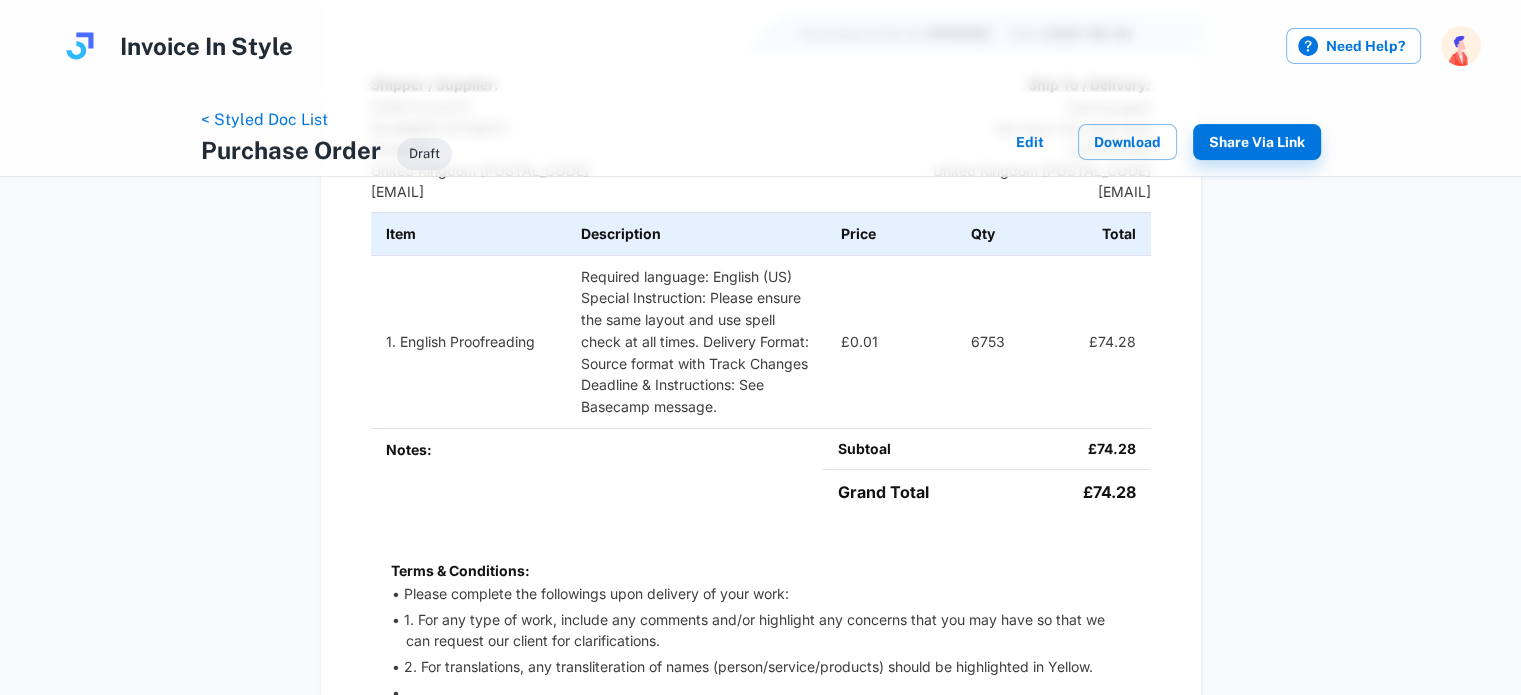 click on "< Styled Doc List" at bounding box center (264, 119) 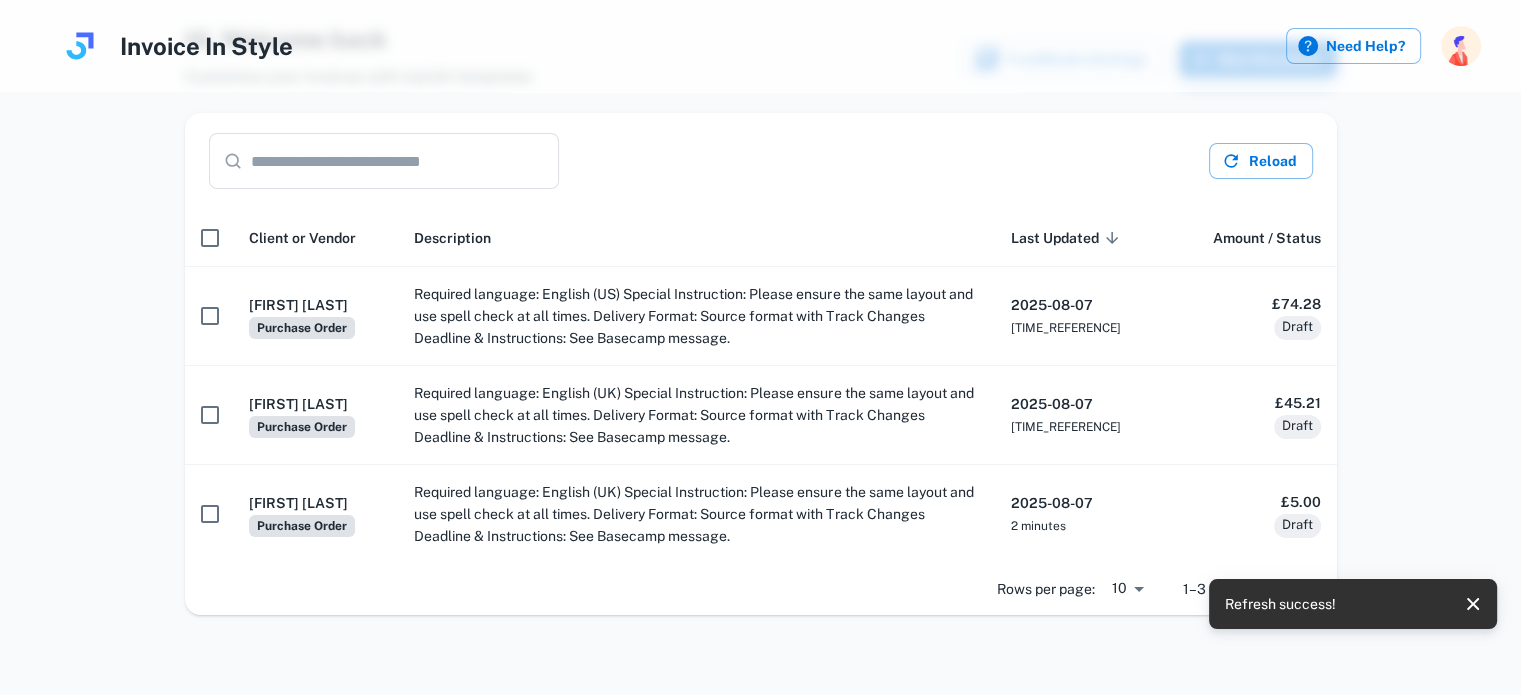 scroll, scrollTop: 0, scrollLeft: 0, axis: both 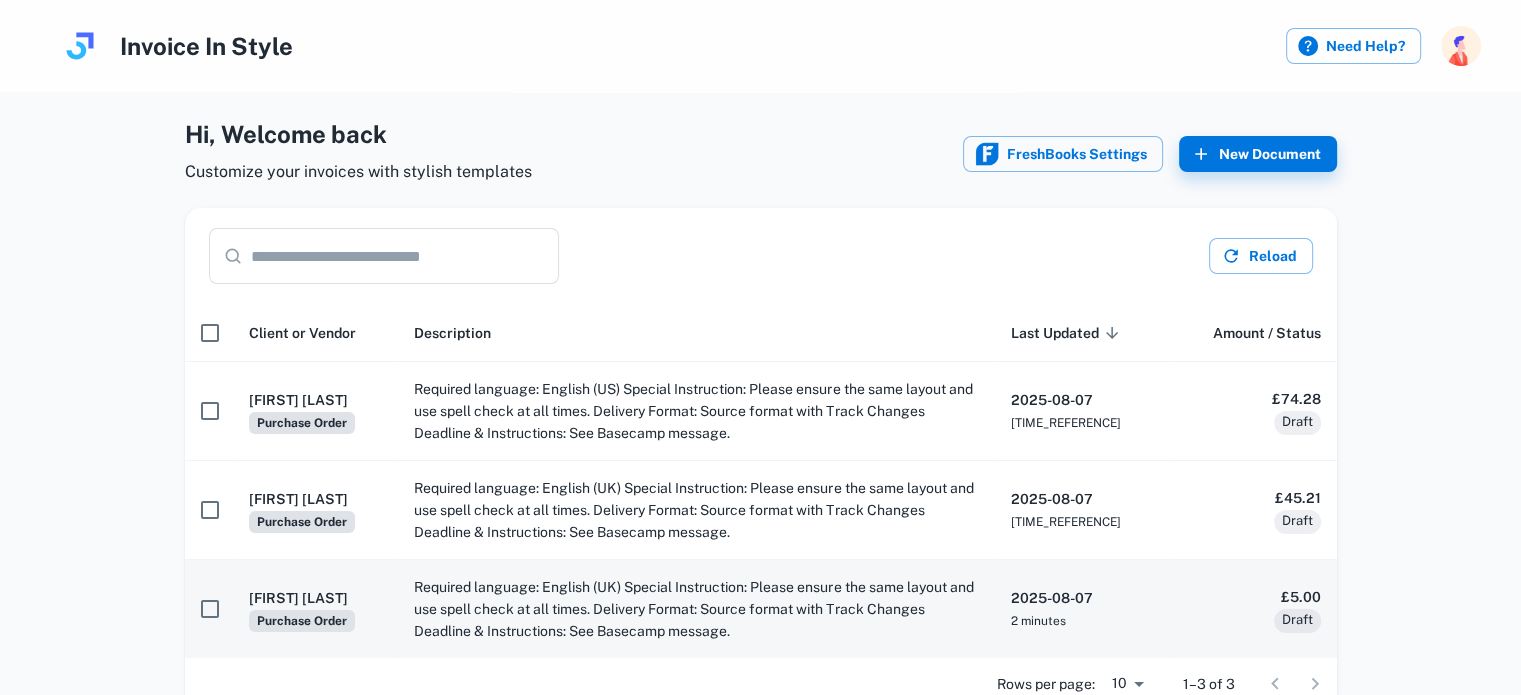 click on "Required language: English (UK)
Special Instruction: Please ensure the same layout and use spell check at all times.
Delivery Format: Source format with Track Changes
Deadline & Instructions: See Basecamp message." at bounding box center [696, 609] 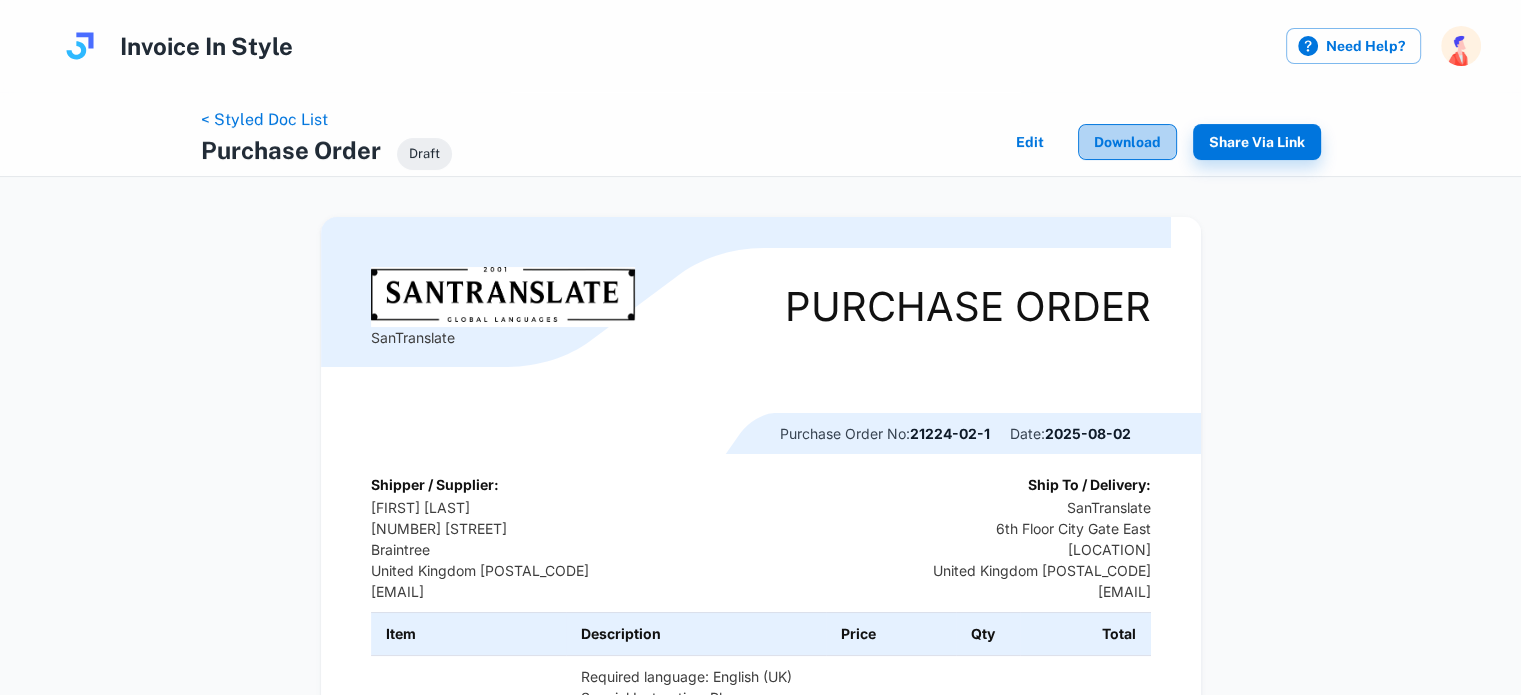 drag, startPoint x: 1102, startPoint y: 142, endPoint x: 1114, endPoint y: 159, distance: 20.808653 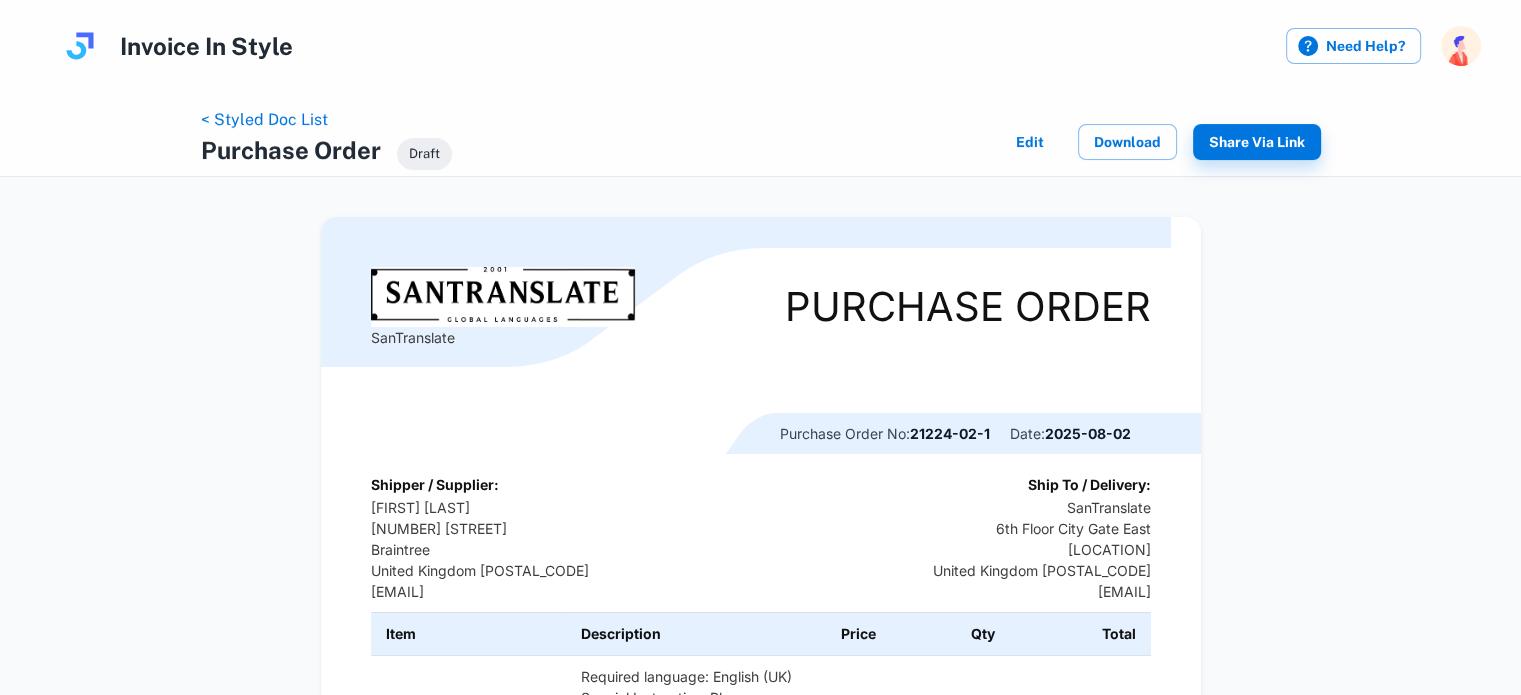scroll, scrollTop: 0, scrollLeft: 0, axis: both 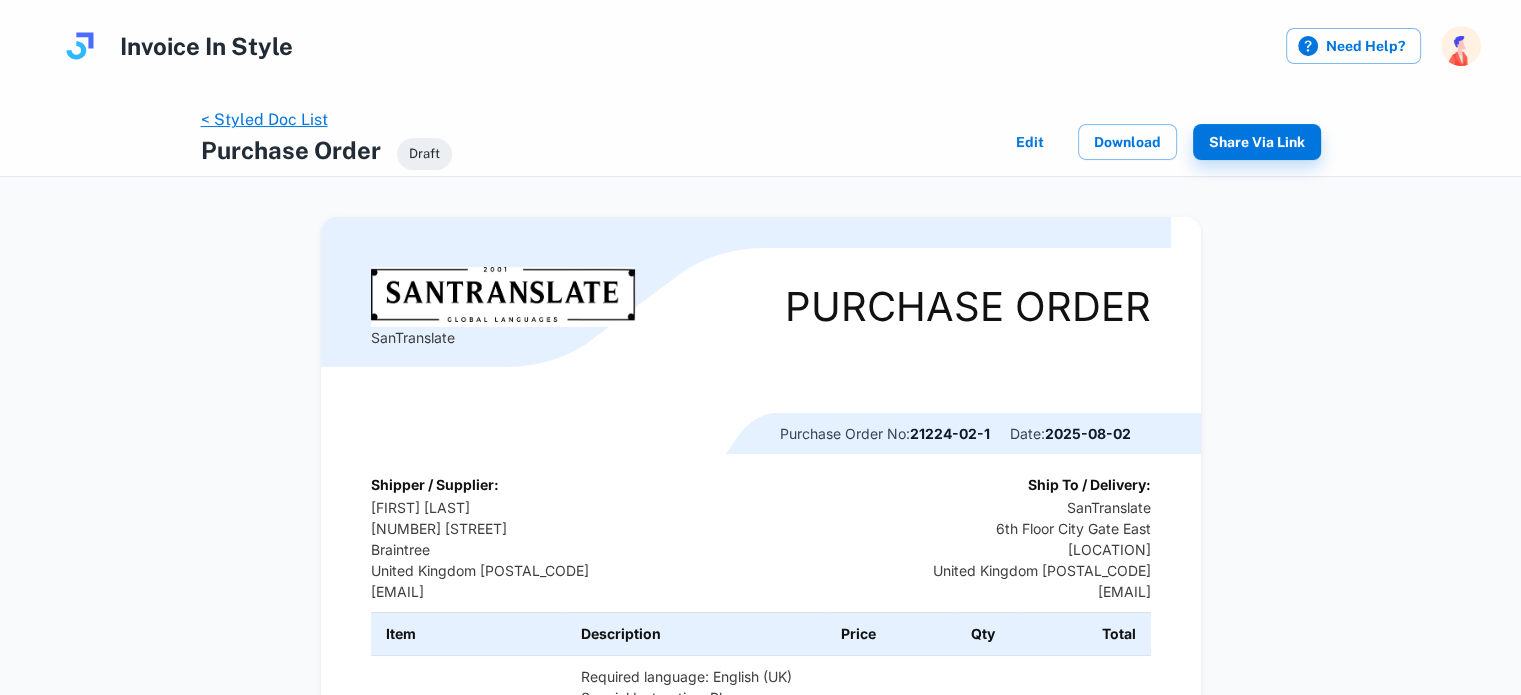 click on "< Styled Doc List" at bounding box center [264, 119] 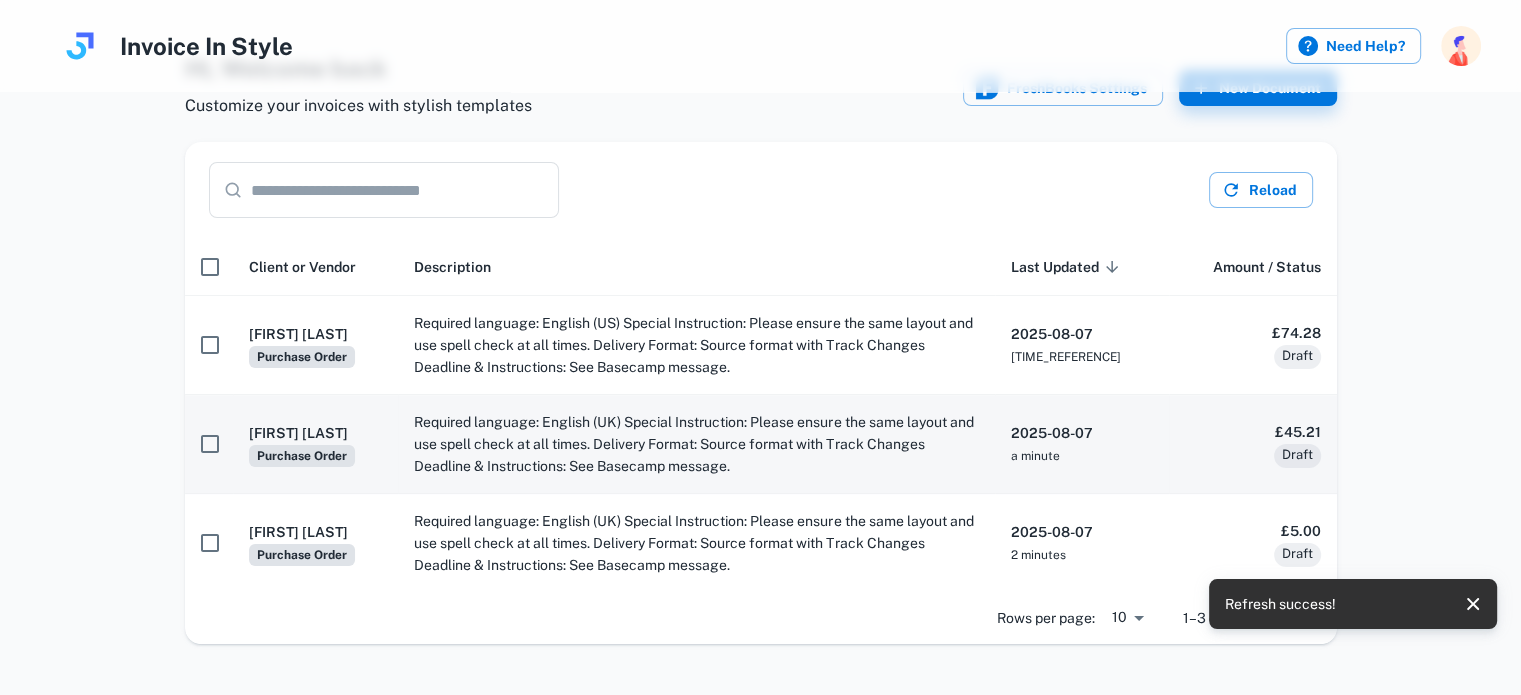 scroll, scrollTop: 95, scrollLeft: 0, axis: vertical 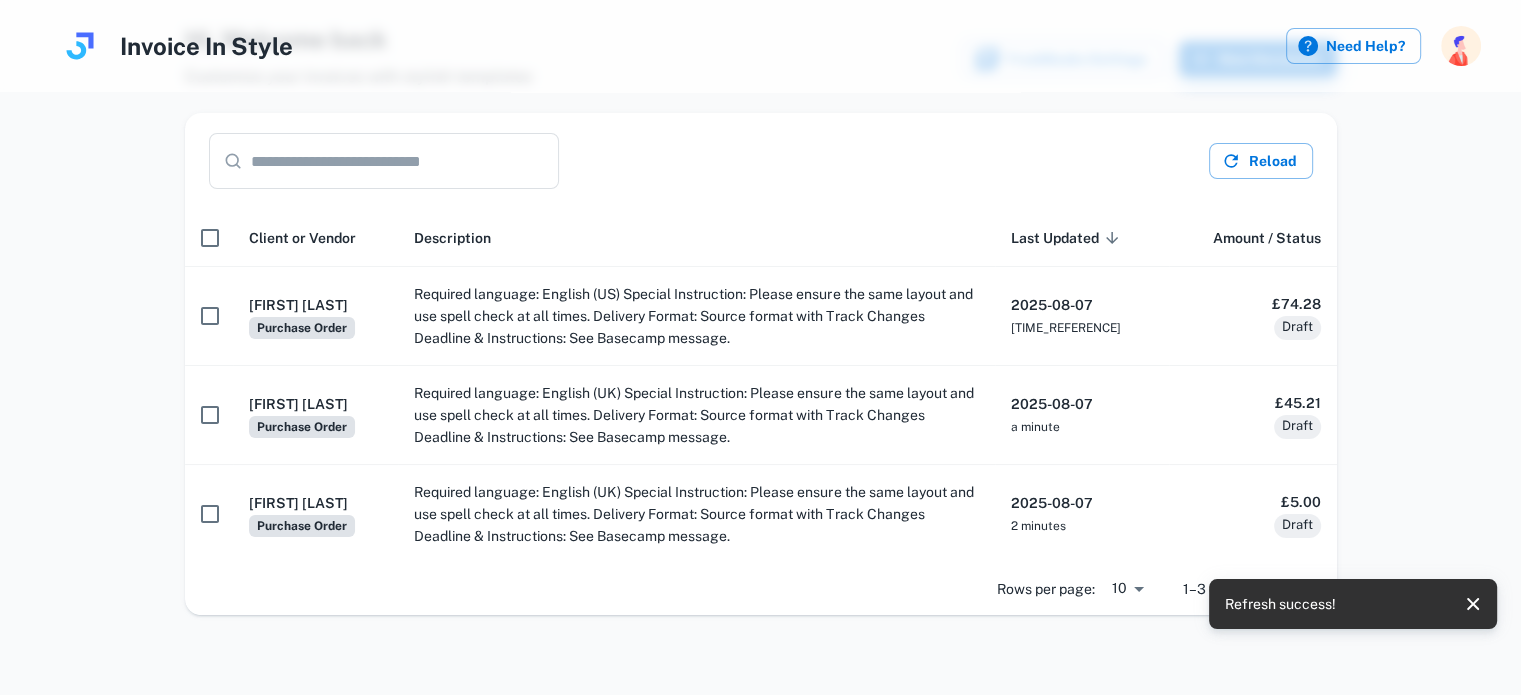 click on "Required language: English (UK)
Special Instruction: Please ensure the same layout and use spell check at all times.
Delivery Format: Source format with Track Changes
Deadline & Instructions: See Basecamp message." at bounding box center (696, 415) 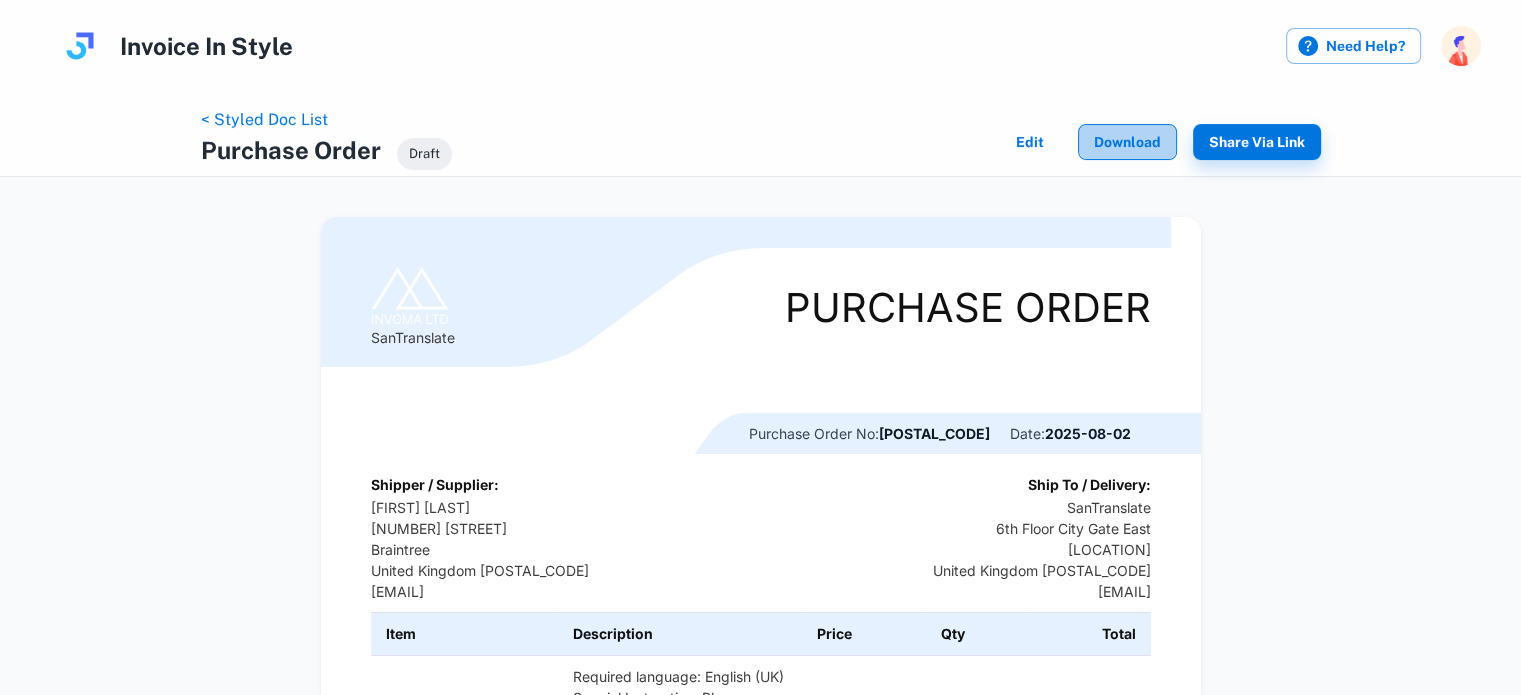 click on "Download" at bounding box center [1127, 142] 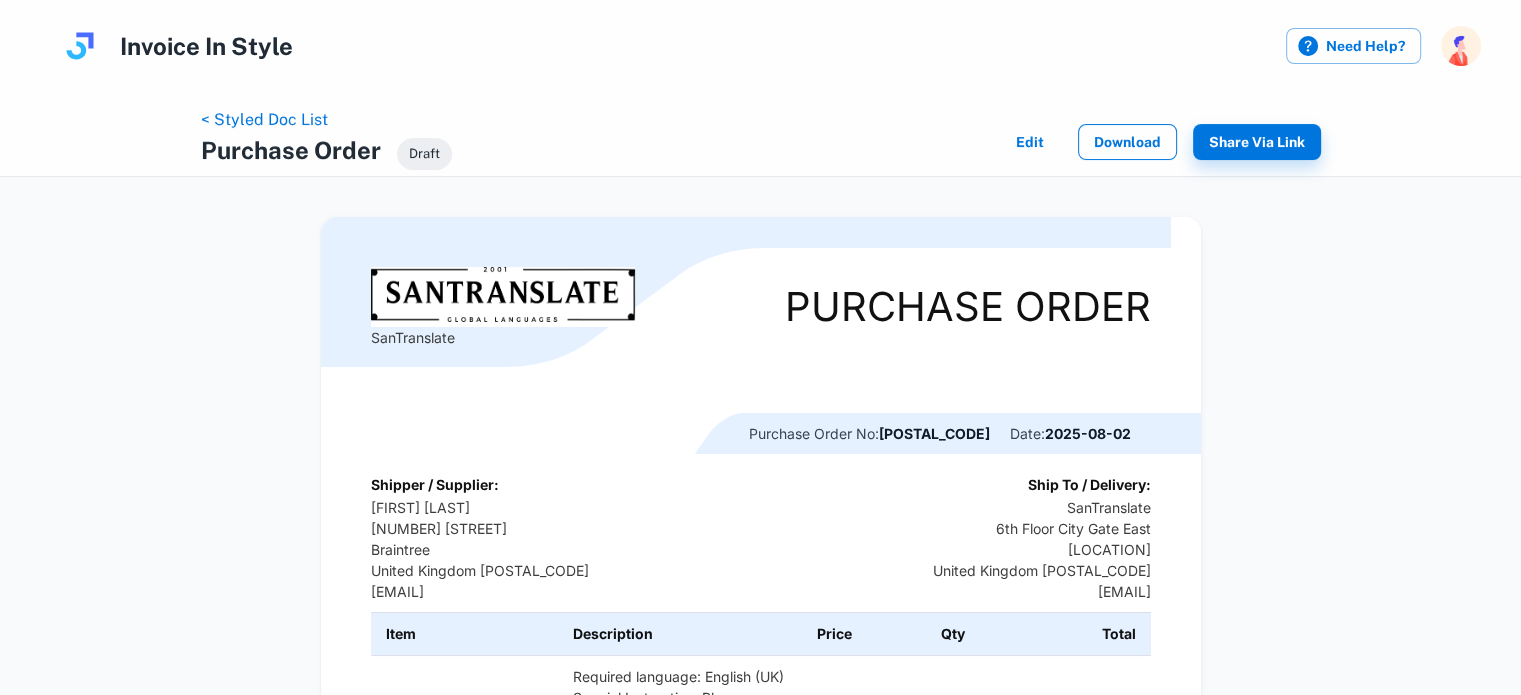 scroll, scrollTop: 0, scrollLeft: 0, axis: both 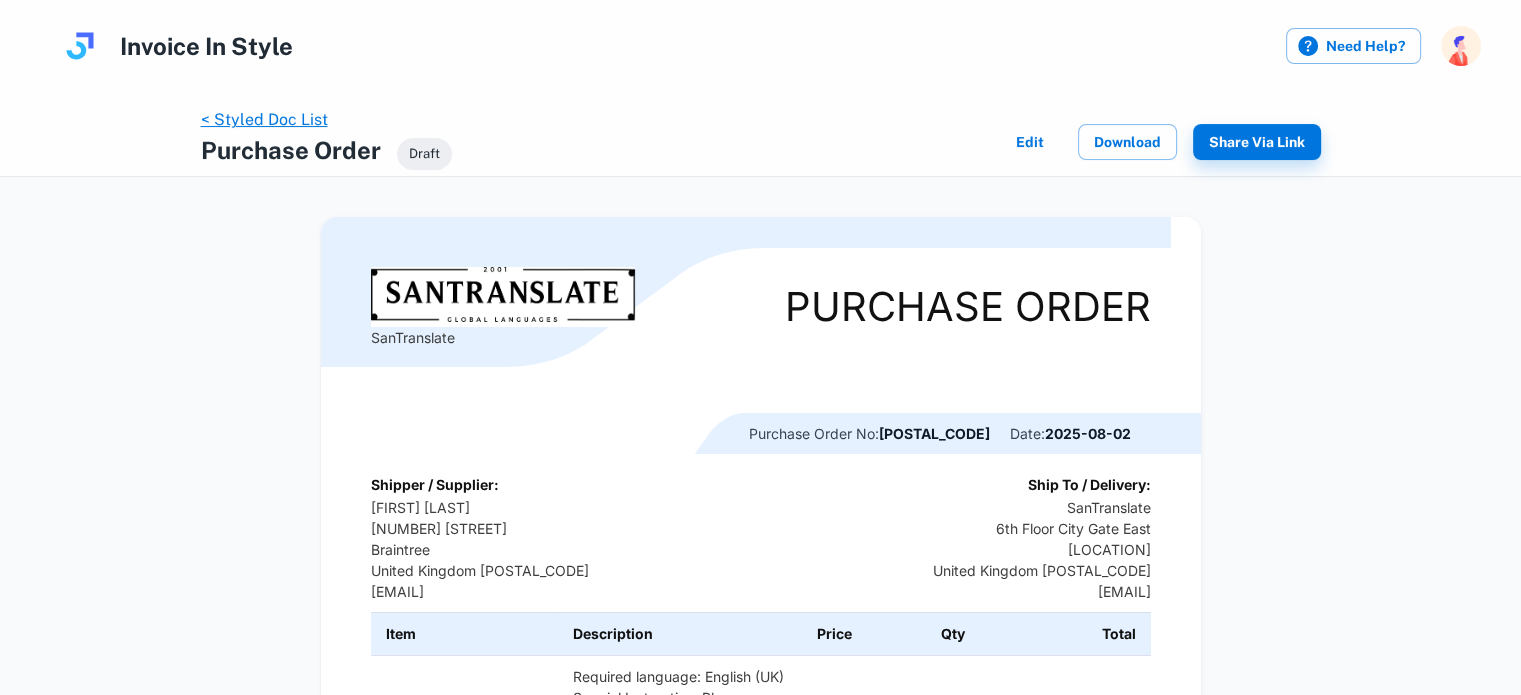 click on "< Styled Doc List" at bounding box center (264, 119) 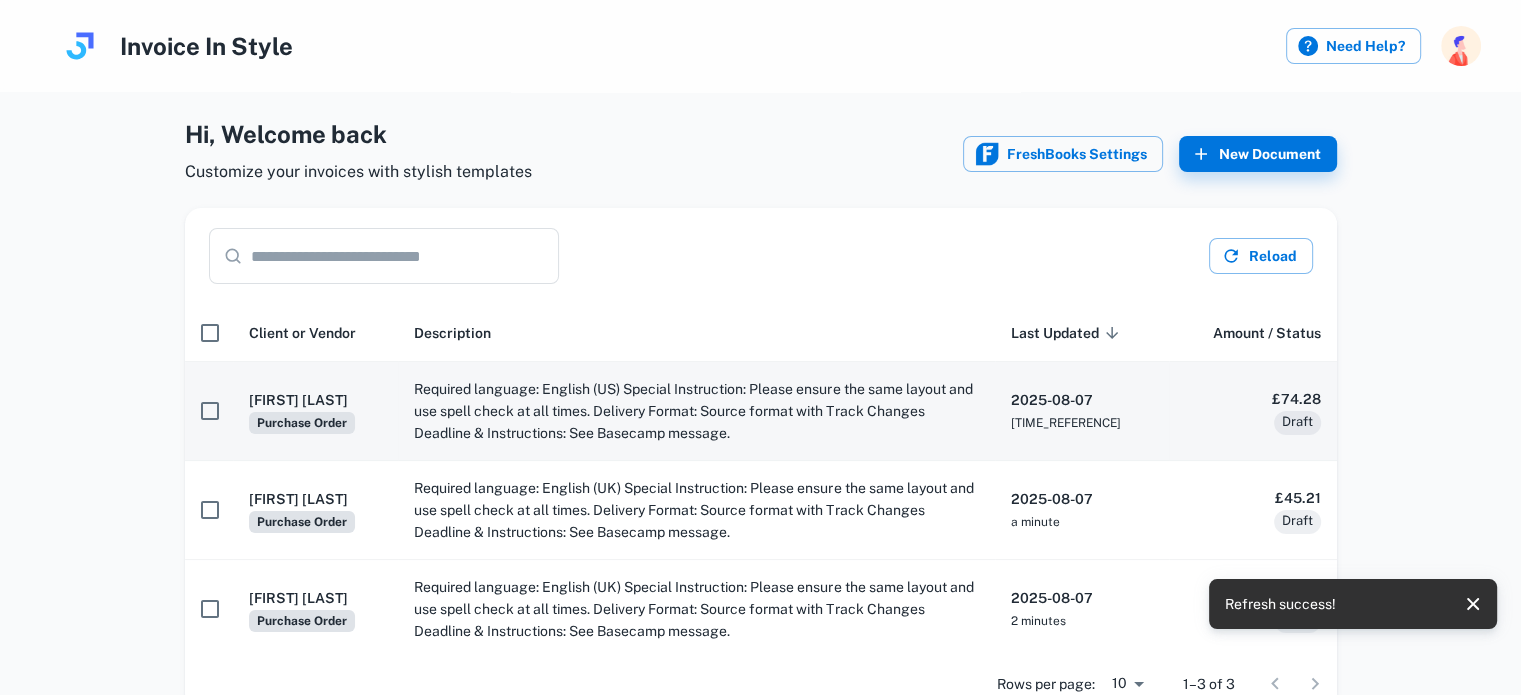 click on "[FIRST] [LAST]" at bounding box center [316, 400] 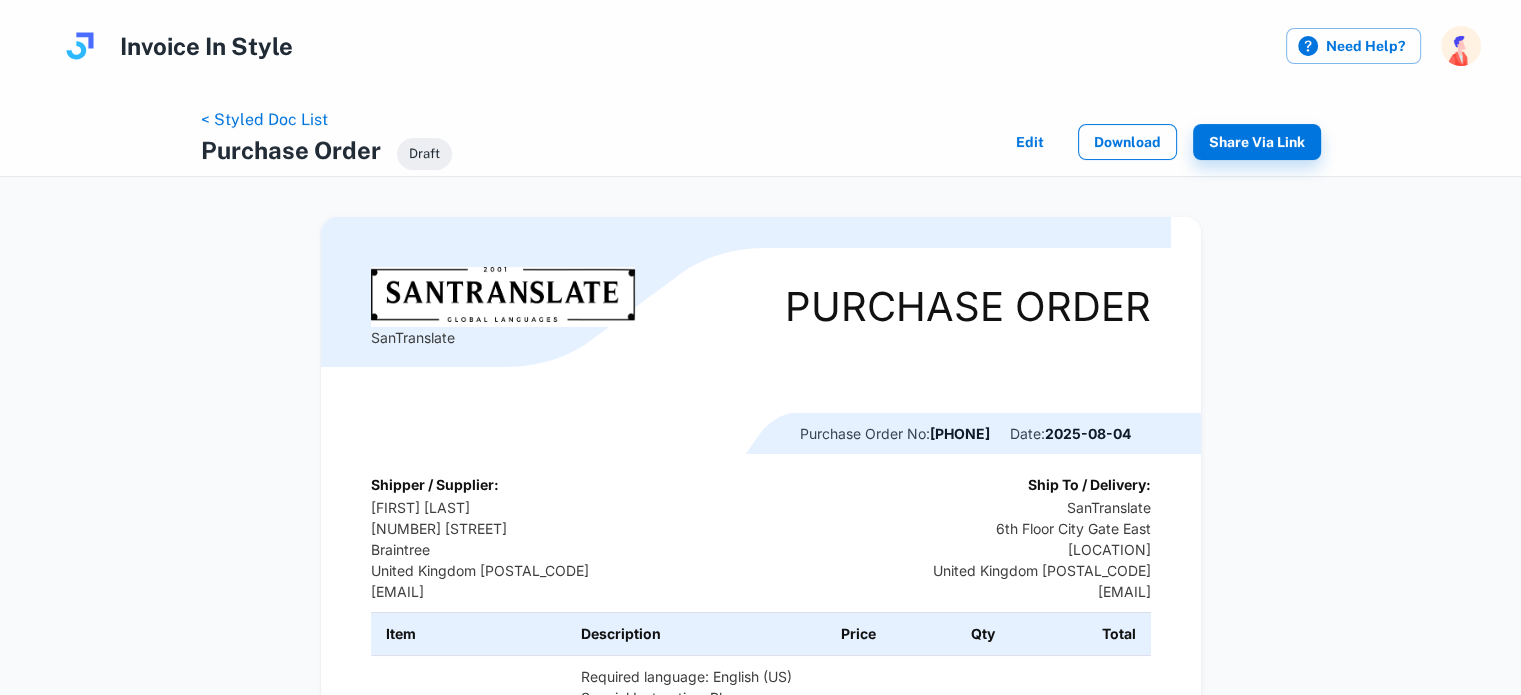 click on "Download" at bounding box center (1127, 142) 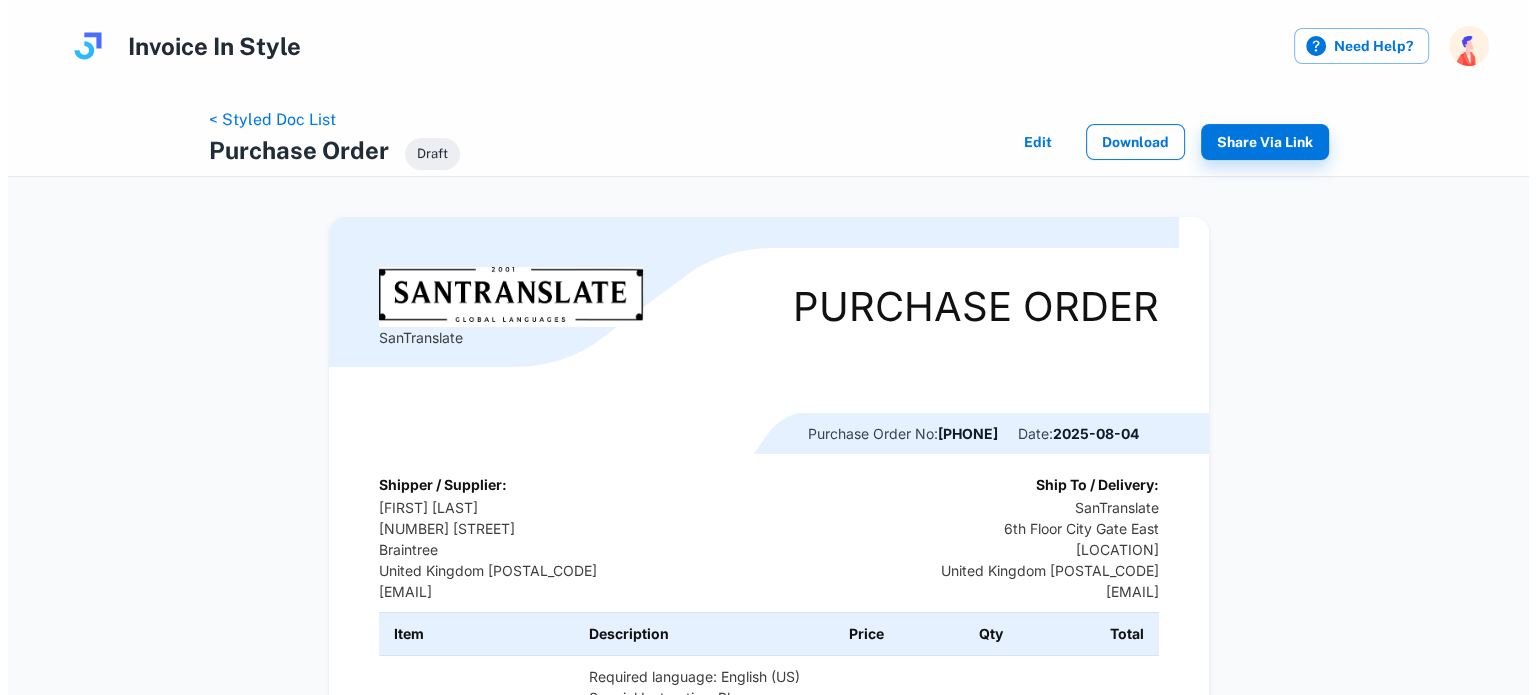scroll, scrollTop: 0, scrollLeft: 0, axis: both 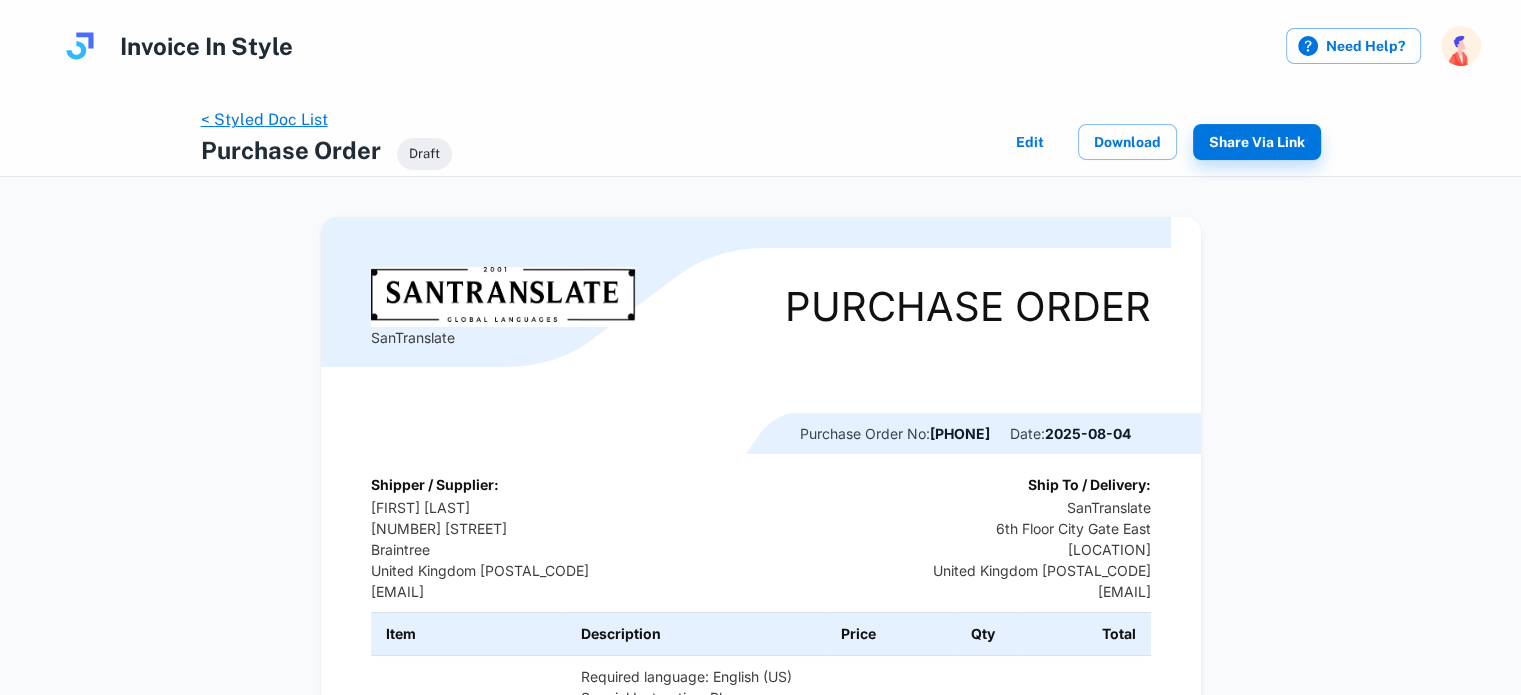click on "< Styled Doc List" at bounding box center (264, 119) 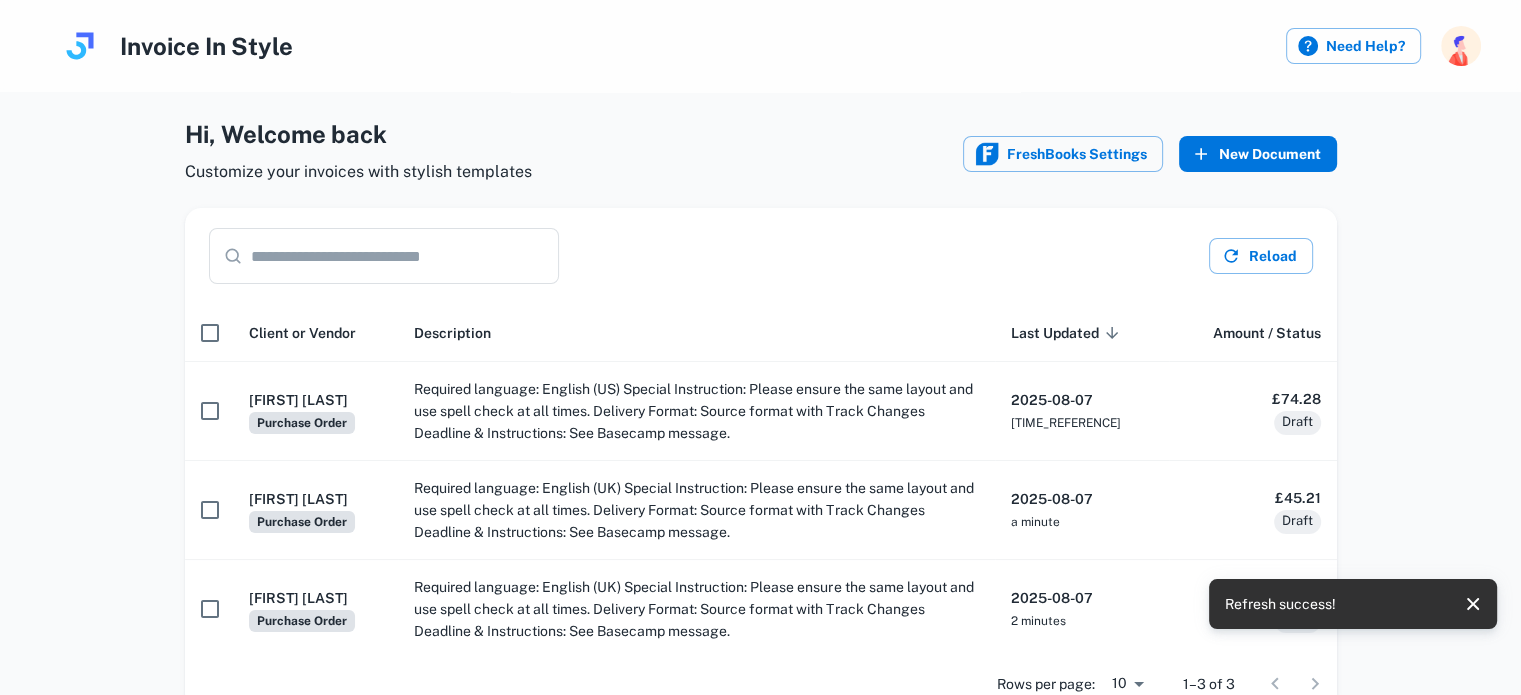click on "New Document" at bounding box center [1258, 154] 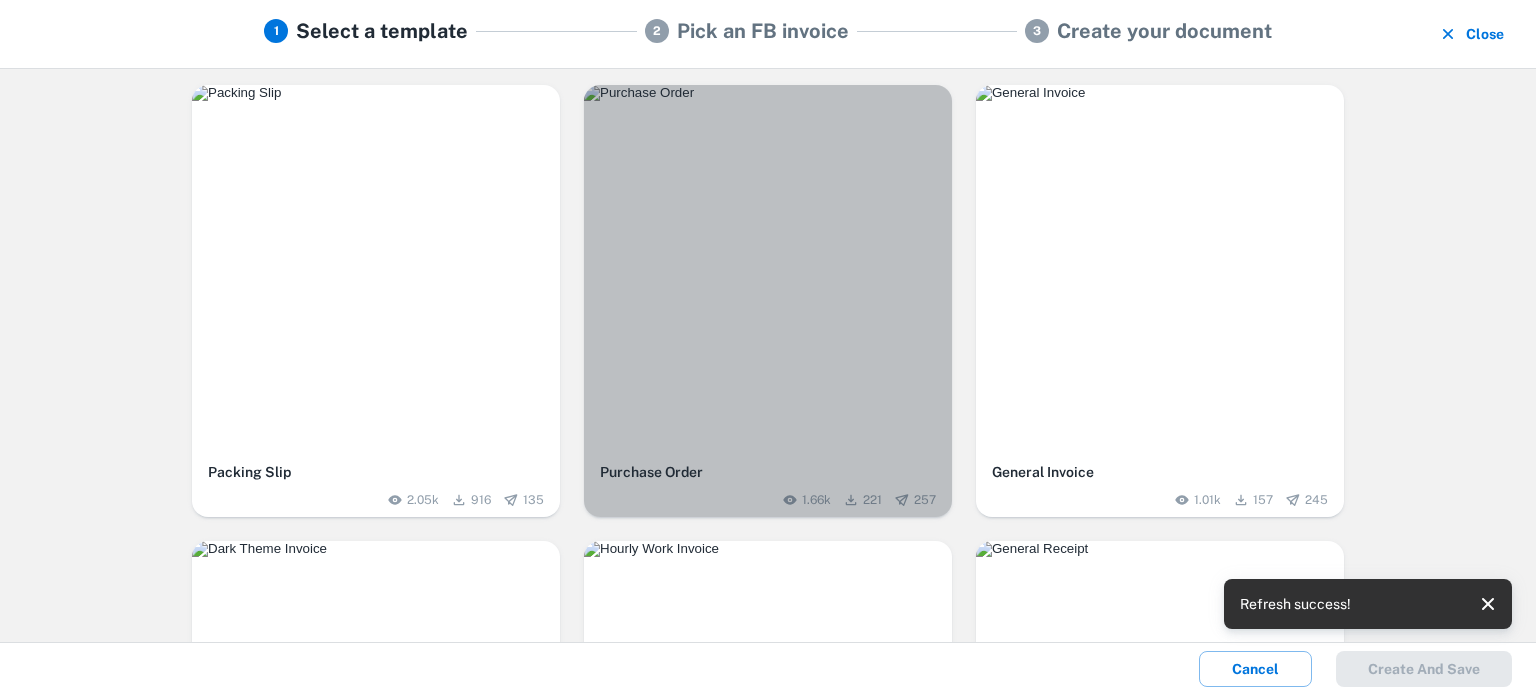 click at bounding box center [768, 93] 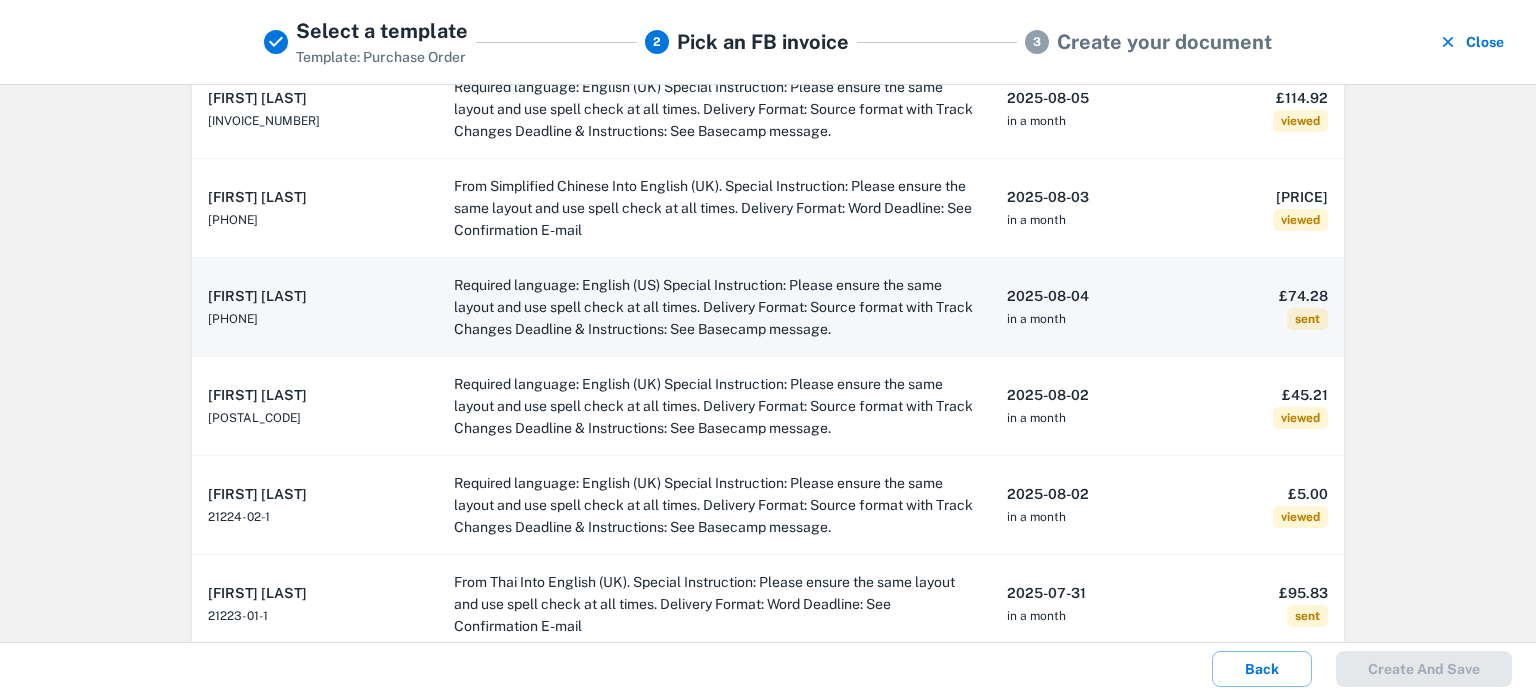 scroll, scrollTop: 426, scrollLeft: 0, axis: vertical 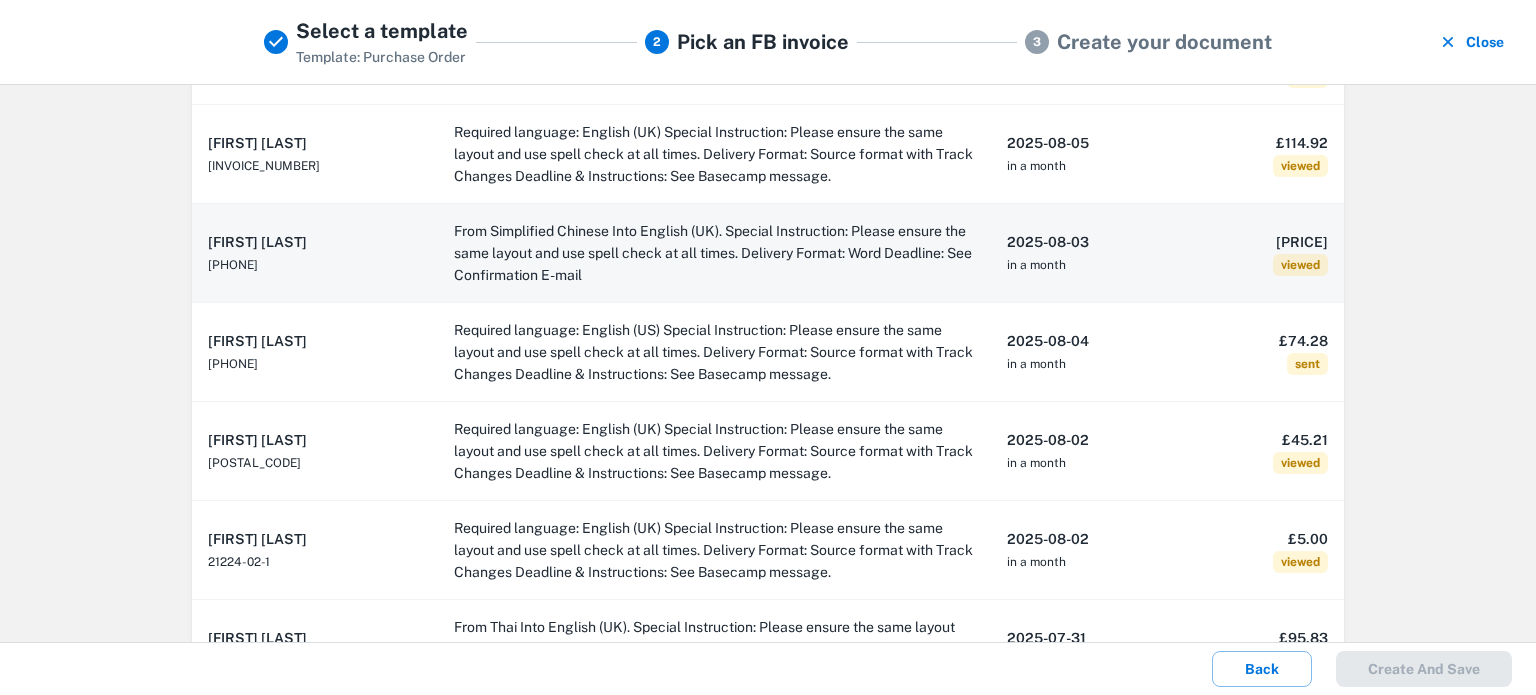 click on "[FIRST] [LAST]" at bounding box center (315, 253) 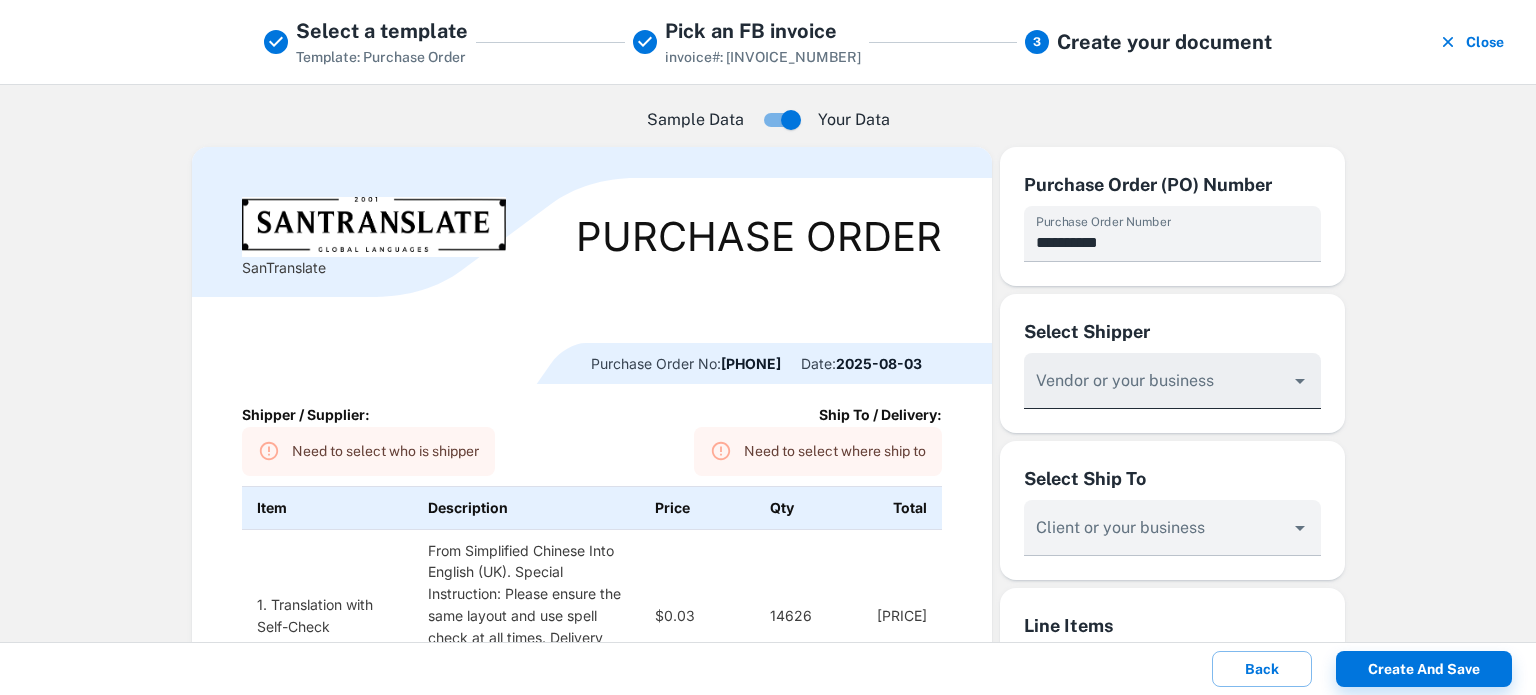 click at bounding box center [1172, 381] 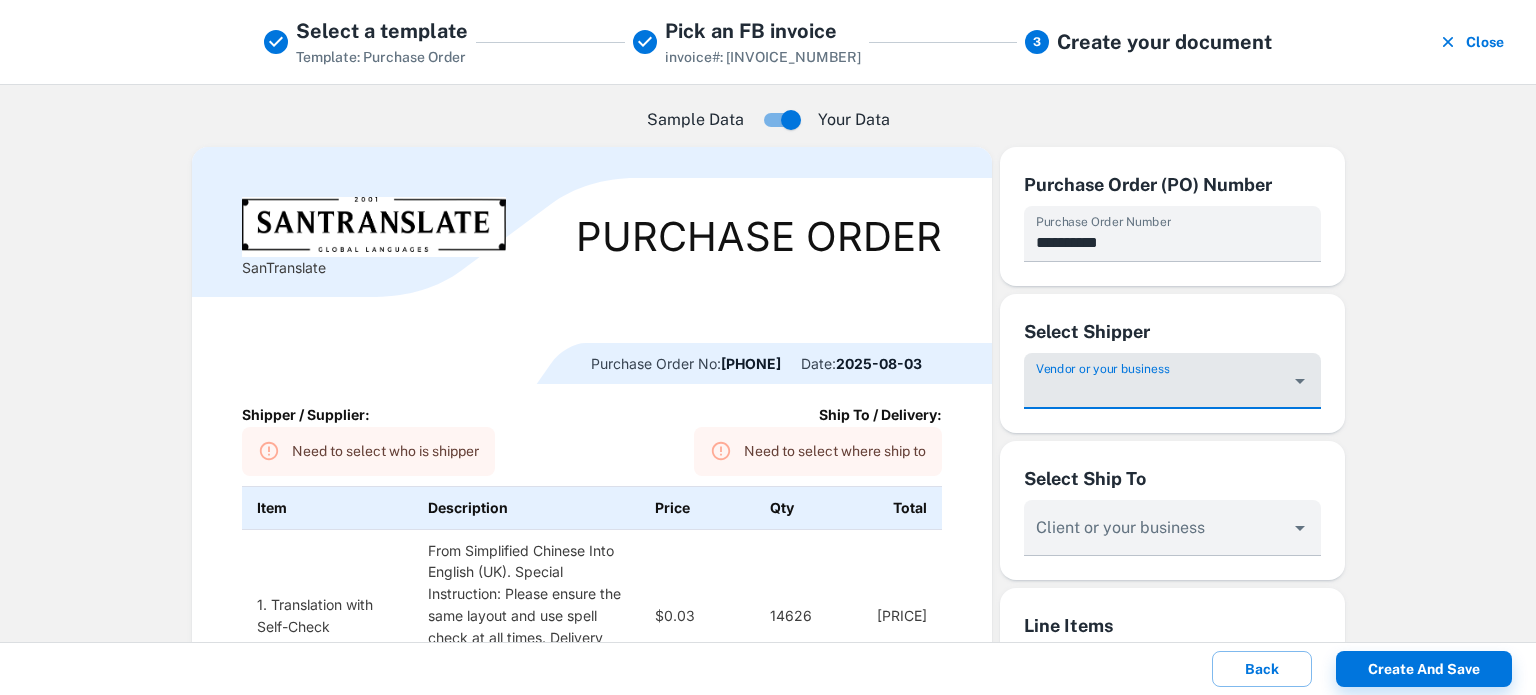 type on "**********" 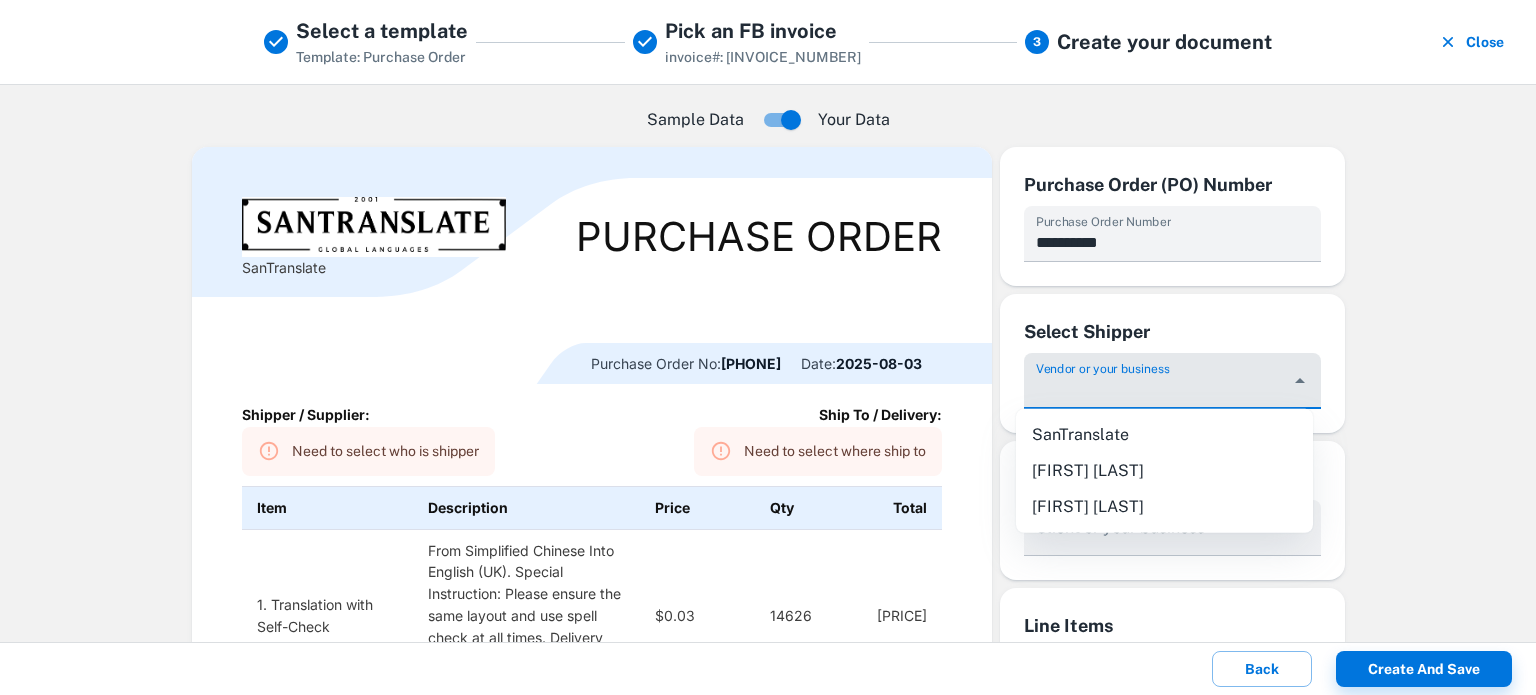 click on "[FIRST] [LAST]" at bounding box center (1164, 471) 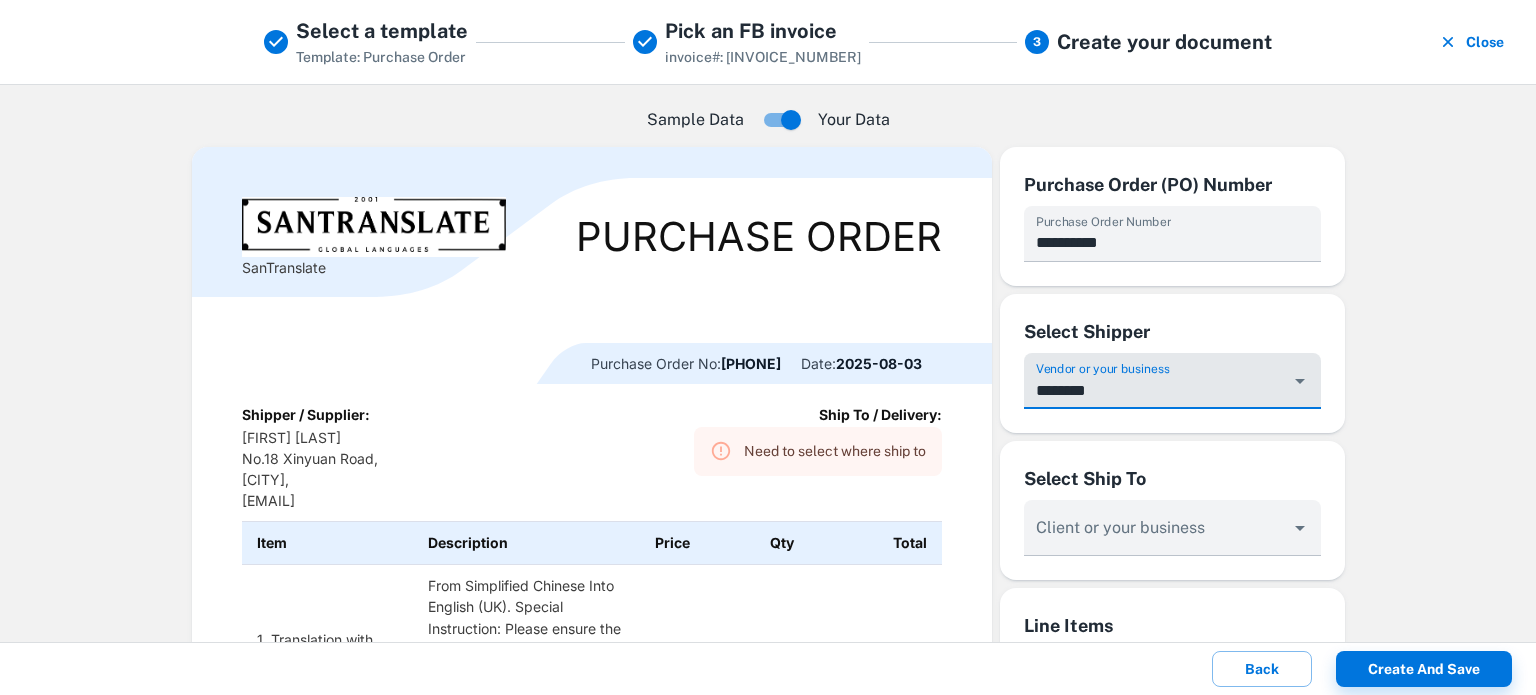 type on "**********" 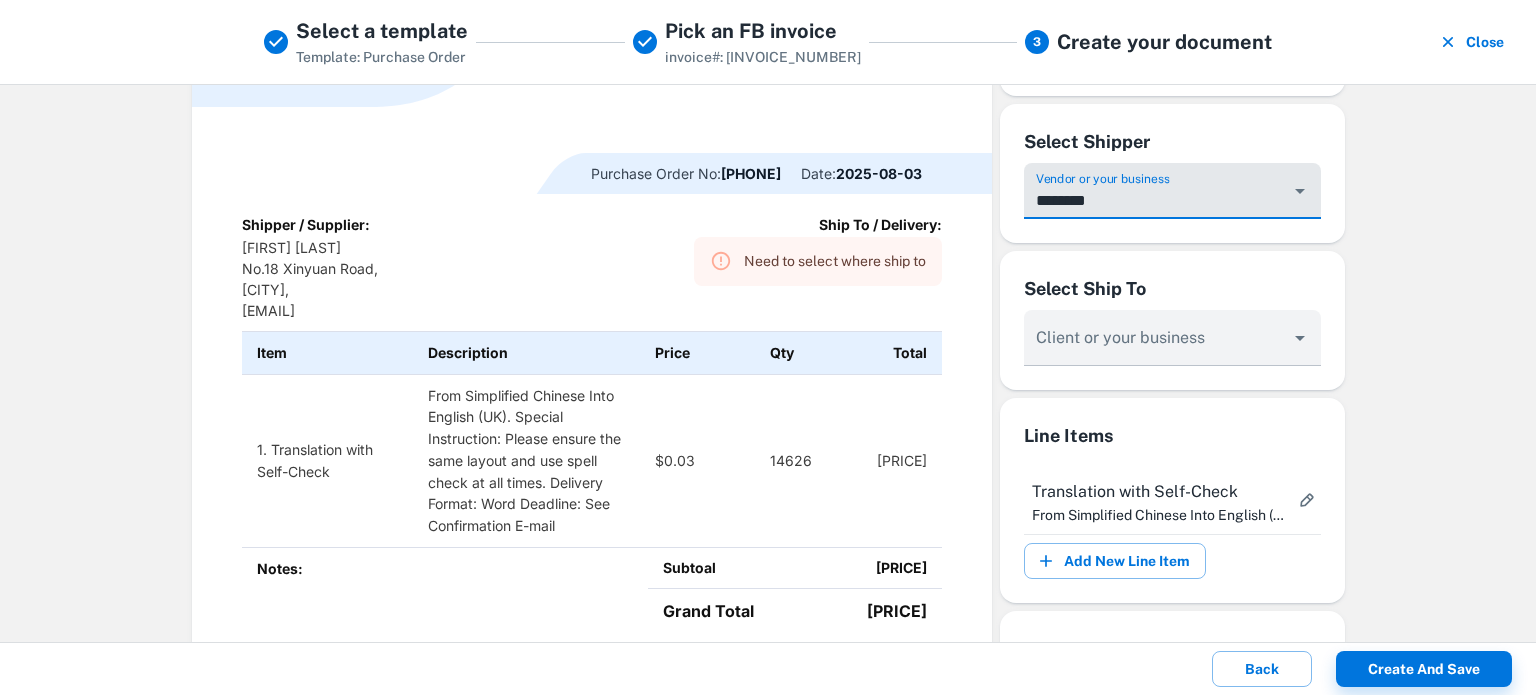 scroll, scrollTop: 200, scrollLeft: 0, axis: vertical 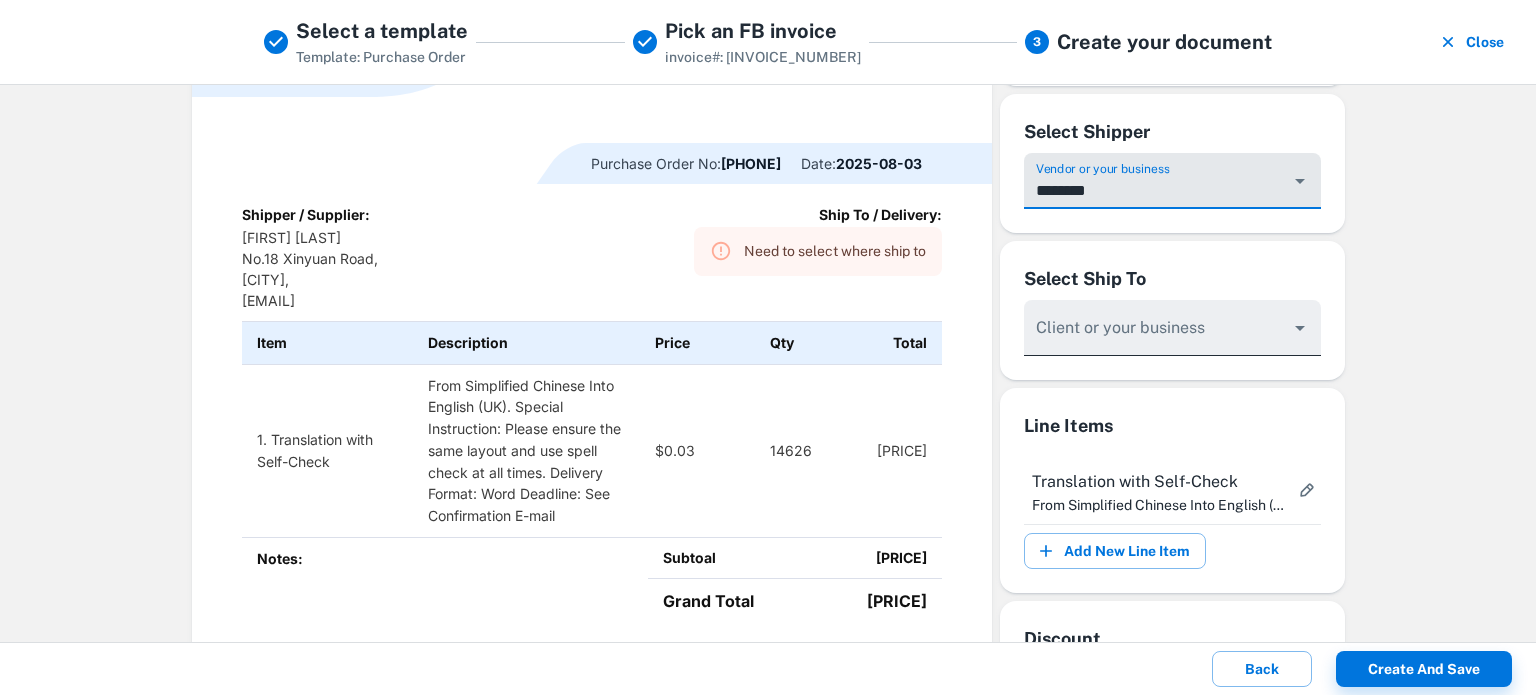 click on "Vendor or your business" at bounding box center [1157, 190] 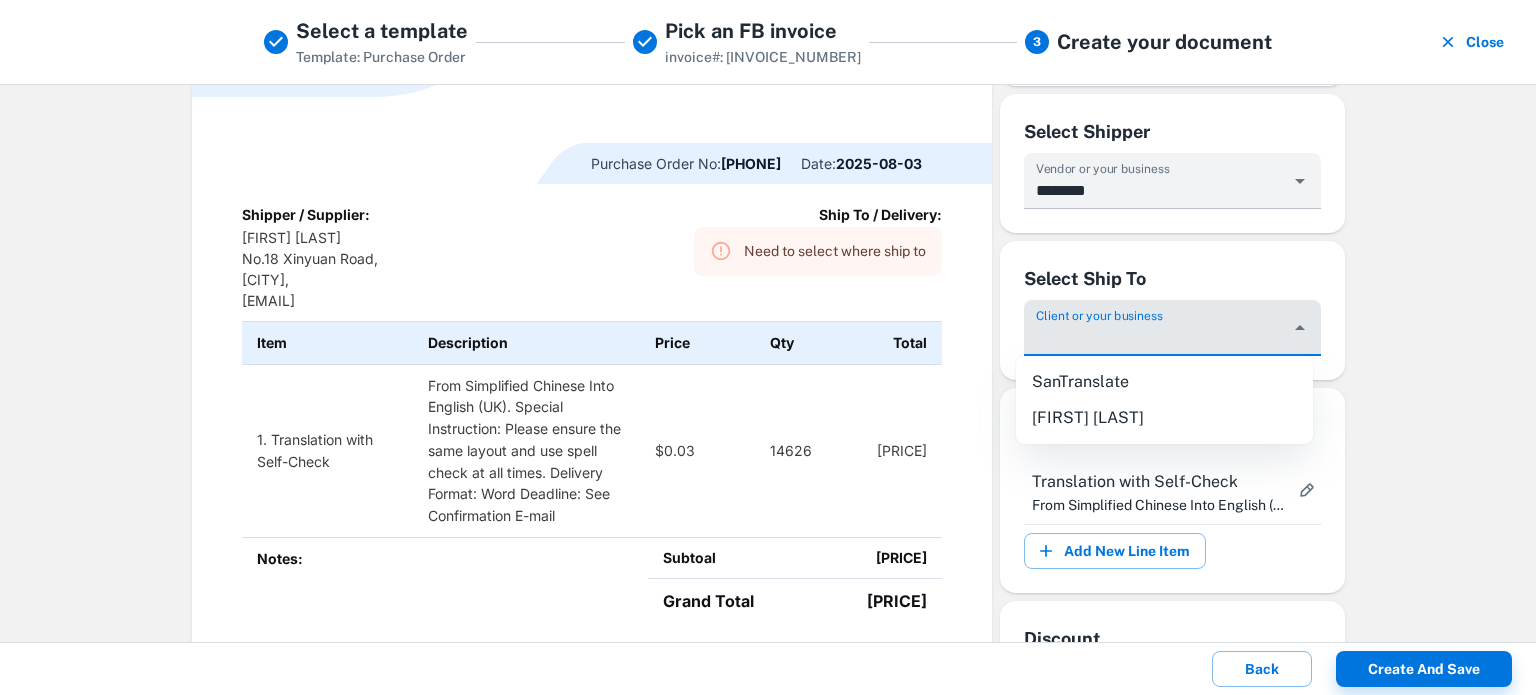 click on "SanTranslate" at bounding box center [1164, 382] 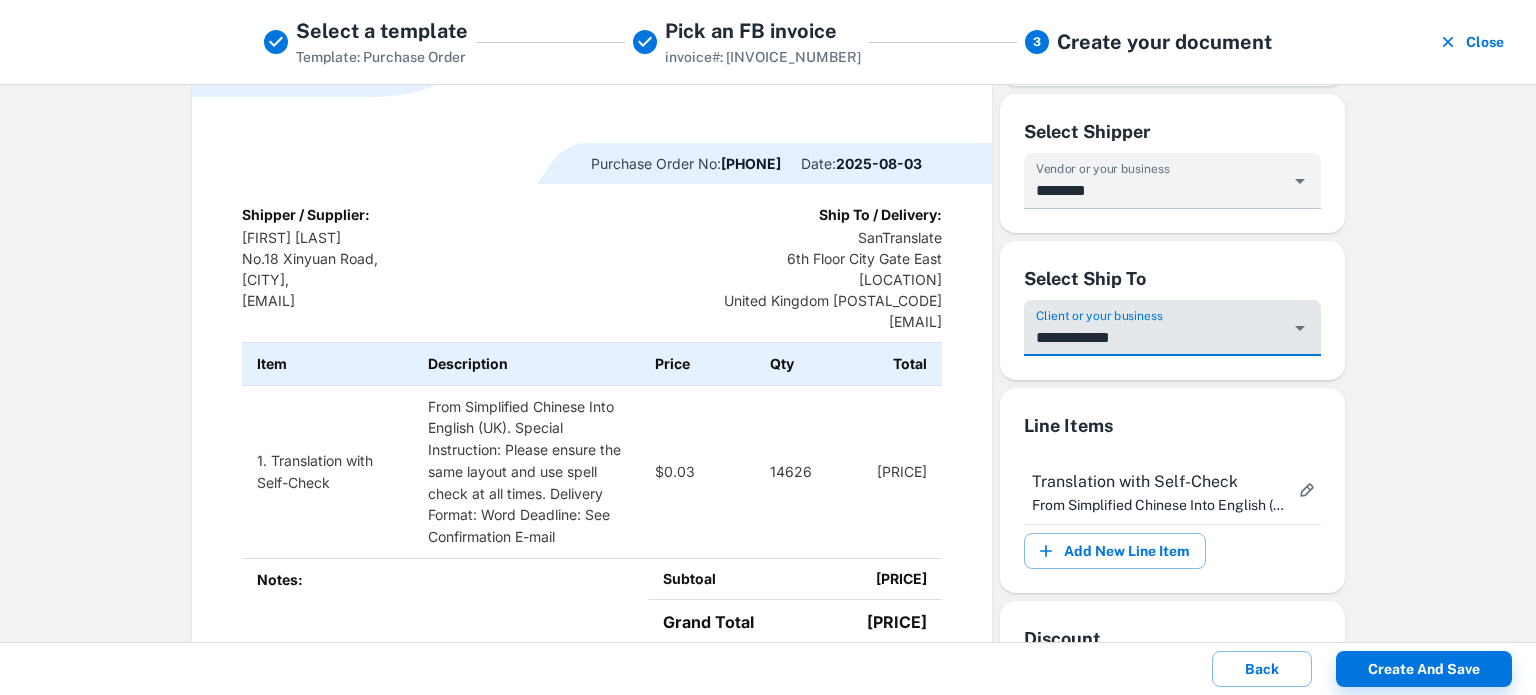 type on "**********" 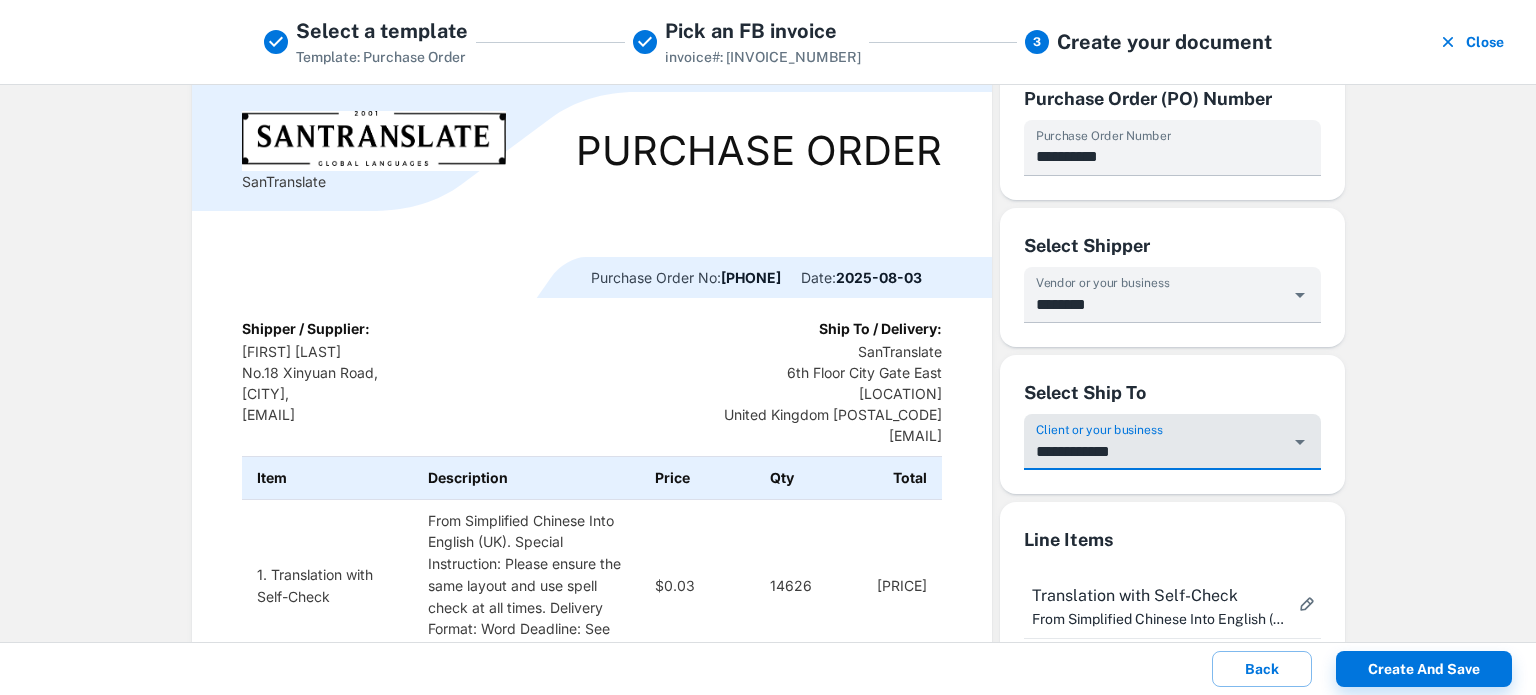 scroll, scrollTop: 0, scrollLeft: 0, axis: both 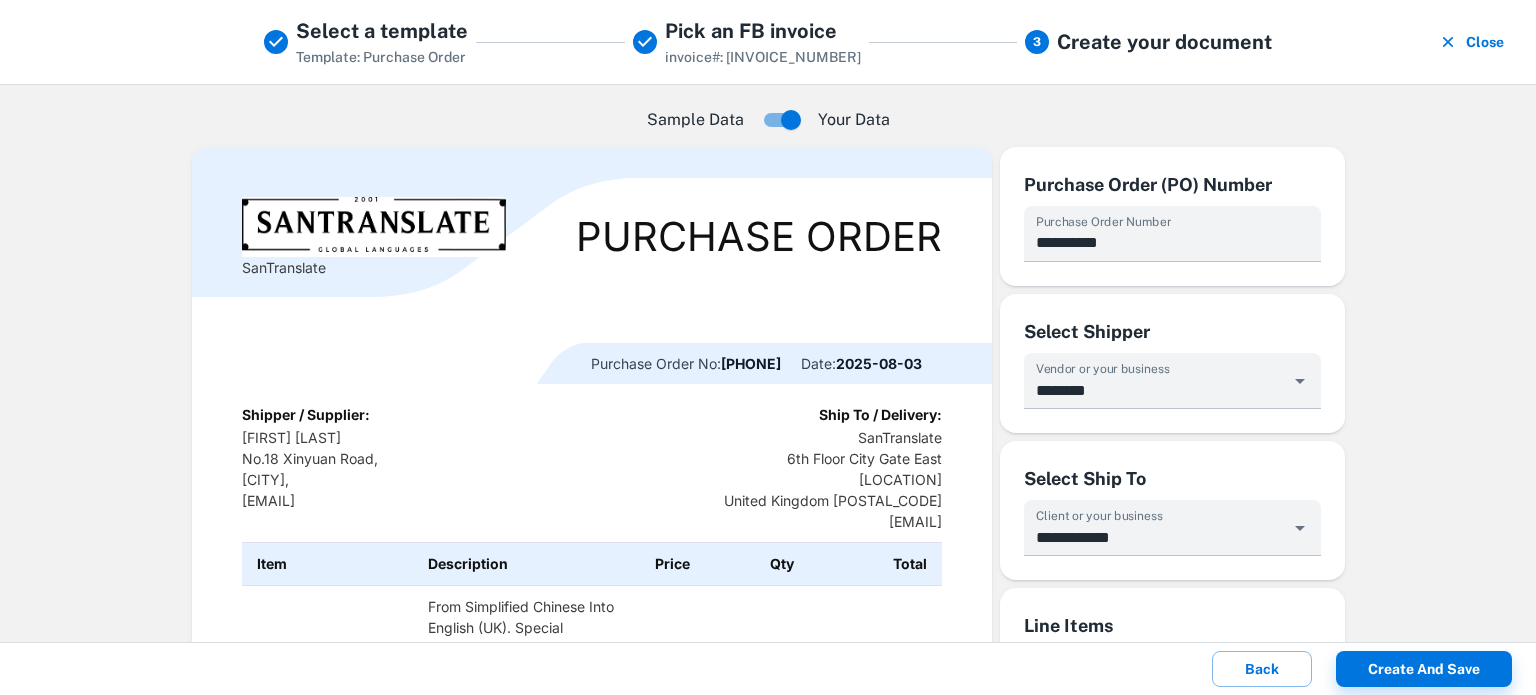 drag, startPoint x: 1368, startPoint y: 664, endPoint x: 1478, endPoint y: 443, distance: 246.8623 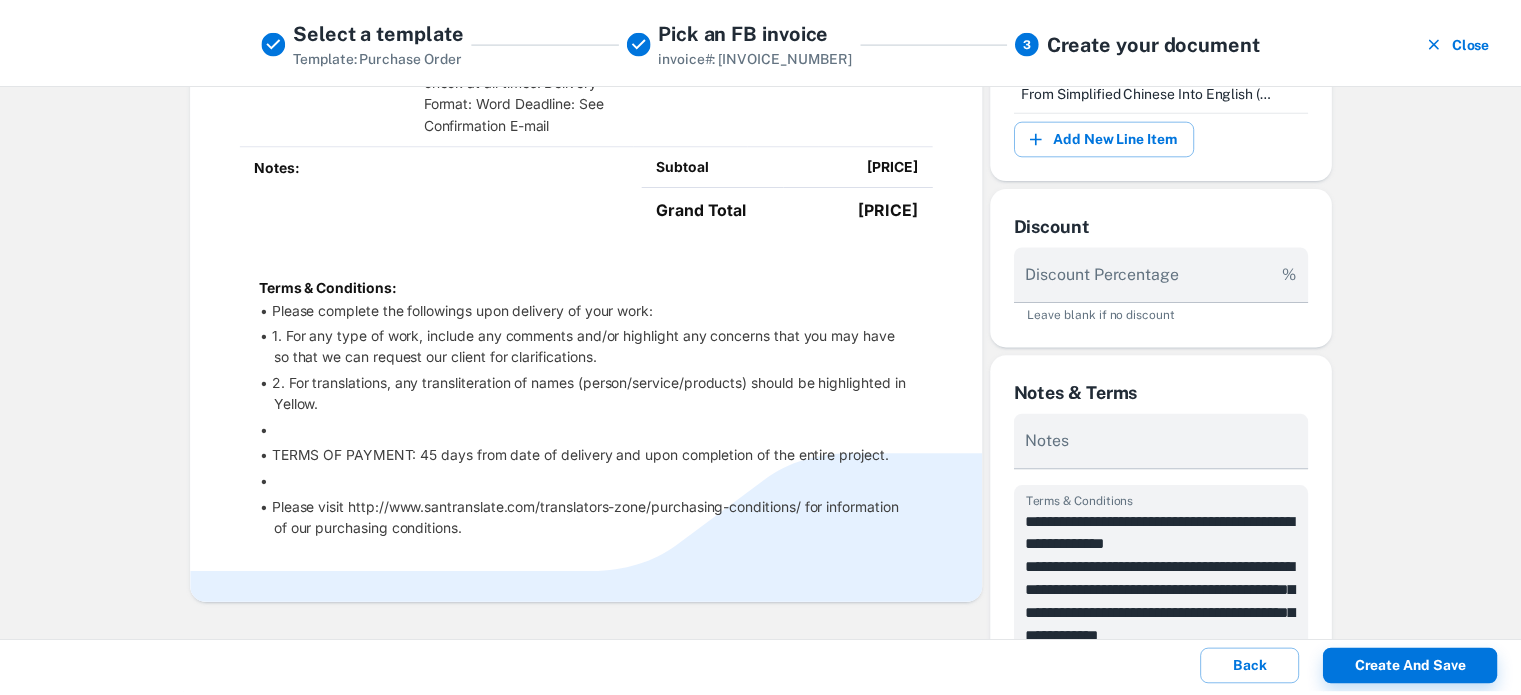 scroll, scrollTop: 1000, scrollLeft: 0, axis: vertical 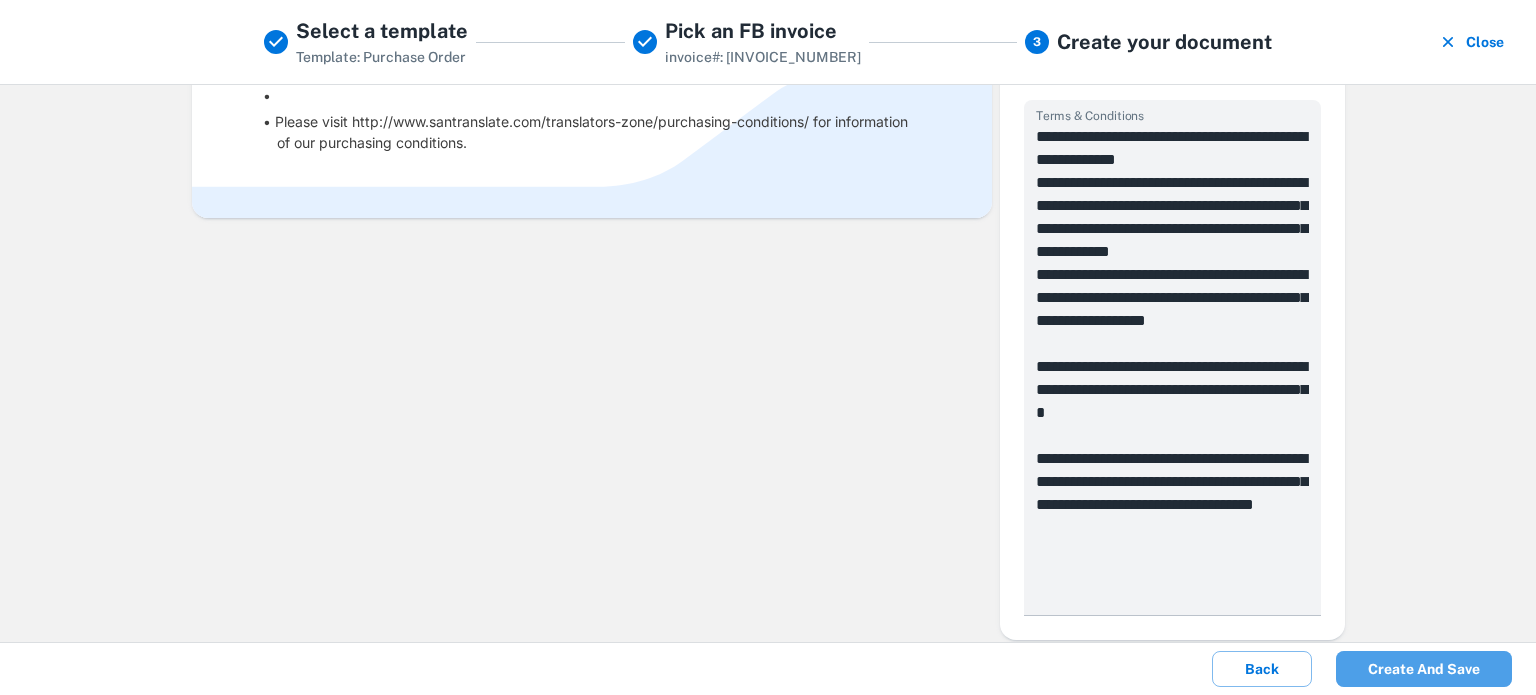 click on "Create and save" at bounding box center (1424, 669) 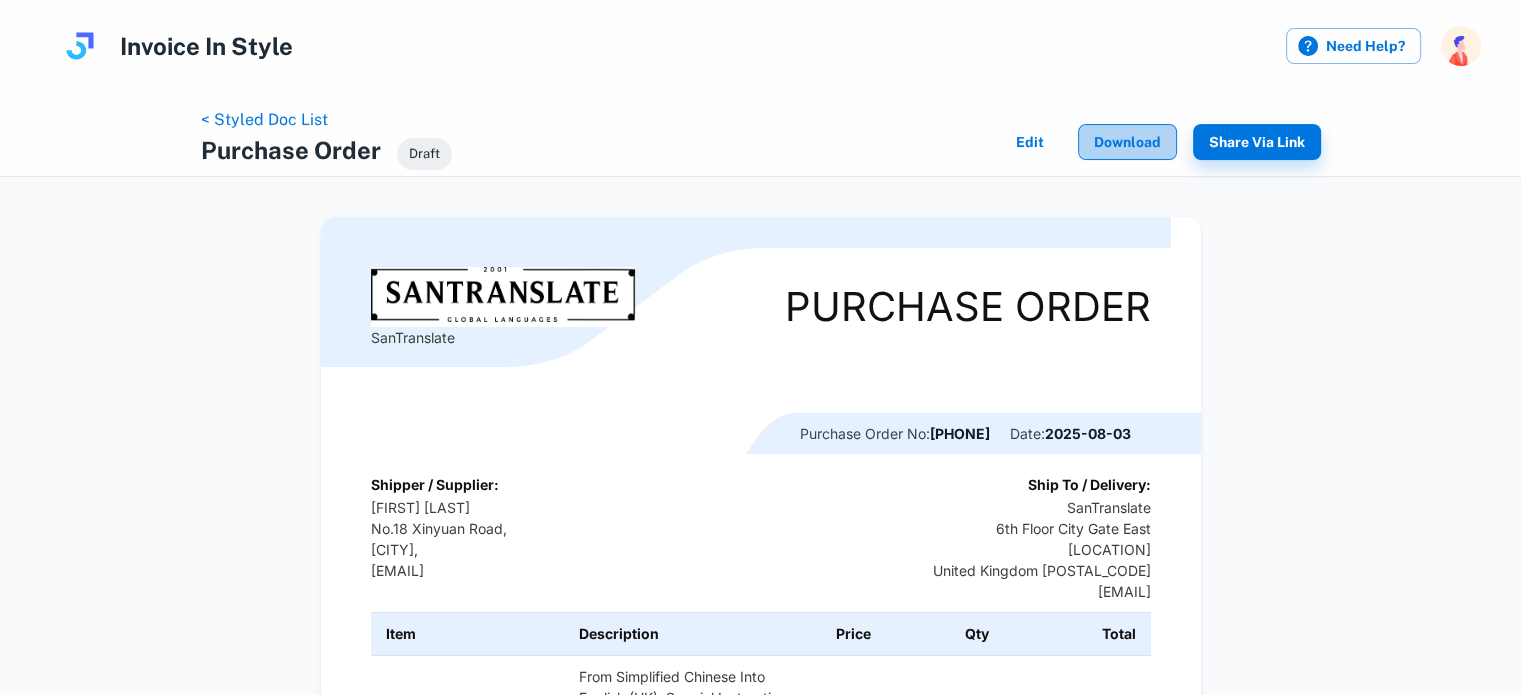 click on "Download" at bounding box center [1127, 142] 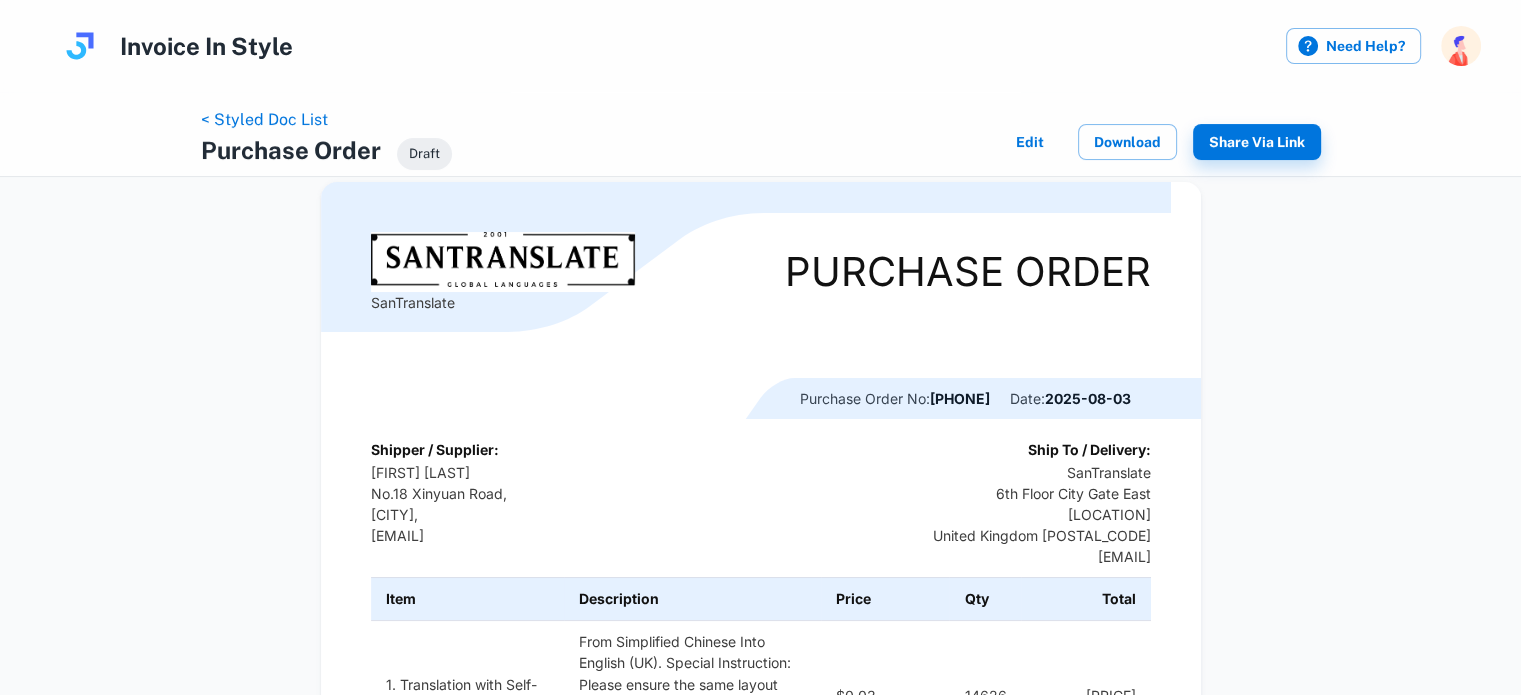 scroll, scrollTop: 0, scrollLeft: 0, axis: both 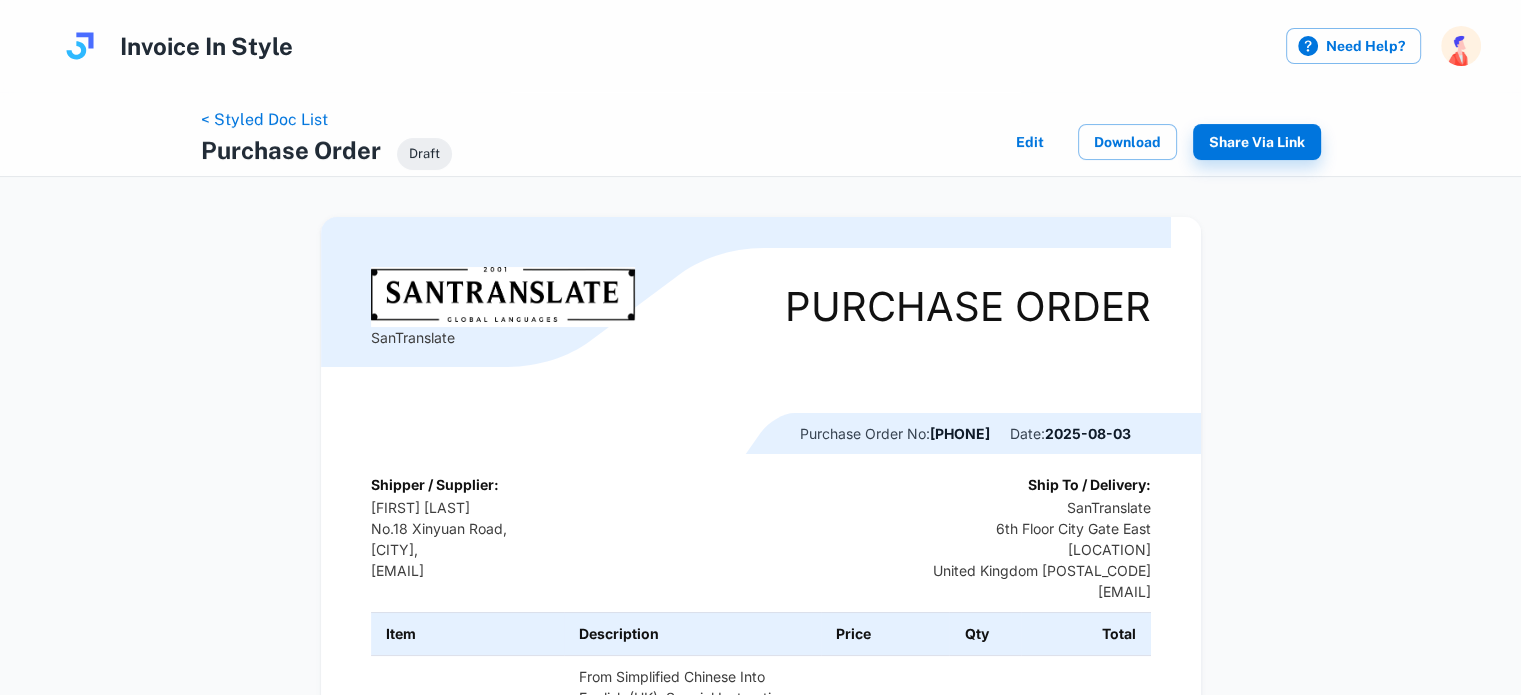 click on "< Styled Doc List Purchase Order Draft Edit Download Share via Link" at bounding box center [761, 142] 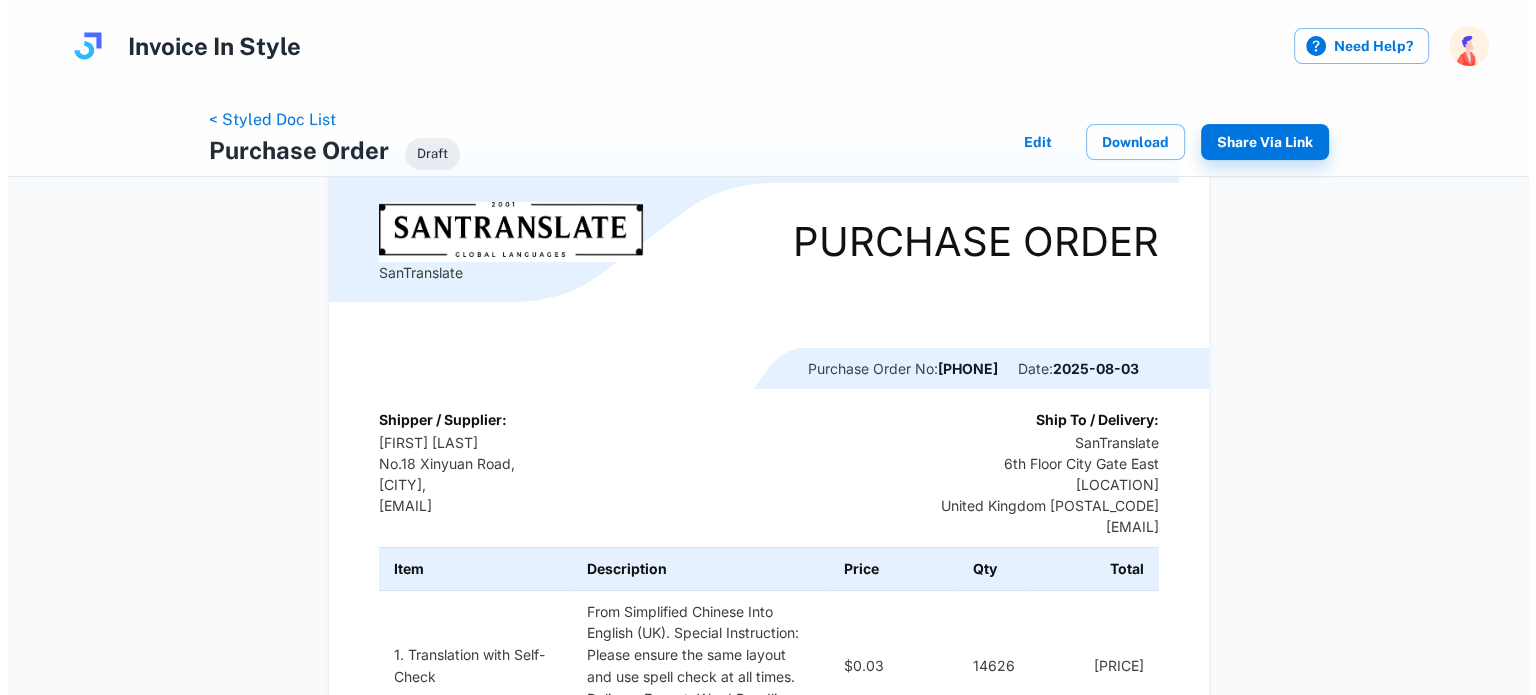 scroll, scrollTop: 0, scrollLeft: 0, axis: both 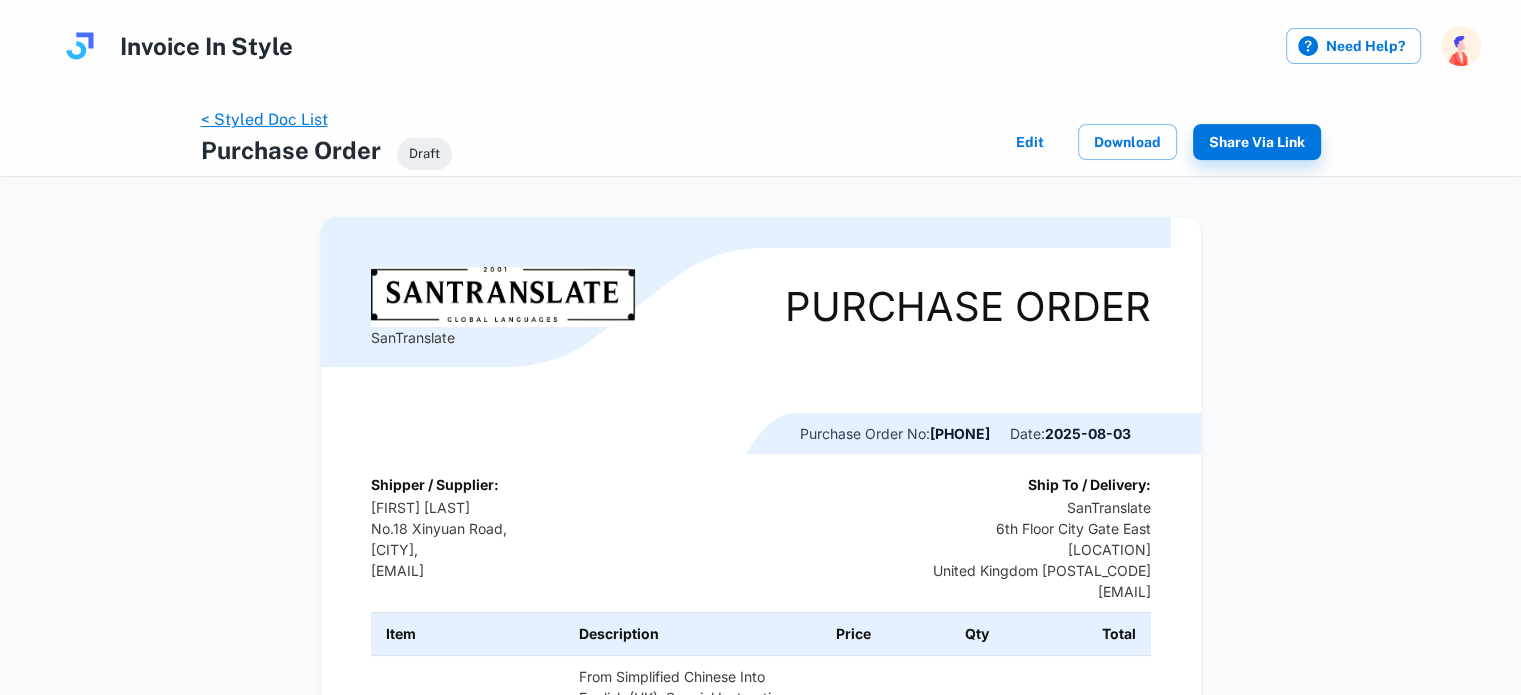 click on "< Styled Doc List" at bounding box center (264, 119) 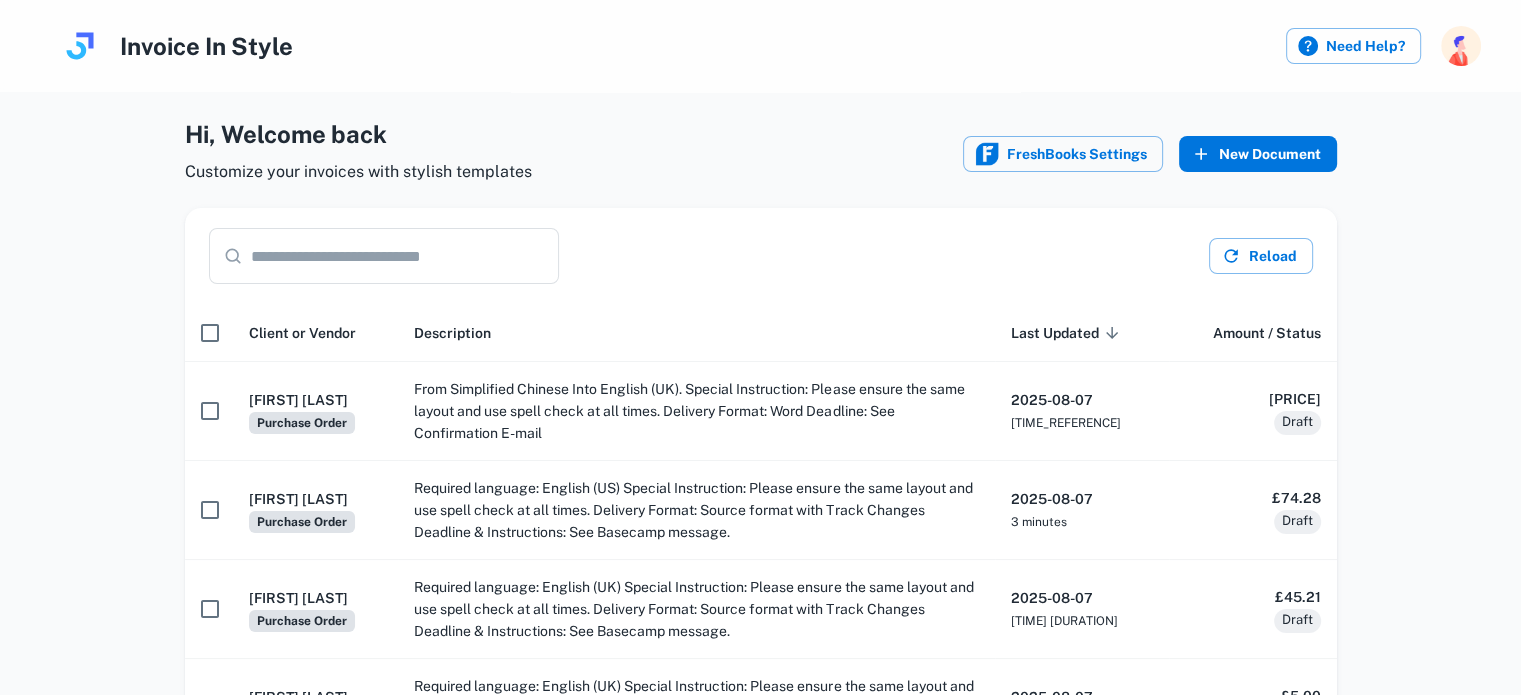 click on "New Document" at bounding box center (1258, 154) 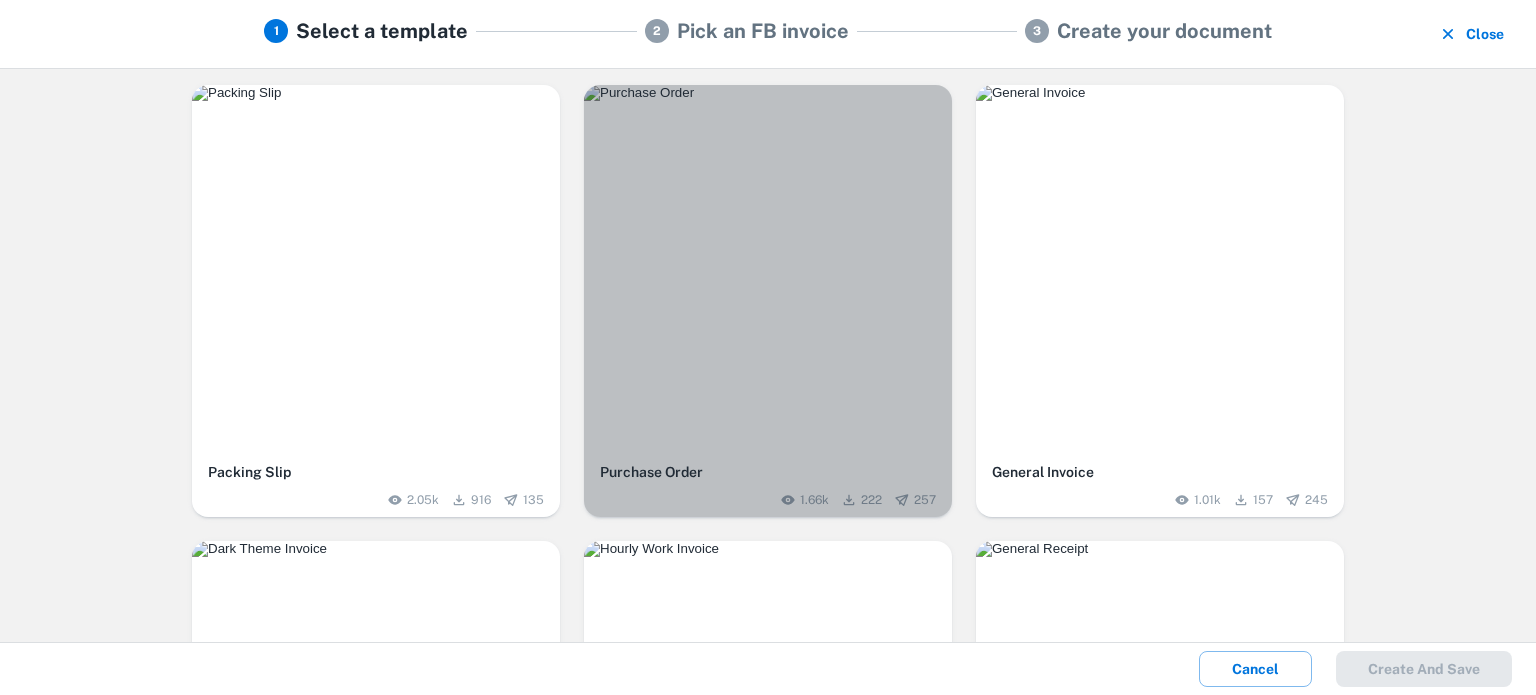 click at bounding box center (768, 93) 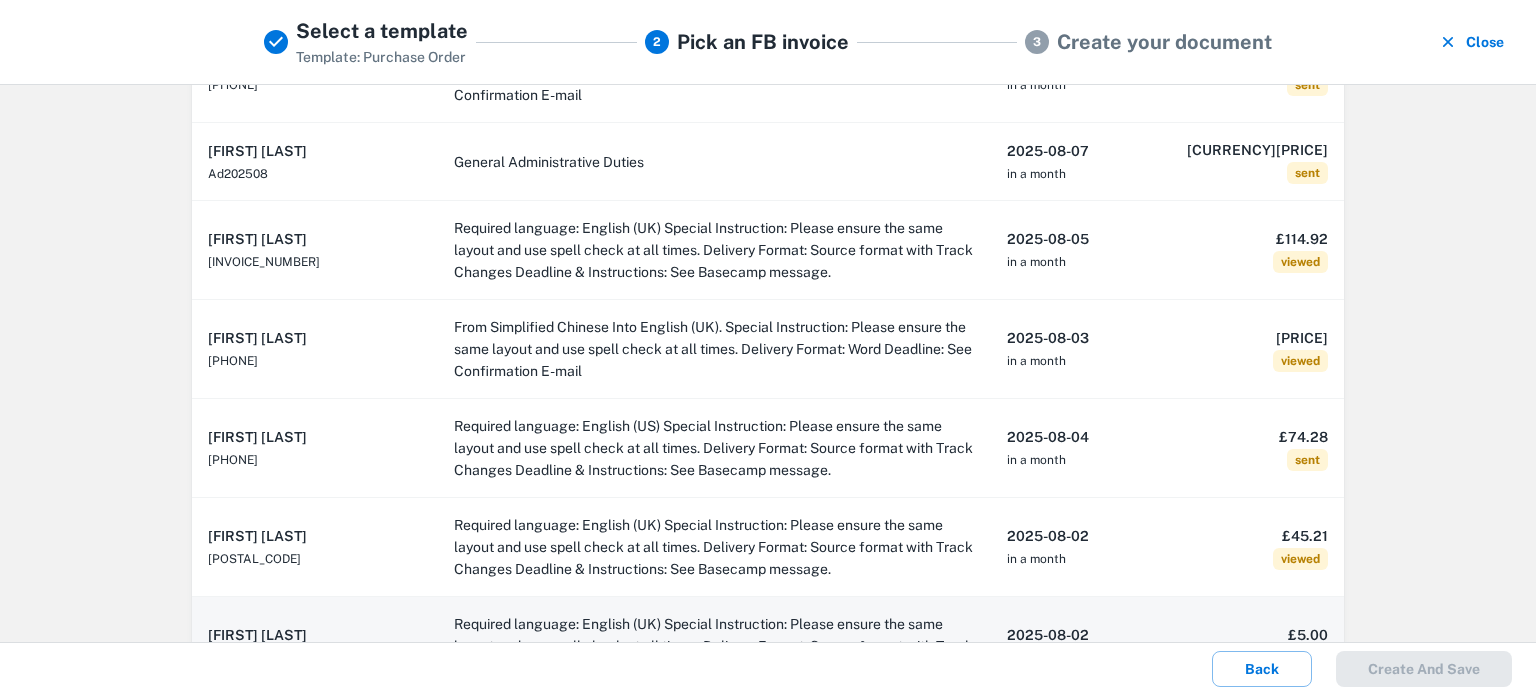 scroll, scrollTop: 300, scrollLeft: 0, axis: vertical 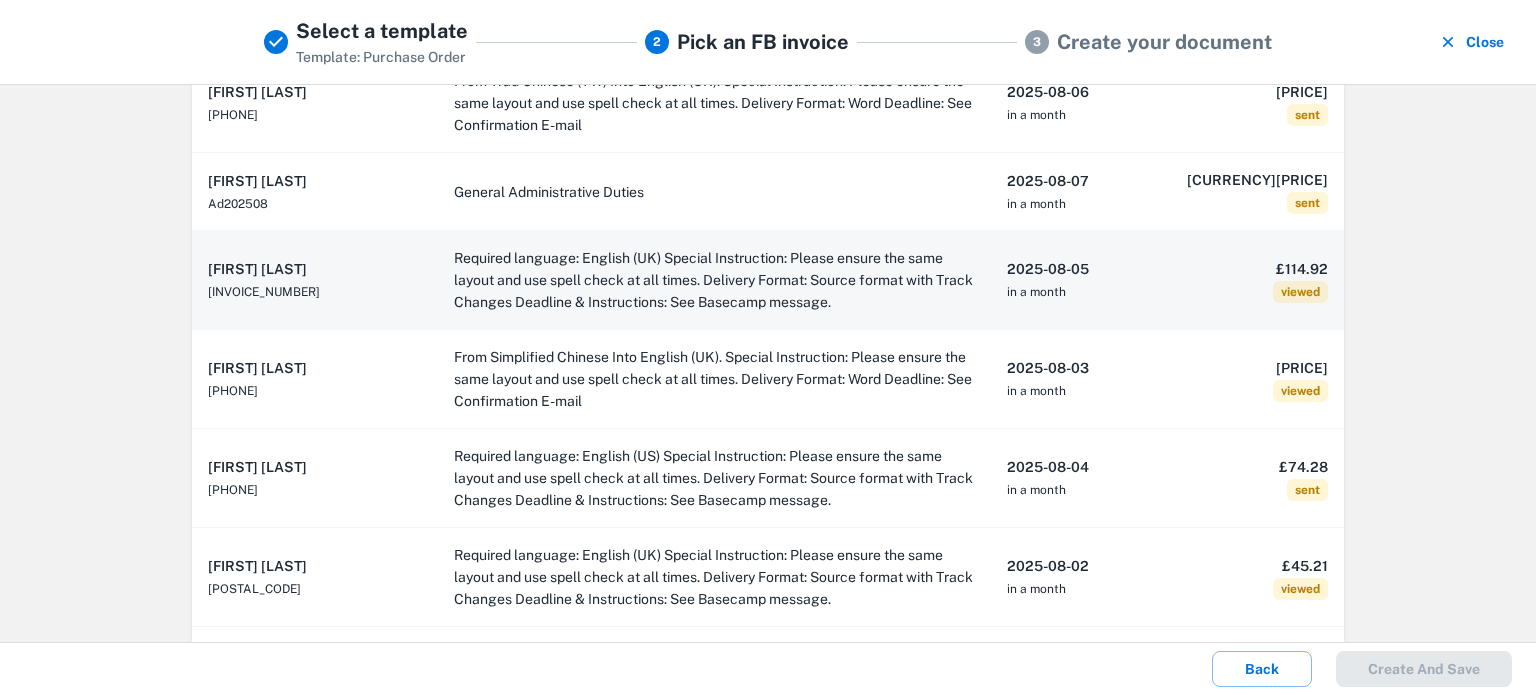 click on "Required language: English (UK)
Special Instruction: Please ensure the same layout and use spell check at all times.
Delivery Format: Source format with Track Changes
Deadline & Instructions: See Basecamp message." at bounding box center [714, 280] 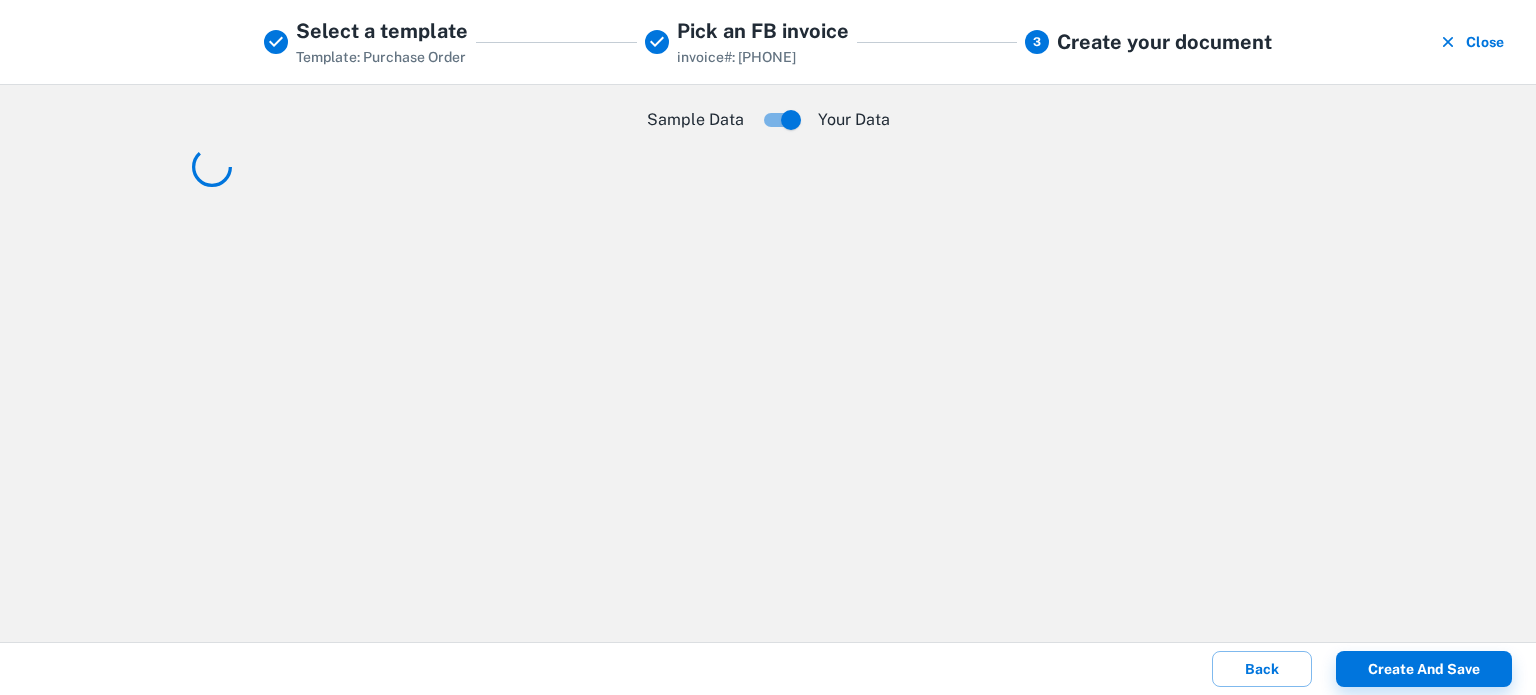 scroll, scrollTop: 0, scrollLeft: 0, axis: both 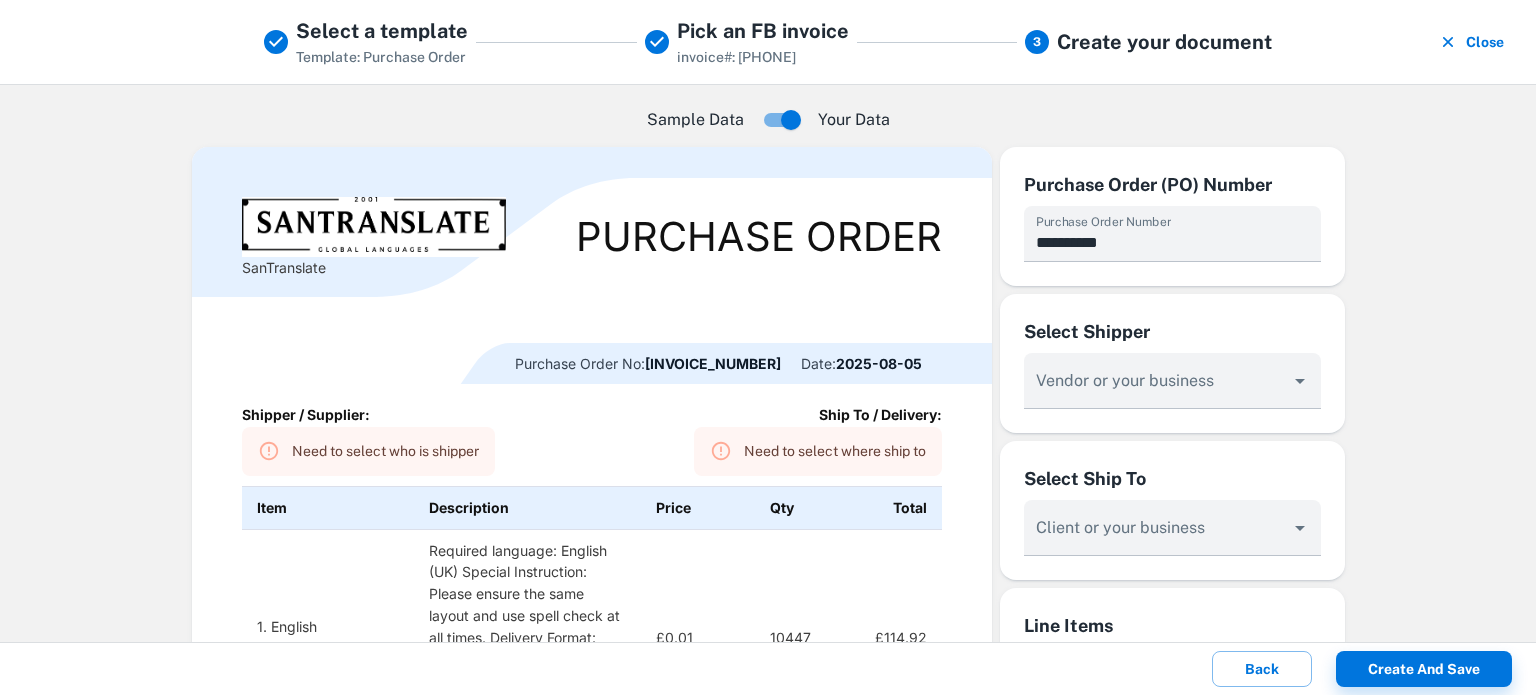 click on "Vendor or your business" at bounding box center [1157, 390] 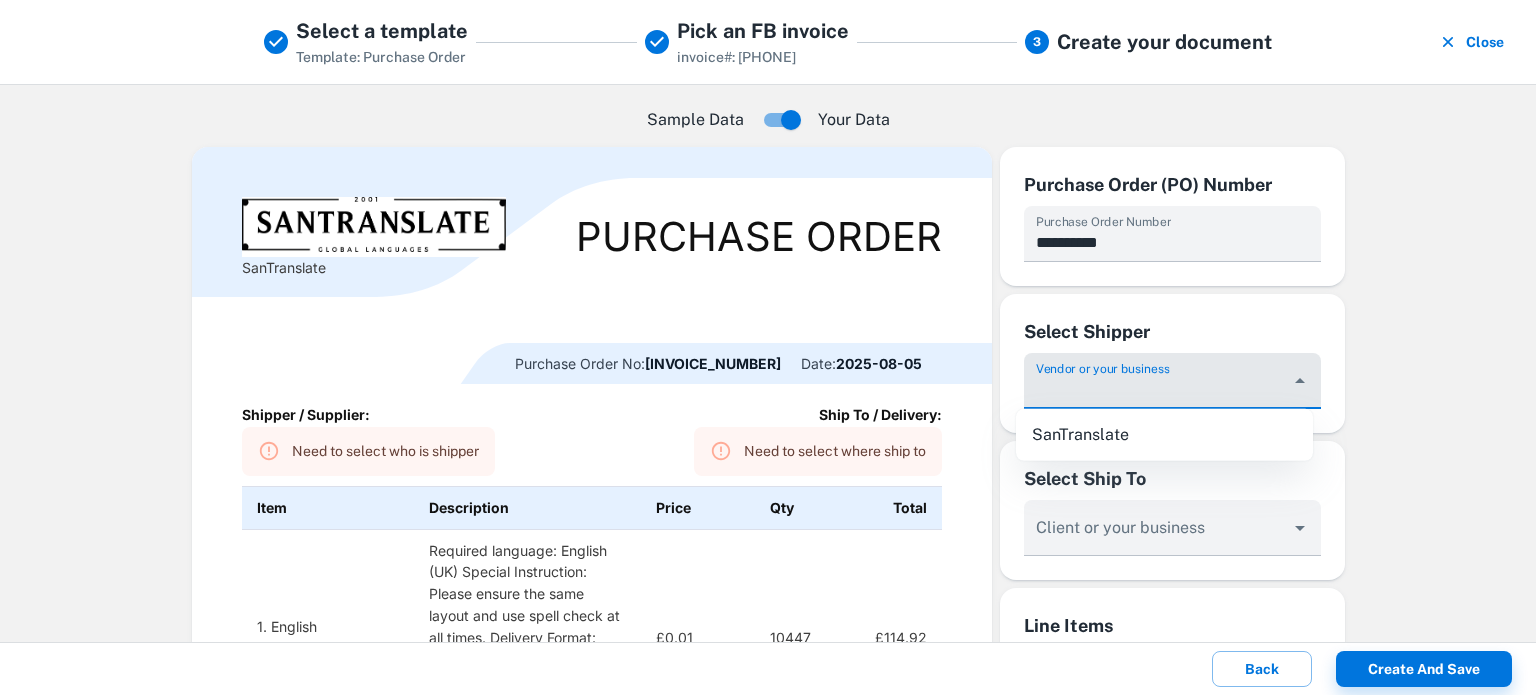 type on "**********" 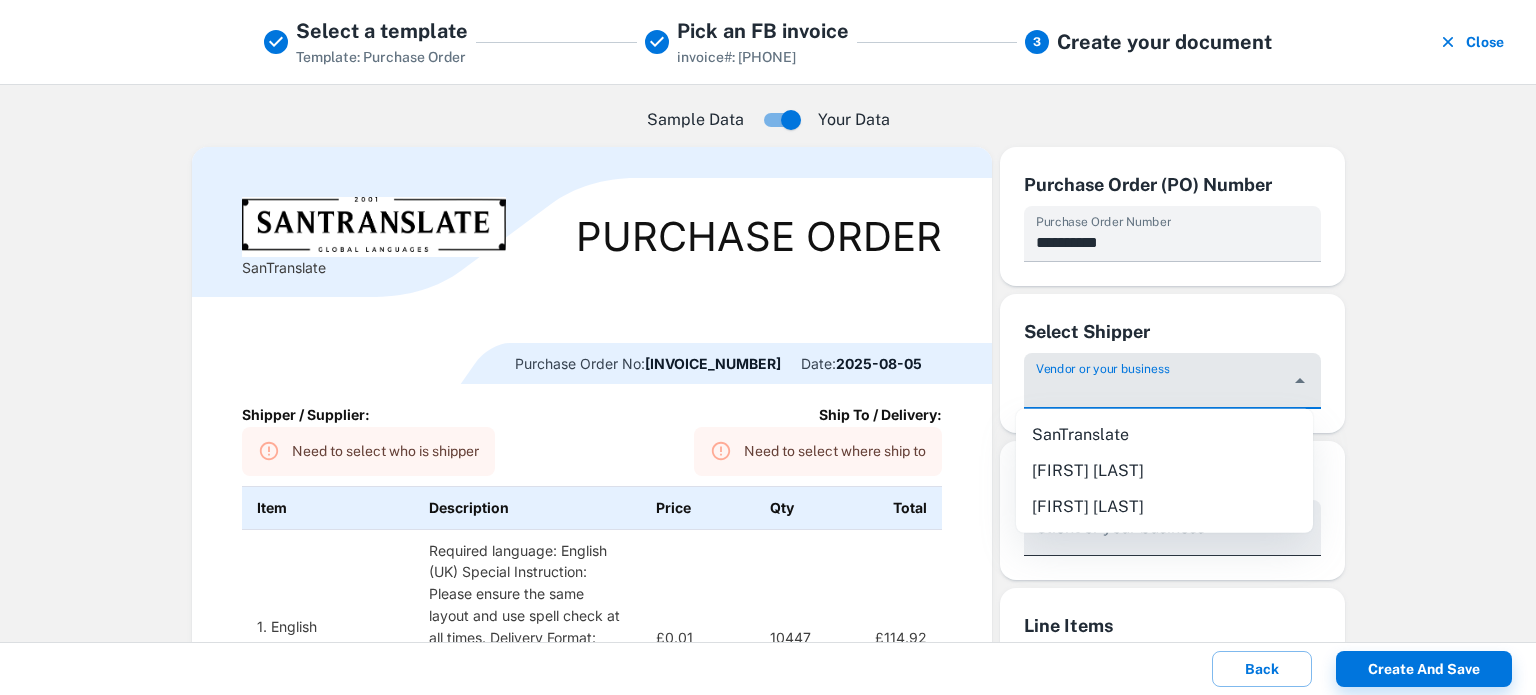 click on "[FIRST] [LAST]" at bounding box center (1164, 507) 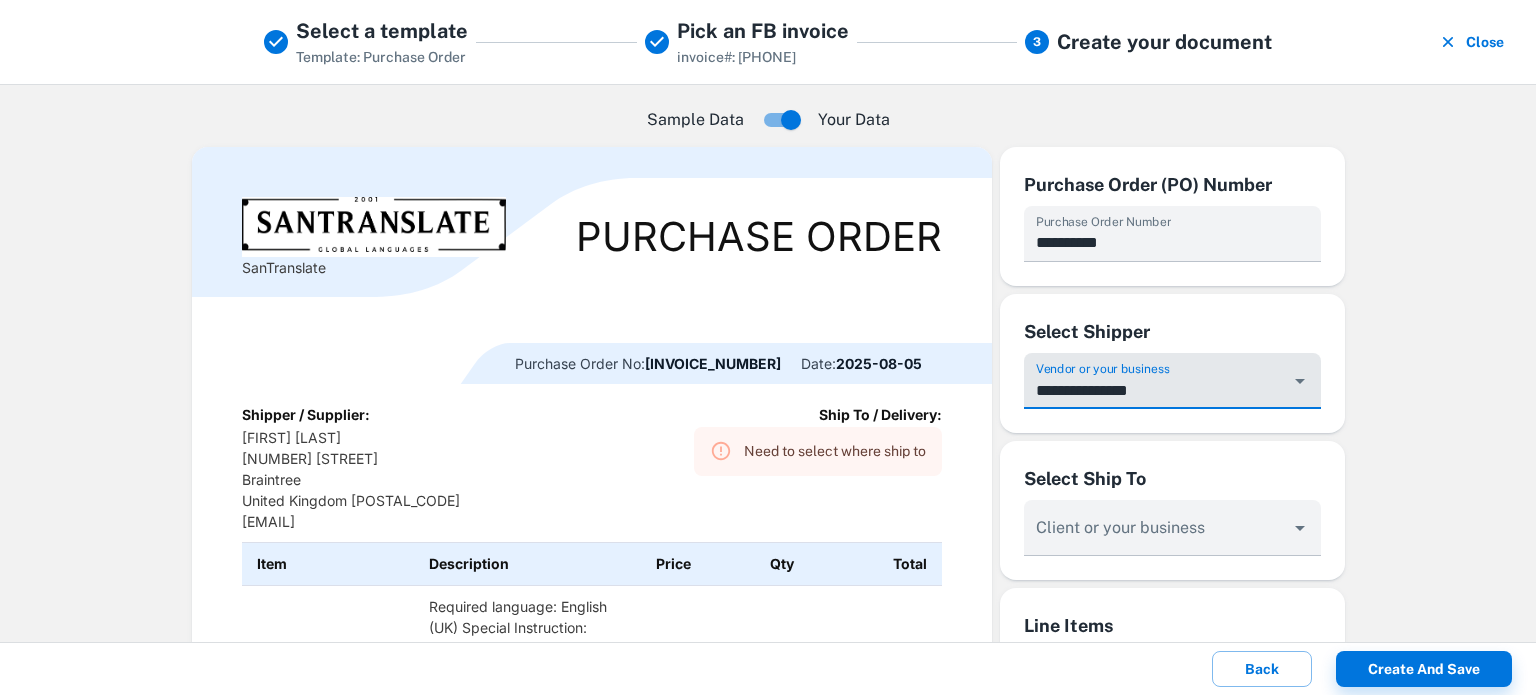 type on "**********" 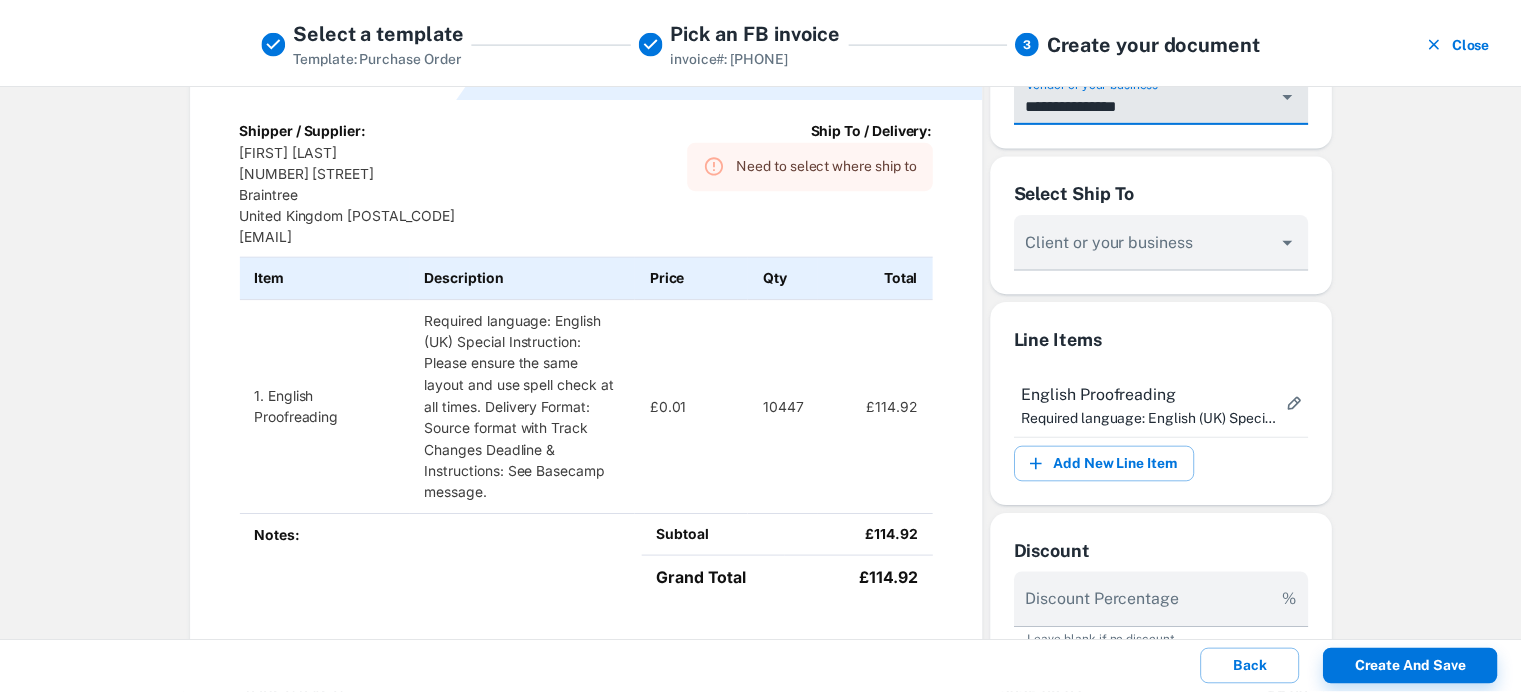 scroll, scrollTop: 300, scrollLeft: 0, axis: vertical 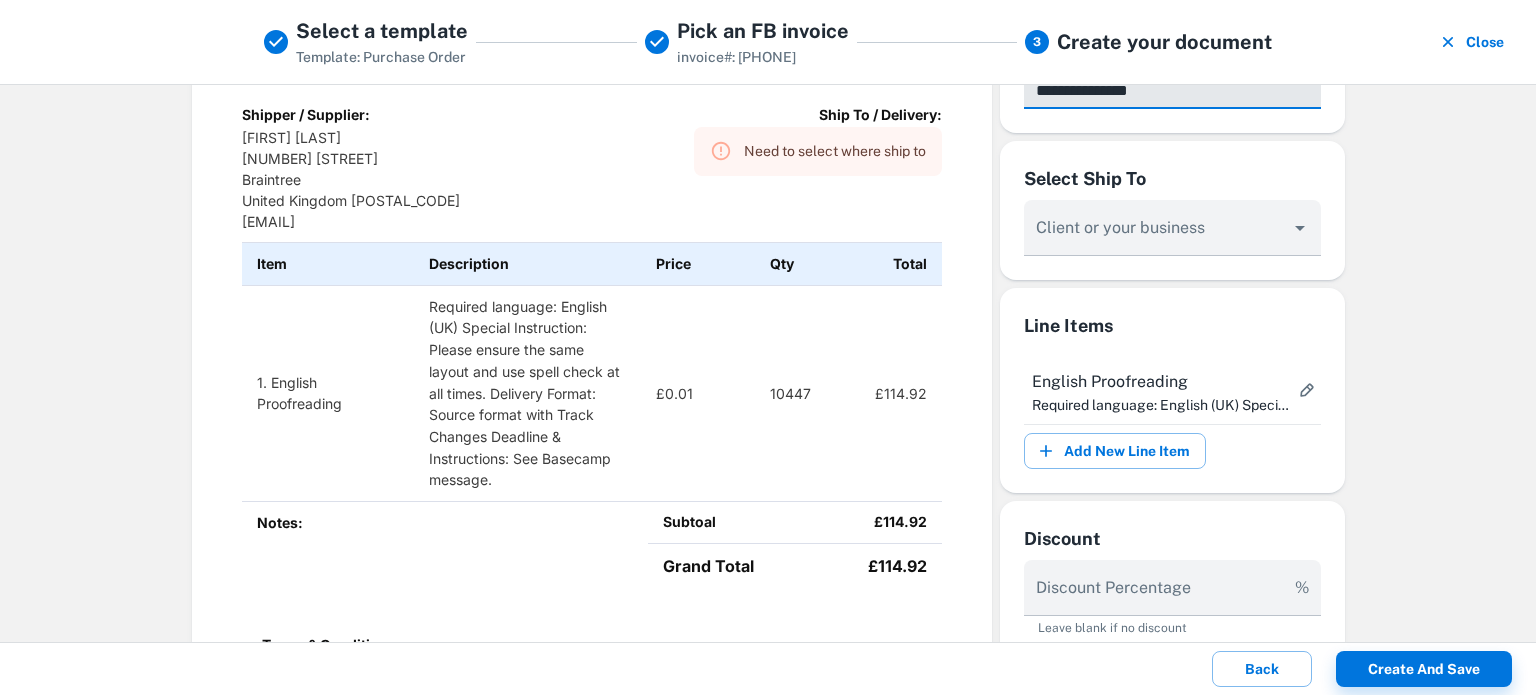 click on "Vendor or your business" at bounding box center (1157, 90) 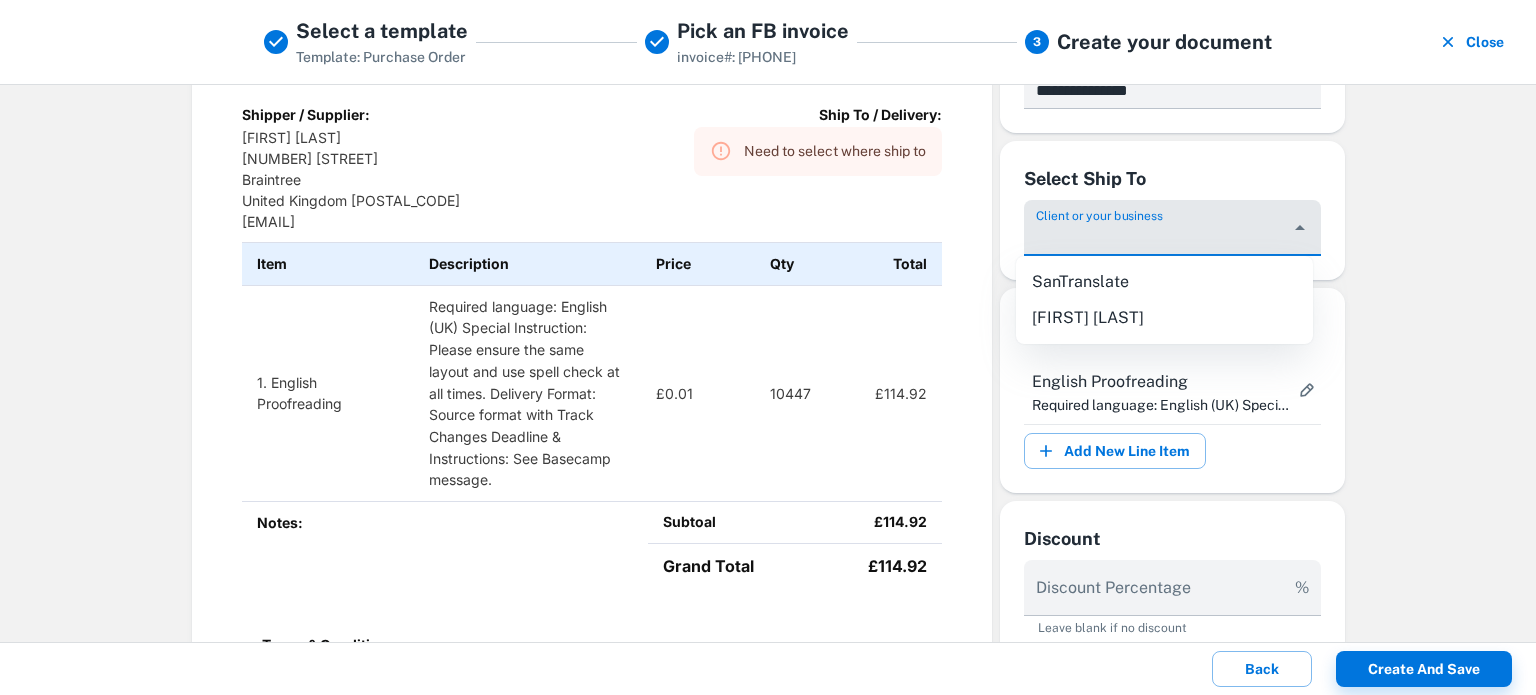 click on "SanTranslate" at bounding box center [1164, 282] 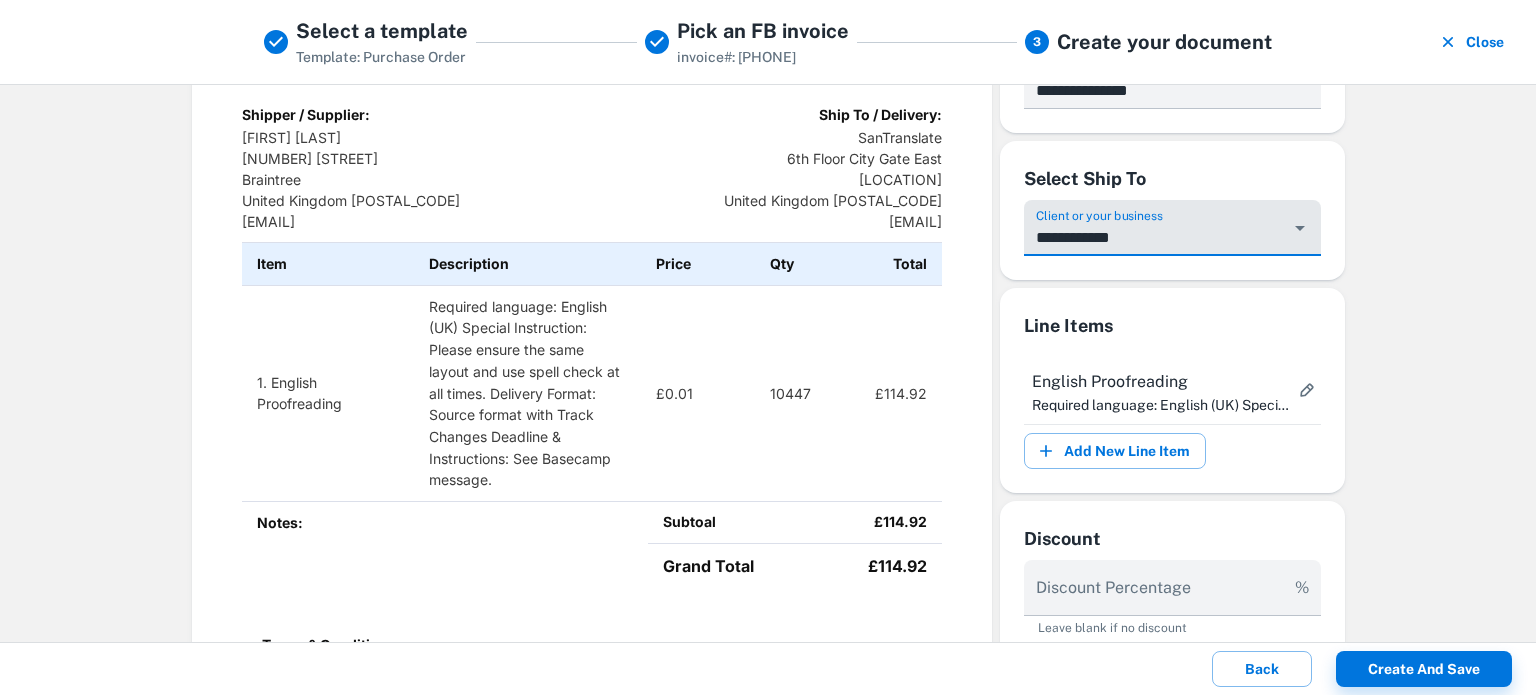 type on "**********" 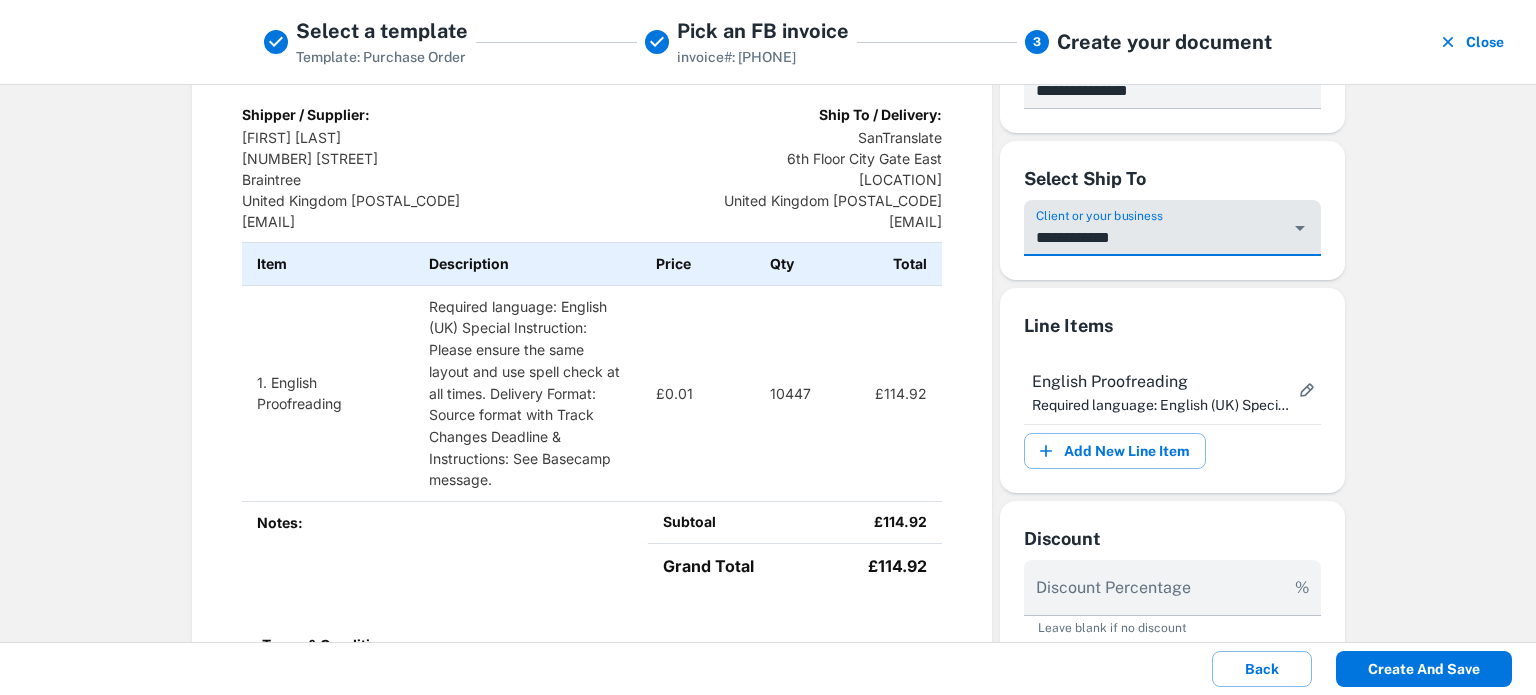 click on "Create and save" at bounding box center (1424, 669) 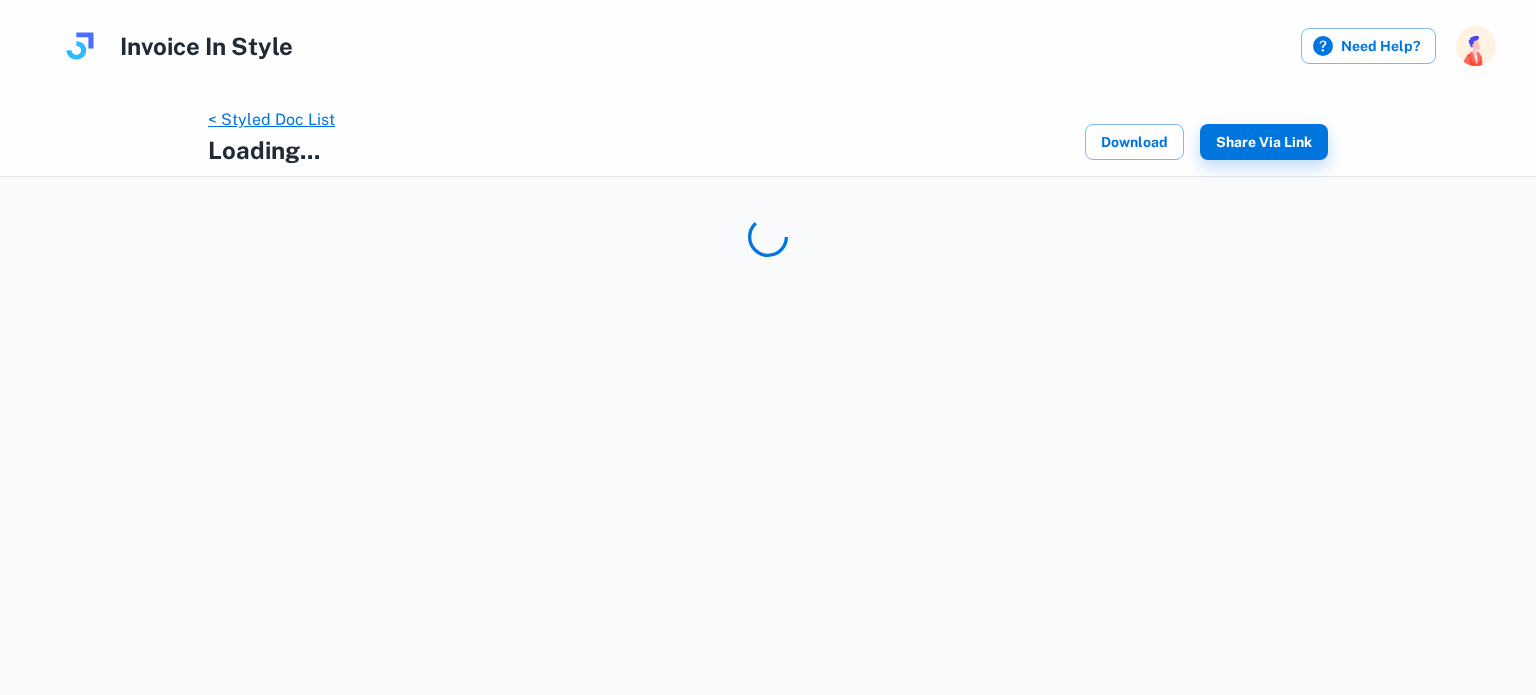 click on "< Styled Doc List" at bounding box center (271, 119) 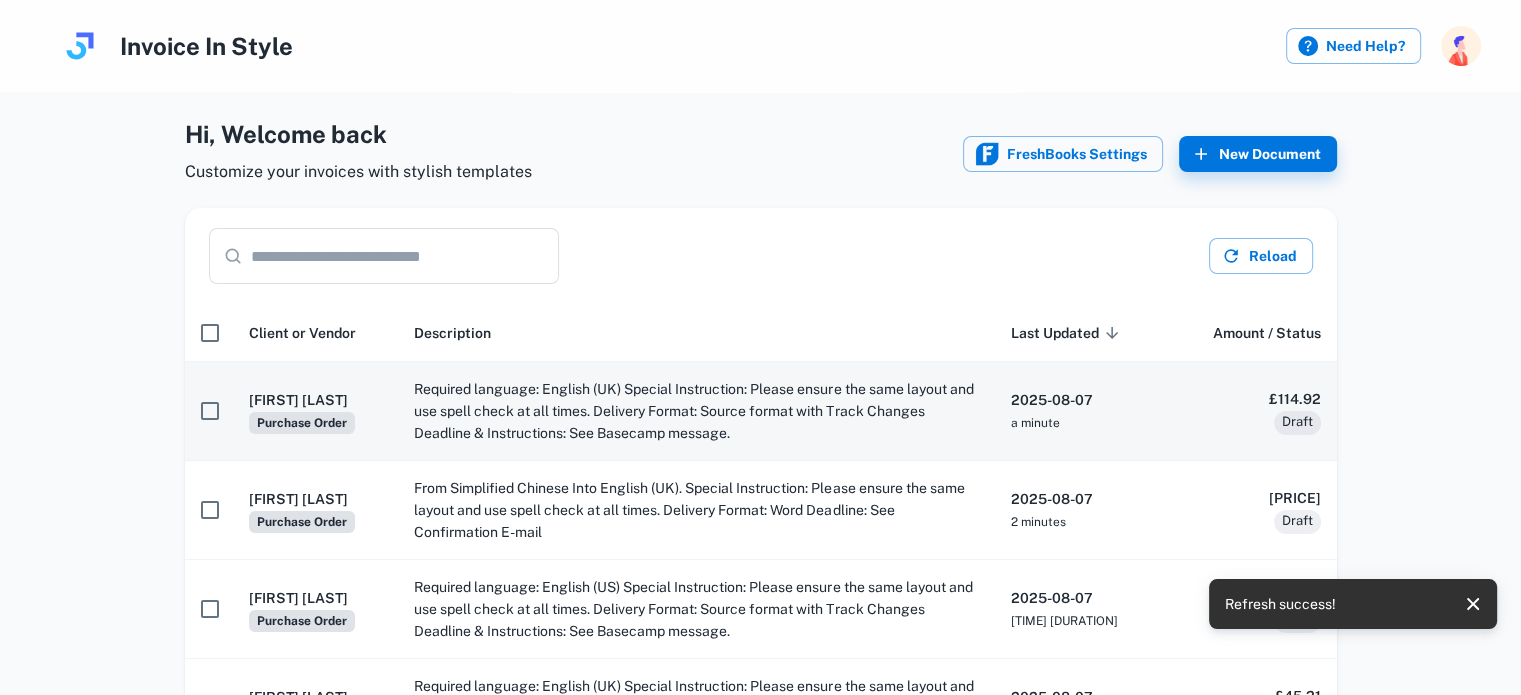 click on "[FIRST] [LAST]" at bounding box center [316, 400] 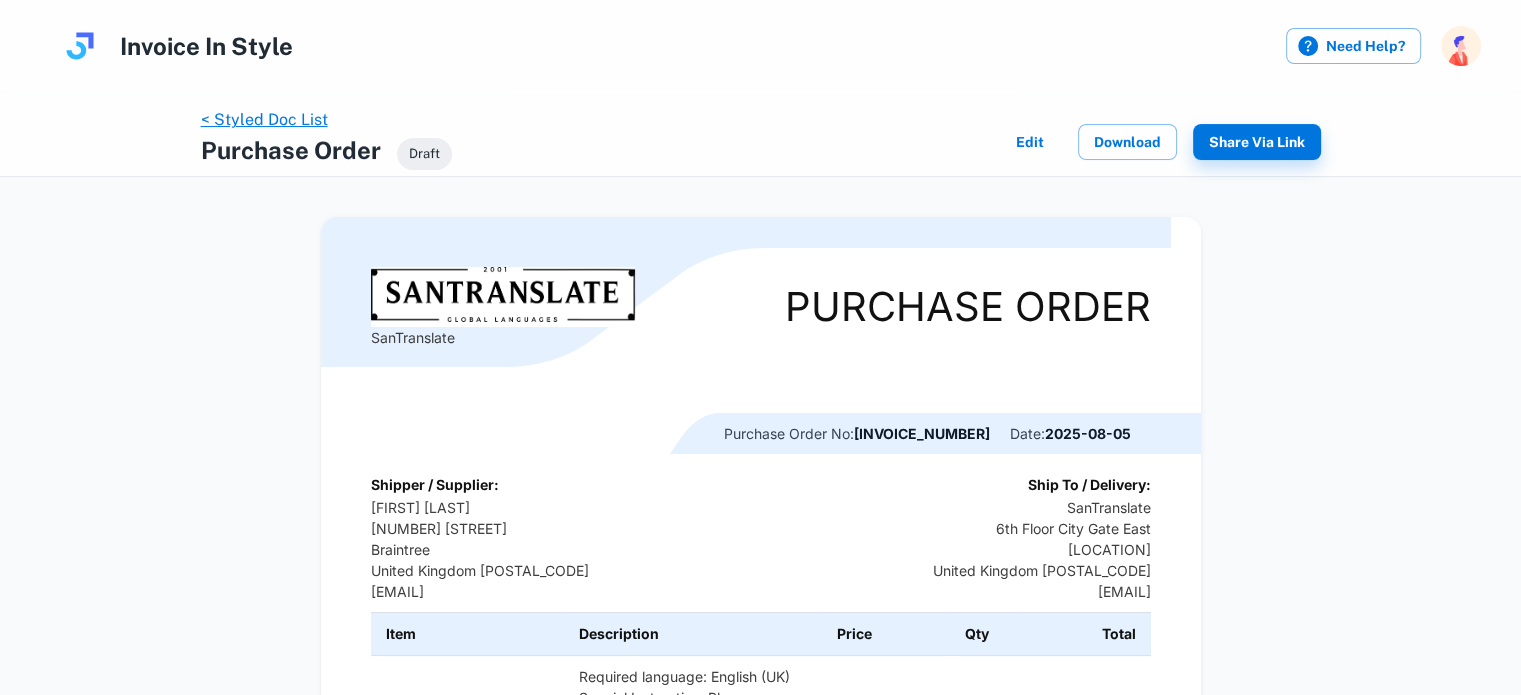 click on "< Styled Doc List" at bounding box center (264, 119) 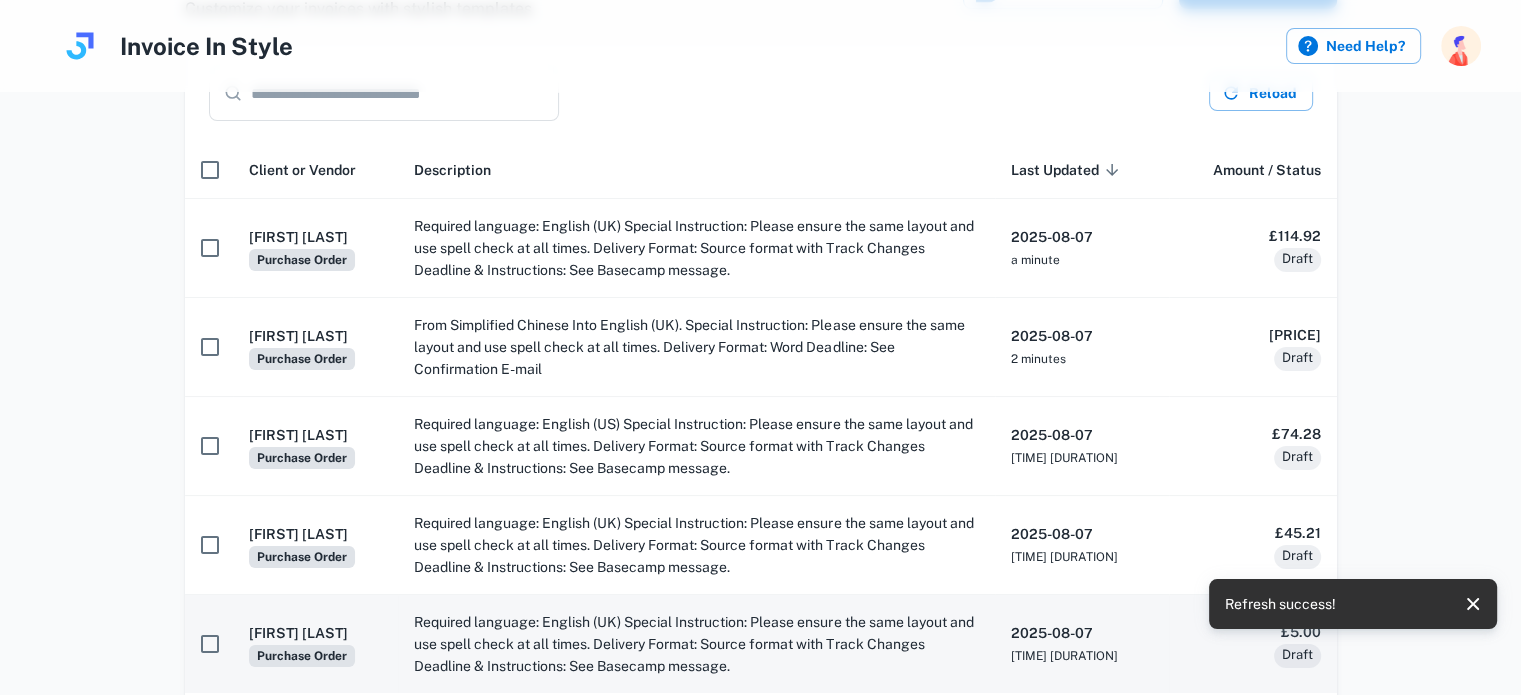 scroll, scrollTop: 192, scrollLeft: 0, axis: vertical 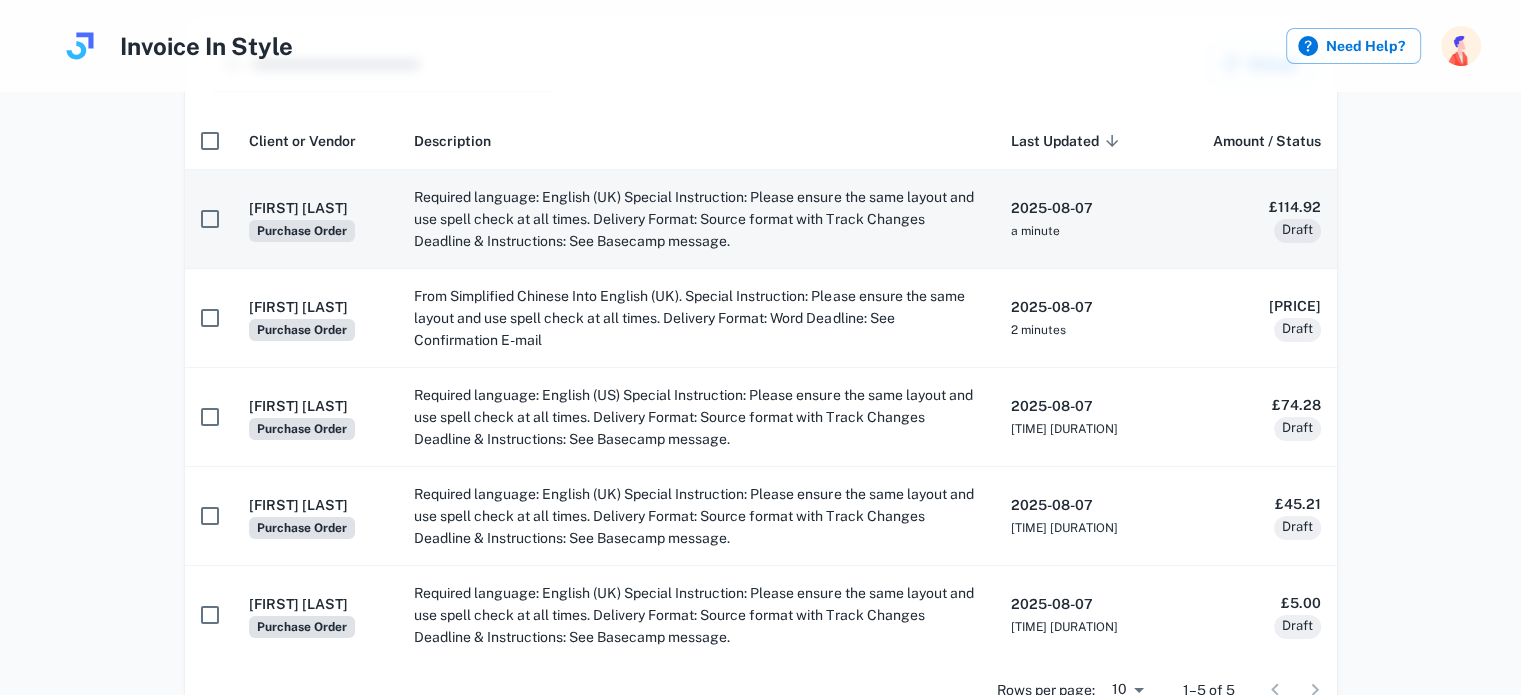 click on "Required language: English (UK)
Special Instruction: Please ensure the same layout and use spell check at all times.
Delivery Format: Source format with Track Changes
Deadline & Instructions: See Basecamp message." at bounding box center [696, 219] 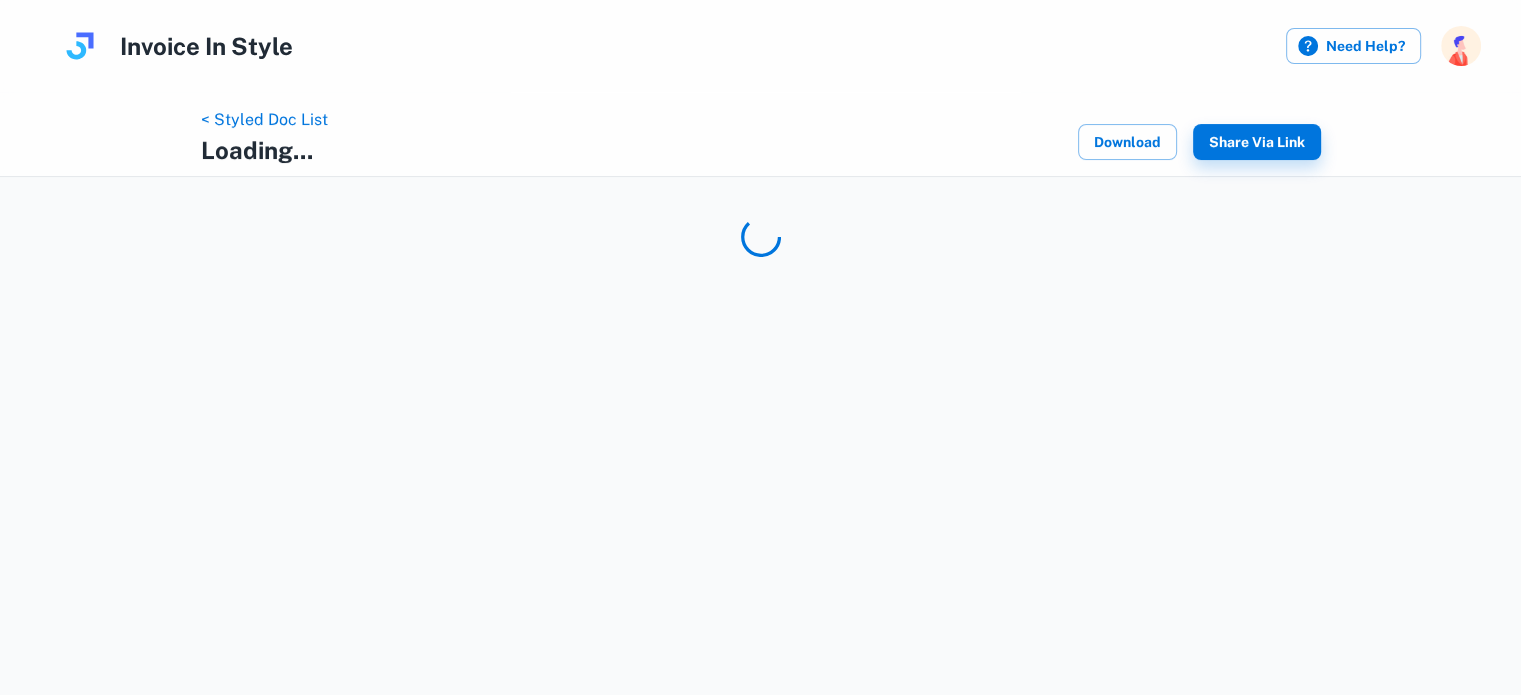 scroll, scrollTop: 0, scrollLeft: 0, axis: both 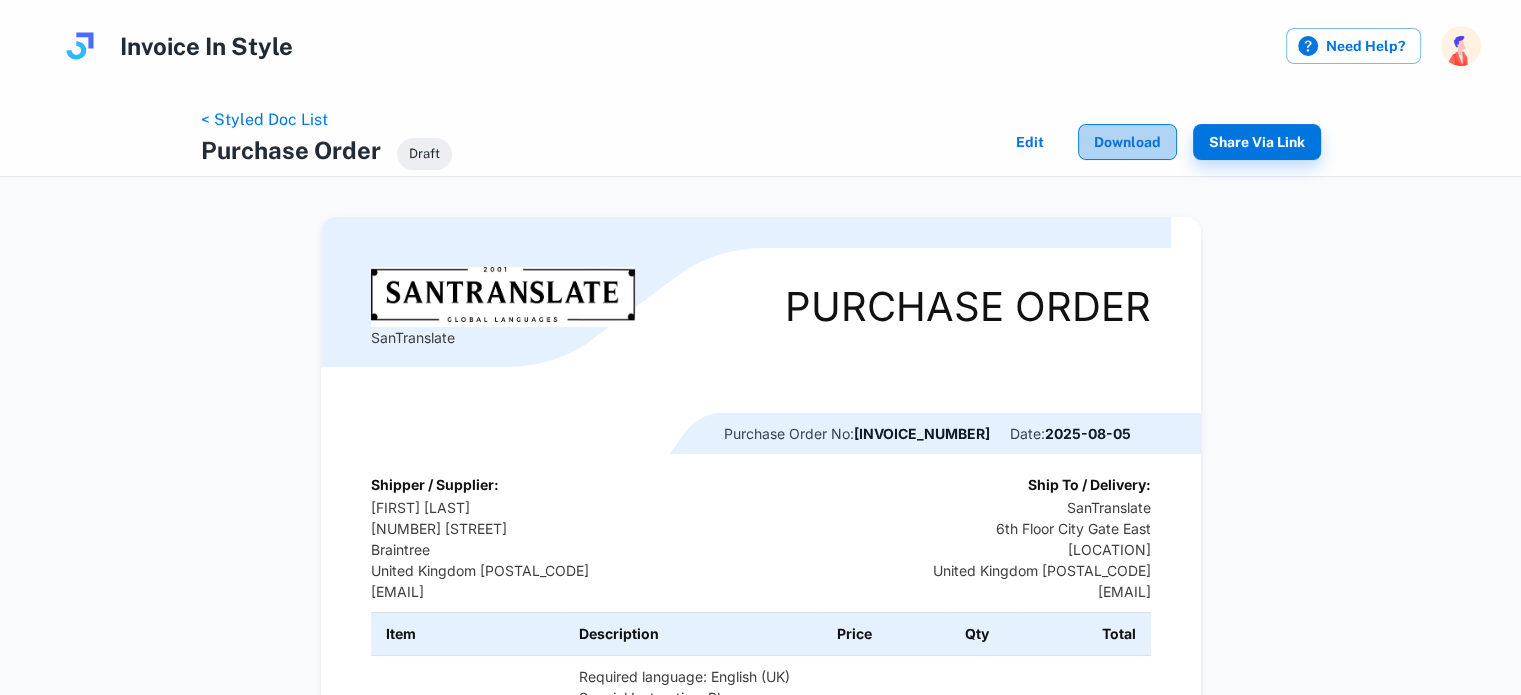 click on "Download" at bounding box center [1127, 142] 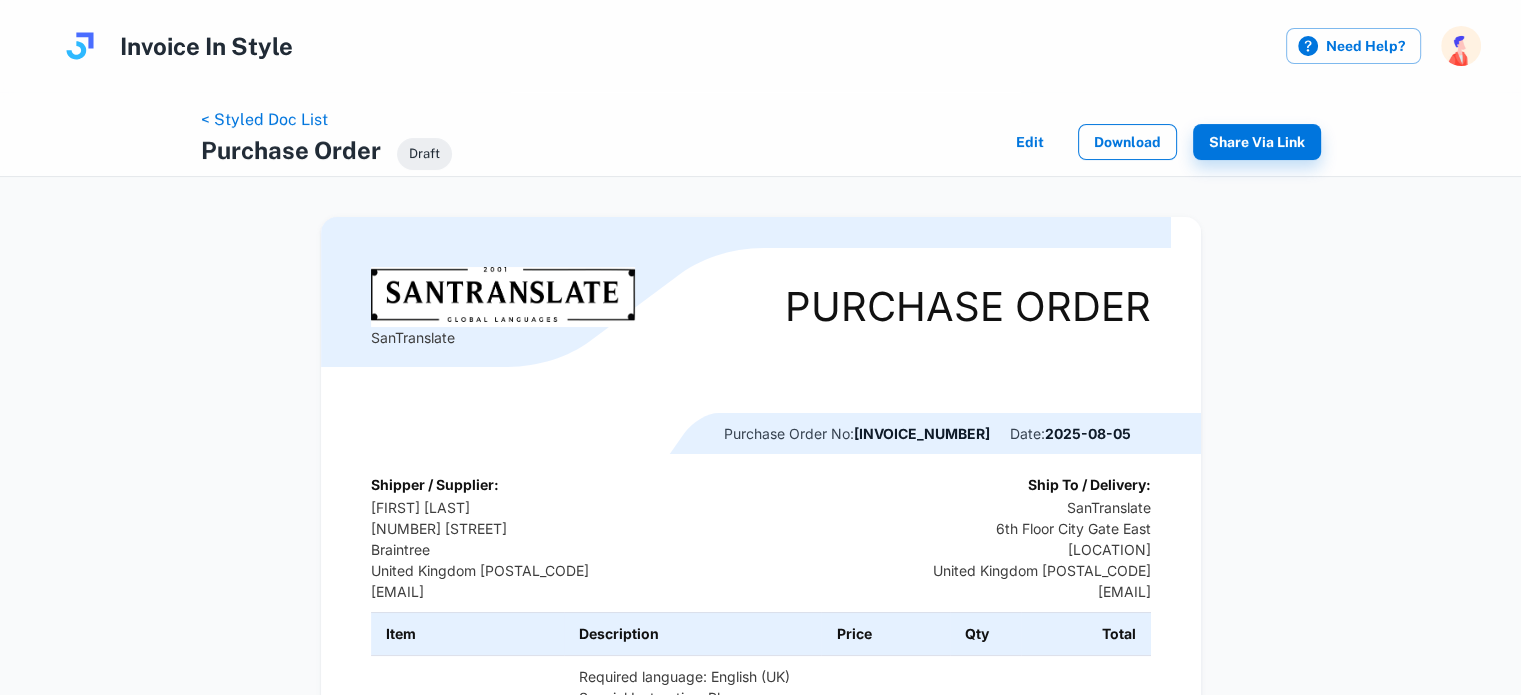scroll, scrollTop: 0, scrollLeft: 0, axis: both 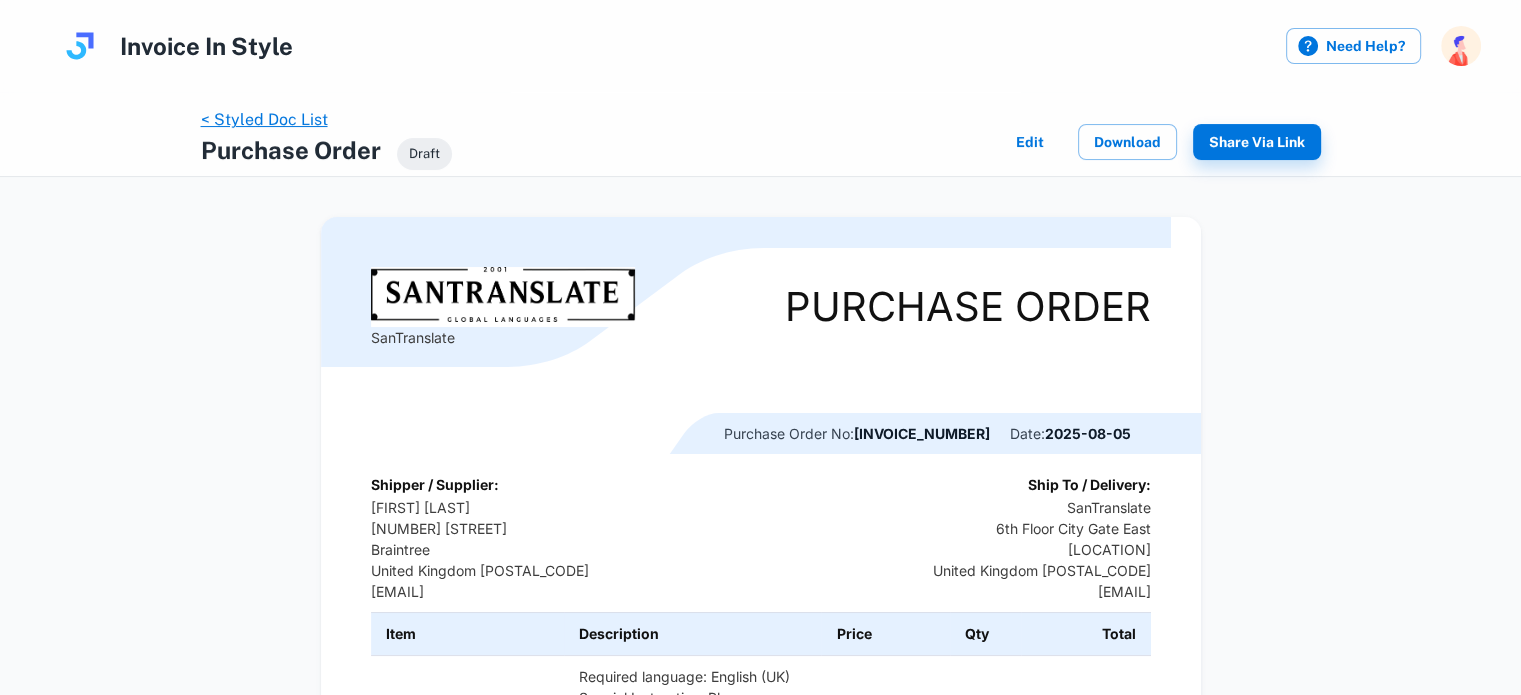 click on "< Styled Doc List" at bounding box center (264, 119) 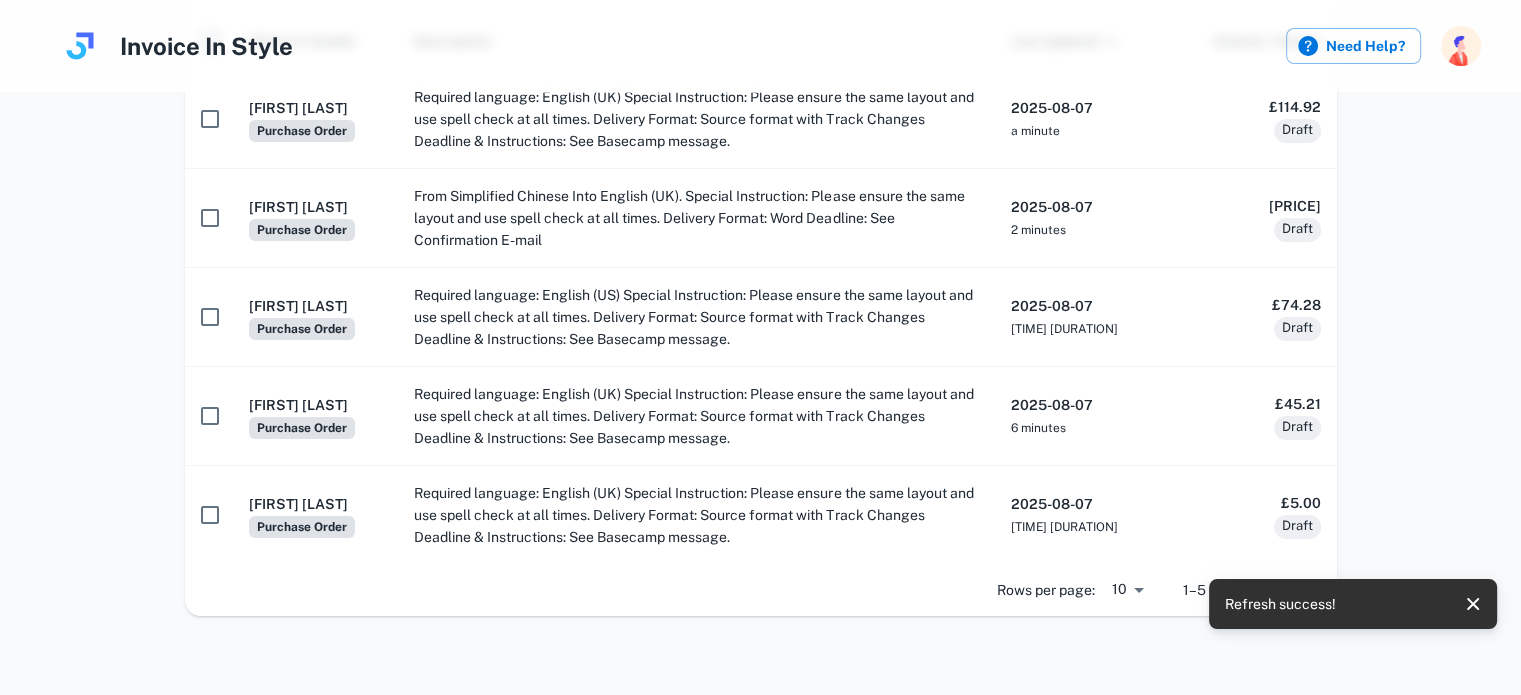 scroll, scrollTop: 0, scrollLeft: 0, axis: both 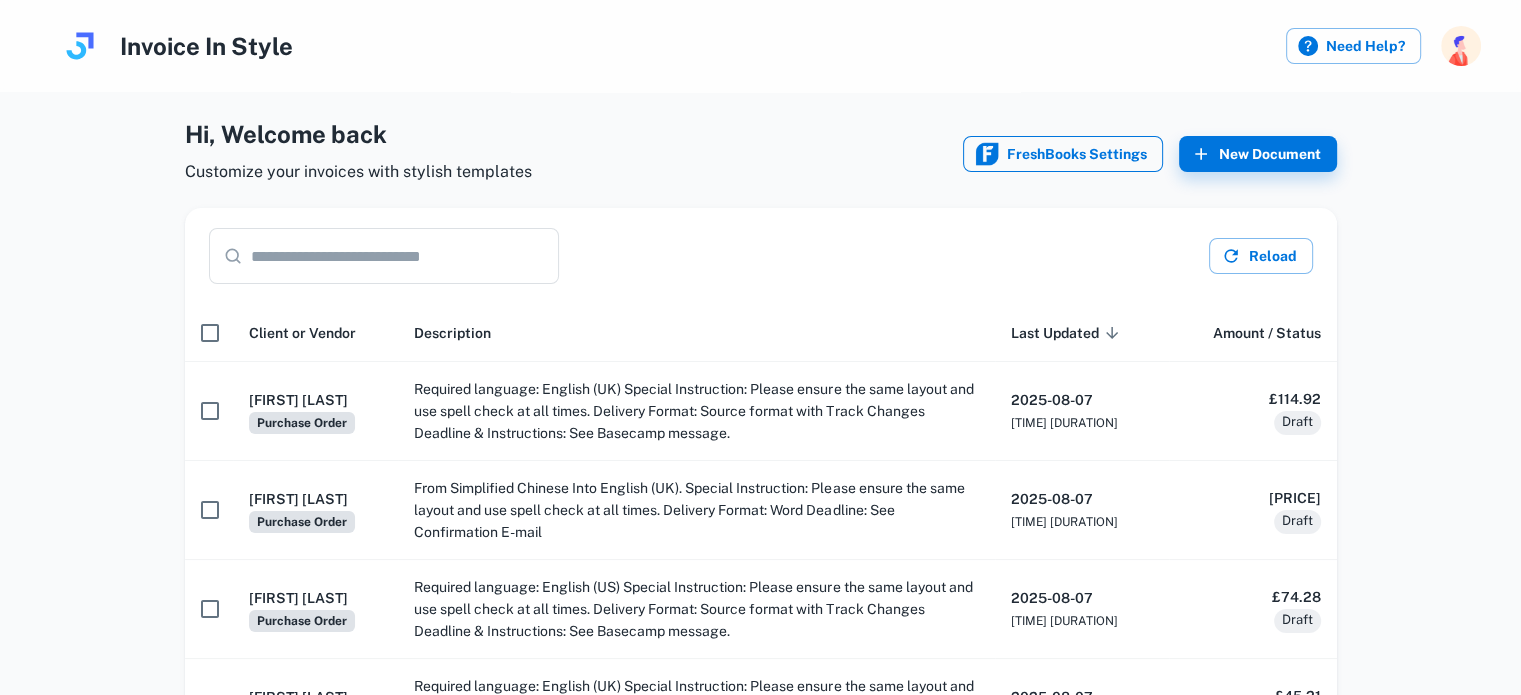click on "FreshBooks Settings" at bounding box center [1063, 154] 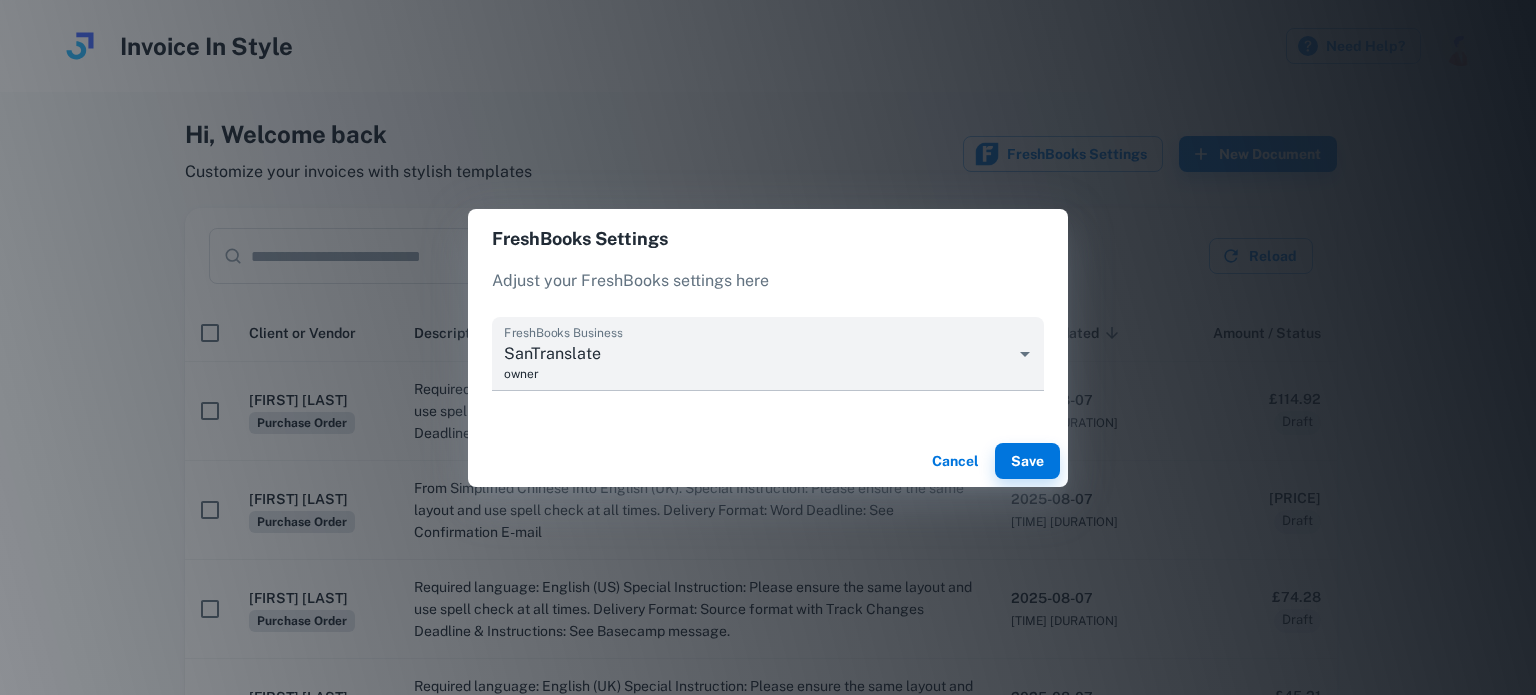 click on "Cancel" at bounding box center (955, 461) 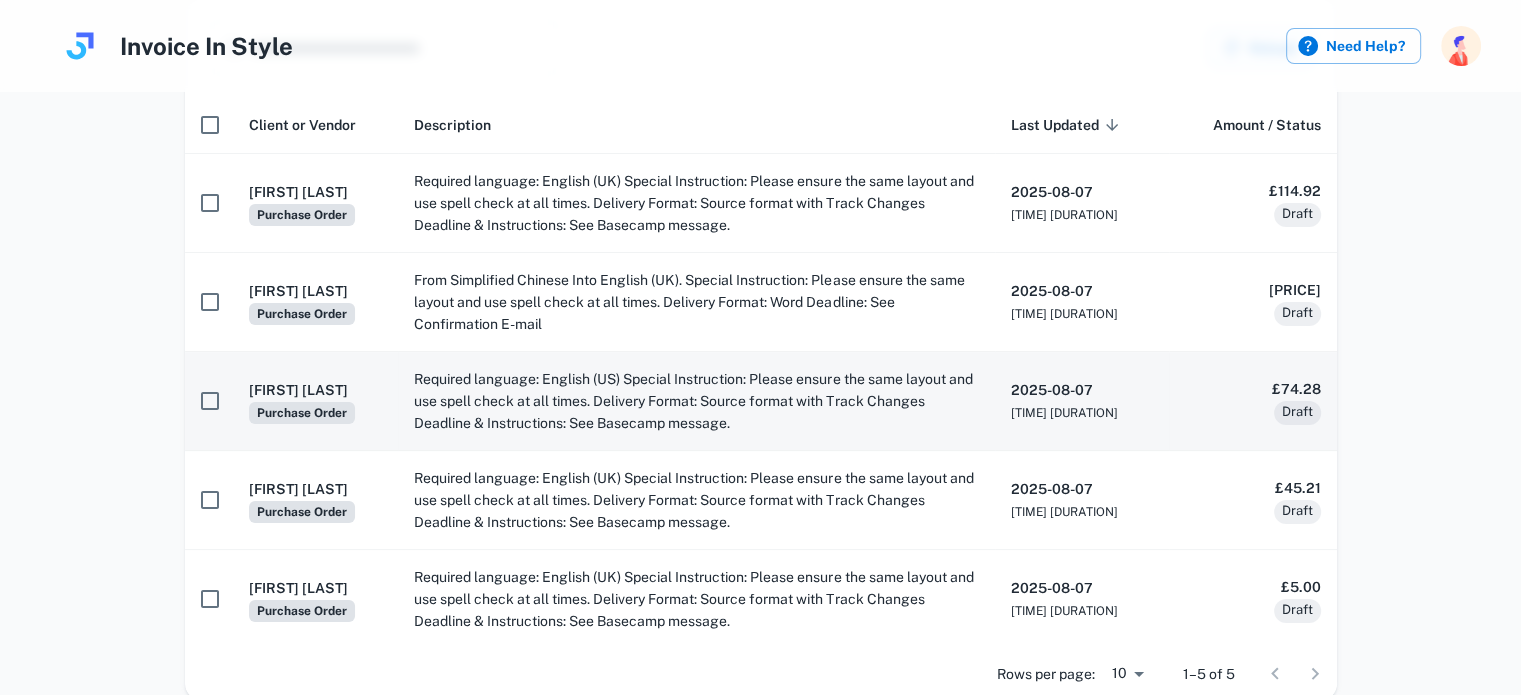 scroll, scrollTop: 92, scrollLeft: 0, axis: vertical 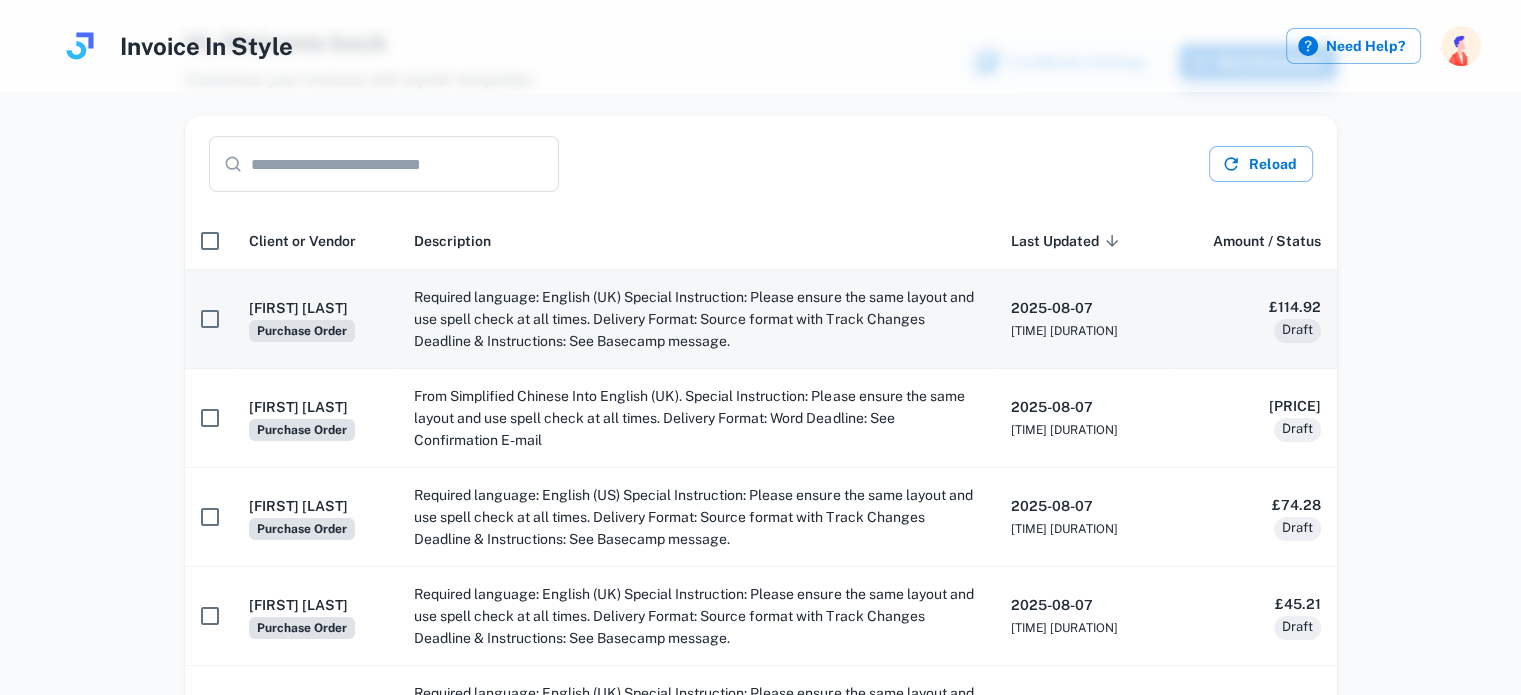 type 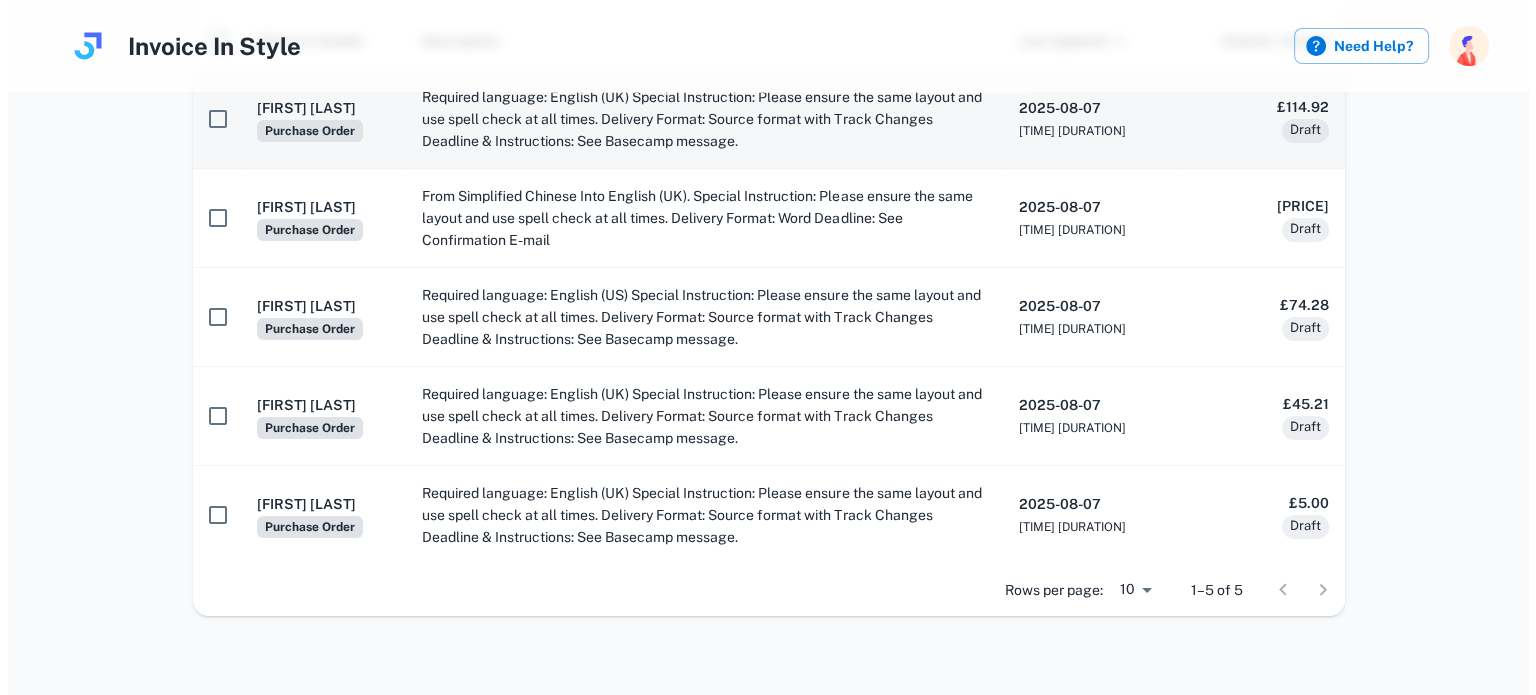 scroll, scrollTop: 0, scrollLeft: 0, axis: both 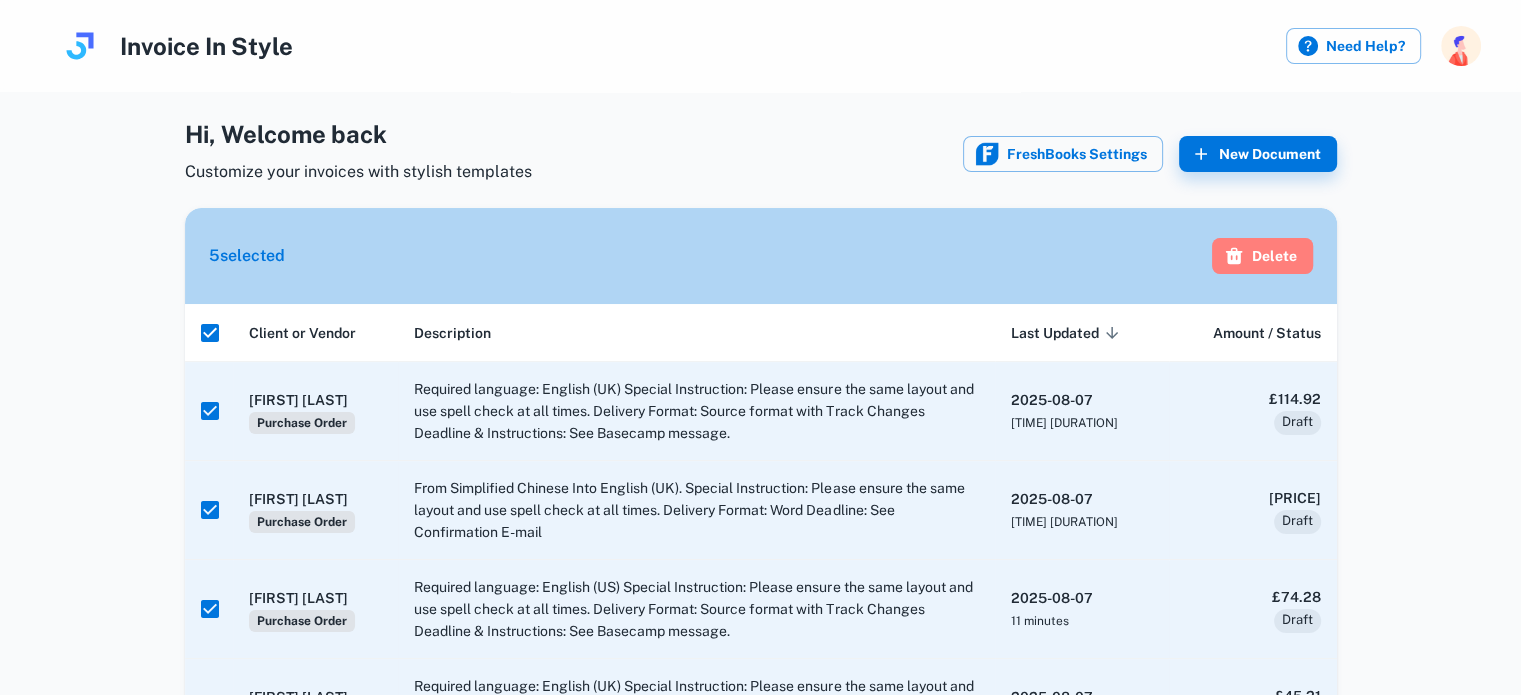 click on "Delete" at bounding box center (1262, 256) 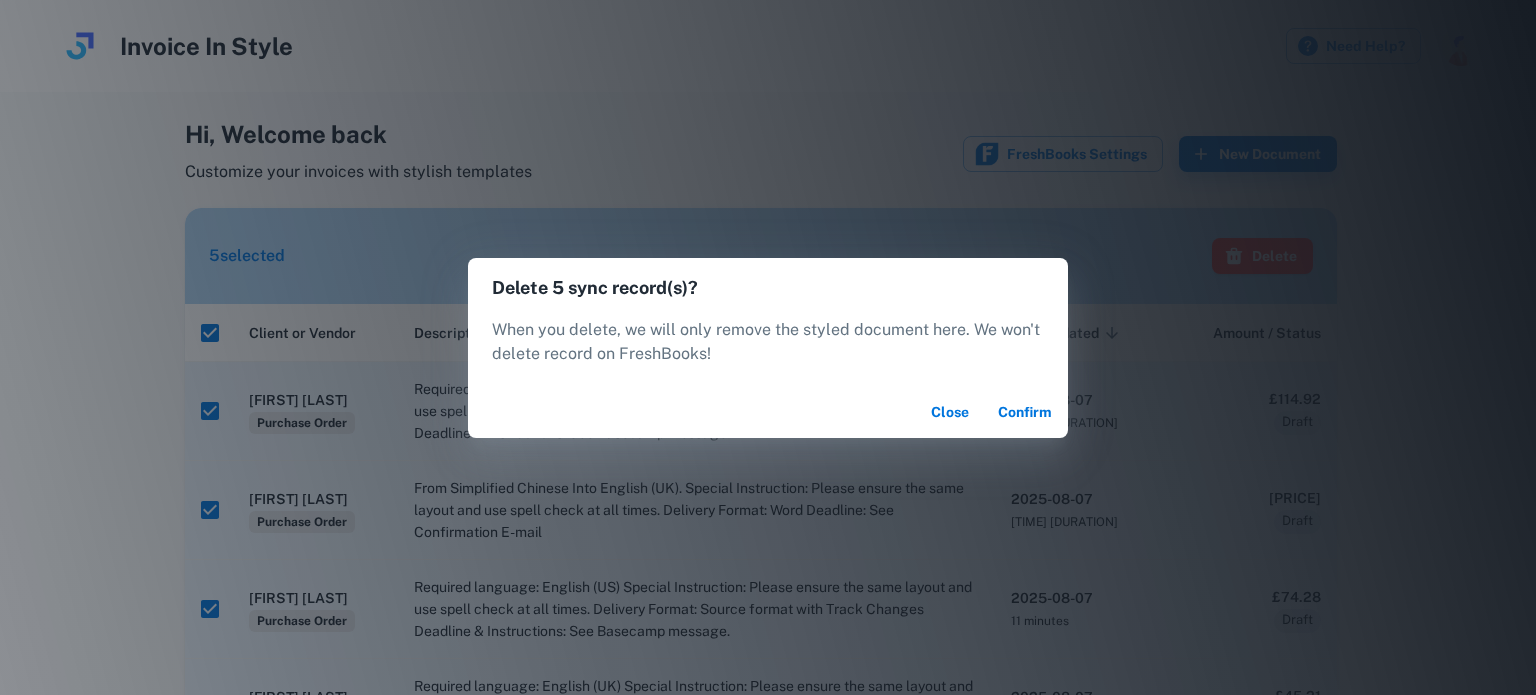 click on "Confirm" at bounding box center [1025, 412] 